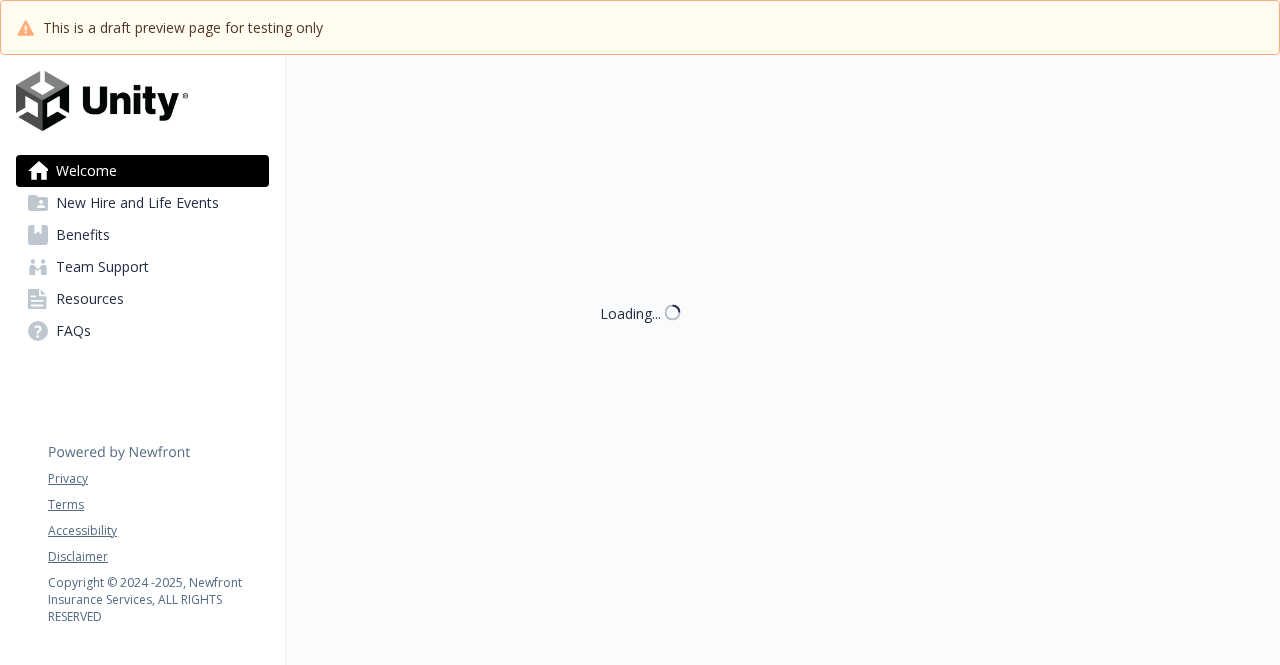 scroll, scrollTop: 0, scrollLeft: 0, axis: both 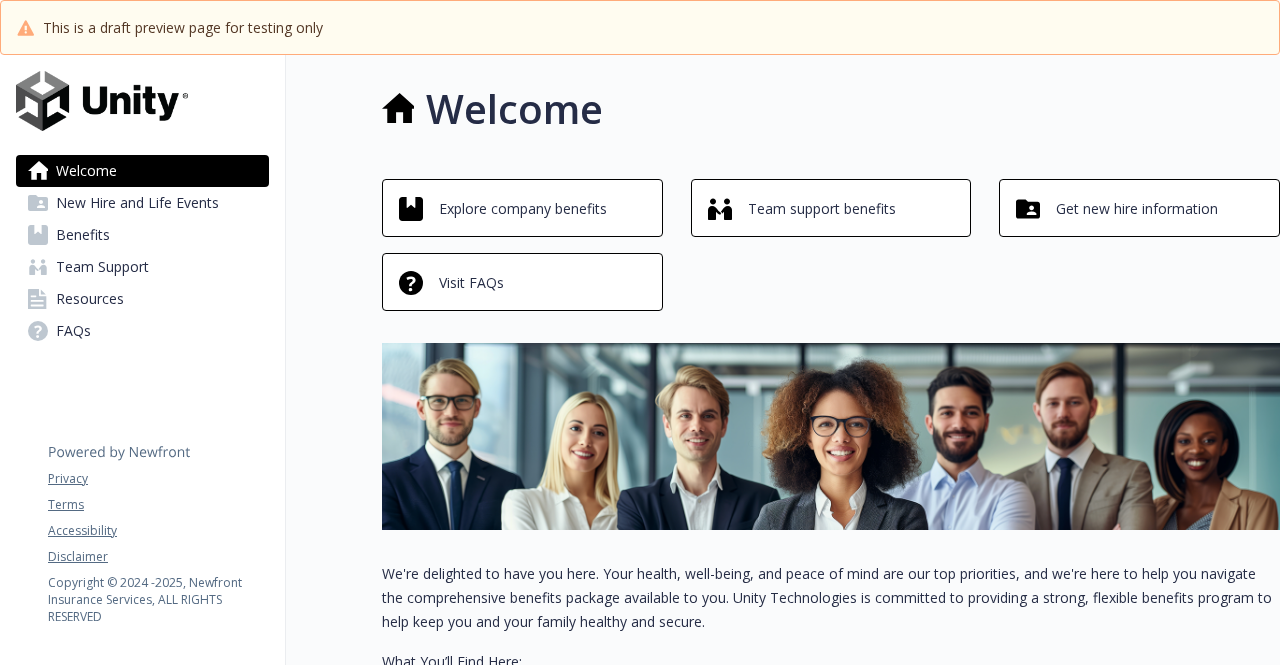 click on "Benefits" at bounding box center (142, 235) 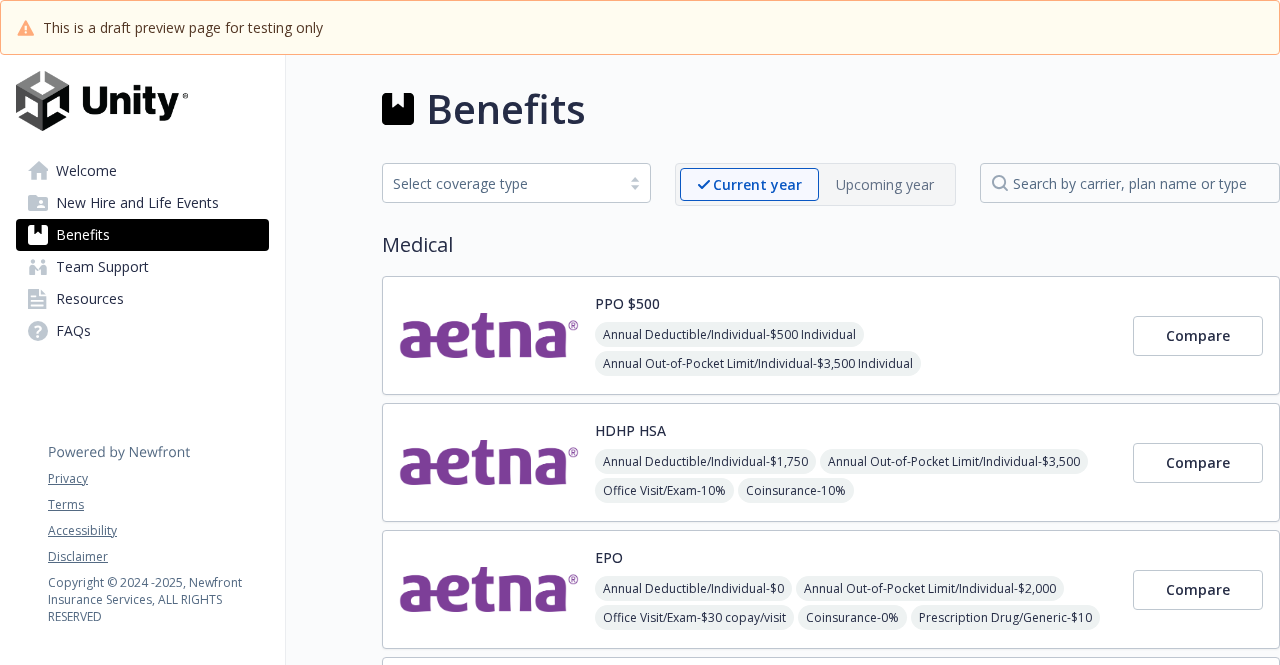 click at bounding box center (489, 335) 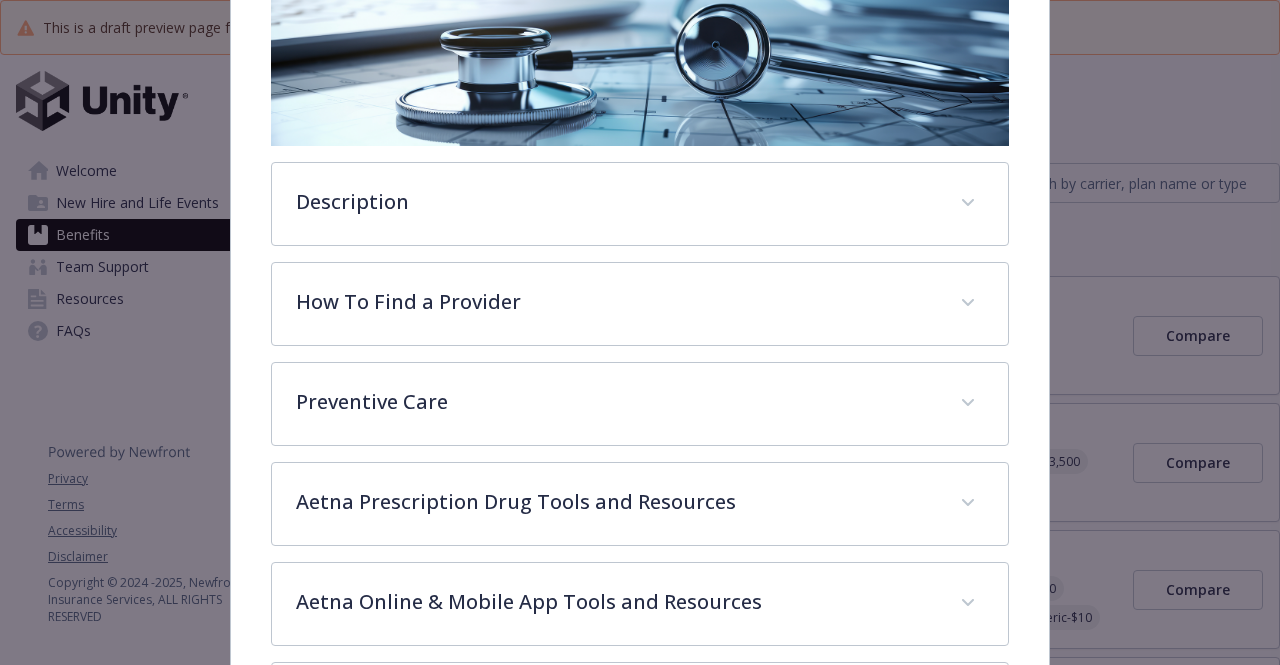 scroll, scrollTop: 355, scrollLeft: 0, axis: vertical 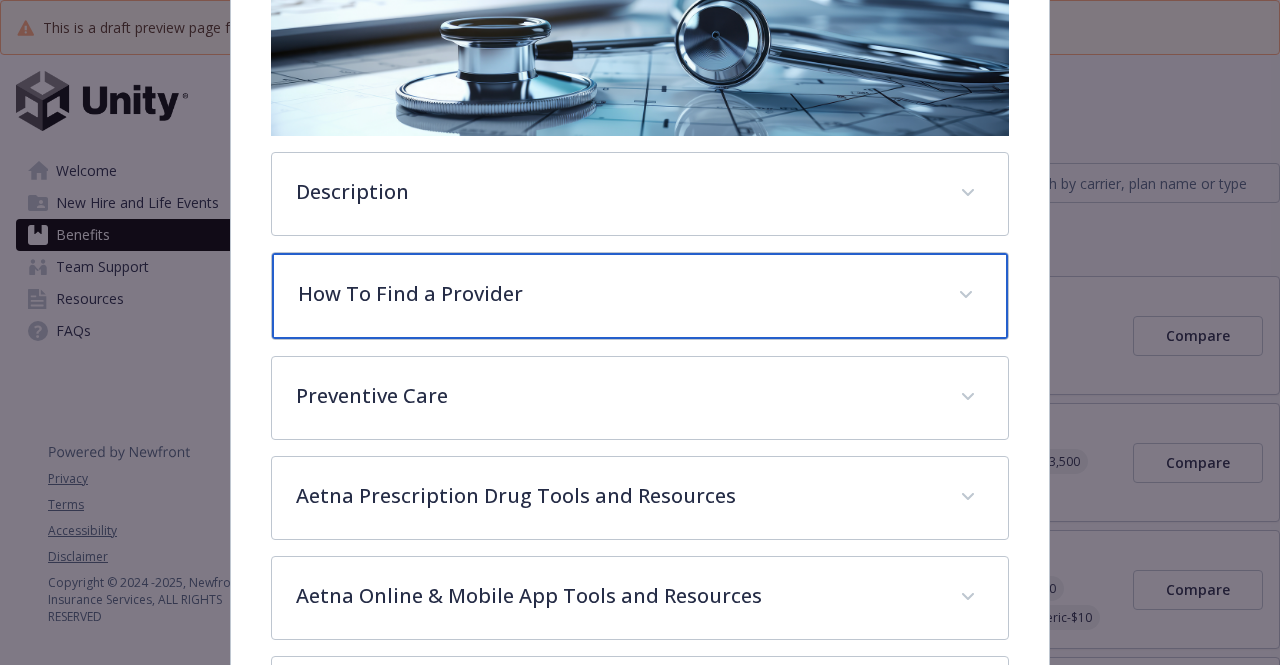 click on "How To Find a Provider" at bounding box center [639, 296] 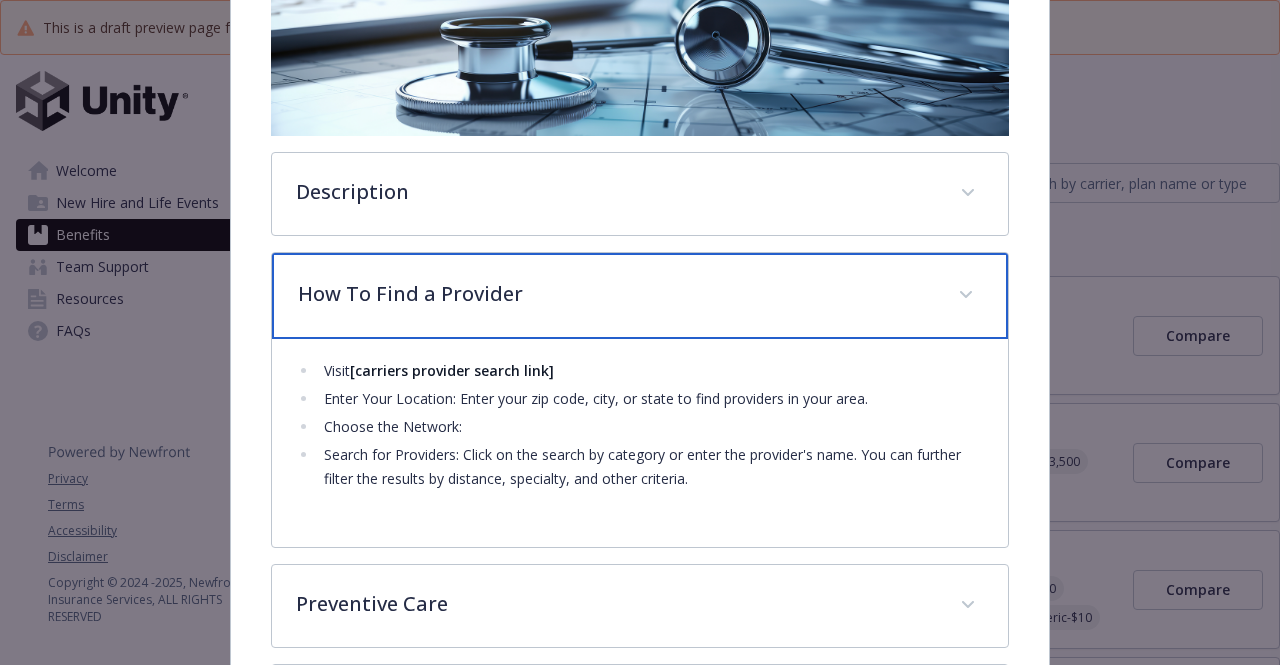 click on "How To Find a Provider" at bounding box center [639, 296] 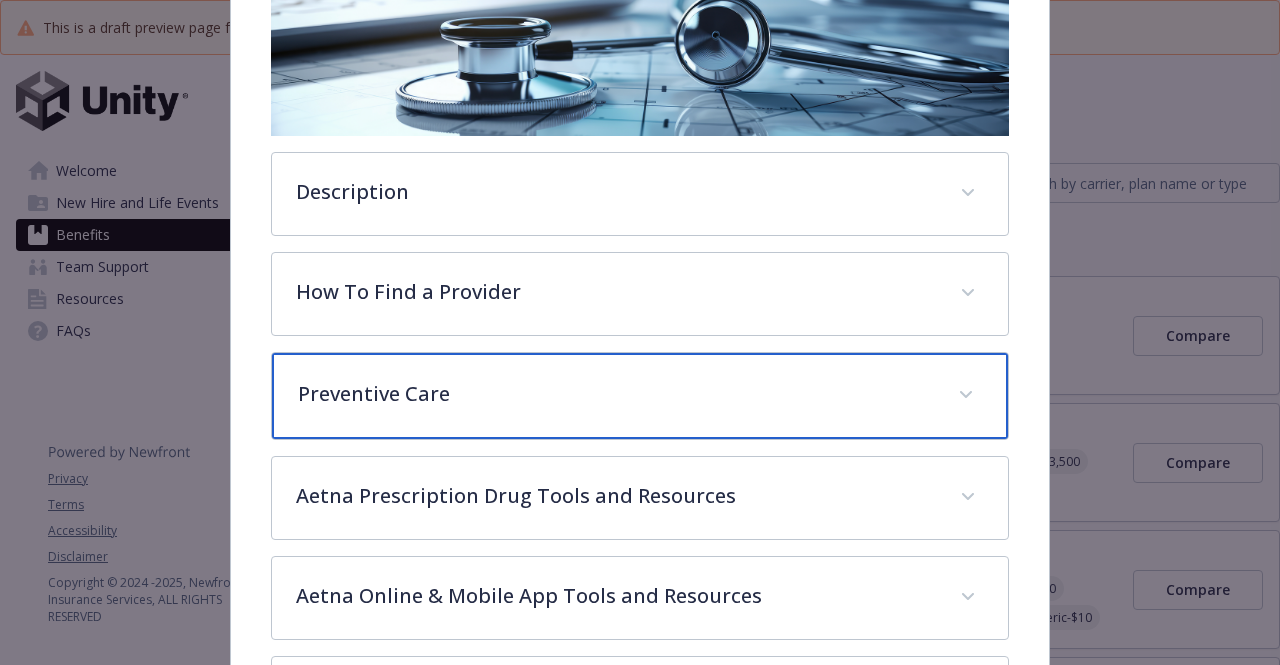 click on "Preventive Care" at bounding box center (615, 394) 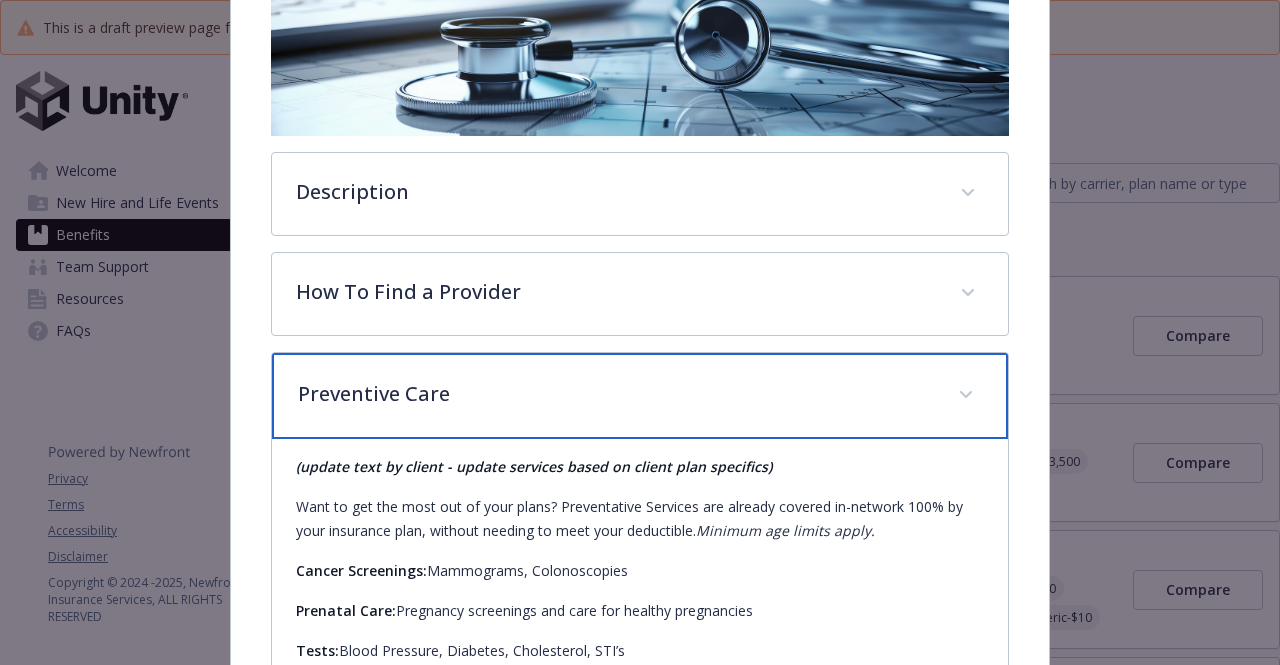 click on "Preventive Care" at bounding box center (615, 394) 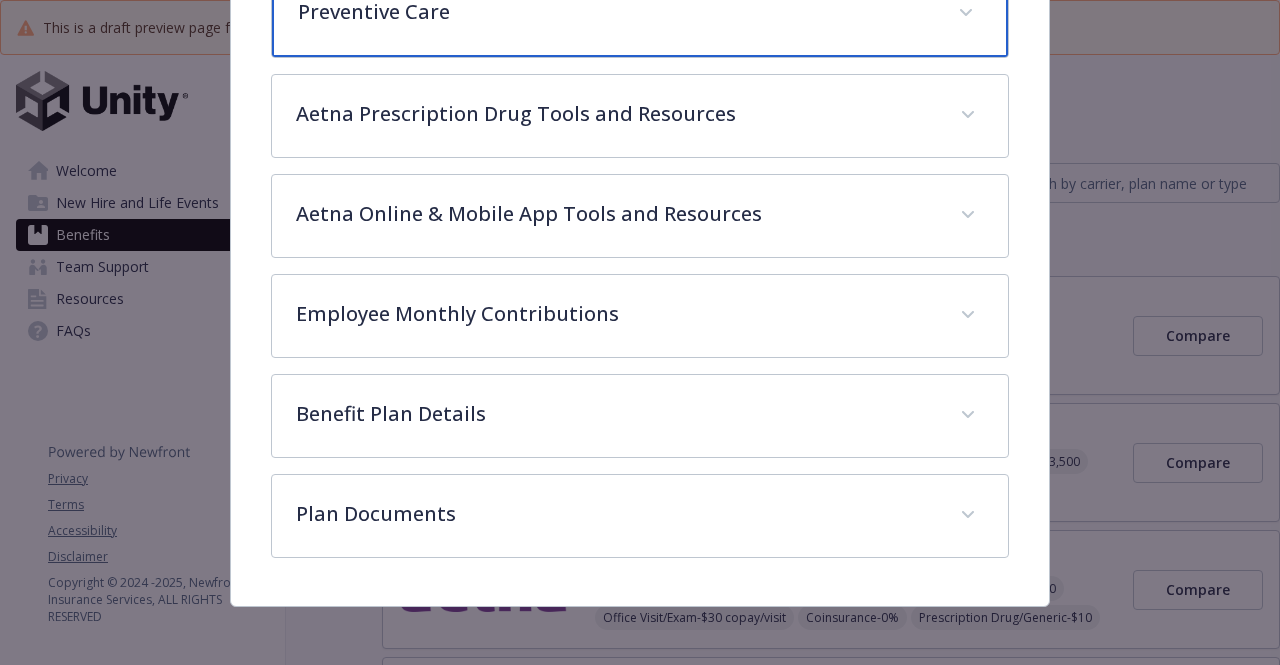 scroll, scrollTop: 740, scrollLeft: 0, axis: vertical 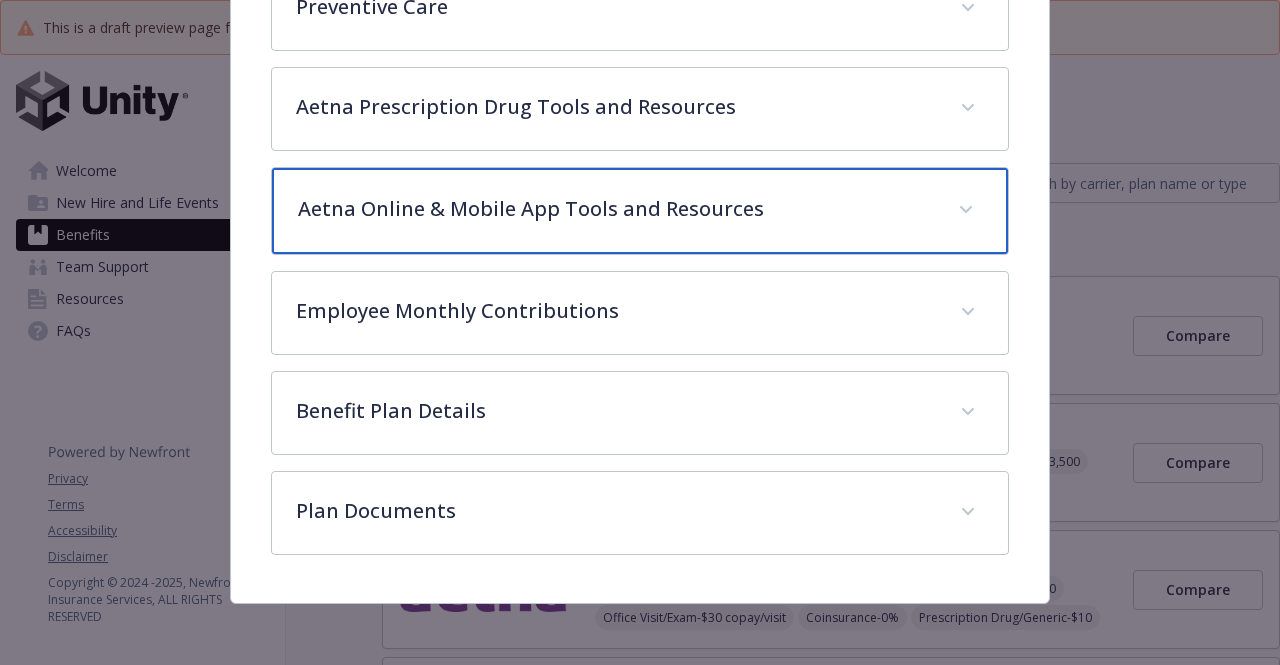 click on "Aetna Online & Mobile App Tools and Resources" at bounding box center (615, 209) 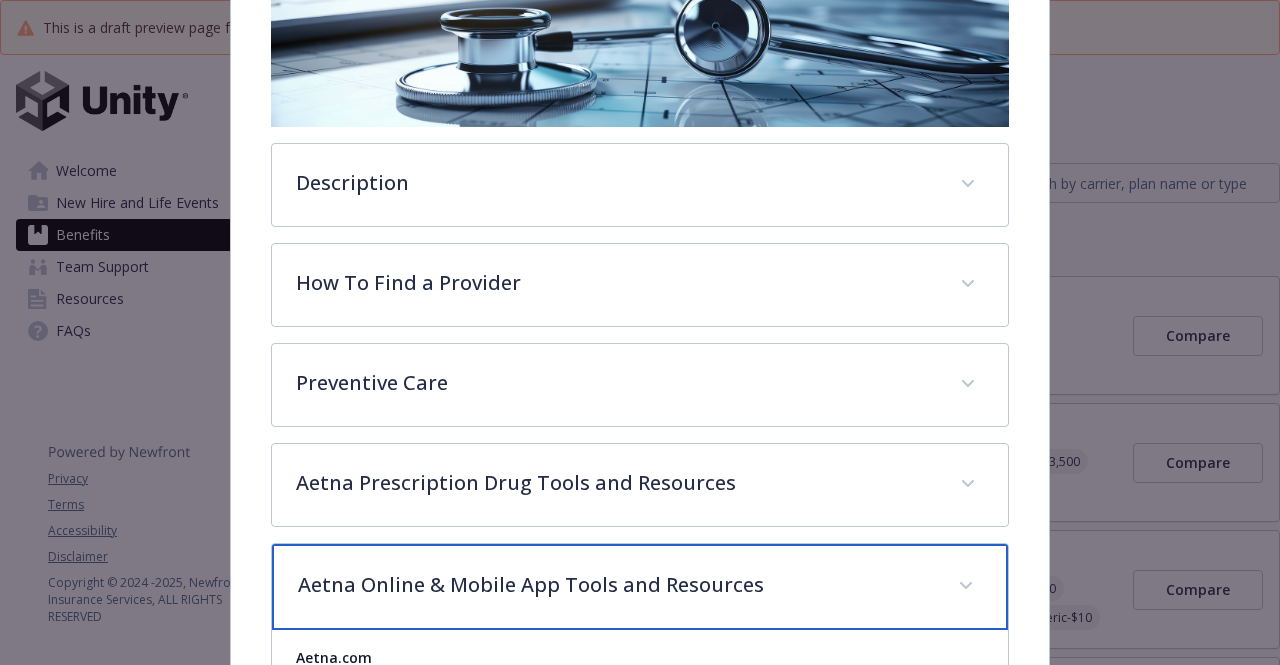 scroll, scrollTop: 0, scrollLeft: 0, axis: both 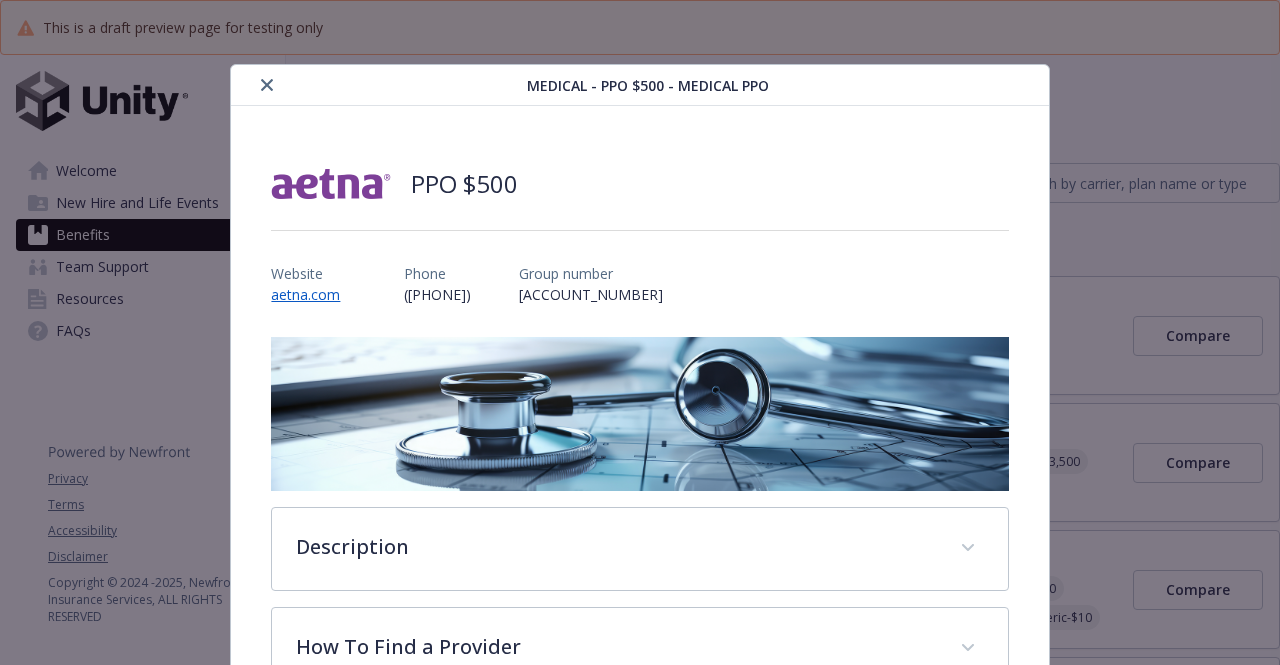 click at bounding box center (267, 85) 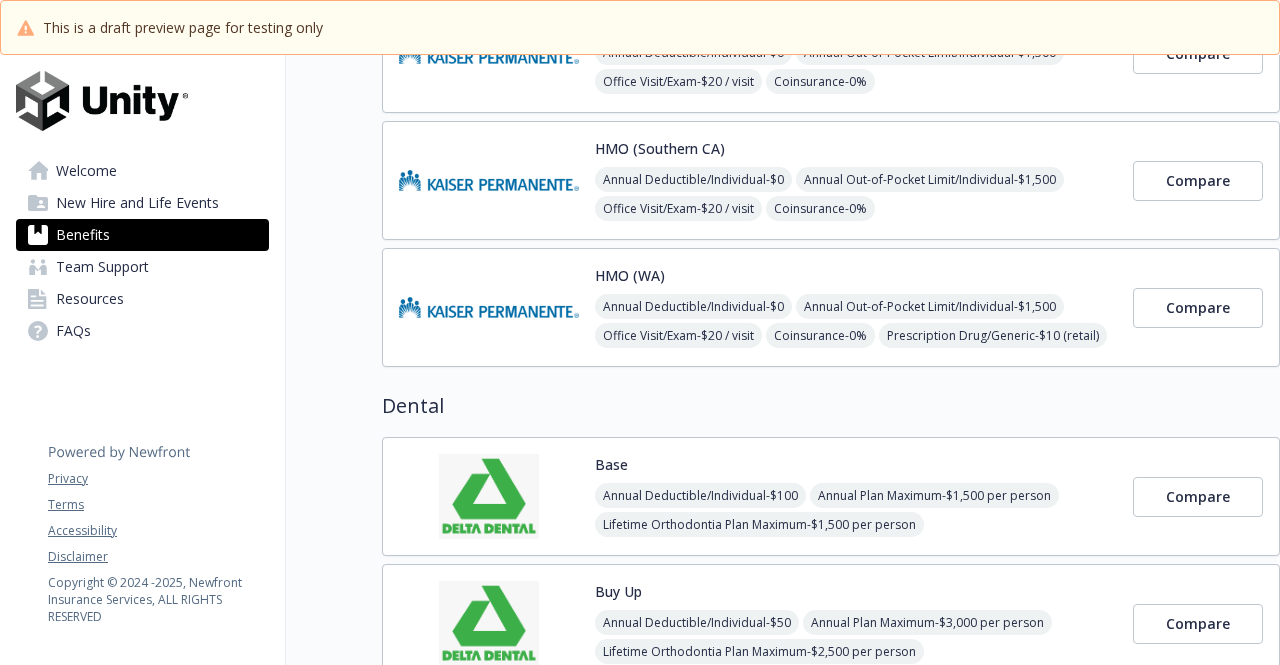 click at bounding box center (489, 496) 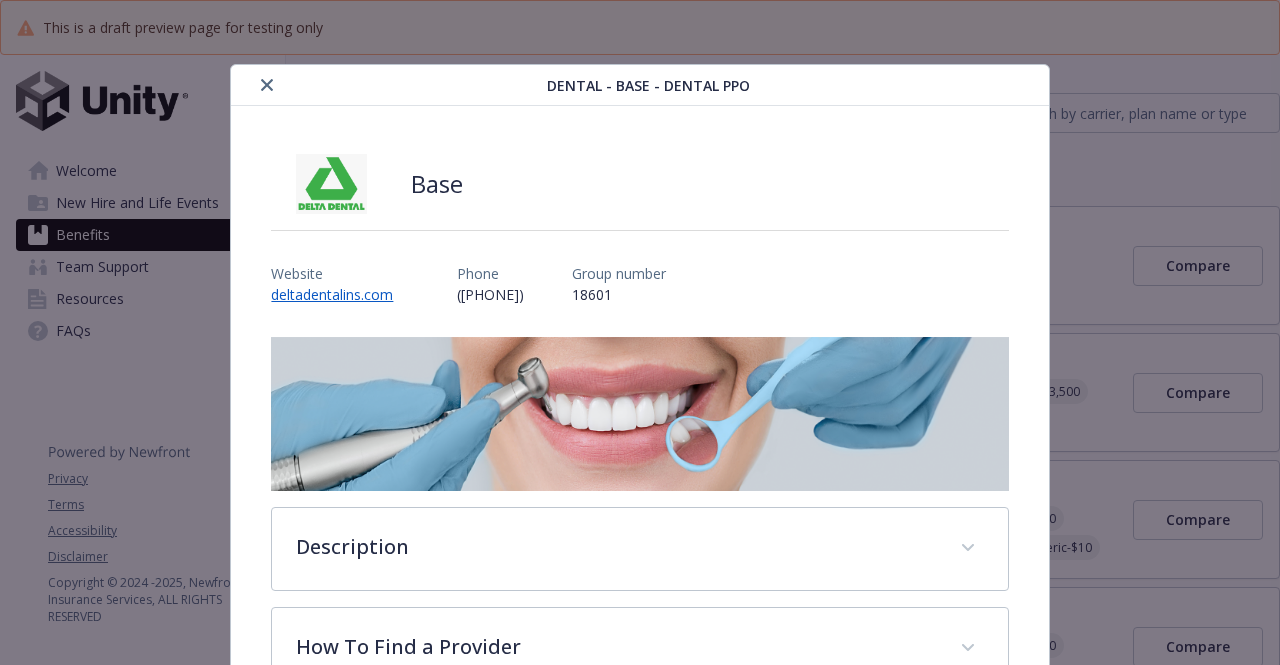 scroll, scrollTop: 663, scrollLeft: 0, axis: vertical 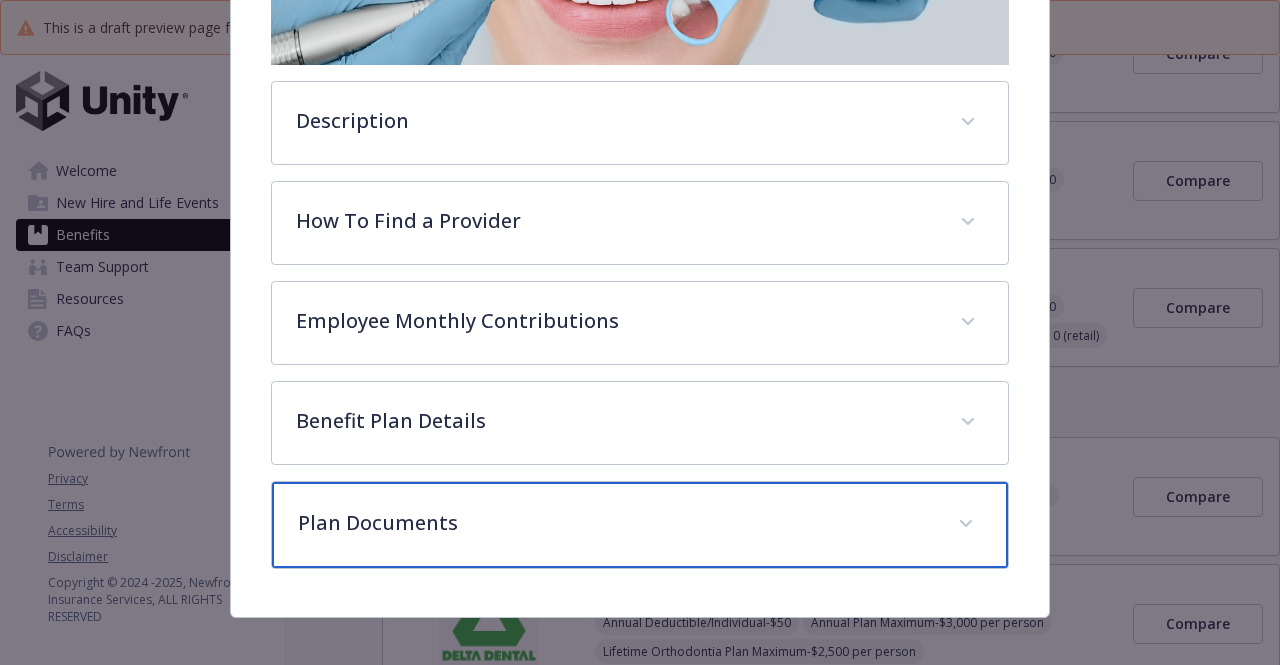 click on "Plan Documents" at bounding box center [615, 523] 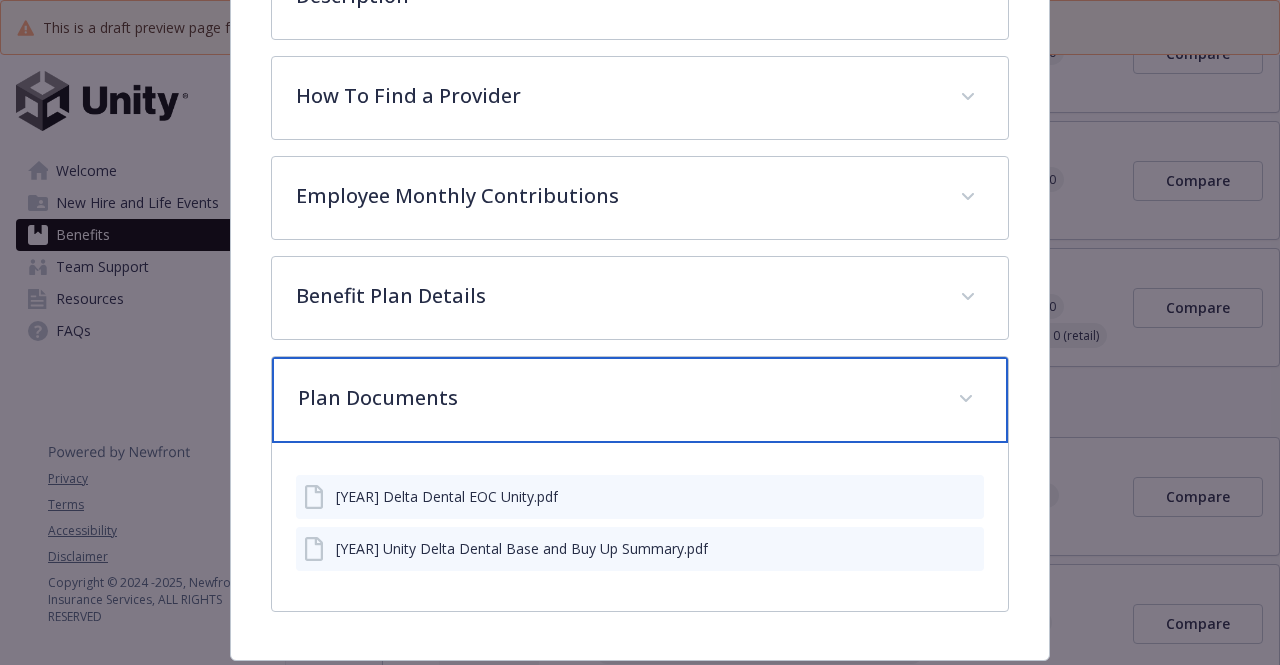 scroll, scrollTop: 553, scrollLeft: 0, axis: vertical 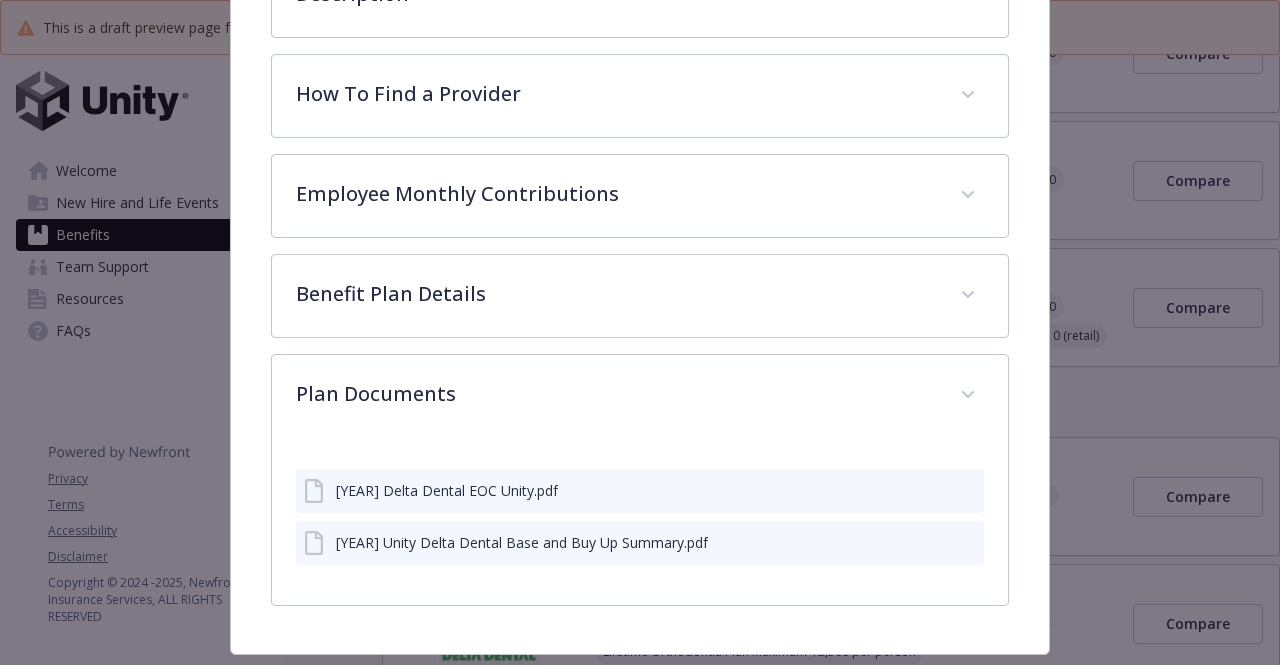 click on "[YEAR] Unity Delta Dental Base and Buy Up Summary.pdf" at bounding box center (522, 542) 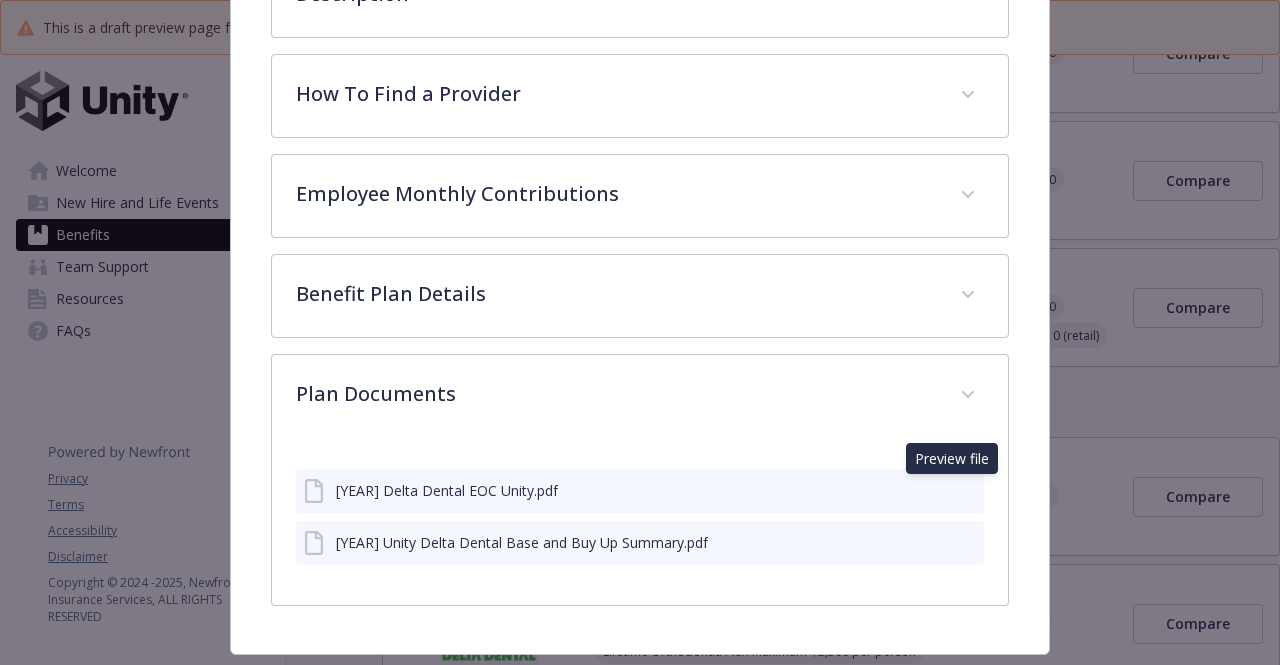 click 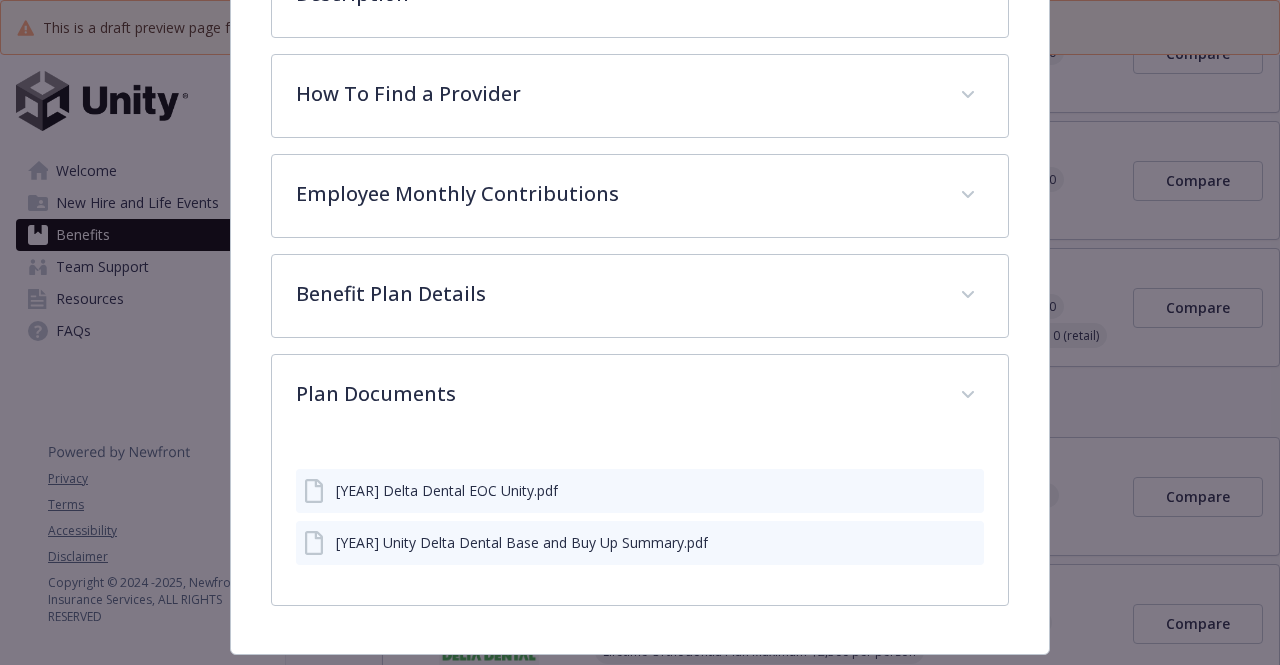 scroll, scrollTop: 0, scrollLeft: 0, axis: both 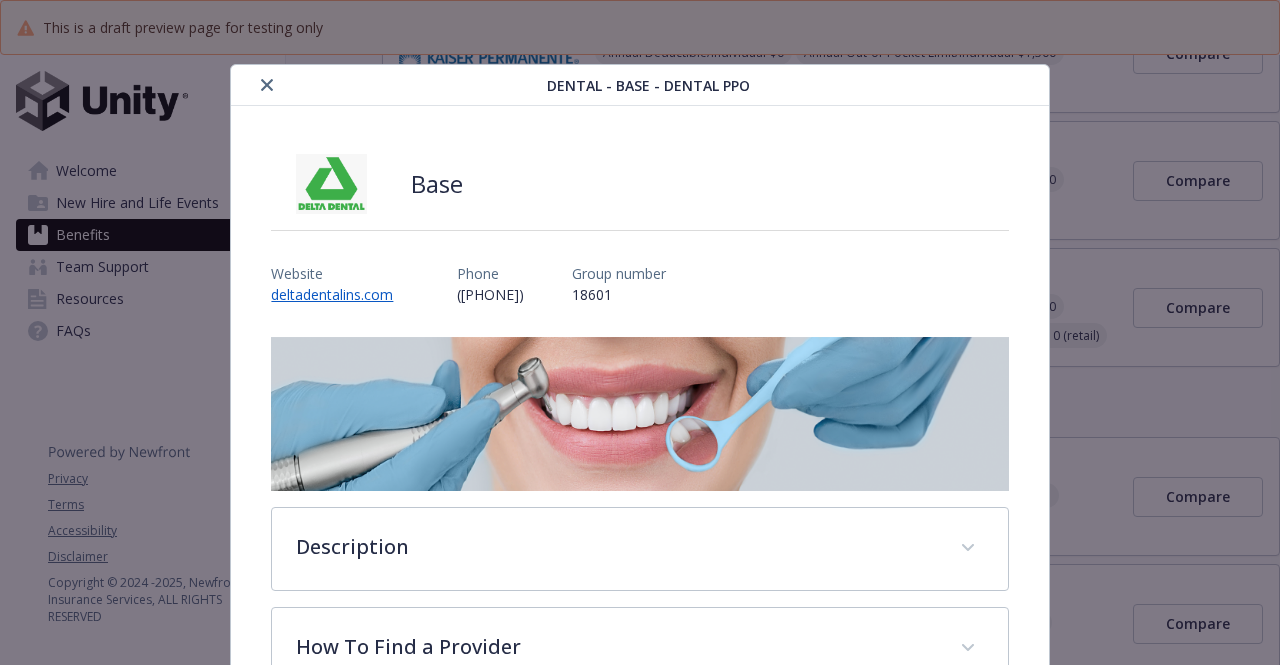 click at bounding box center [267, 85] 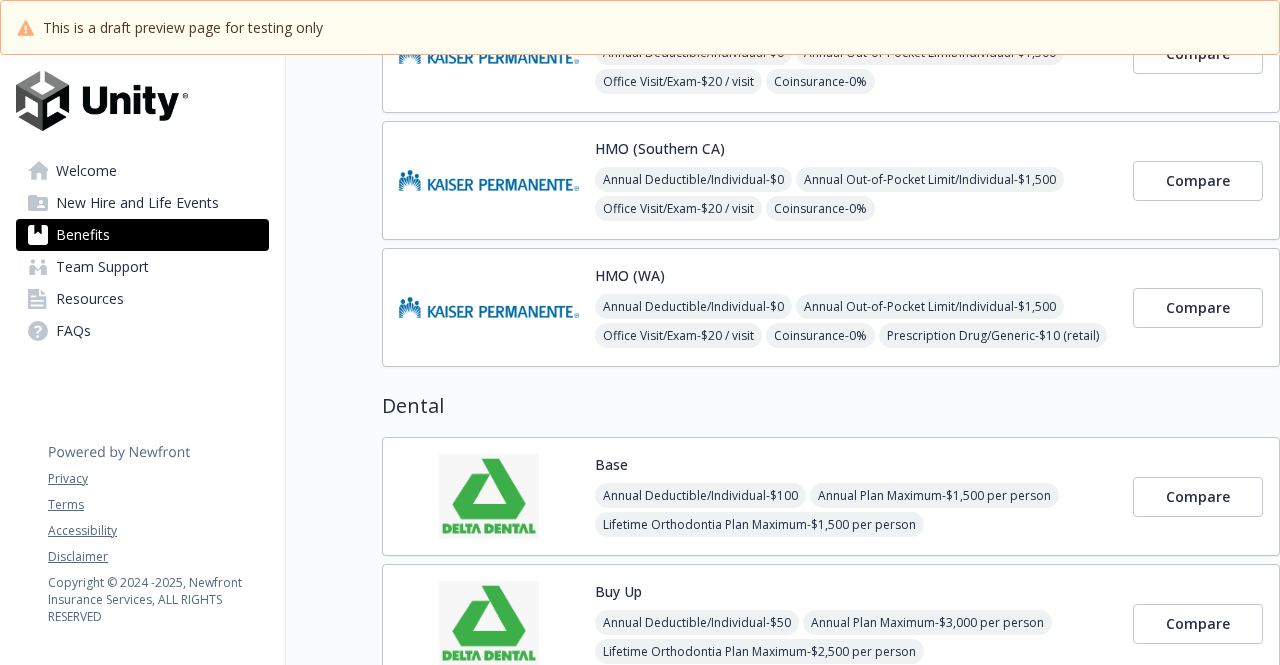scroll, scrollTop: 616, scrollLeft: 0, axis: vertical 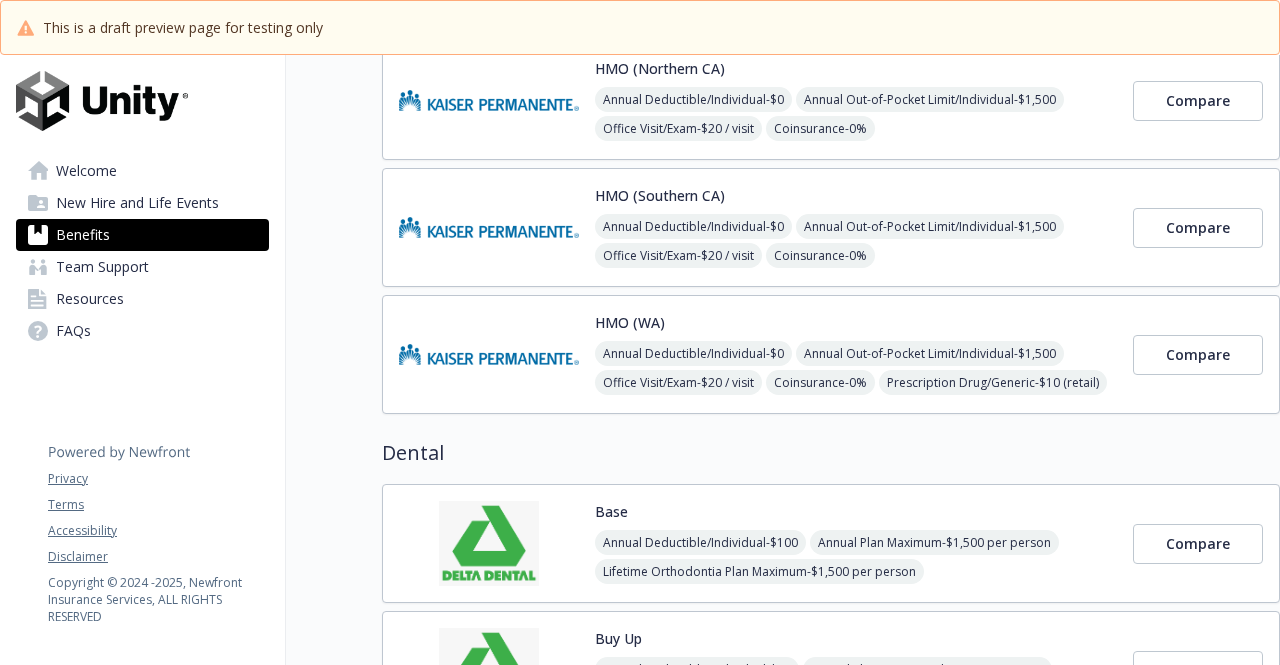 click at bounding box center [489, 227] 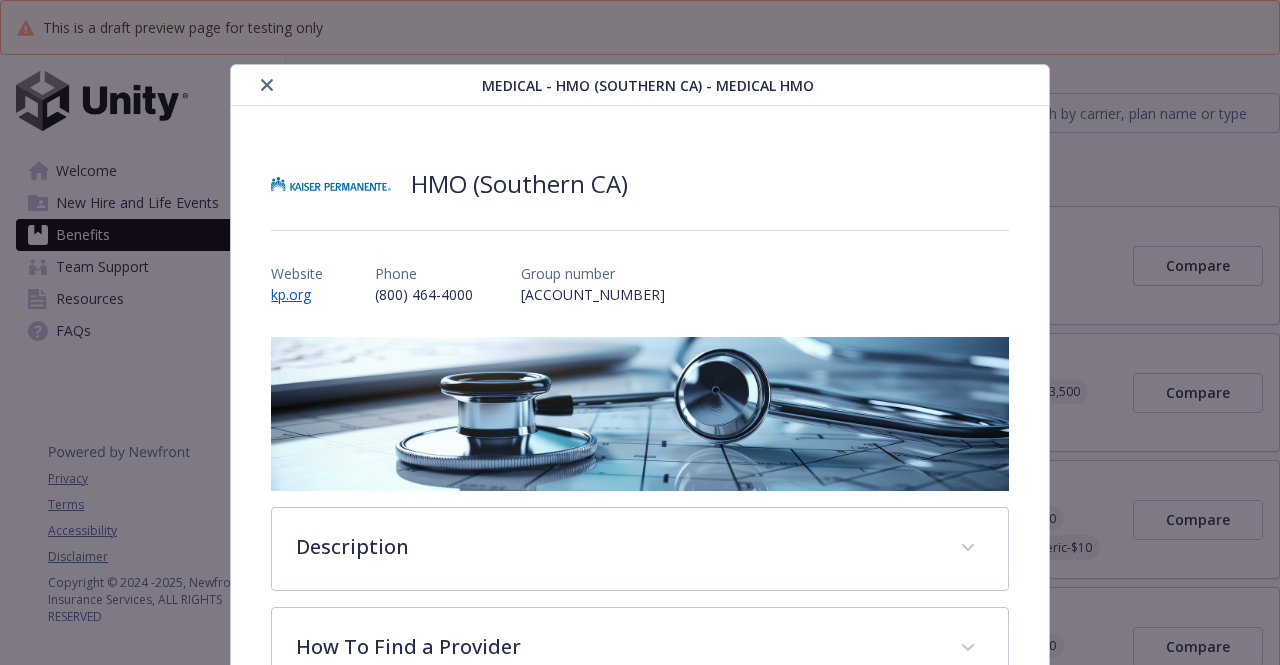 scroll, scrollTop: 616, scrollLeft: 0, axis: vertical 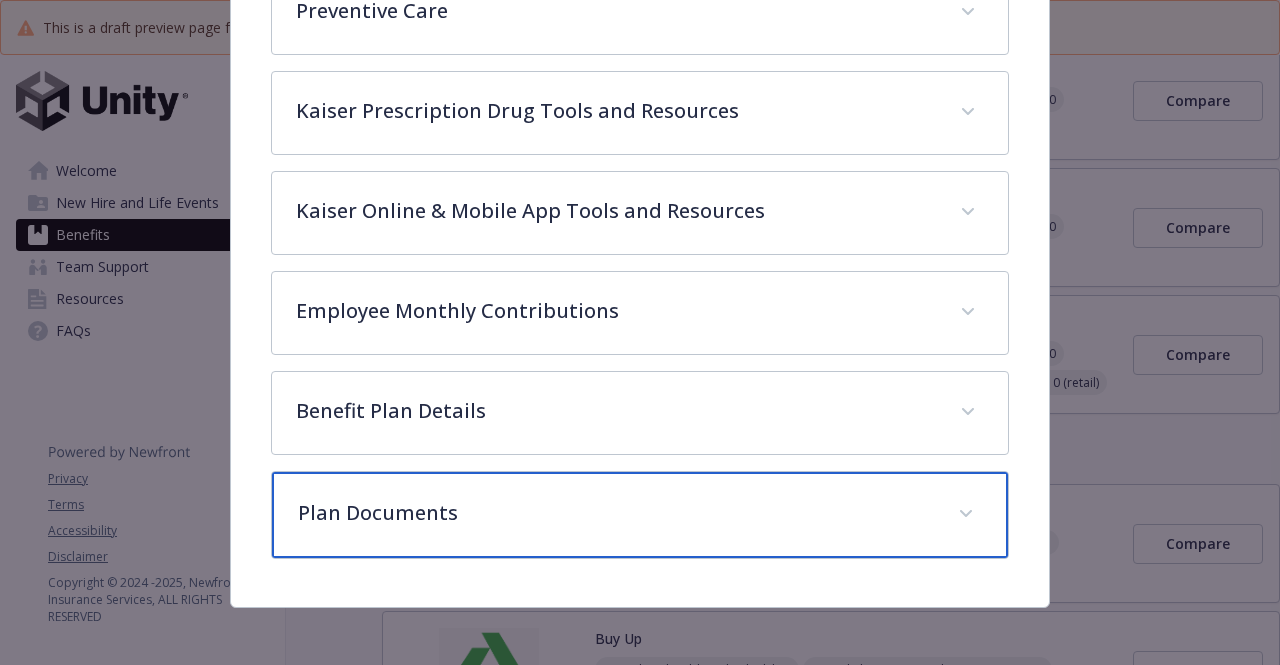 click on "Plan Documents" at bounding box center [615, 513] 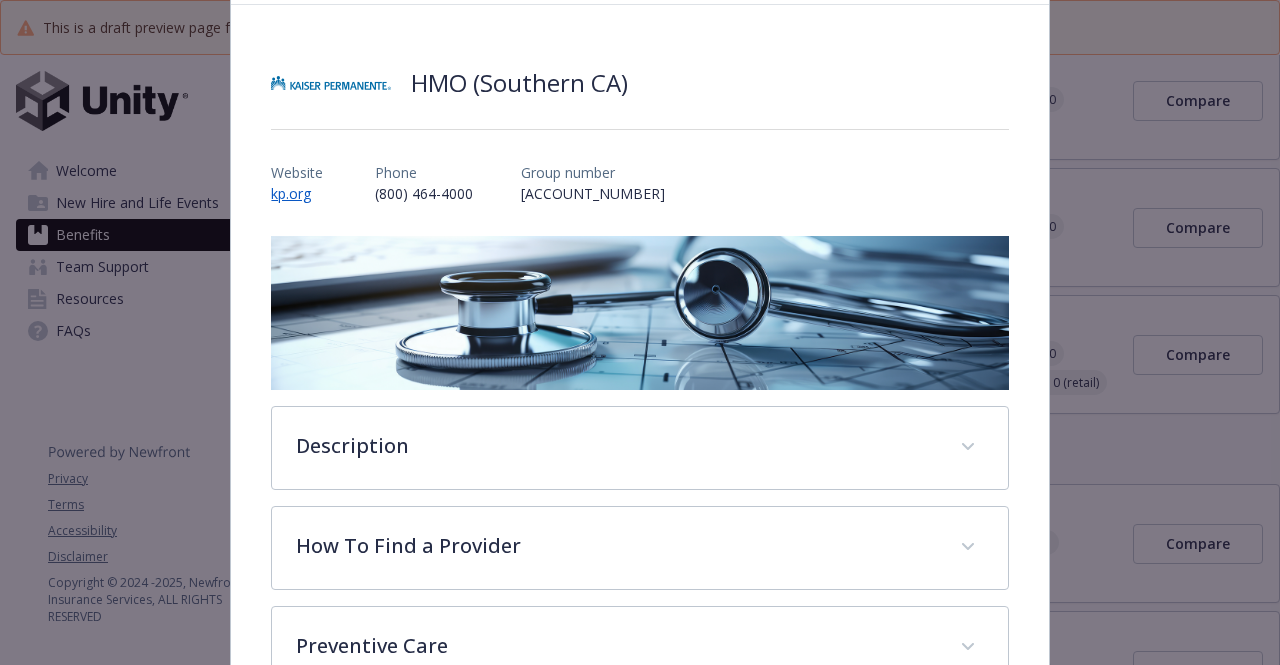 scroll, scrollTop: 0, scrollLeft: 0, axis: both 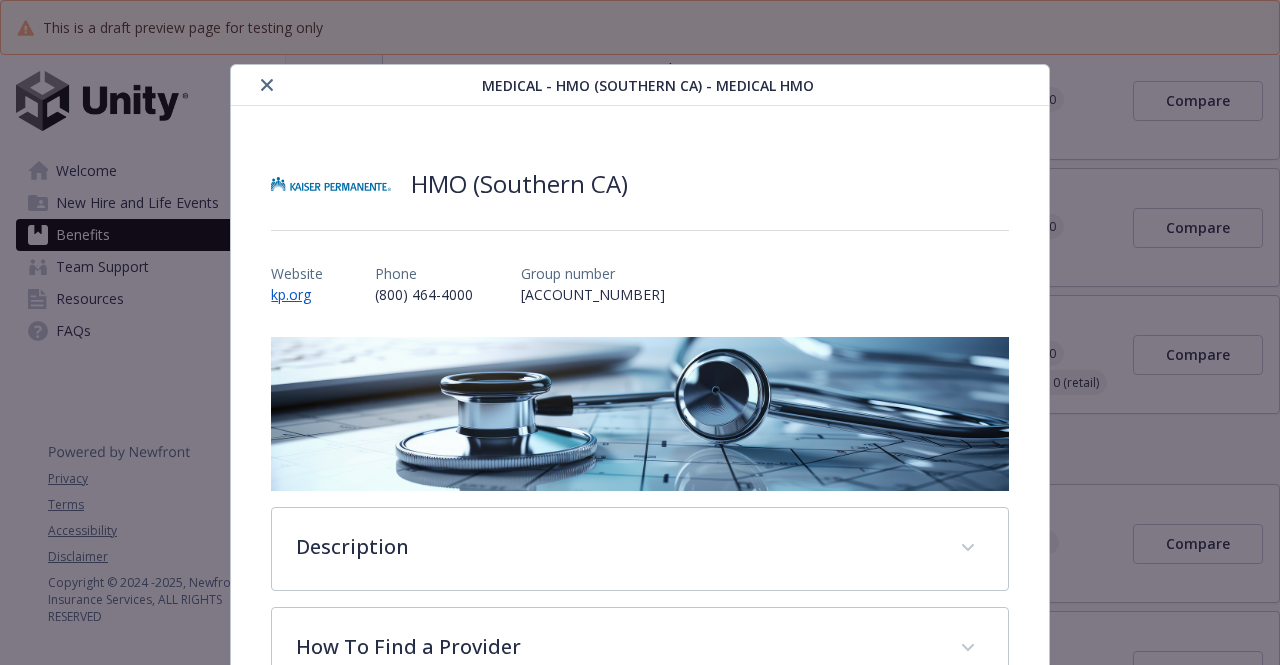 click at bounding box center (267, 85) 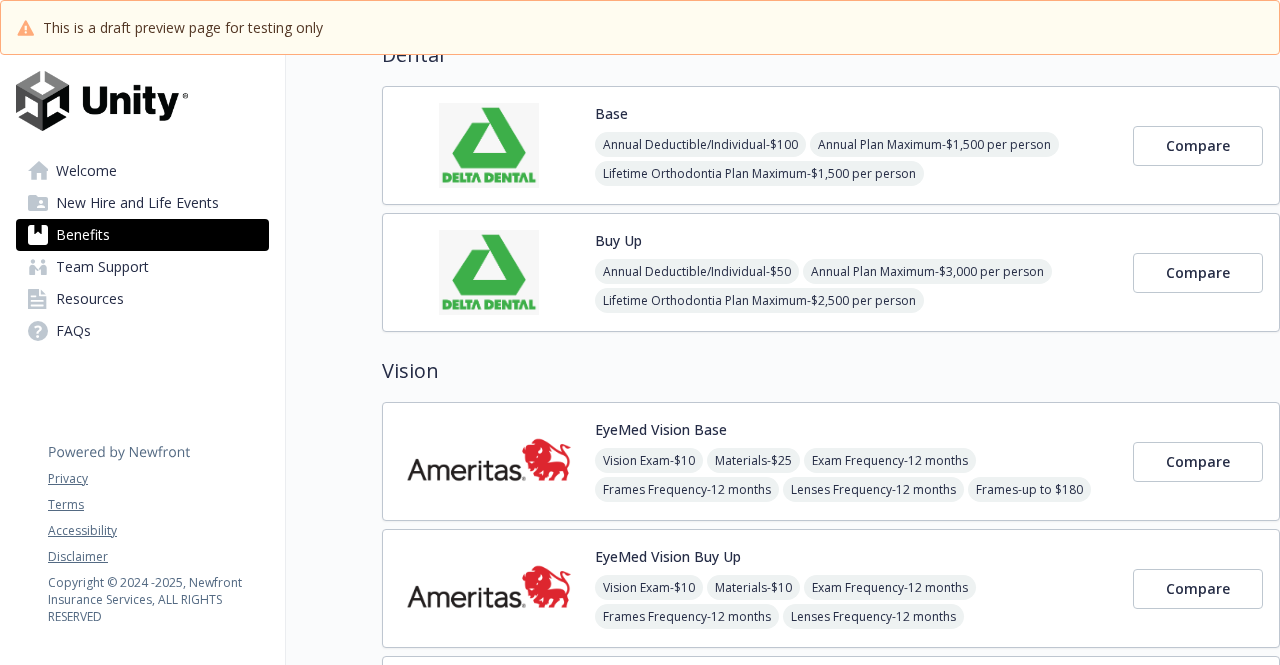 scroll, scrollTop: 1015, scrollLeft: 0, axis: vertical 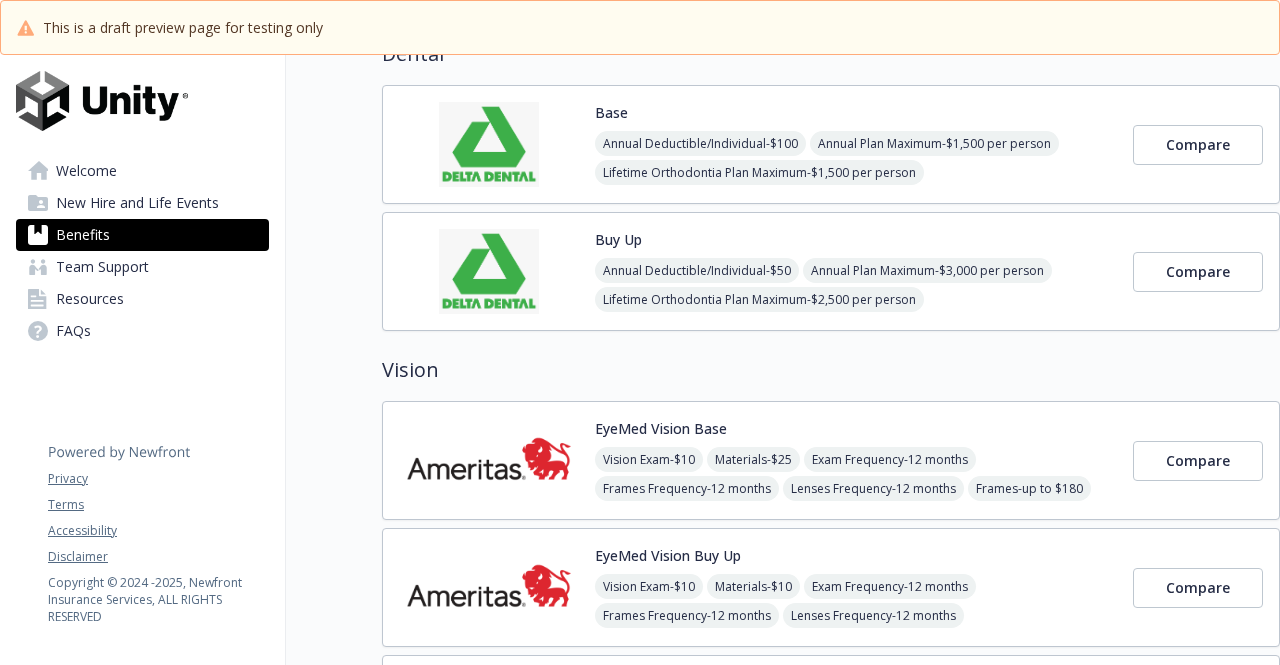 click at bounding box center [489, 144] 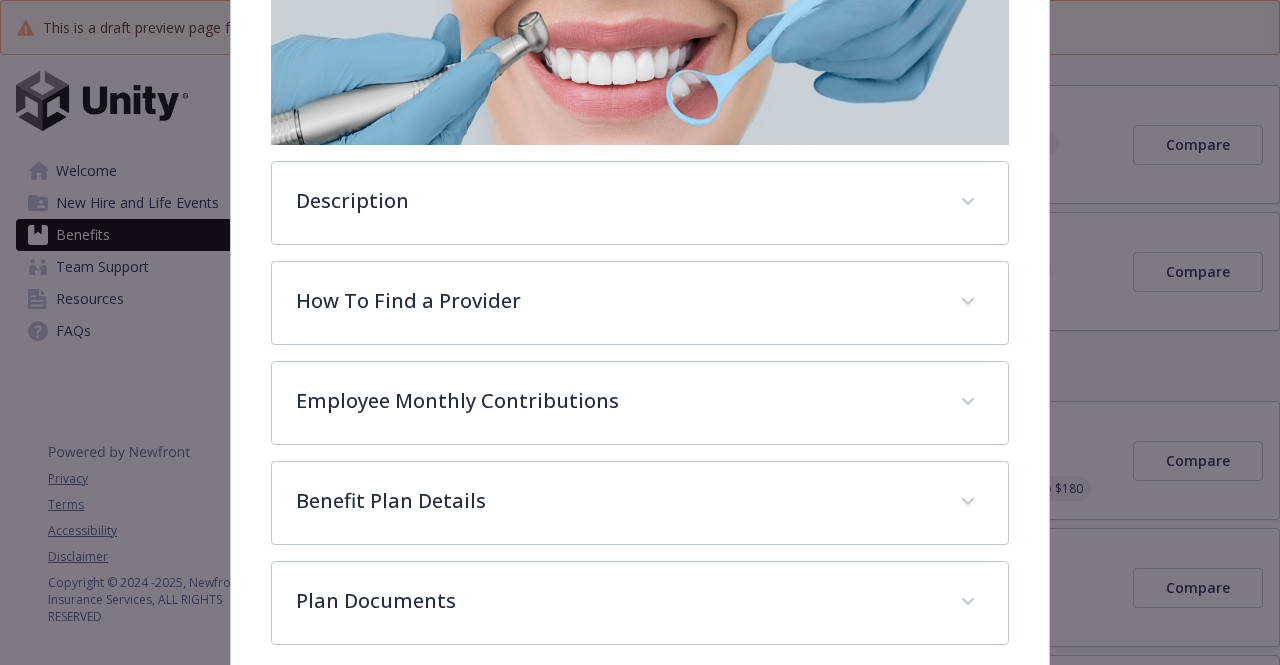 scroll, scrollTop: 350, scrollLeft: 0, axis: vertical 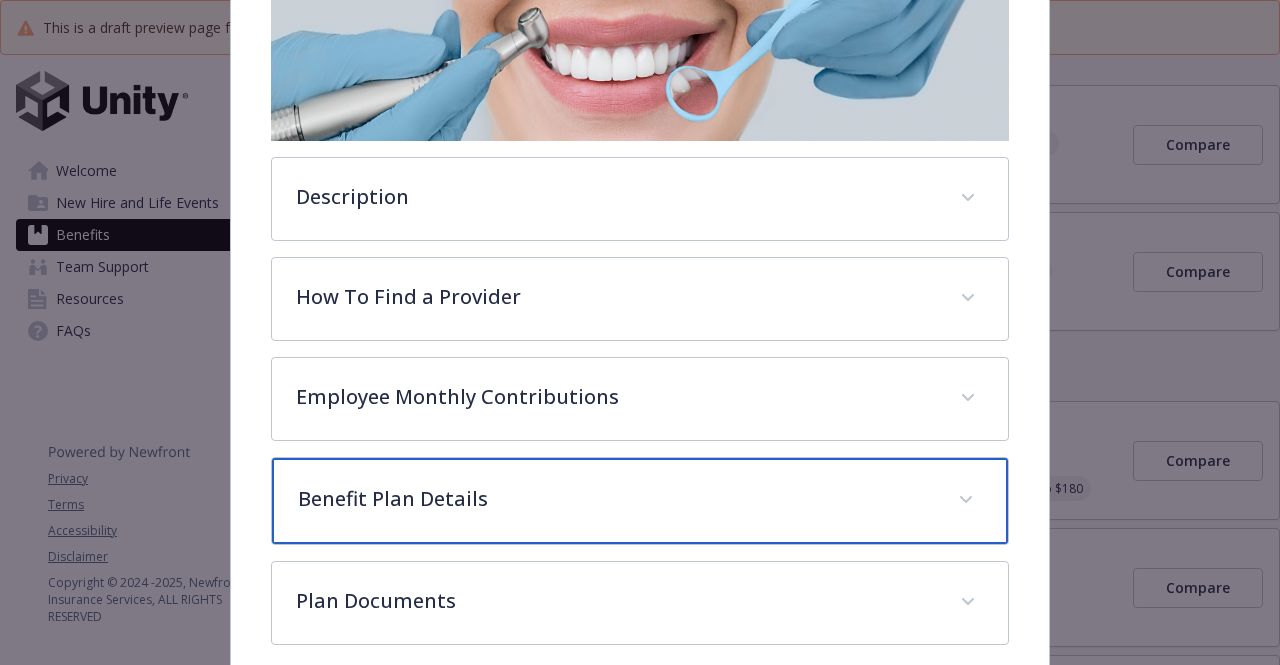 click on "Benefit Plan Details" at bounding box center (615, 499) 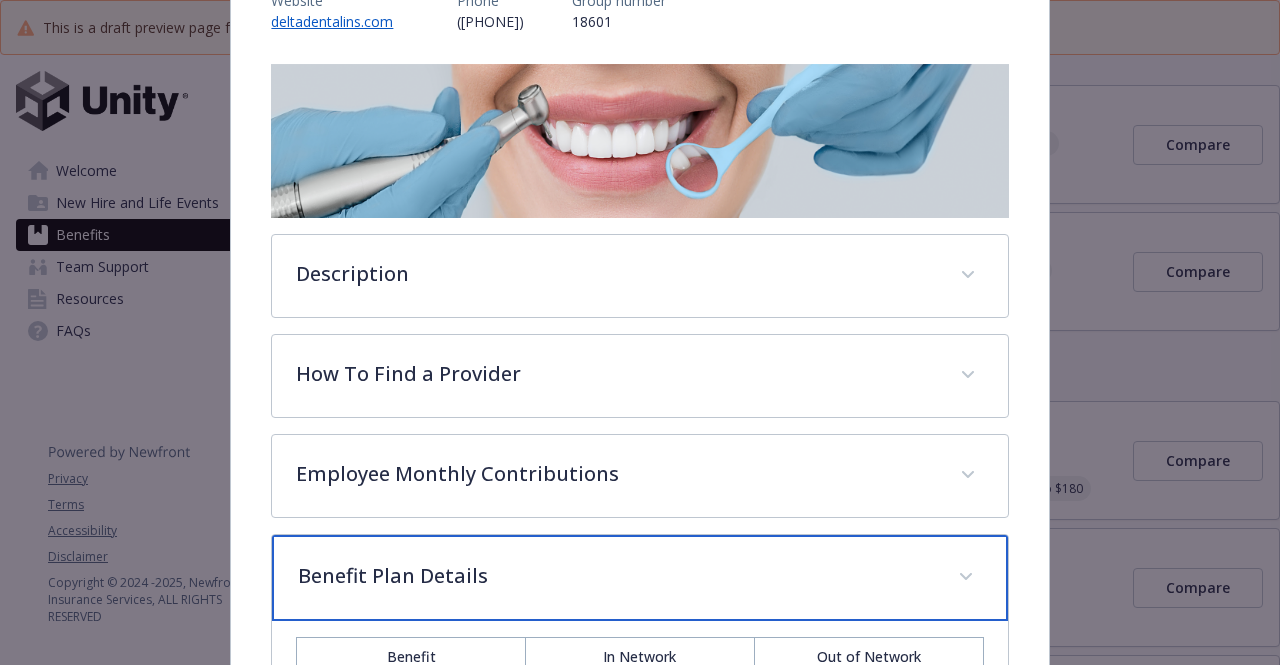 scroll, scrollTop: 0, scrollLeft: 0, axis: both 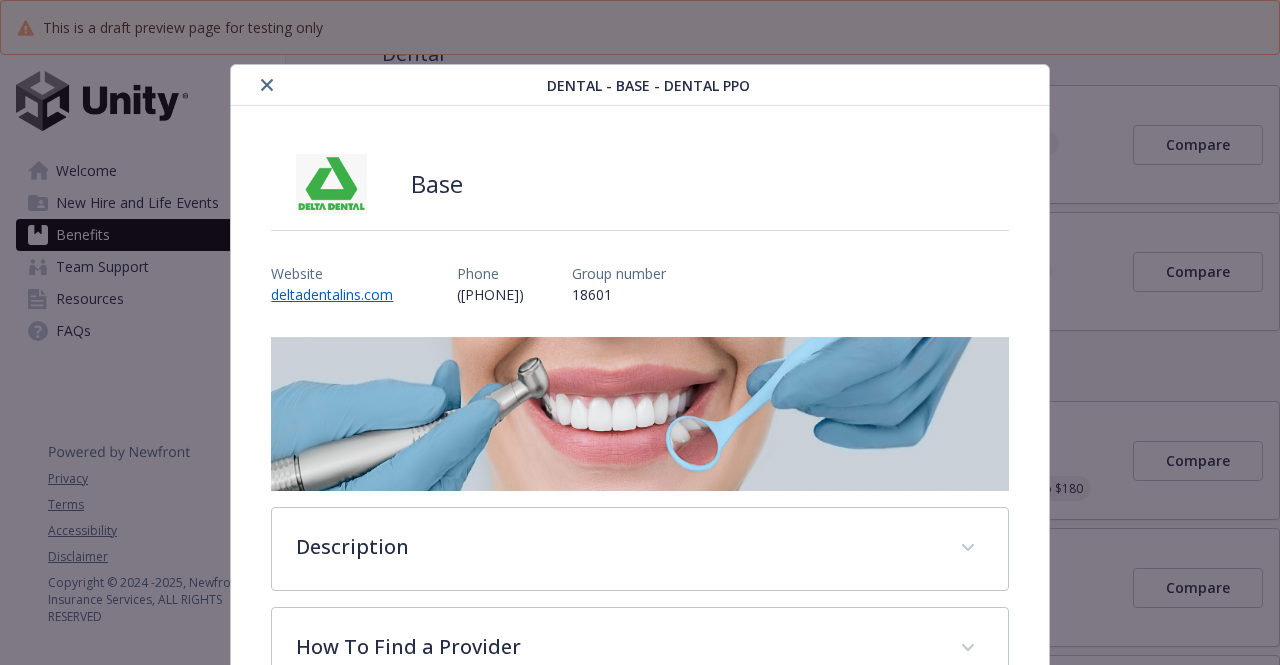 click at bounding box center [267, 85] 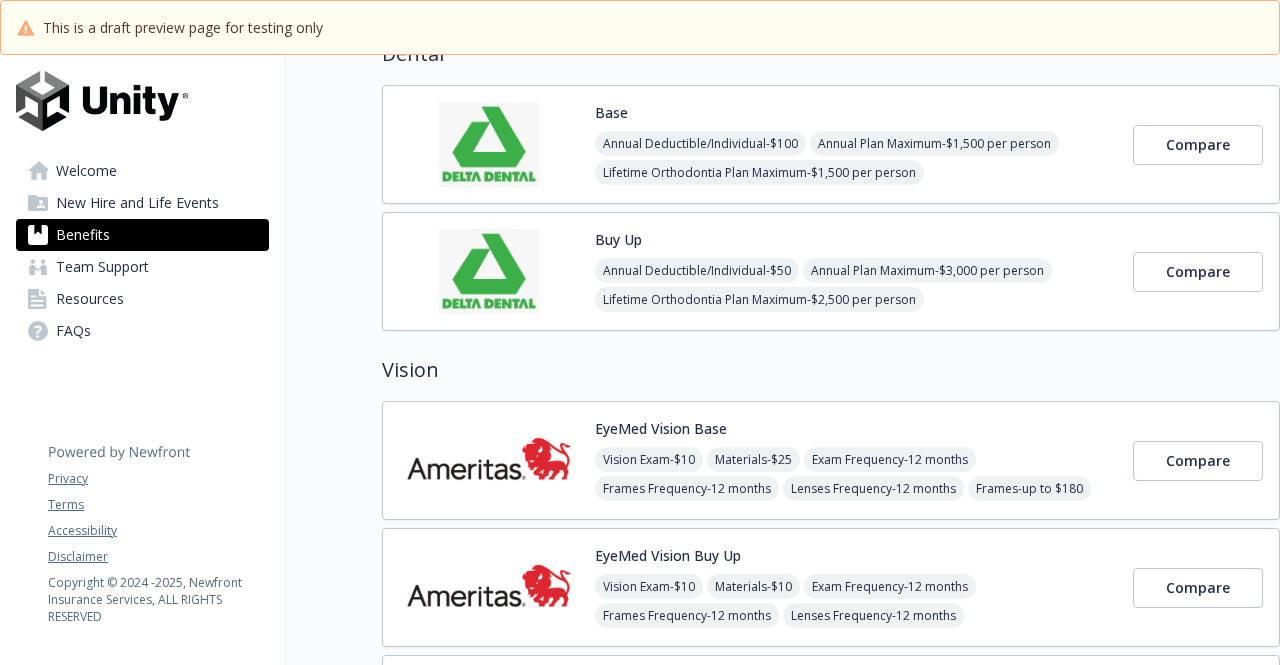 click at bounding box center [489, 460] 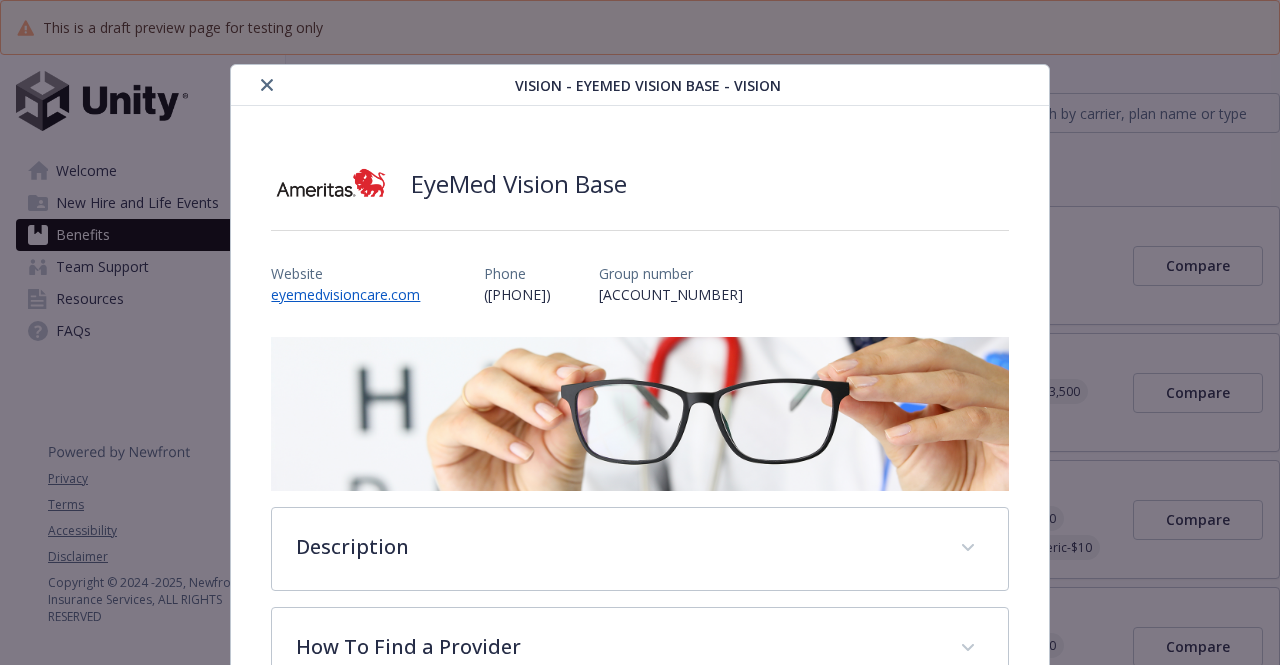 scroll, scrollTop: 1015, scrollLeft: 0, axis: vertical 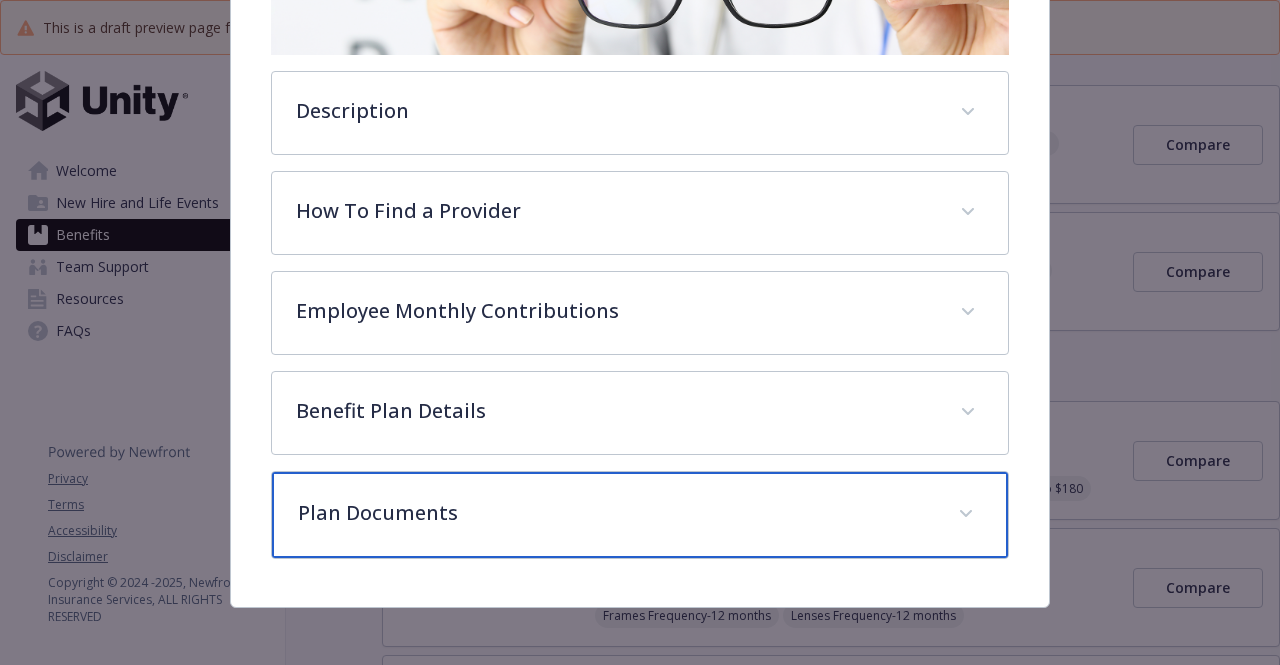 click on "Plan Documents" at bounding box center (639, 515) 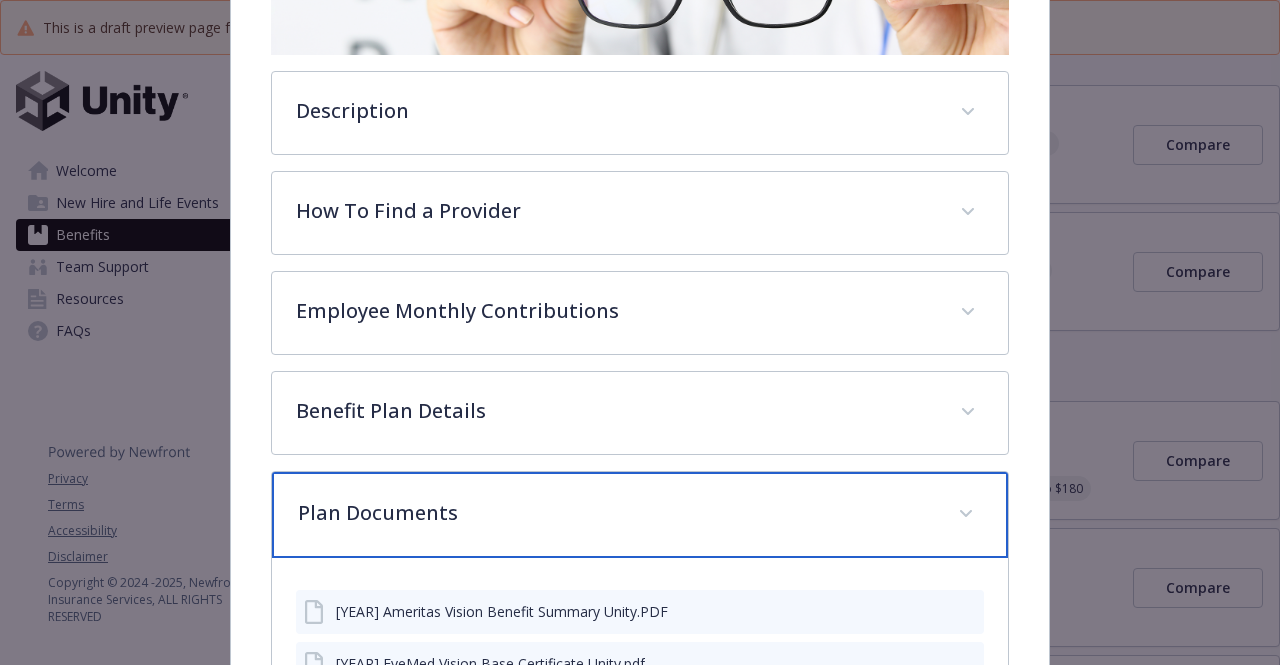click on "Plan Documents" at bounding box center [639, 515] 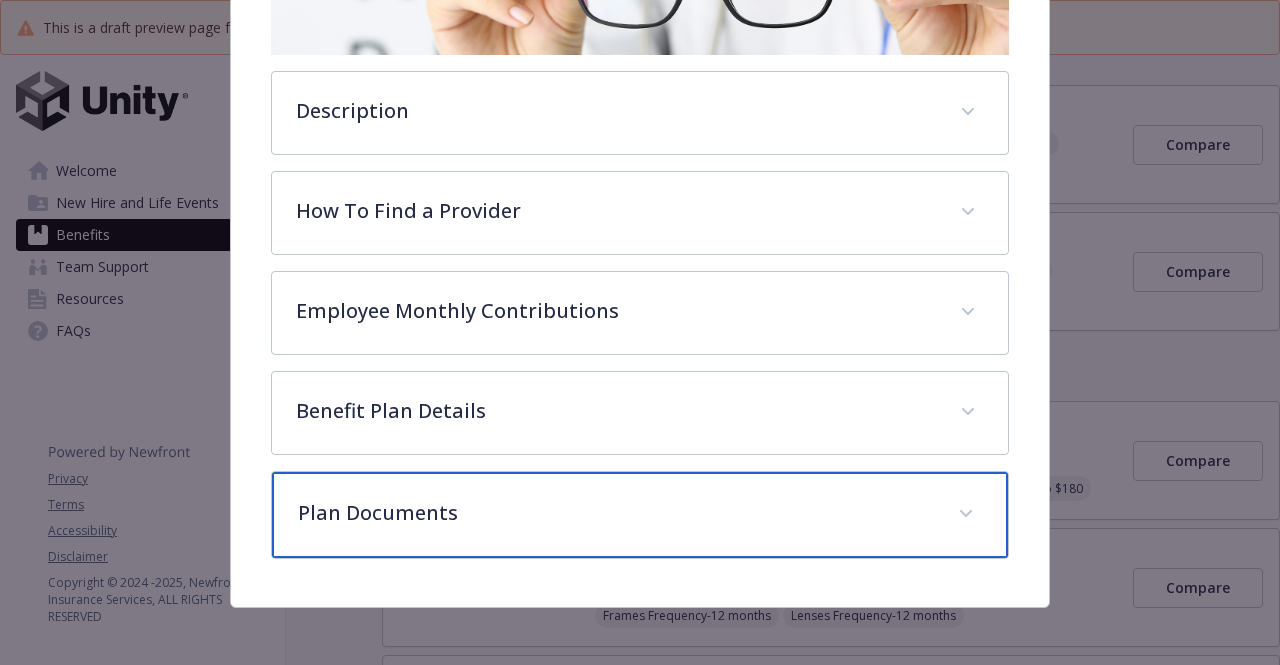 click on "Plan Documents" at bounding box center (639, 515) 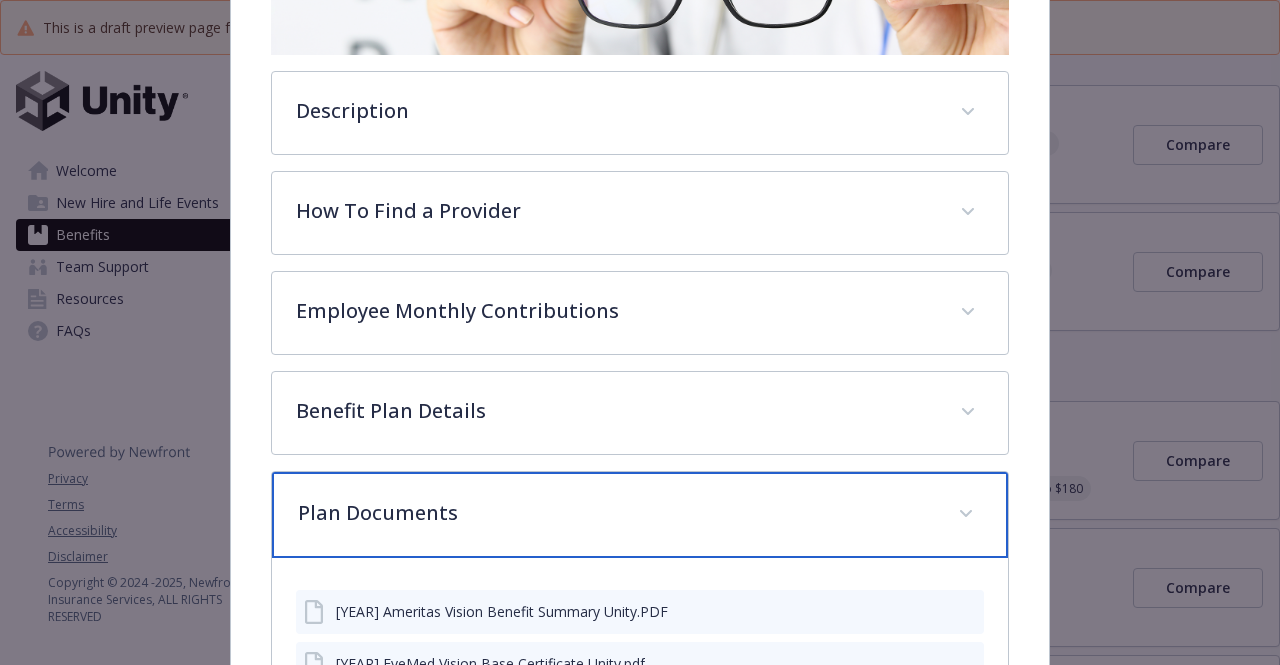 scroll, scrollTop: 608, scrollLeft: 0, axis: vertical 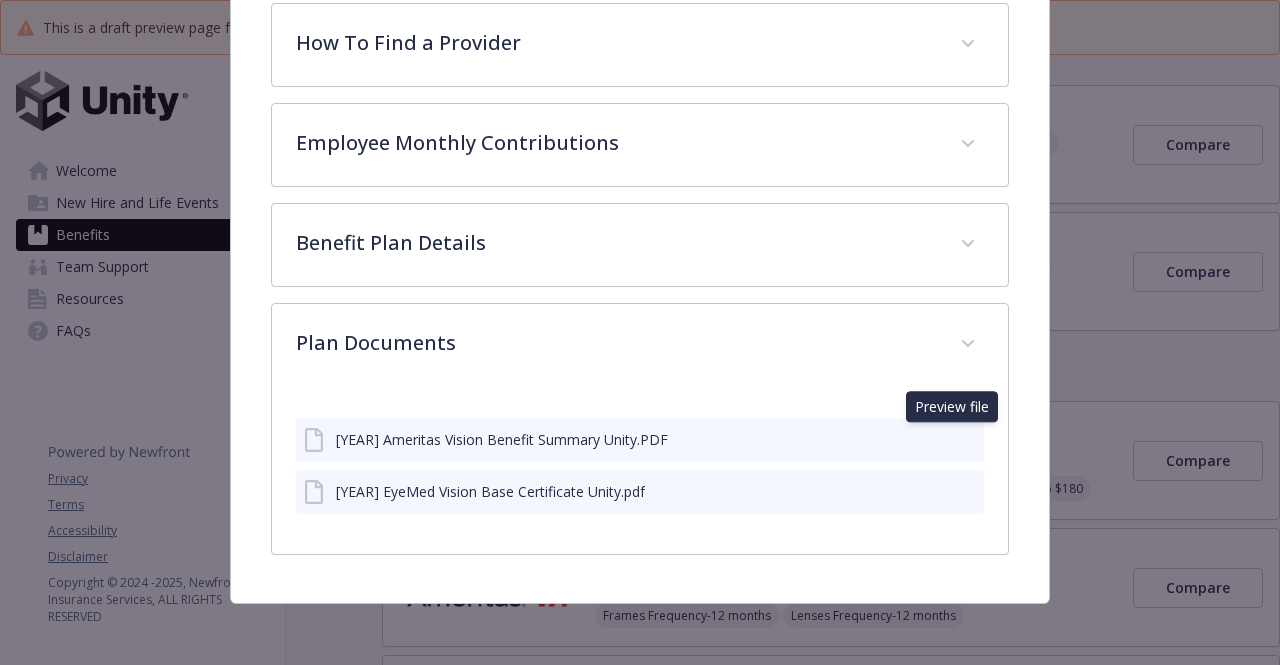 click 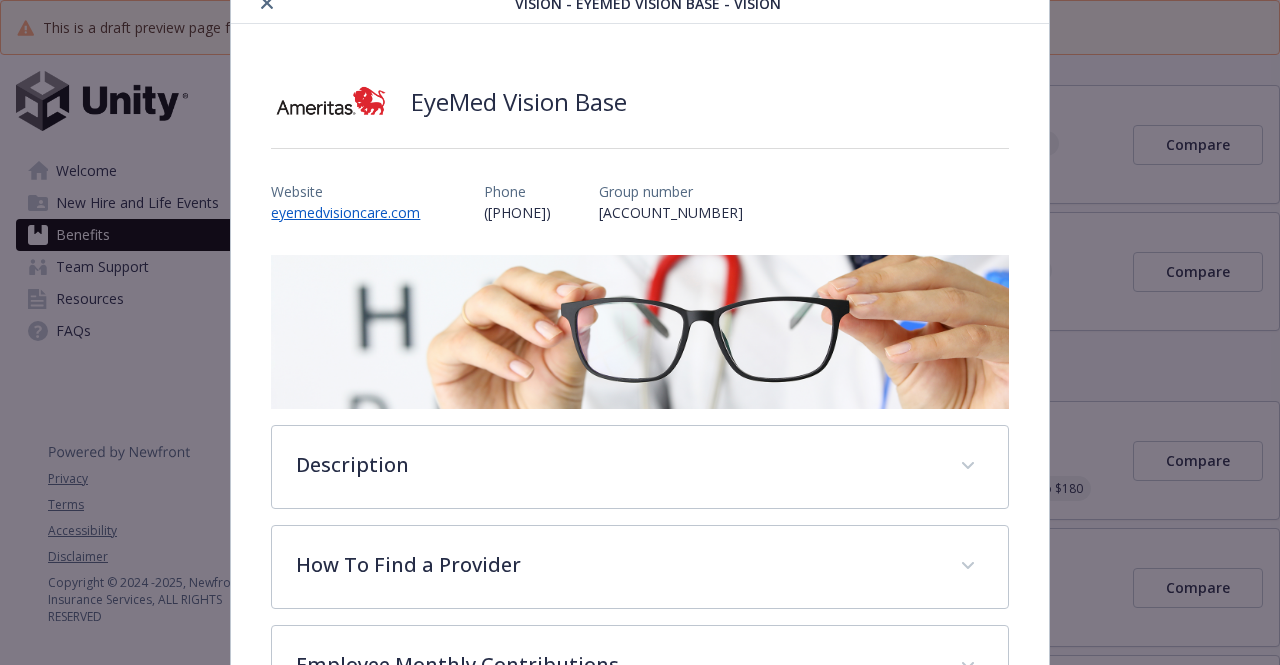 scroll, scrollTop: 0, scrollLeft: 0, axis: both 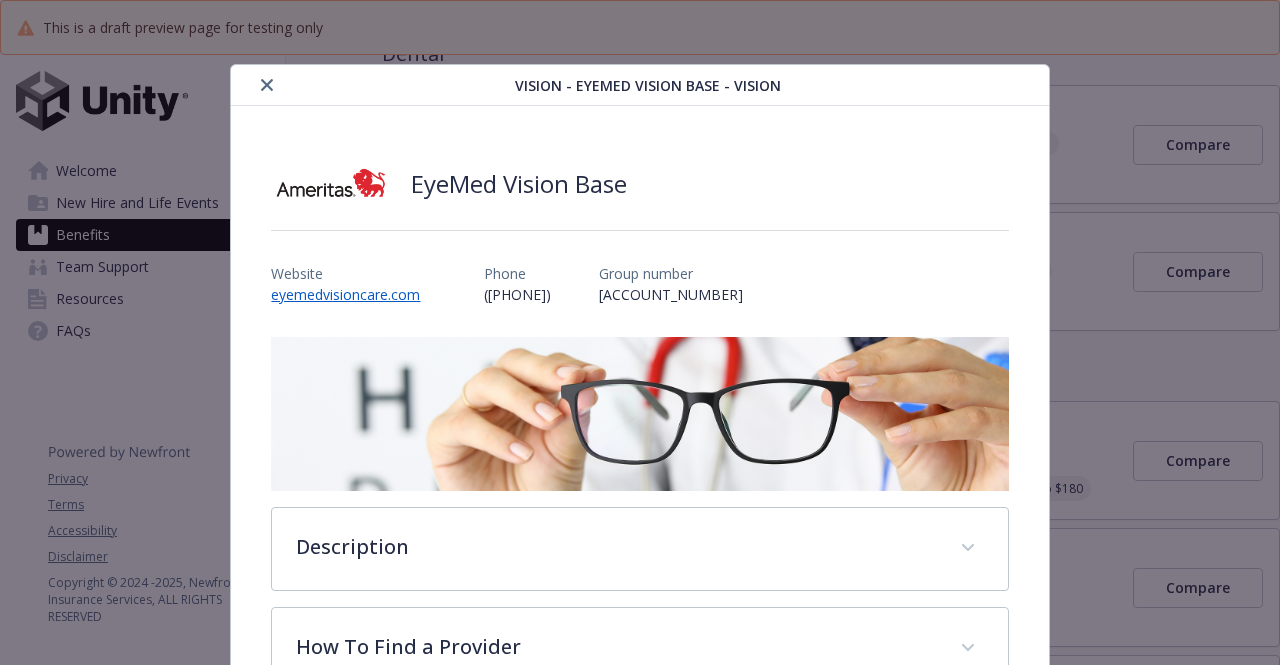 click 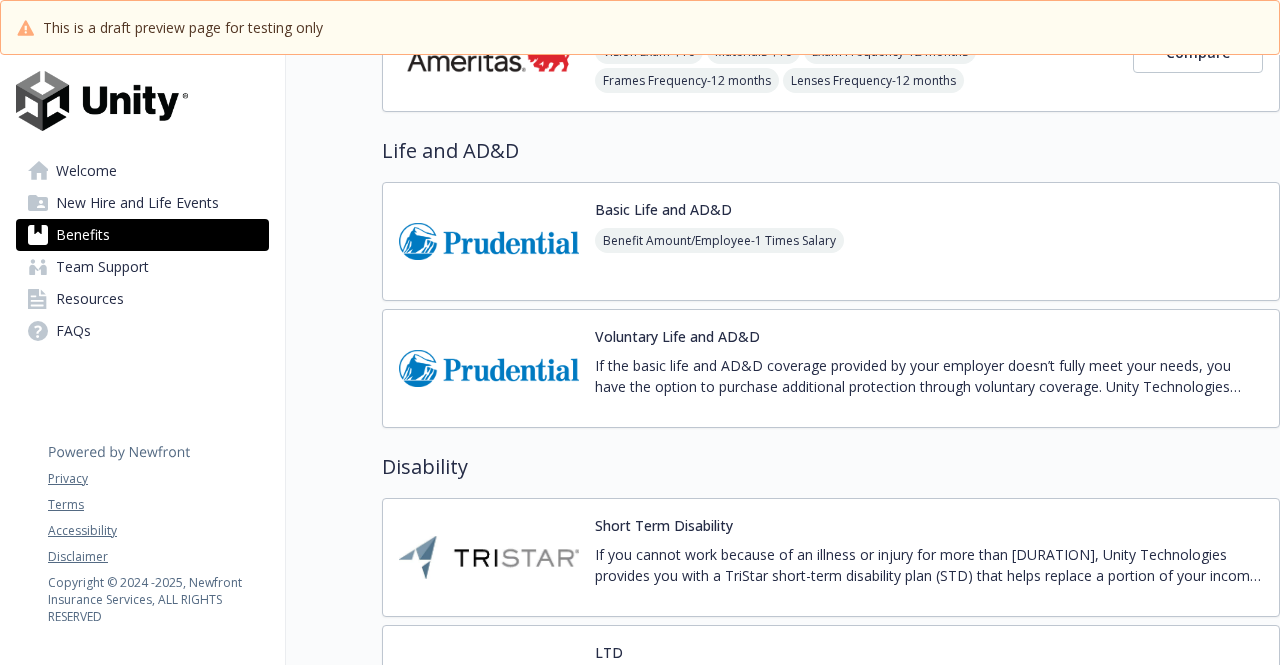 scroll, scrollTop: 1805, scrollLeft: 0, axis: vertical 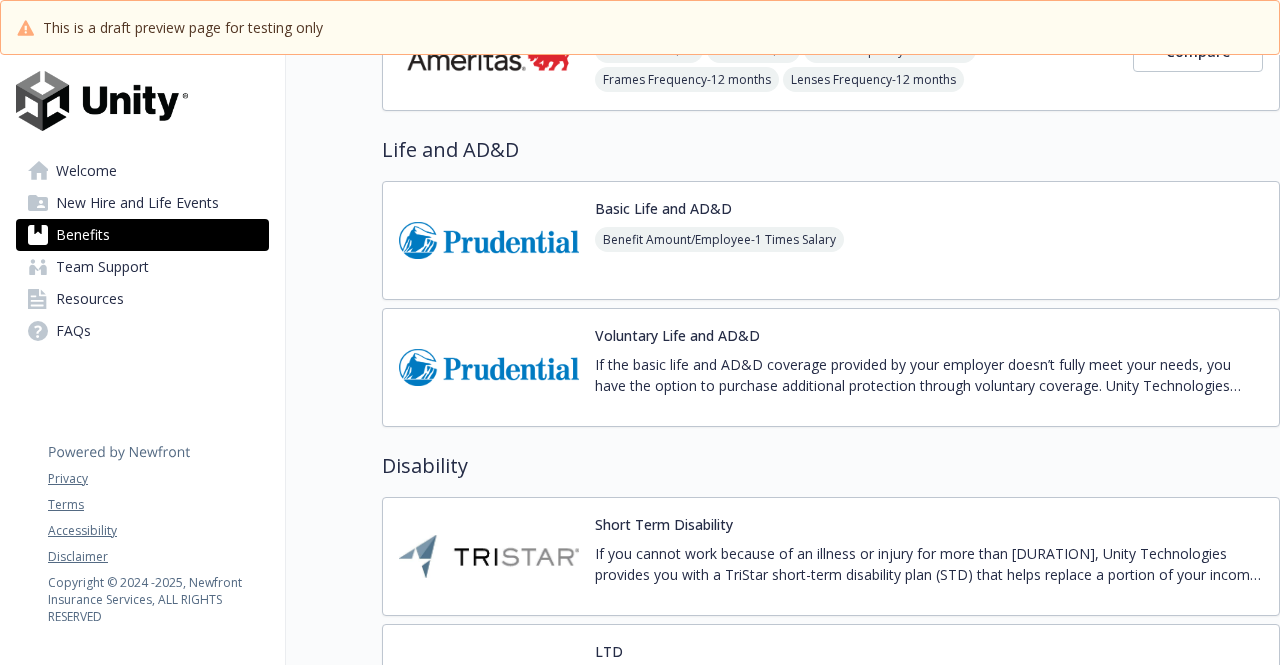 click at bounding box center [489, 240] 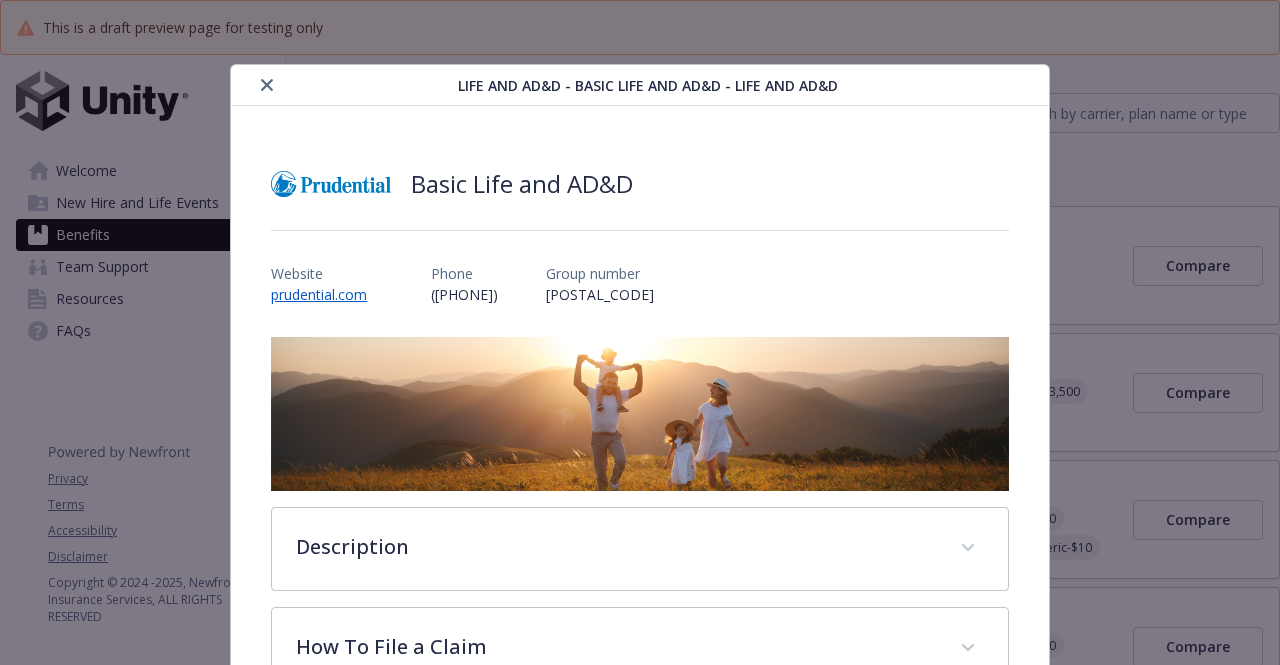 scroll, scrollTop: 1805, scrollLeft: 0, axis: vertical 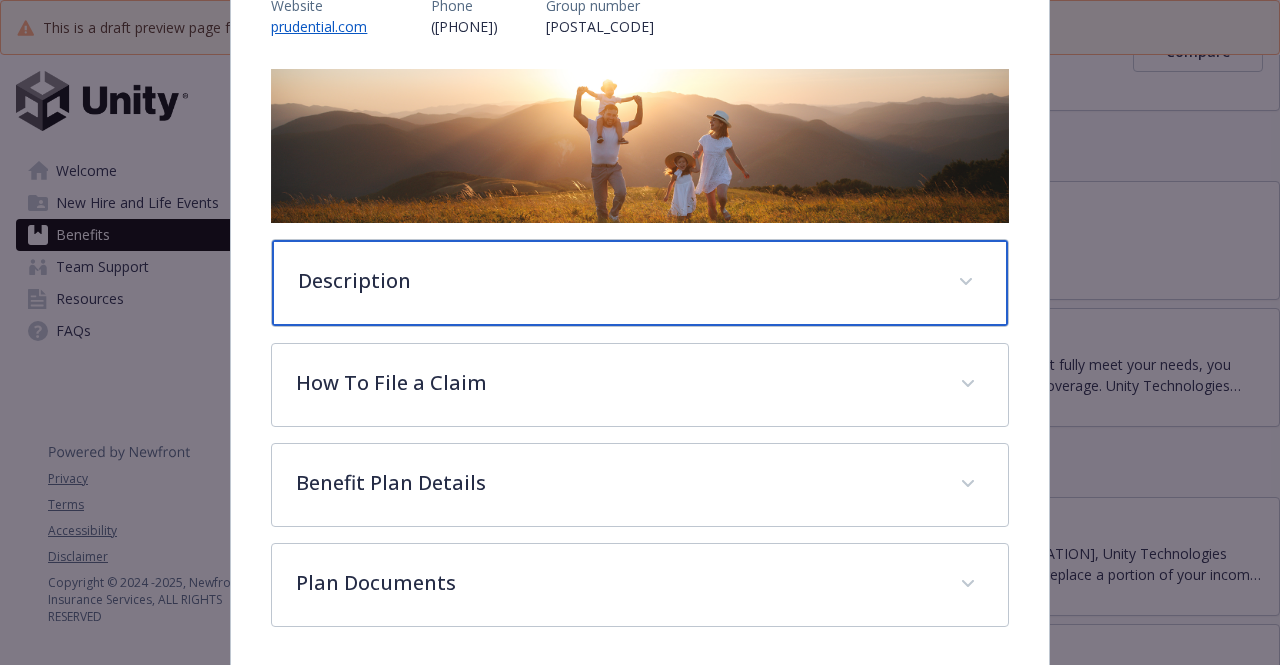 click on "Description" at bounding box center [615, 281] 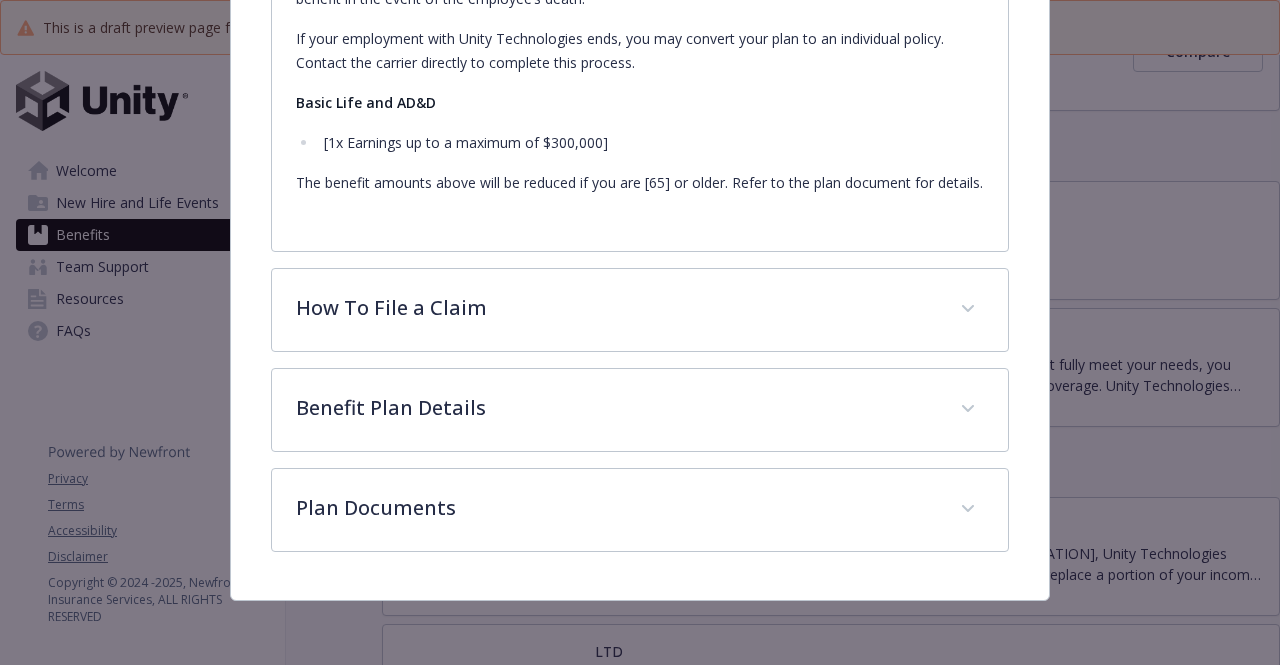 scroll, scrollTop: 892, scrollLeft: 0, axis: vertical 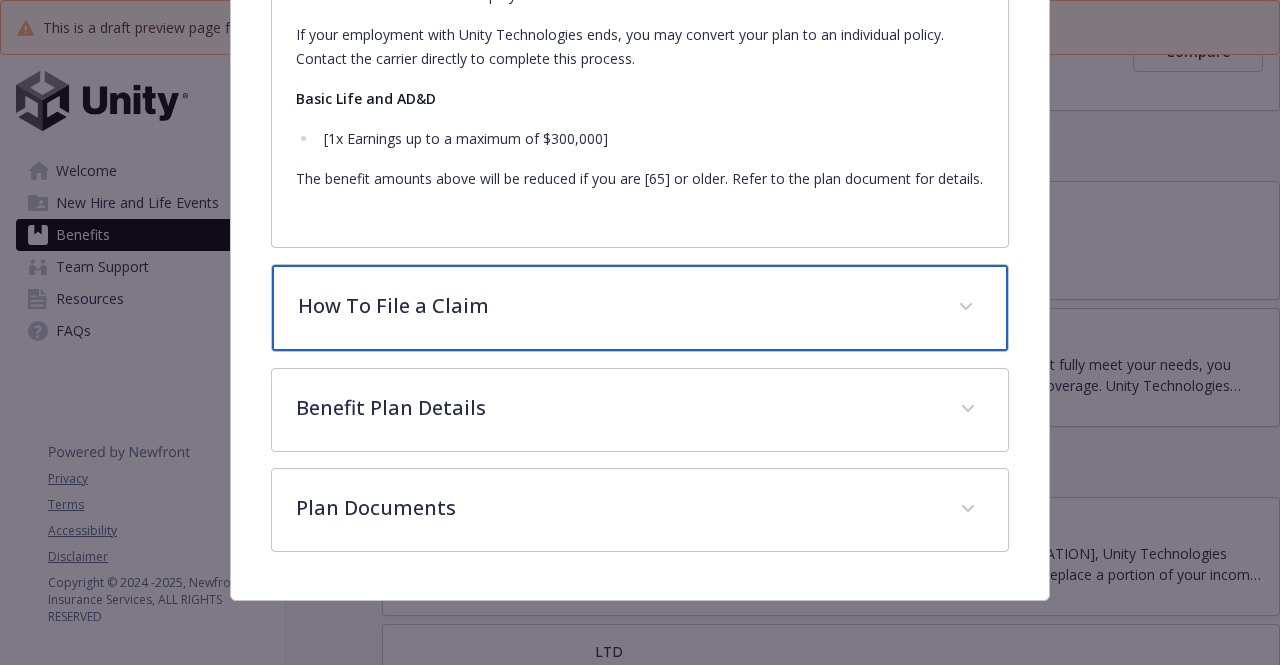 click on "How To File a Claim" at bounding box center (615, 306) 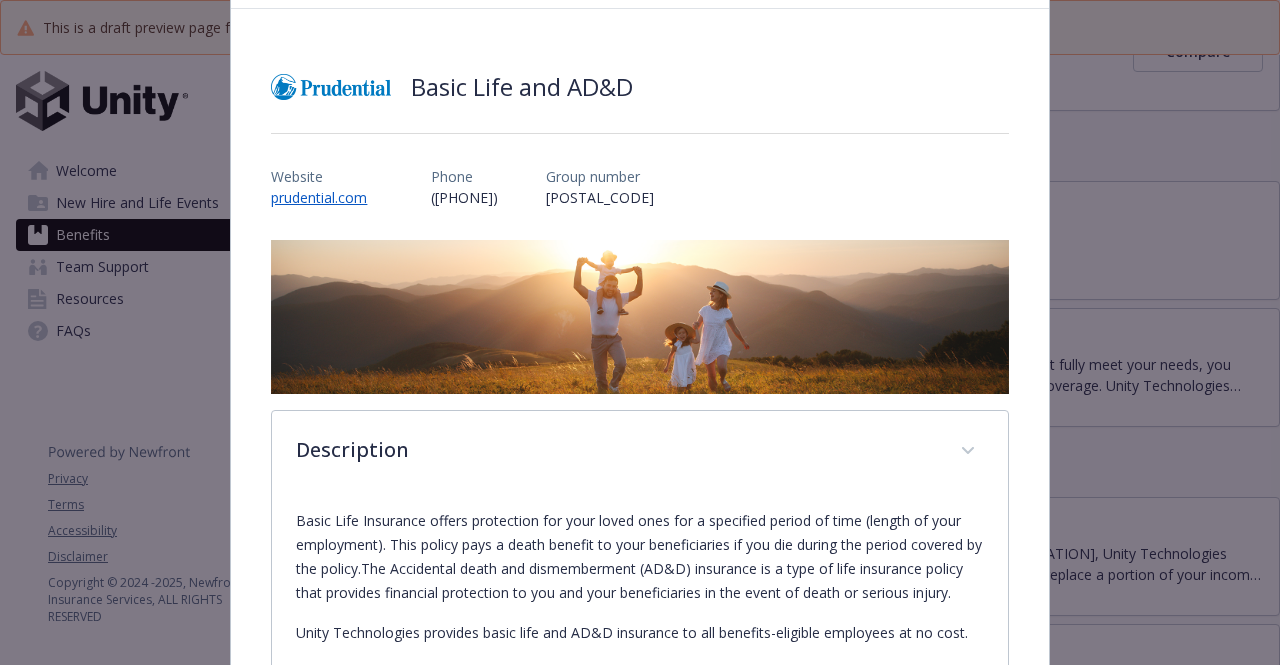 scroll, scrollTop: 95, scrollLeft: 0, axis: vertical 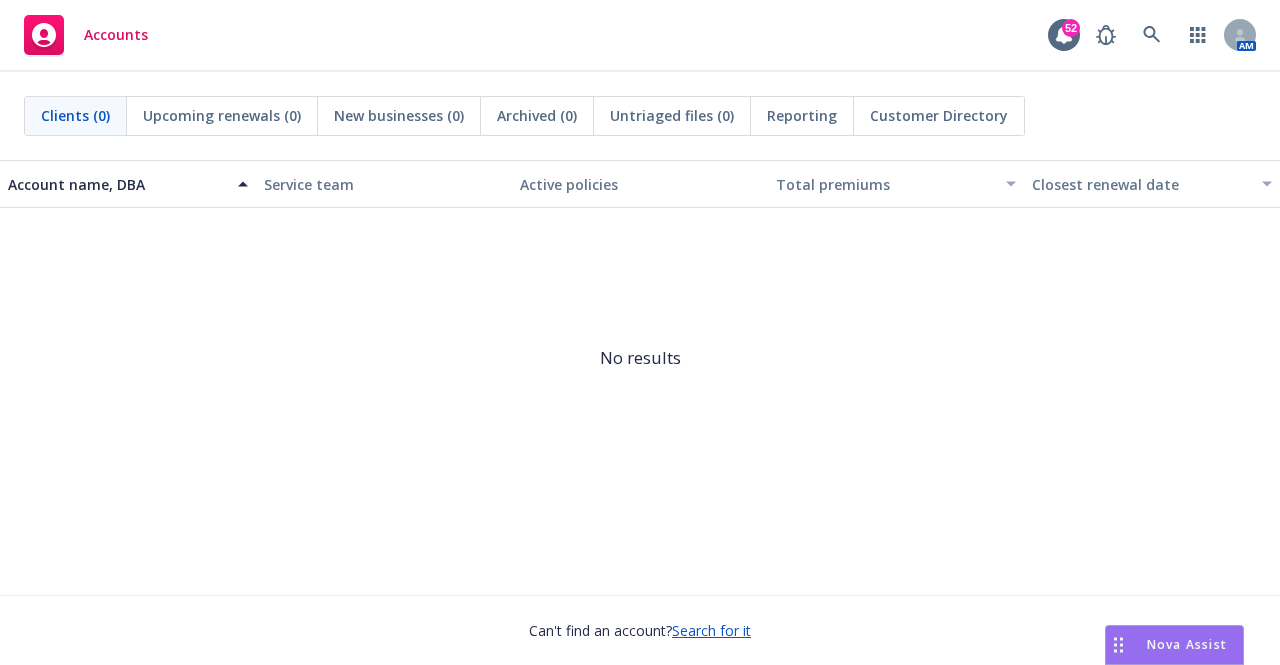click on "No results" at bounding box center (640, 358) 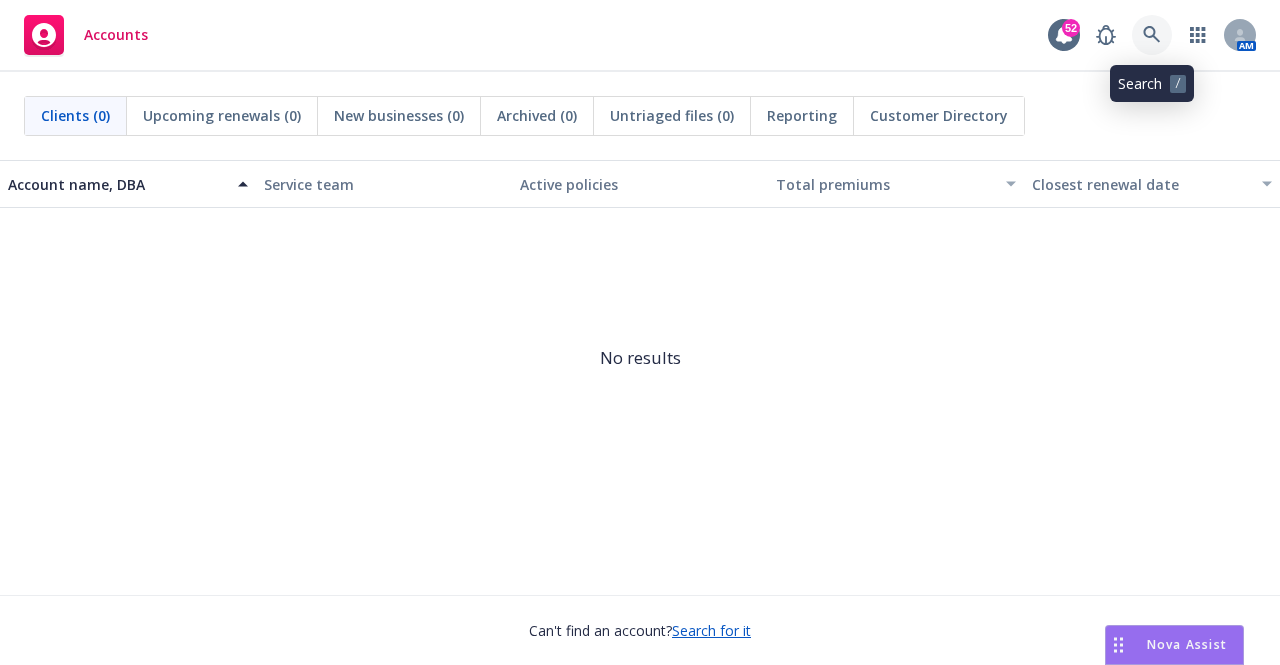 click at bounding box center (1152, 35) 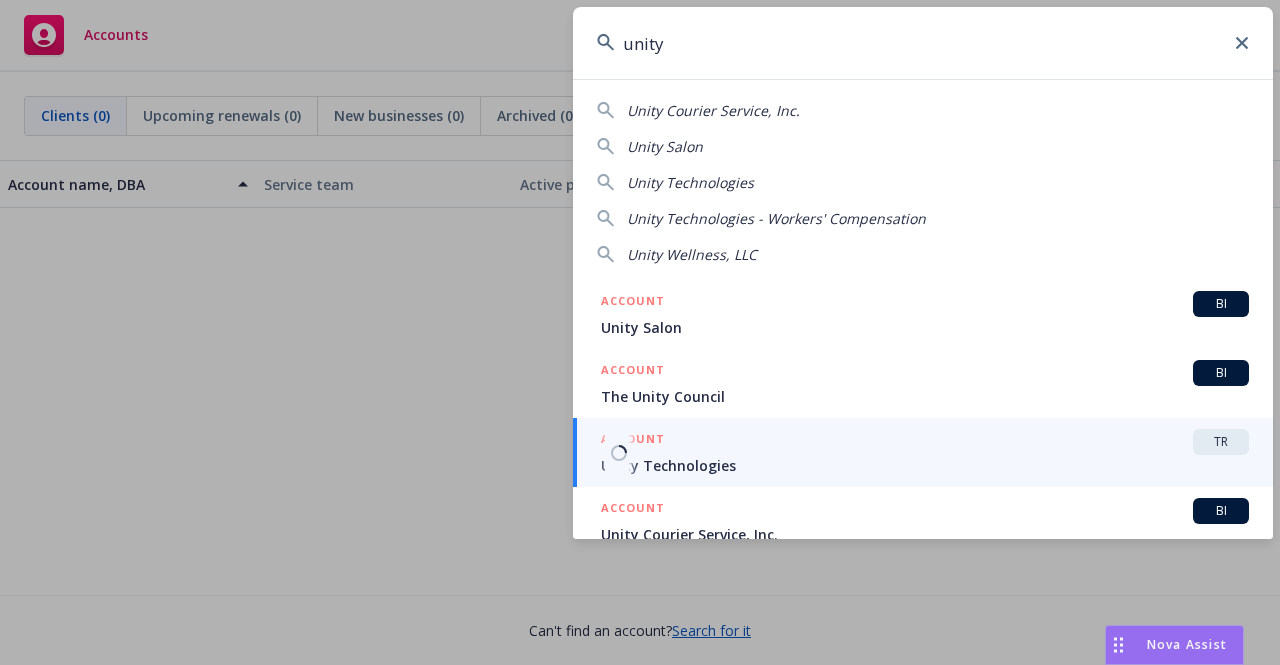 type on "unity" 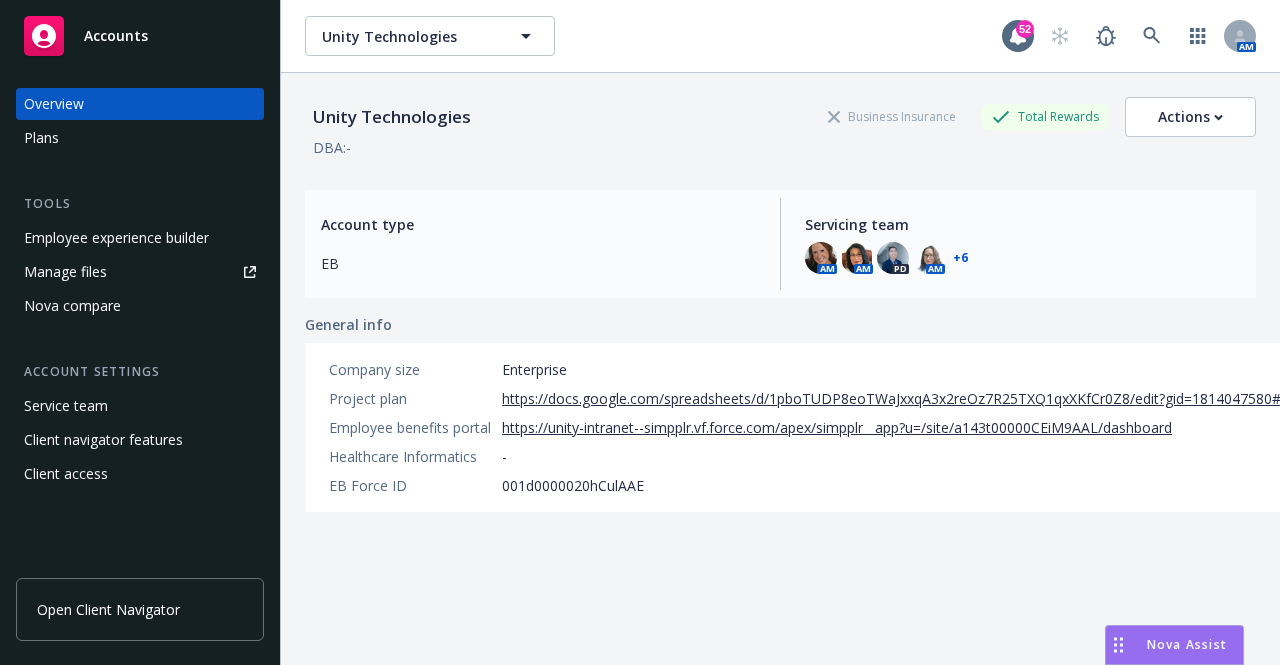 click on "Employee experience builder" at bounding box center (116, 238) 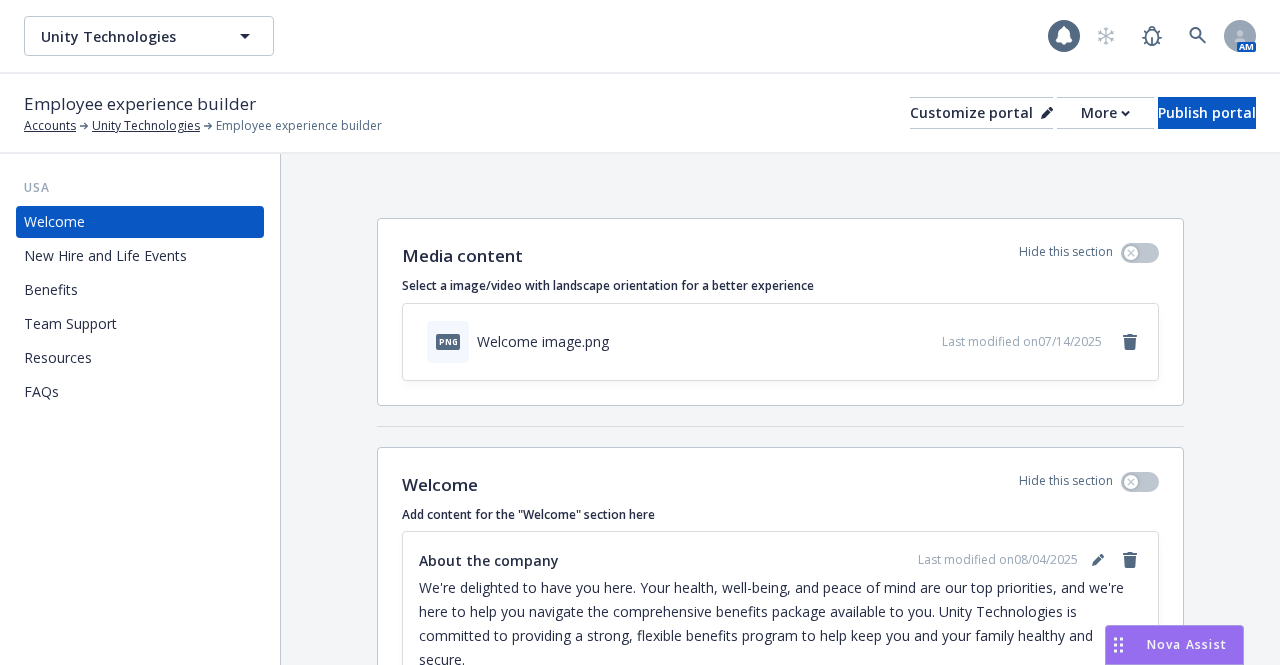 scroll, scrollTop: 0, scrollLeft: 0, axis: both 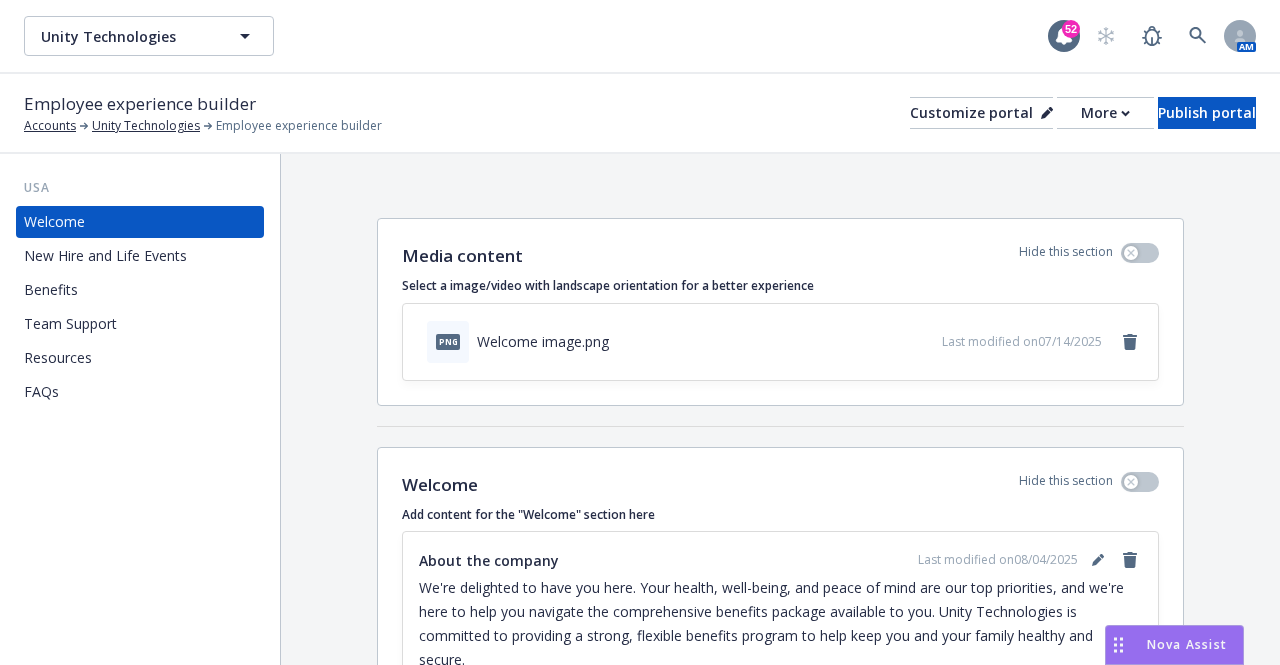 click on "Benefits" at bounding box center [140, 290] 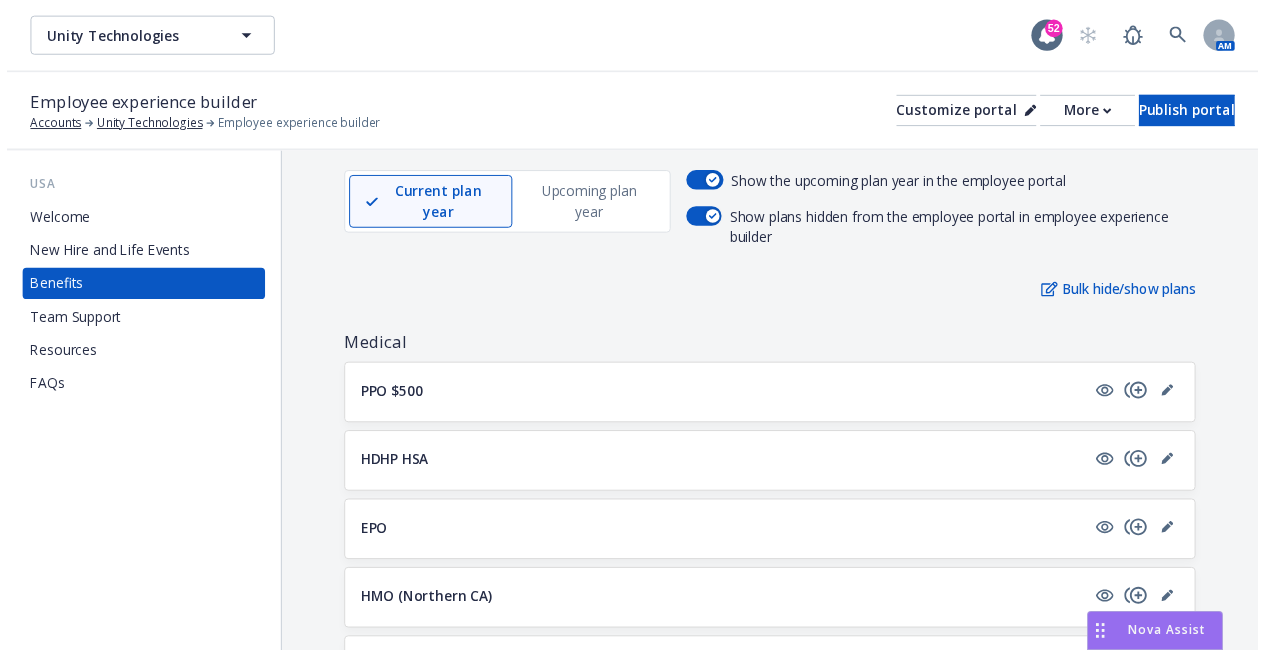 scroll, scrollTop: 153, scrollLeft: 0, axis: vertical 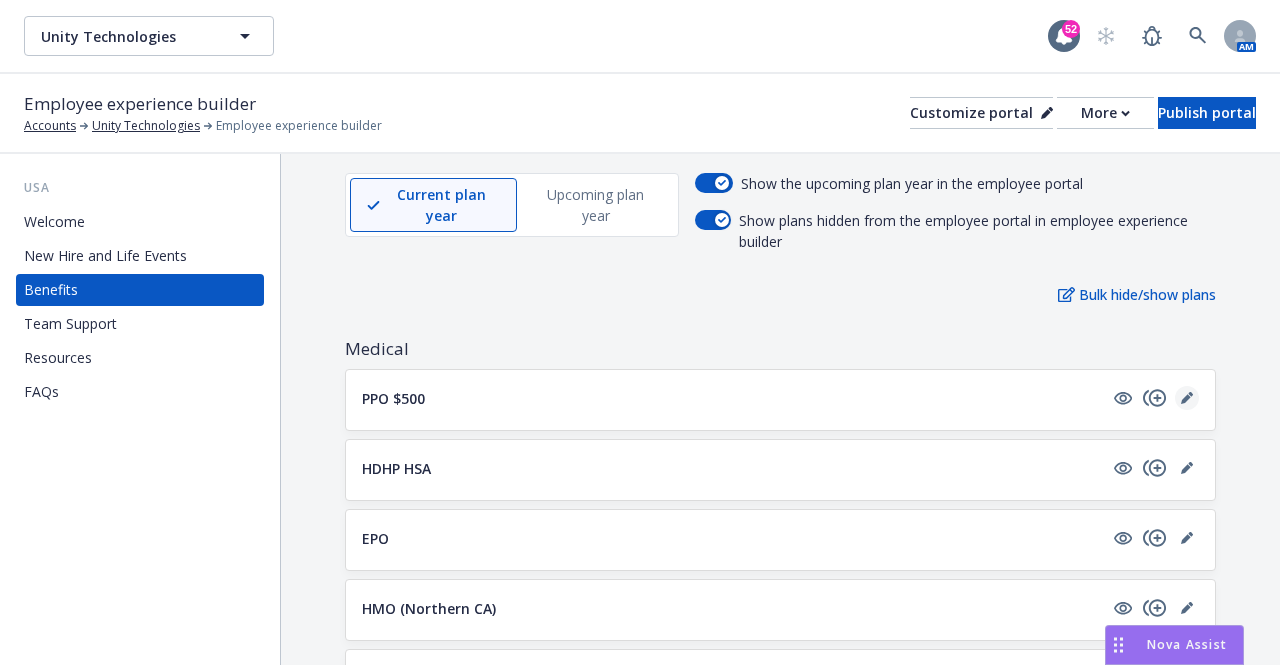 click at bounding box center (1187, 398) 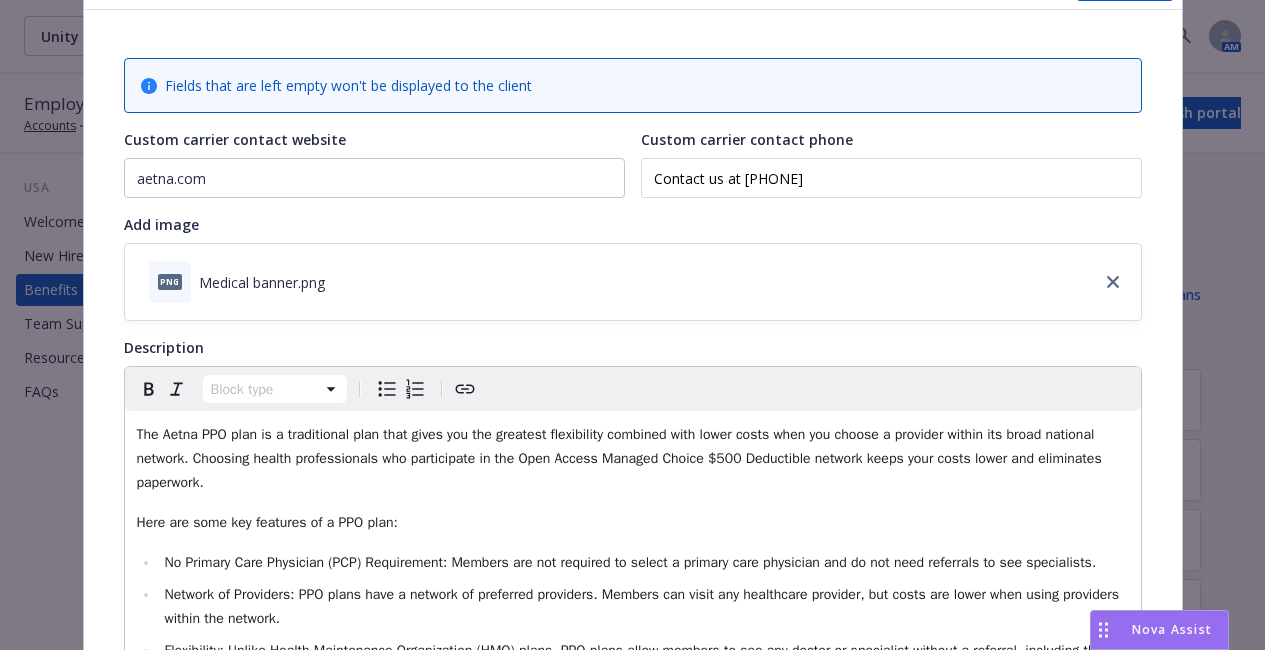 scroll, scrollTop: 113, scrollLeft: 0, axis: vertical 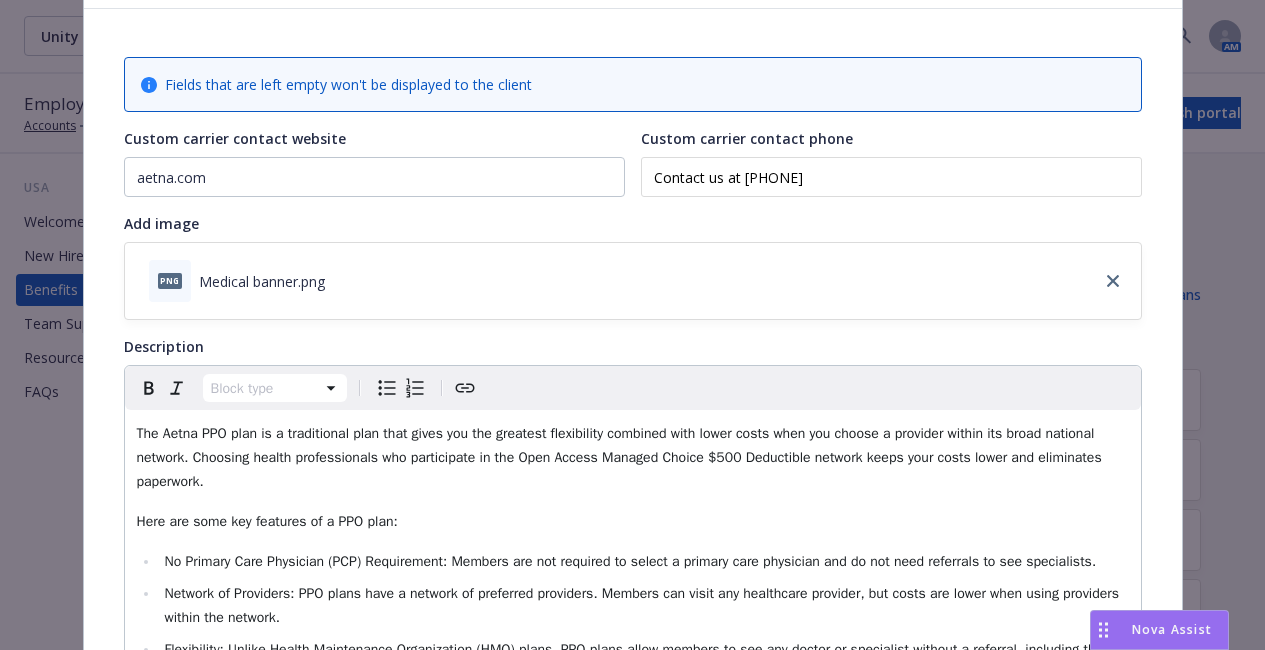 click on "The Aetna PPO plan is a traditional plan that gives you the greatest flexibility combined with lower costs when you choose a provider within its broad national network. Choosing health professionals who participate in the Open Access Managed Choice $500 Deductible network keeps your costs lower and eliminates paperwork." at bounding box center (621, 457) 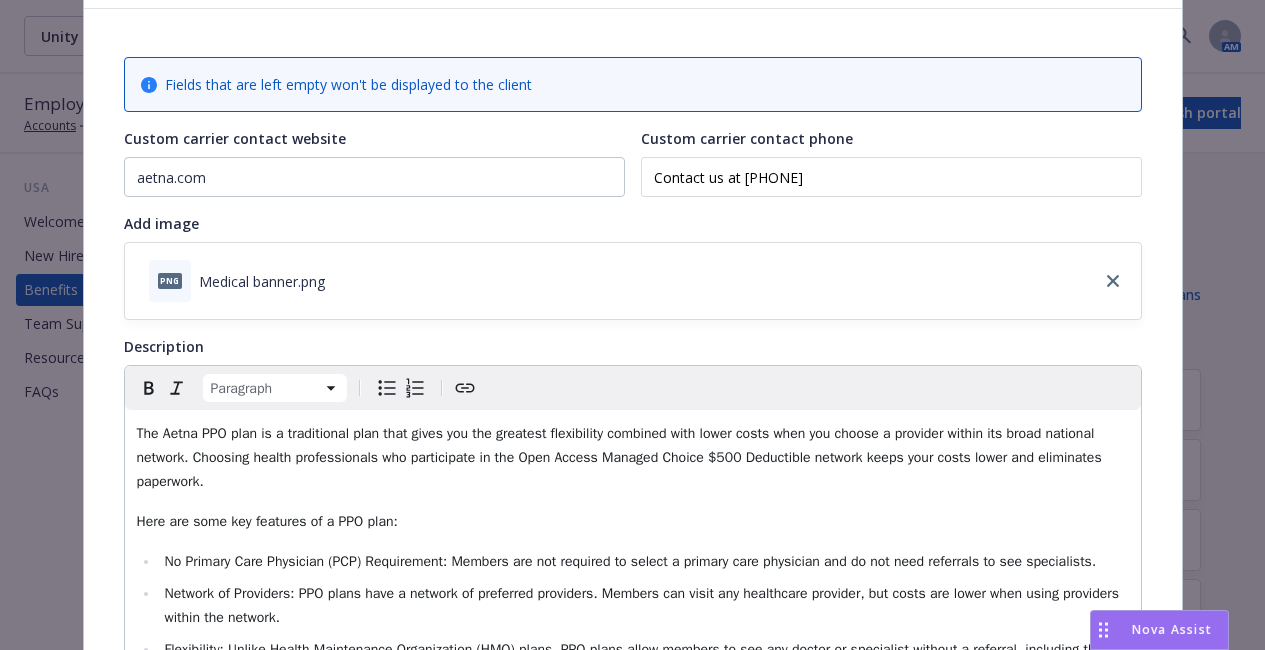 type 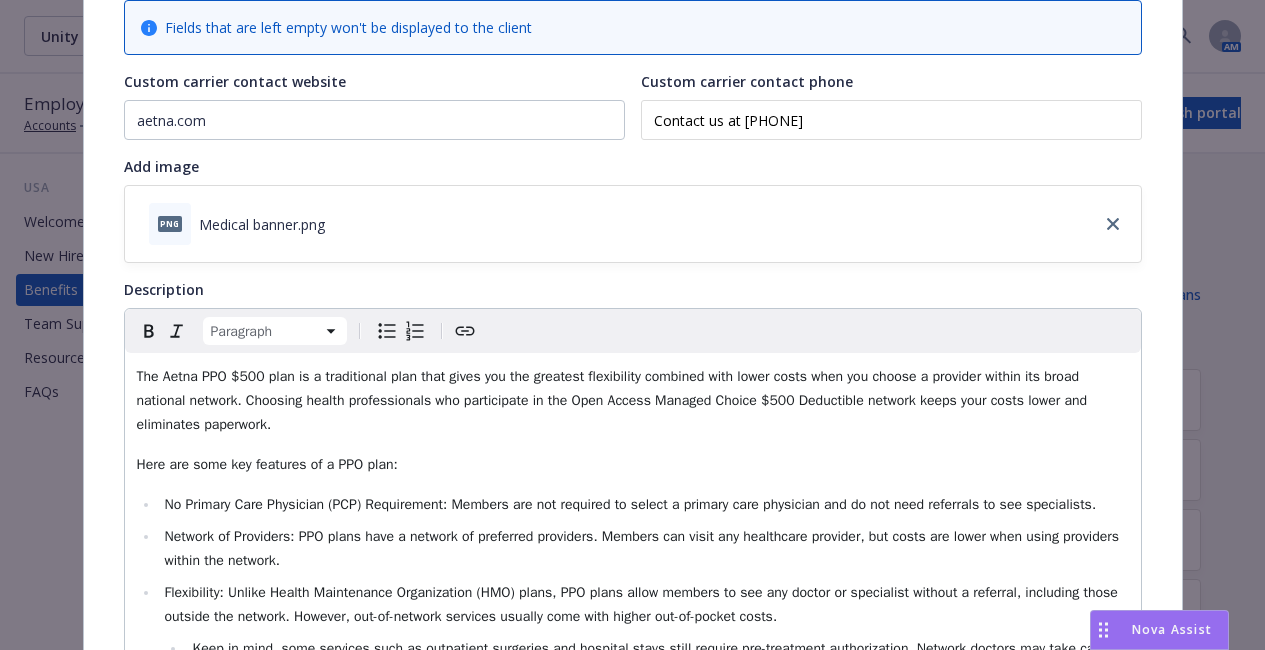 scroll, scrollTop: 171, scrollLeft: 0, axis: vertical 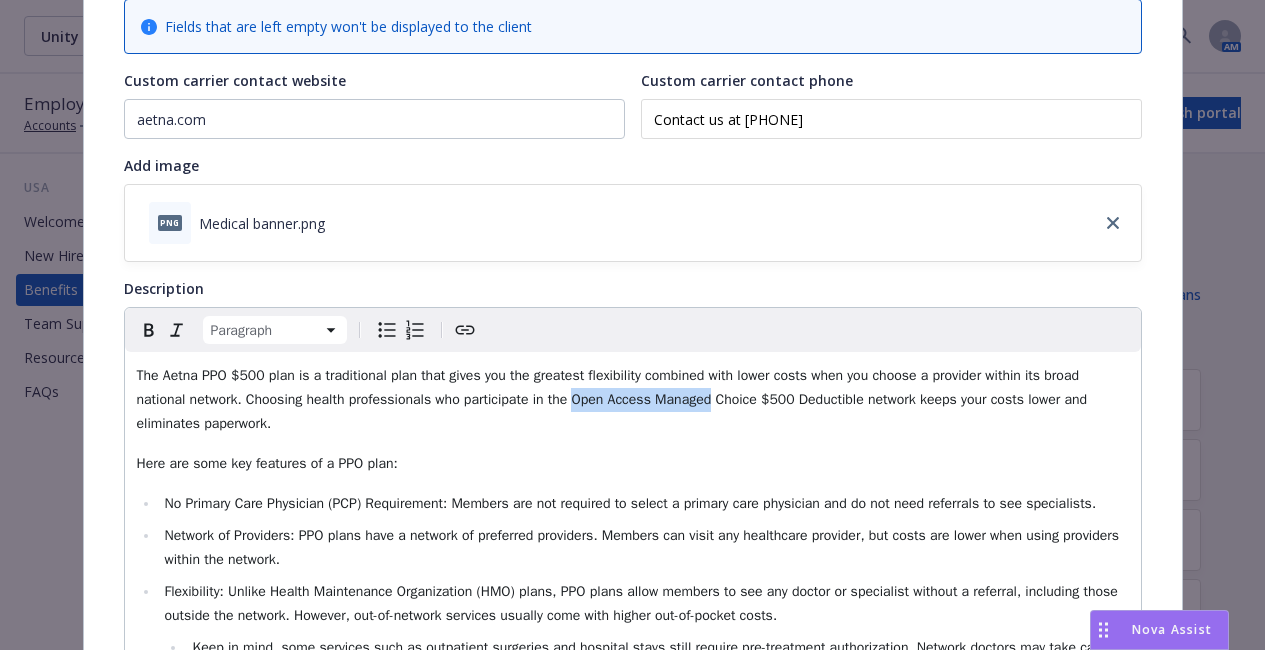 drag, startPoint x: 706, startPoint y: 404, endPoint x: 571, endPoint y: 400, distance: 135.05925 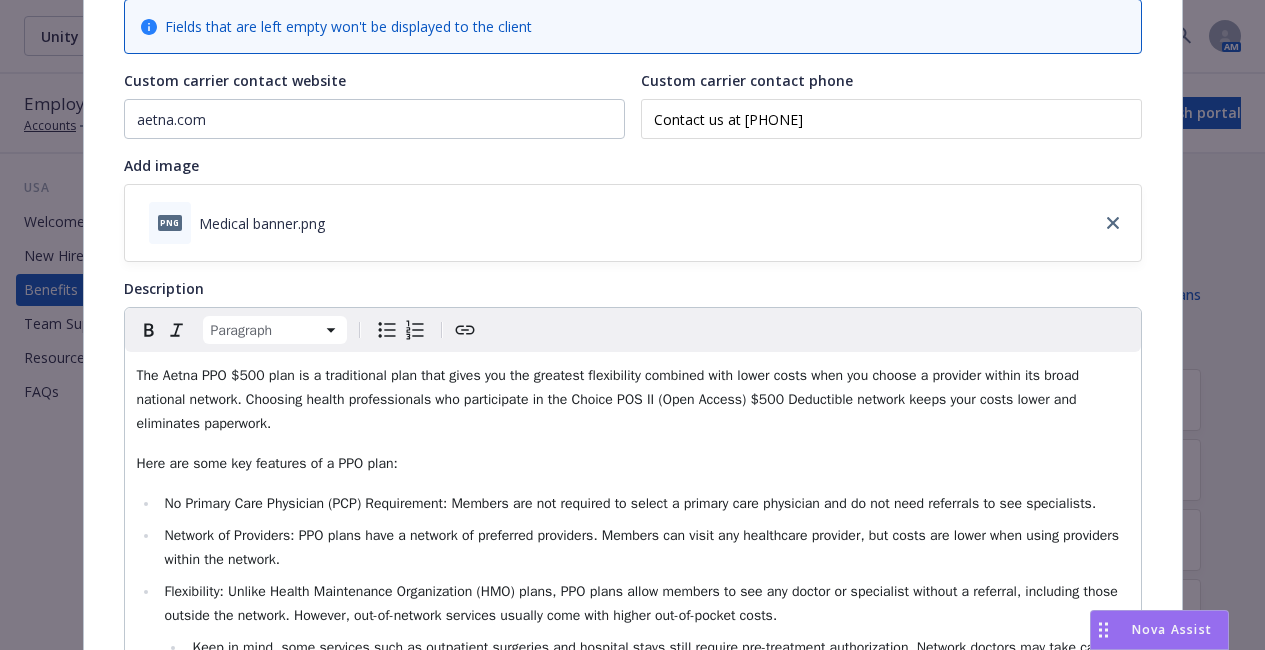 click on "The Aetna PPO $500 plan is a traditional plan that gives you the greatest flexibility combined with lower costs when you choose a provider within its broad national network. Choosing health professionals who participate in the Choice POS II (Open Access) $500 Deductible network keeps your costs lower and eliminates paperwork." at bounding box center (610, 399) 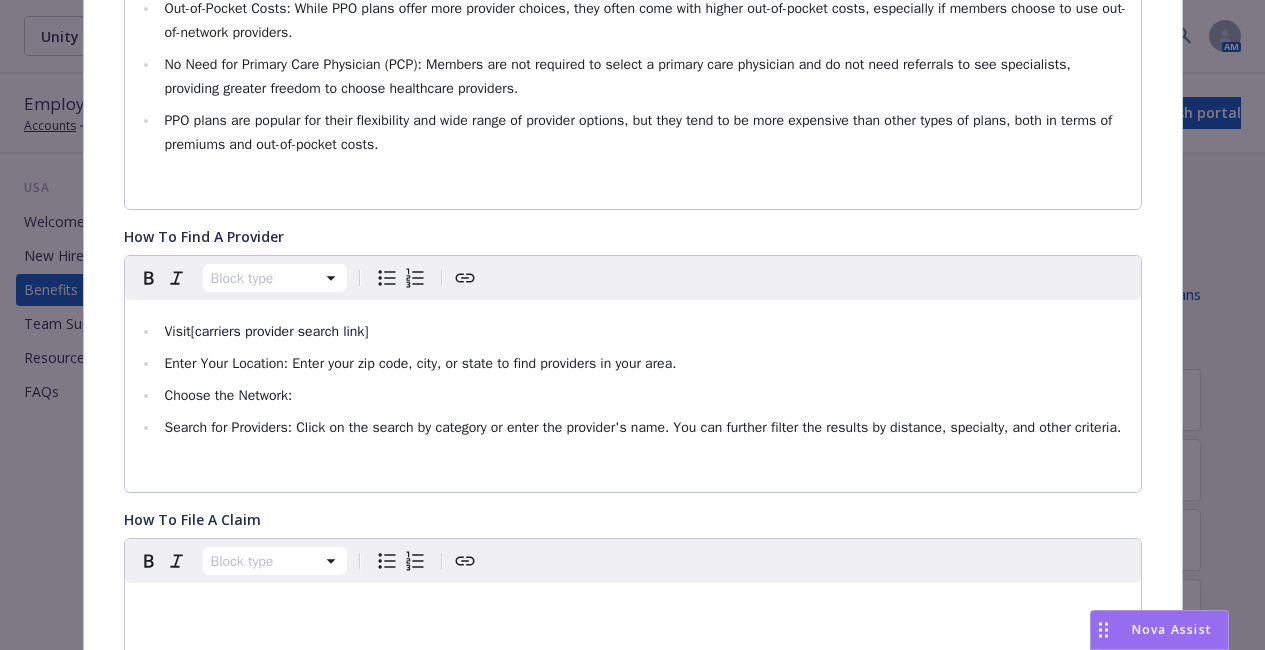 scroll, scrollTop: 956, scrollLeft: 0, axis: vertical 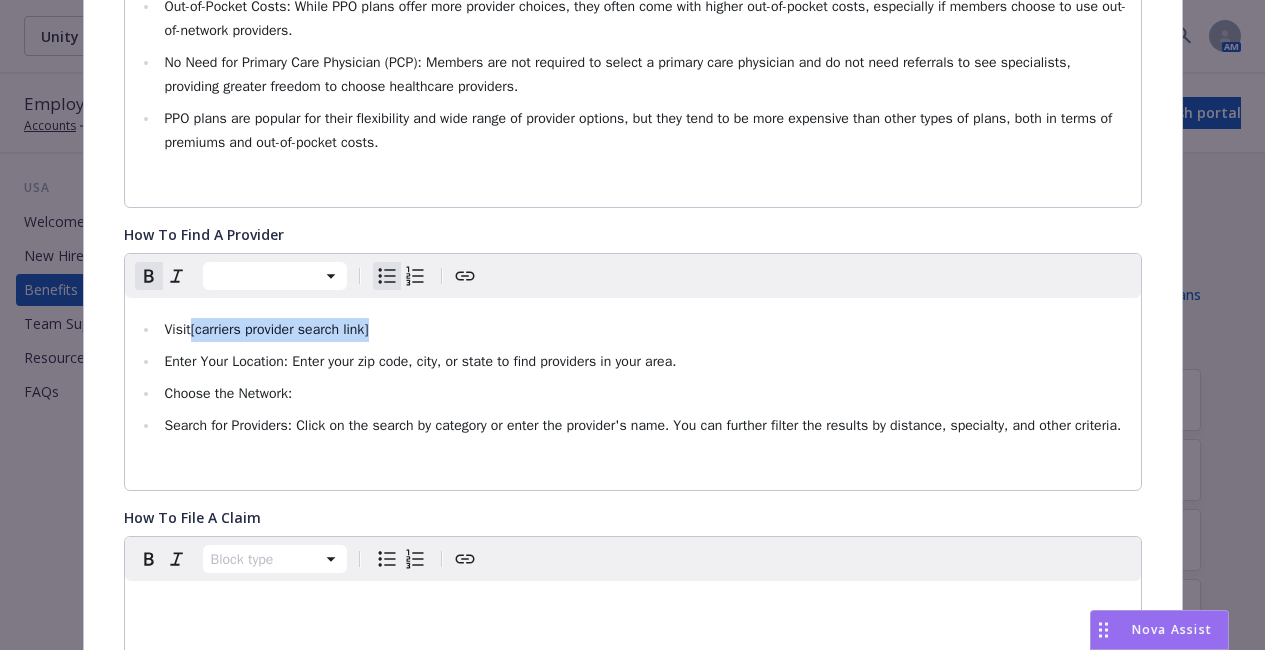 drag, startPoint x: 400, startPoint y: 330, endPoint x: 188, endPoint y: 330, distance: 212 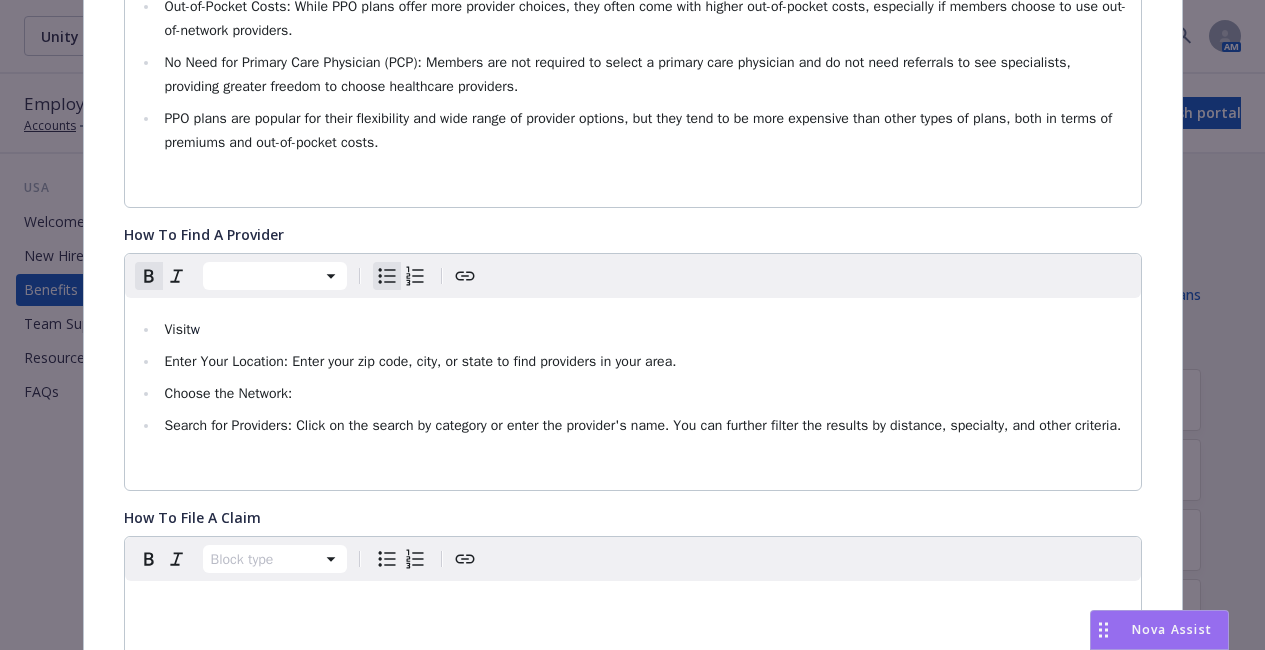 type 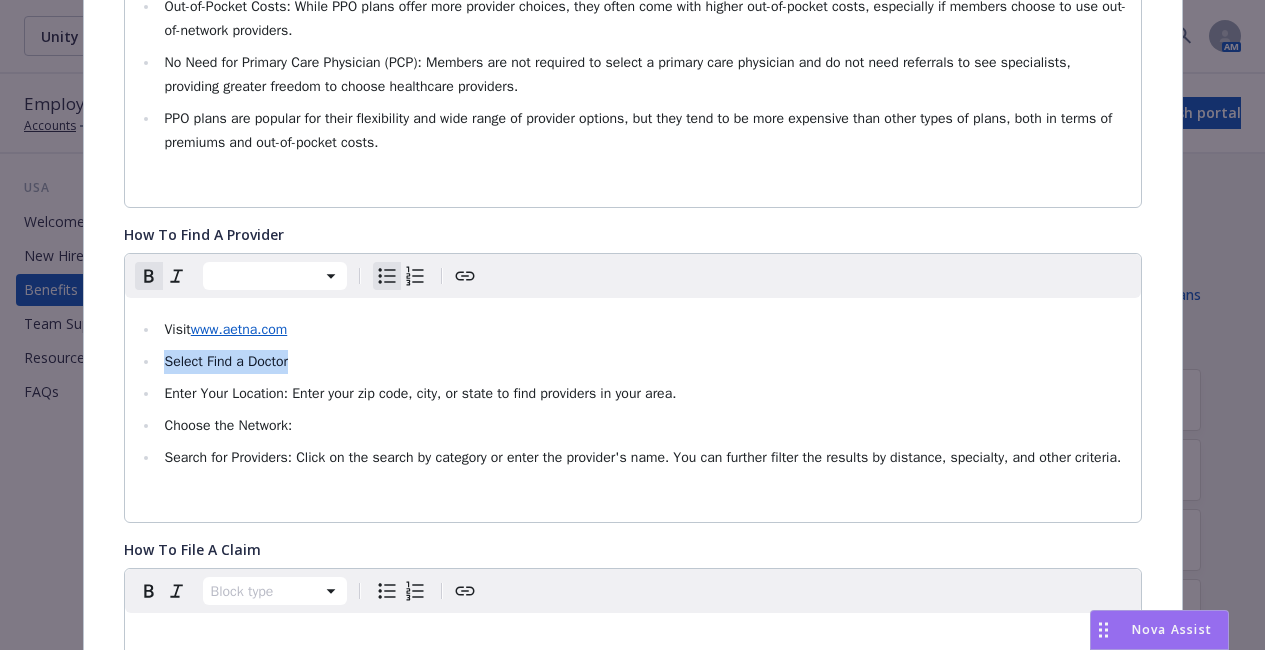 drag, startPoint x: 293, startPoint y: 363, endPoint x: 159, endPoint y: 369, distance: 134.13426 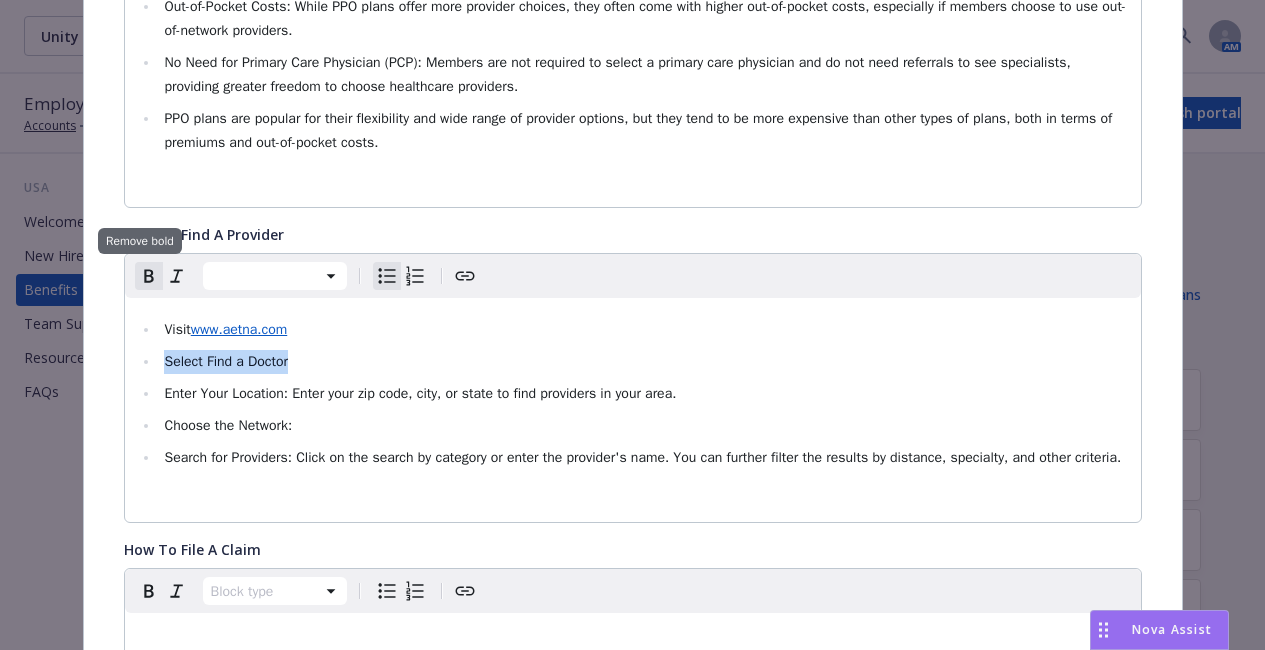click 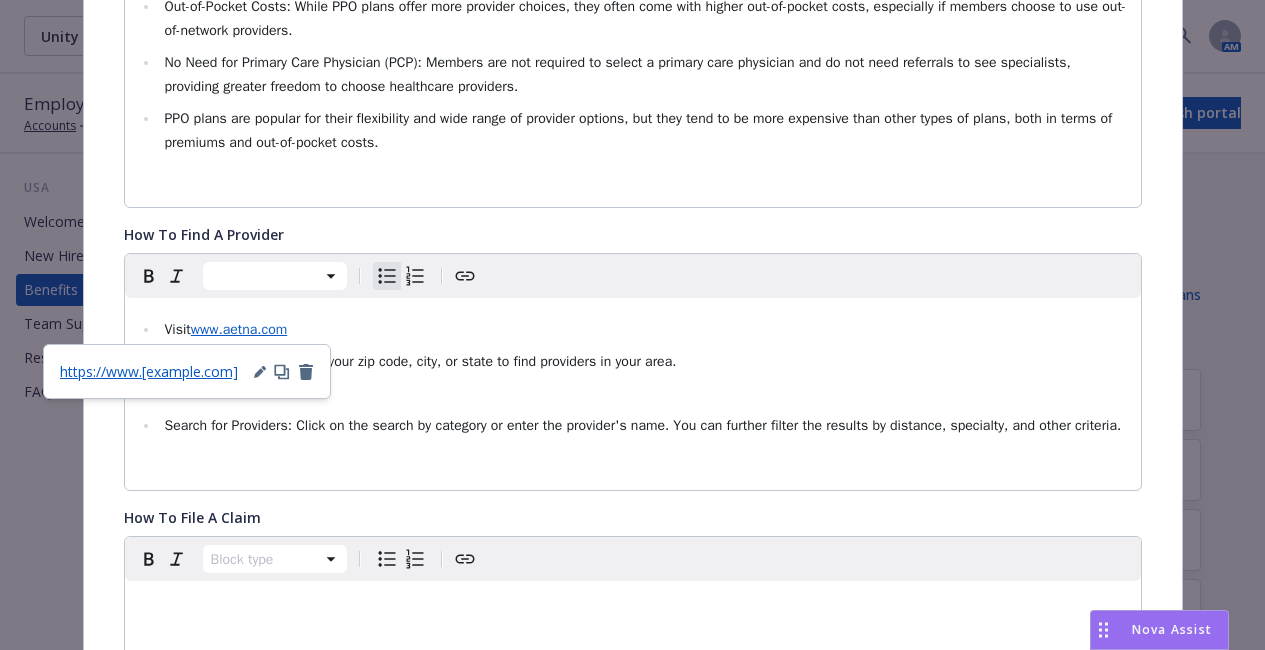 click on "Choose the Network:" at bounding box center [644, 394] 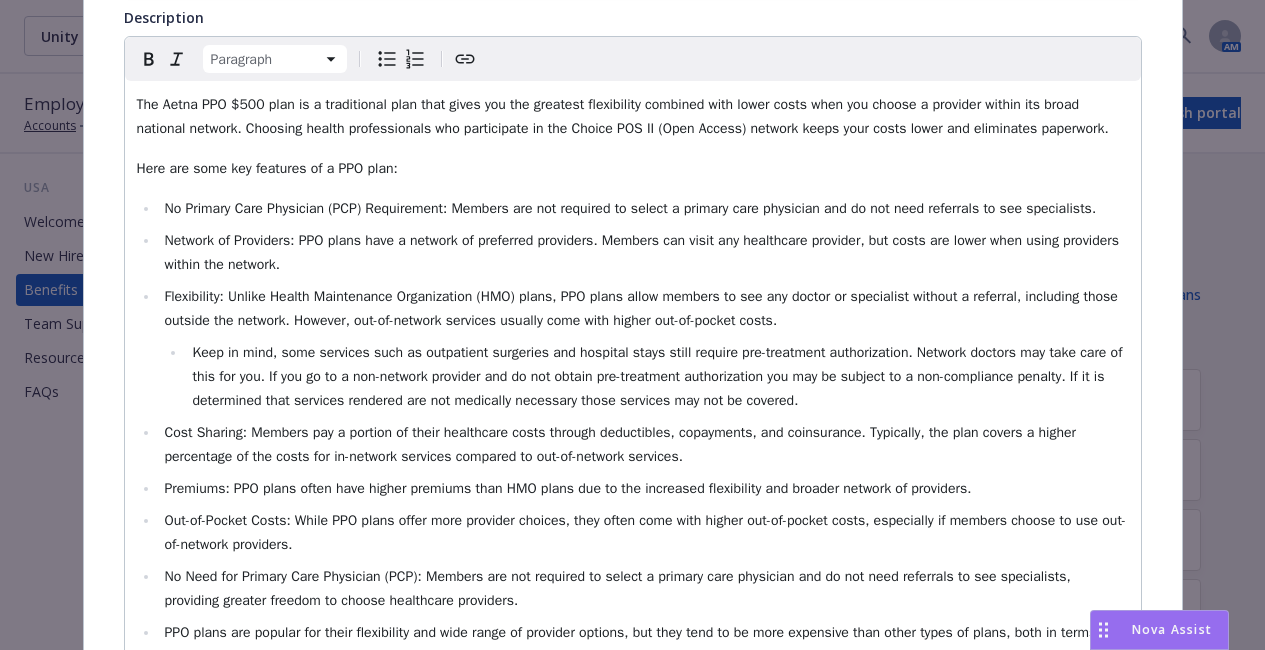 scroll, scrollTop: 441, scrollLeft: 0, axis: vertical 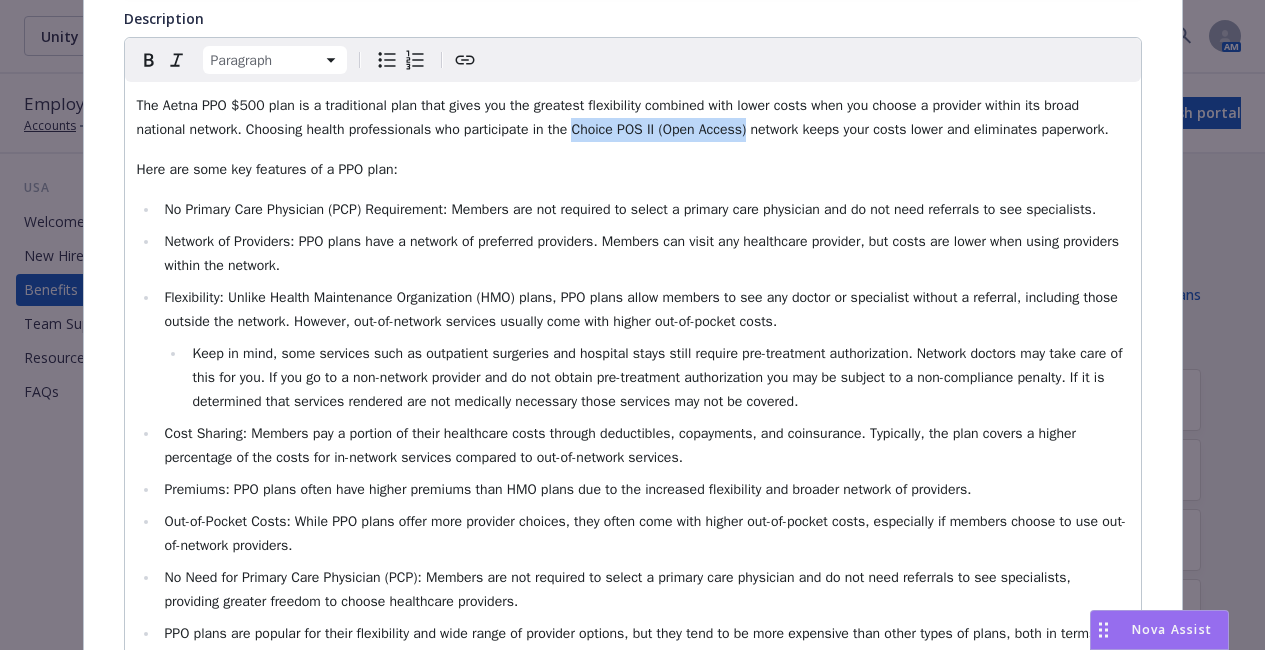 drag, startPoint x: 570, startPoint y: 132, endPoint x: 740, endPoint y: 135, distance: 170.02647 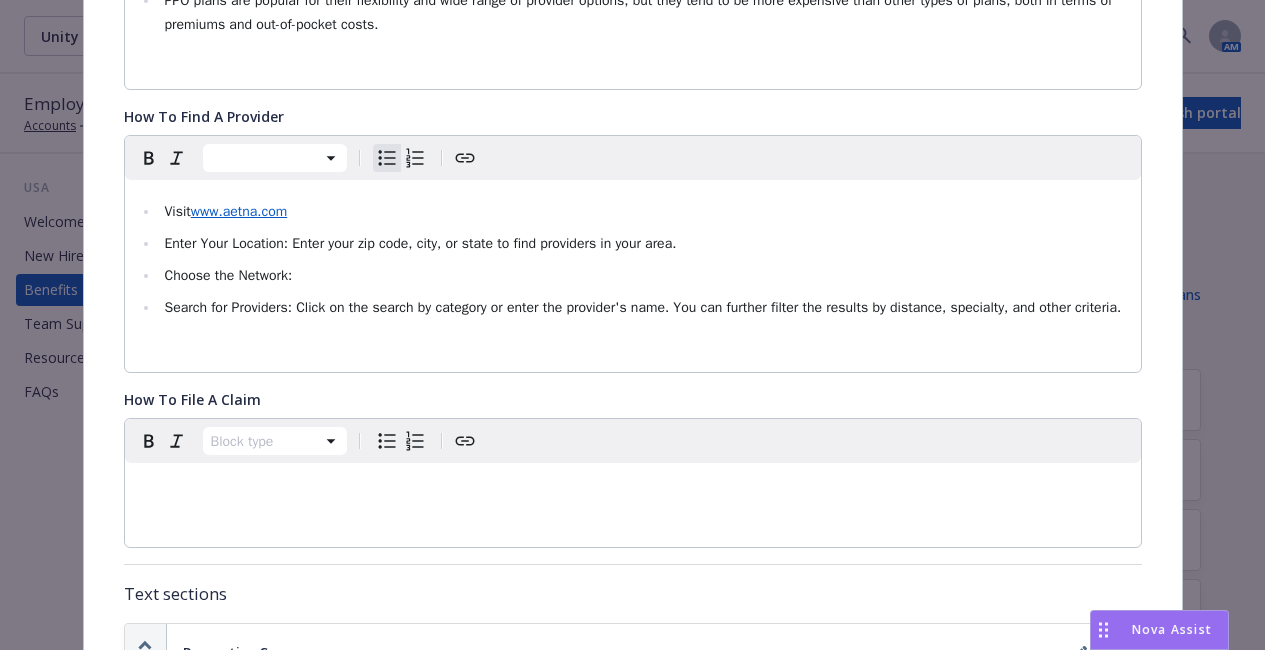 scroll, scrollTop: 1077, scrollLeft: 0, axis: vertical 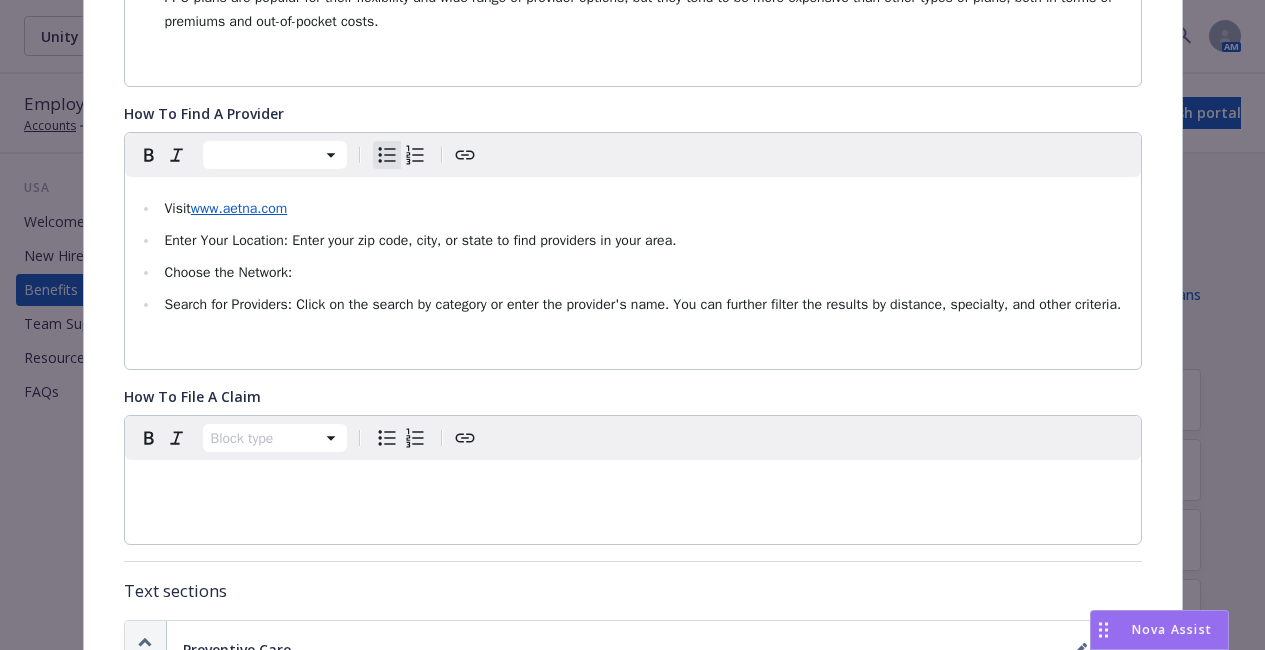 click on "Choose the Network:" at bounding box center (644, 273) 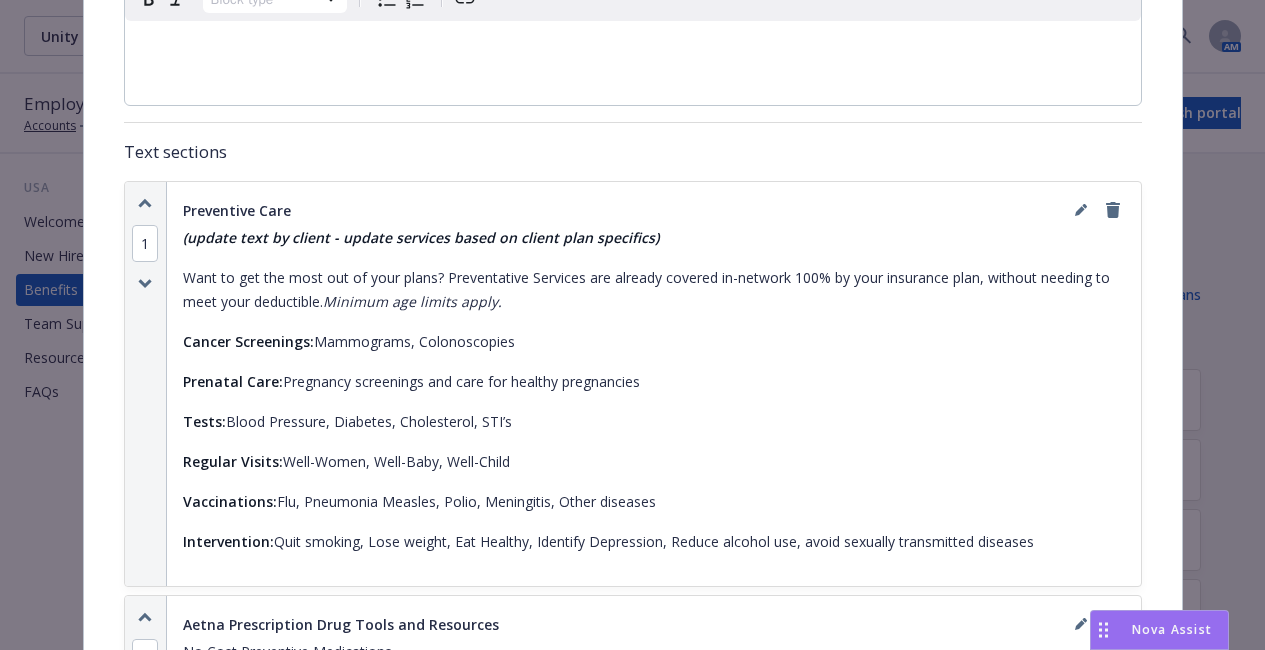 scroll, scrollTop: 1517, scrollLeft: 0, axis: vertical 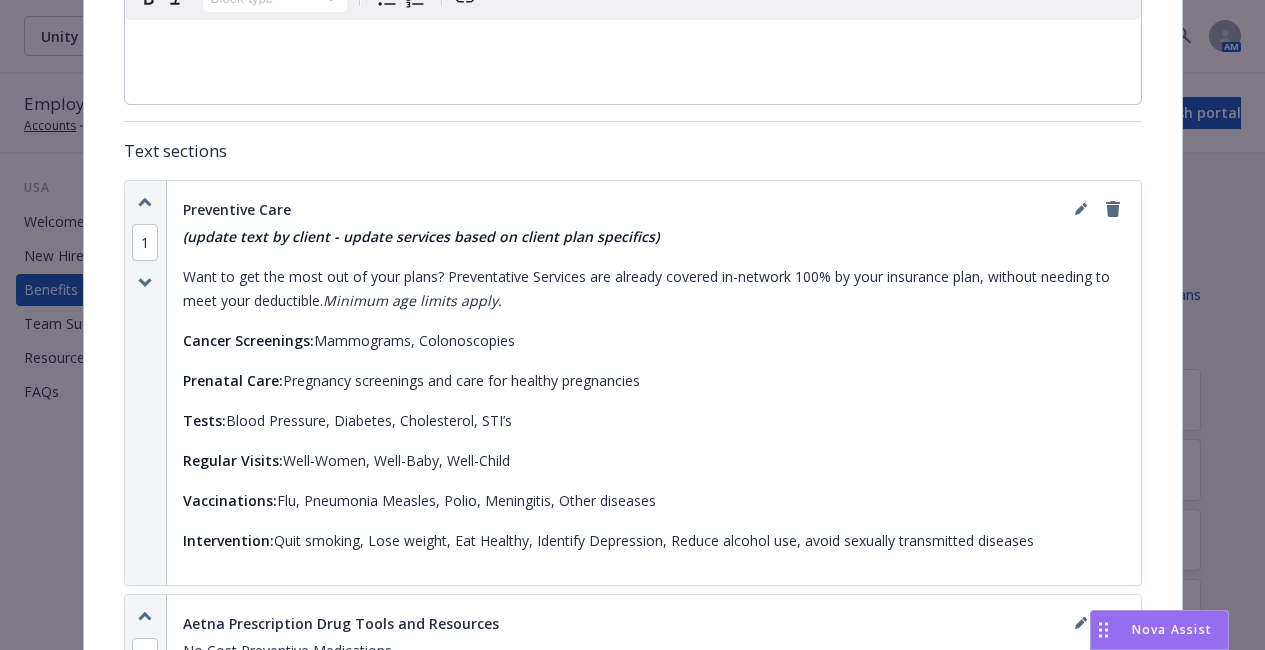 click on "(update text by client - update services based on client plan specifics)" at bounding box center [654, 237] 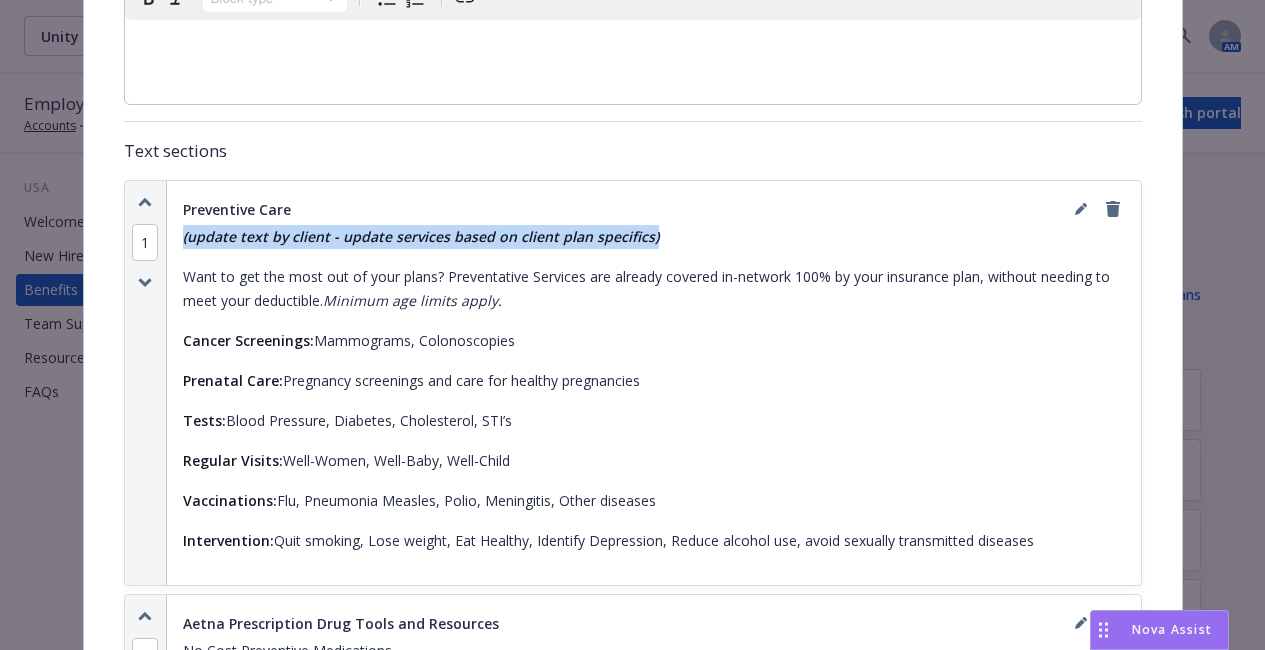 drag, startPoint x: 639, startPoint y: 235, endPoint x: 168, endPoint y: 239, distance: 471.017 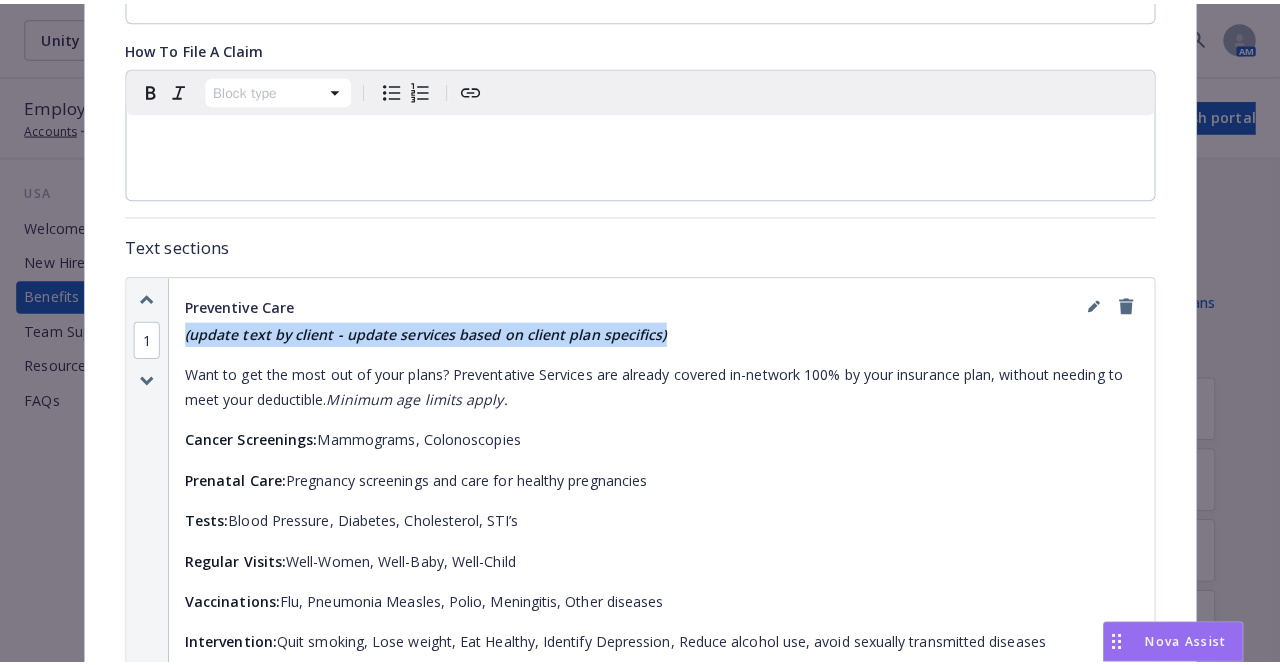 scroll, scrollTop: 1496, scrollLeft: 0, axis: vertical 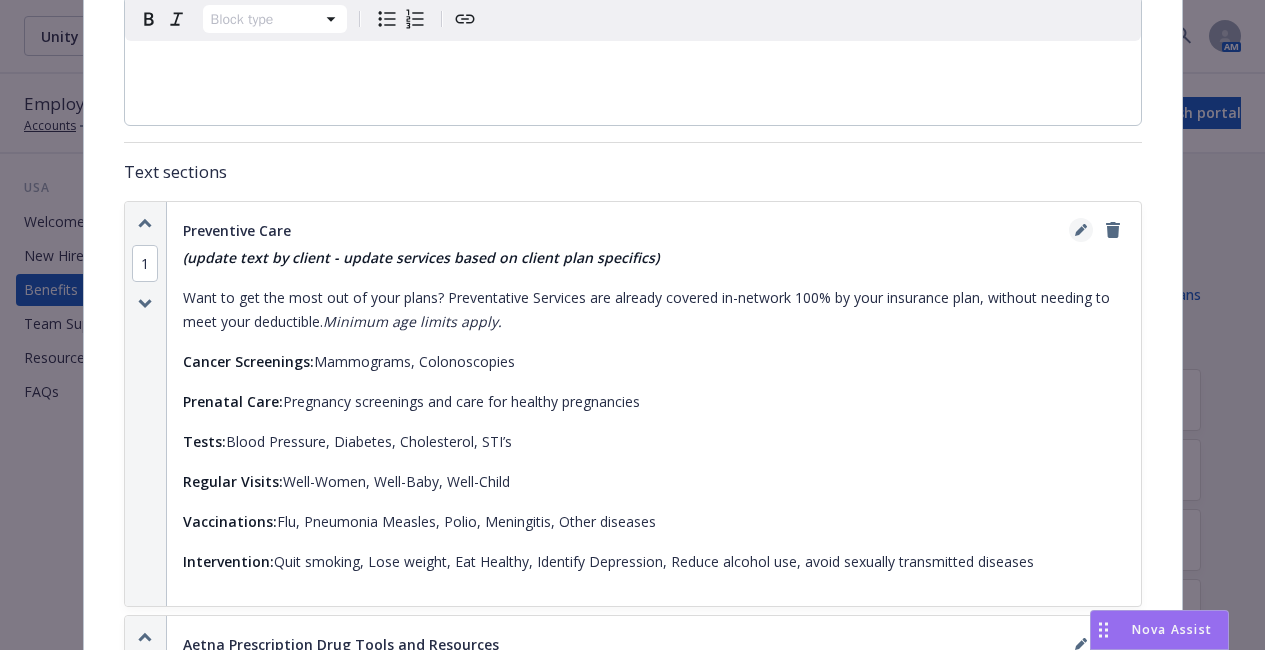click 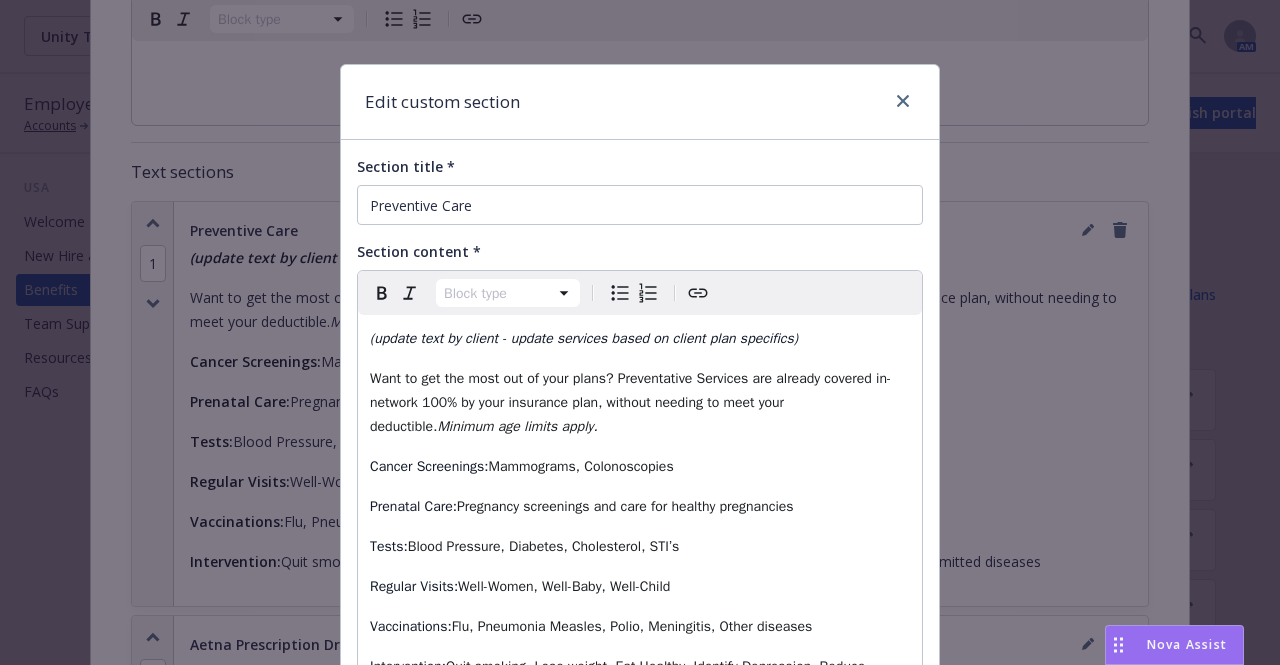 select on "paragraph" 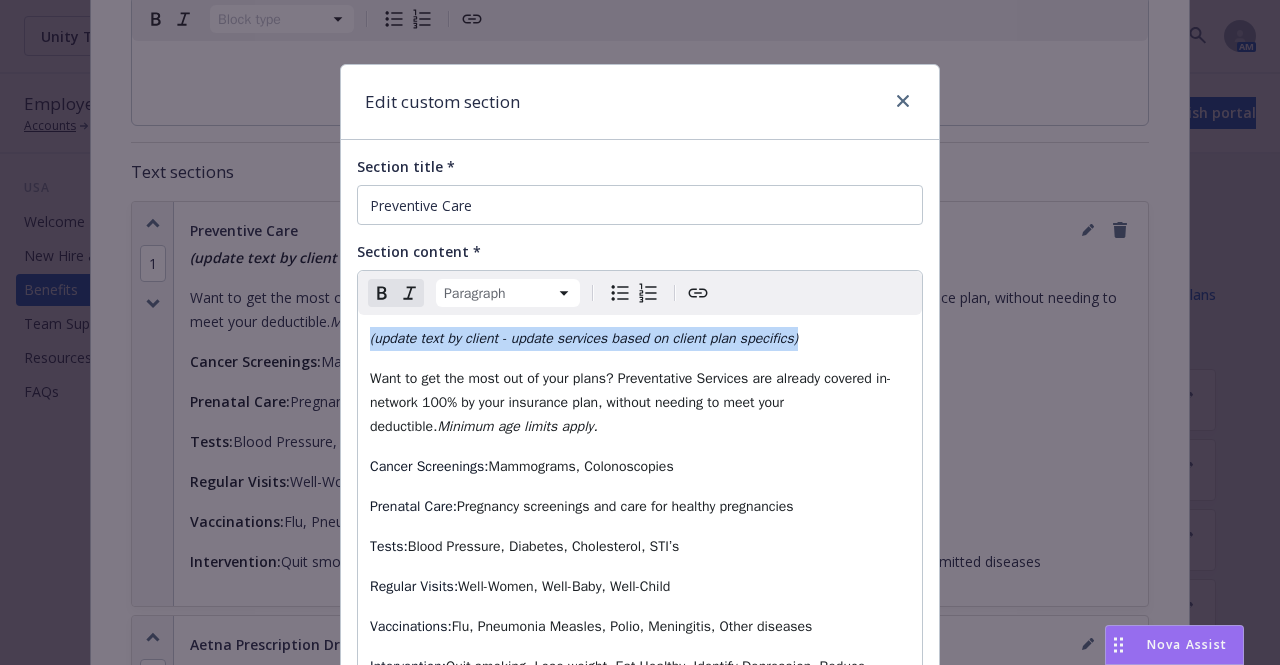 drag, startPoint x: 824, startPoint y: 339, endPoint x: 355, endPoint y: 344, distance: 469.02664 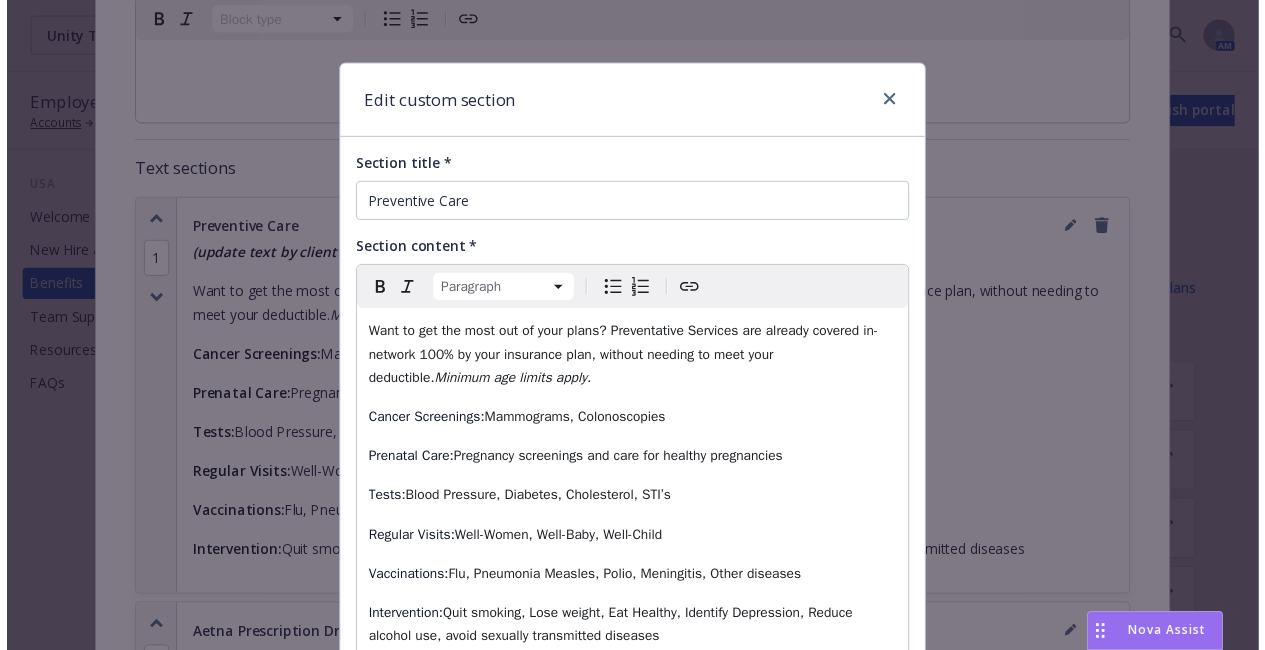 scroll, scrollTop: 181, scrollLeft: 0, axis: vertical 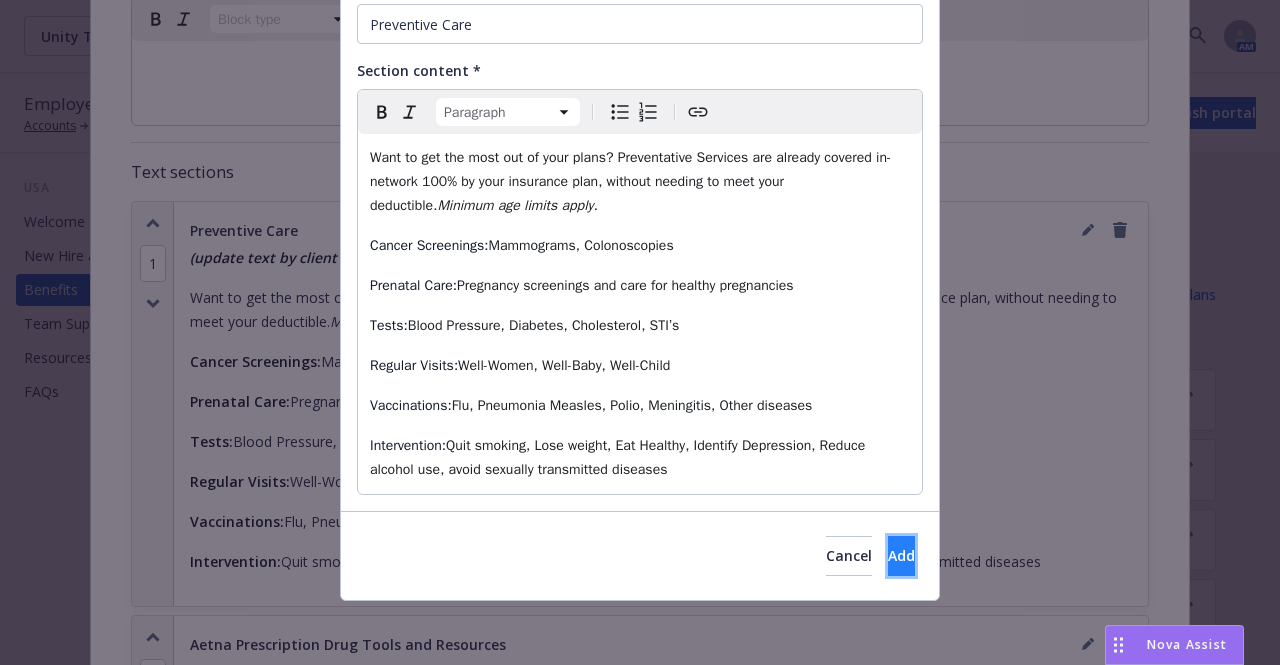 click on "Add" at bounding box center (901, 556) 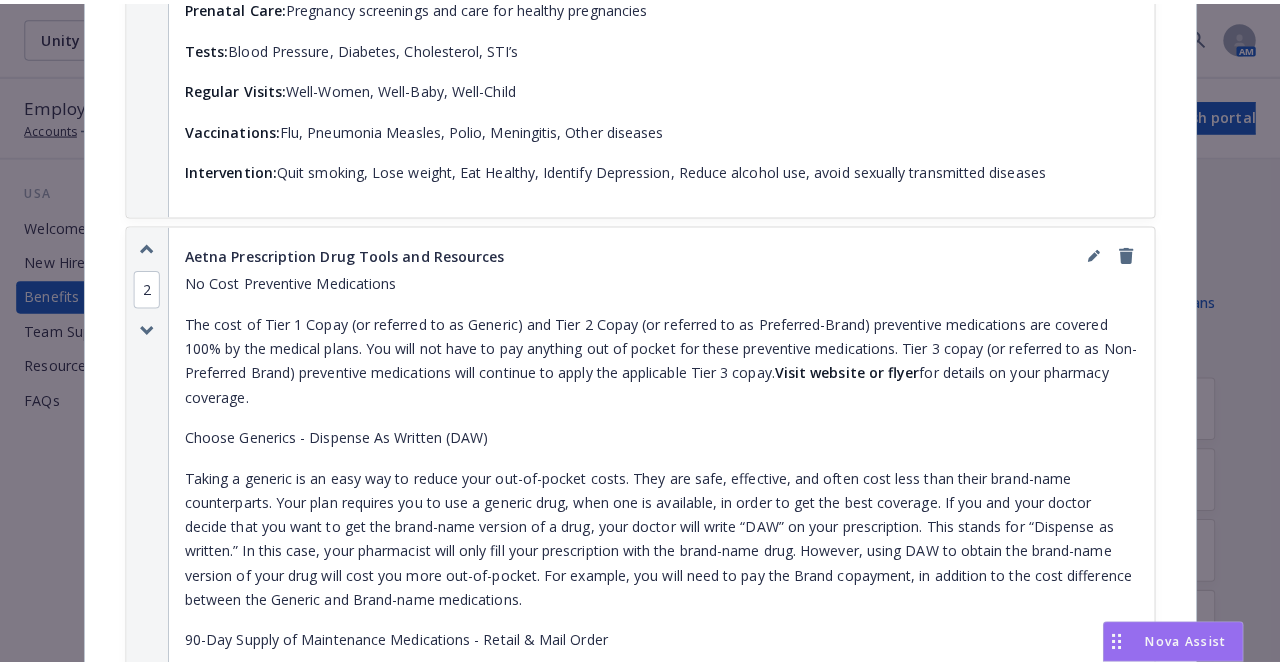 scroll, scrollTop: 1852, scrollLeft: 0, axis: vertical 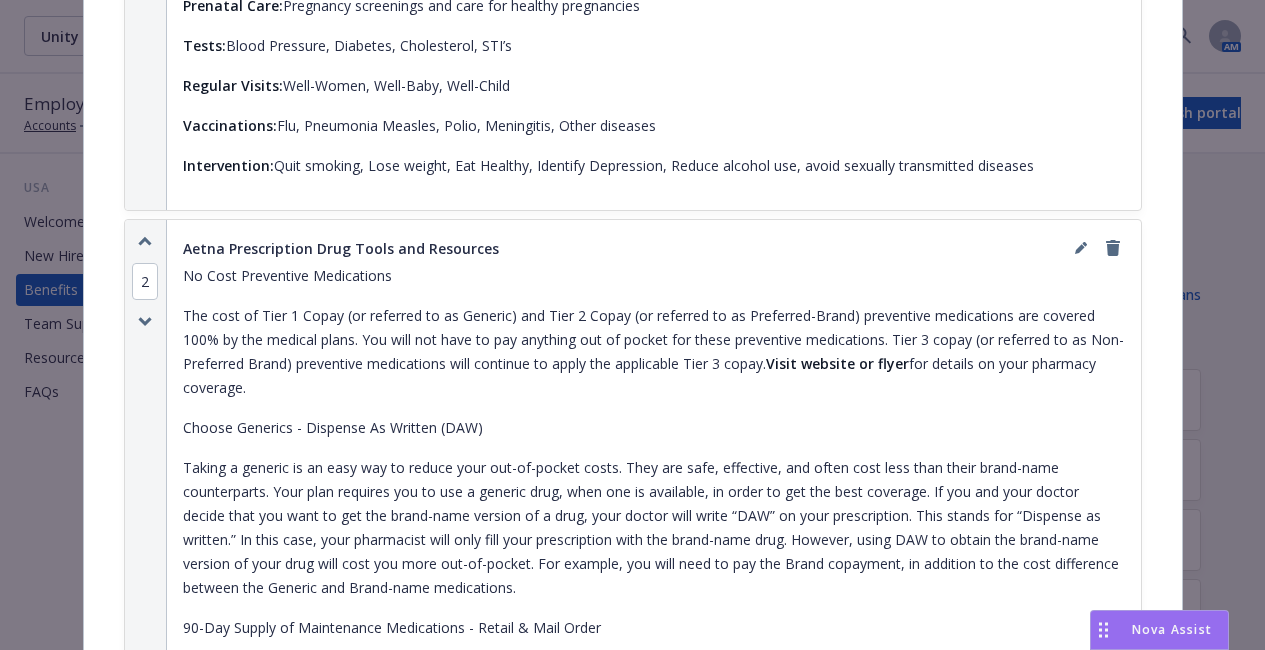 drag, startPoint x: 770, startPoint y: 359, endPoint x: 810, endPoint y: 382, distance: 46.141087 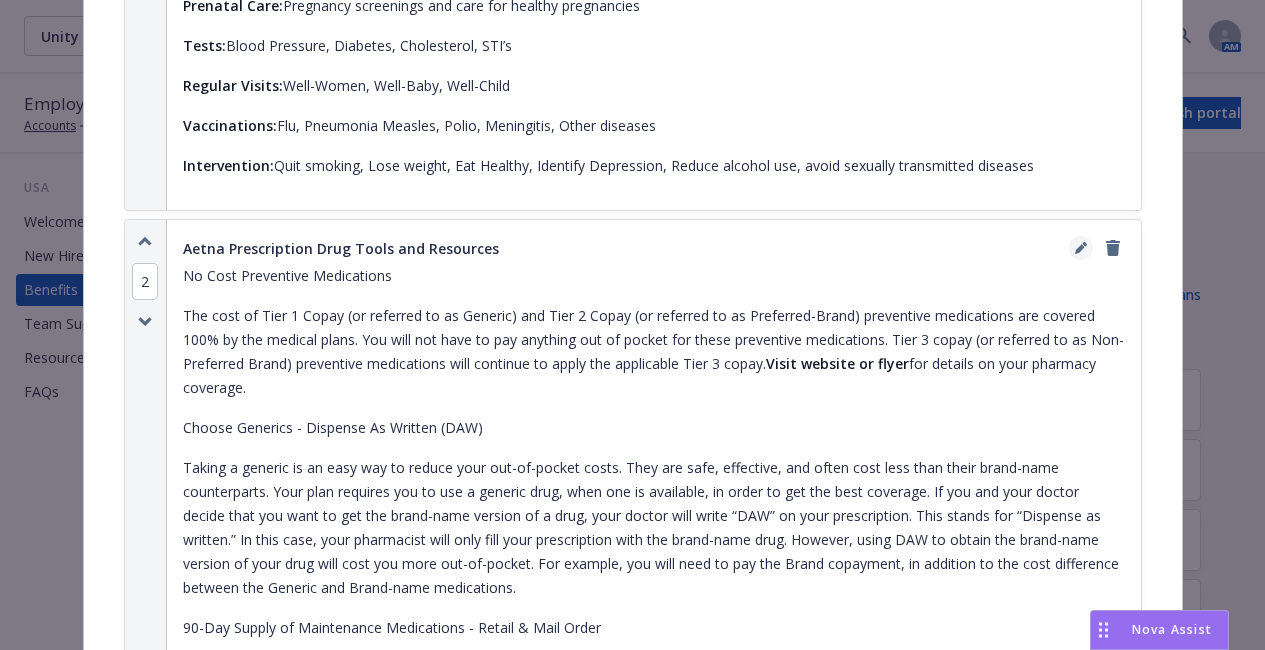 click 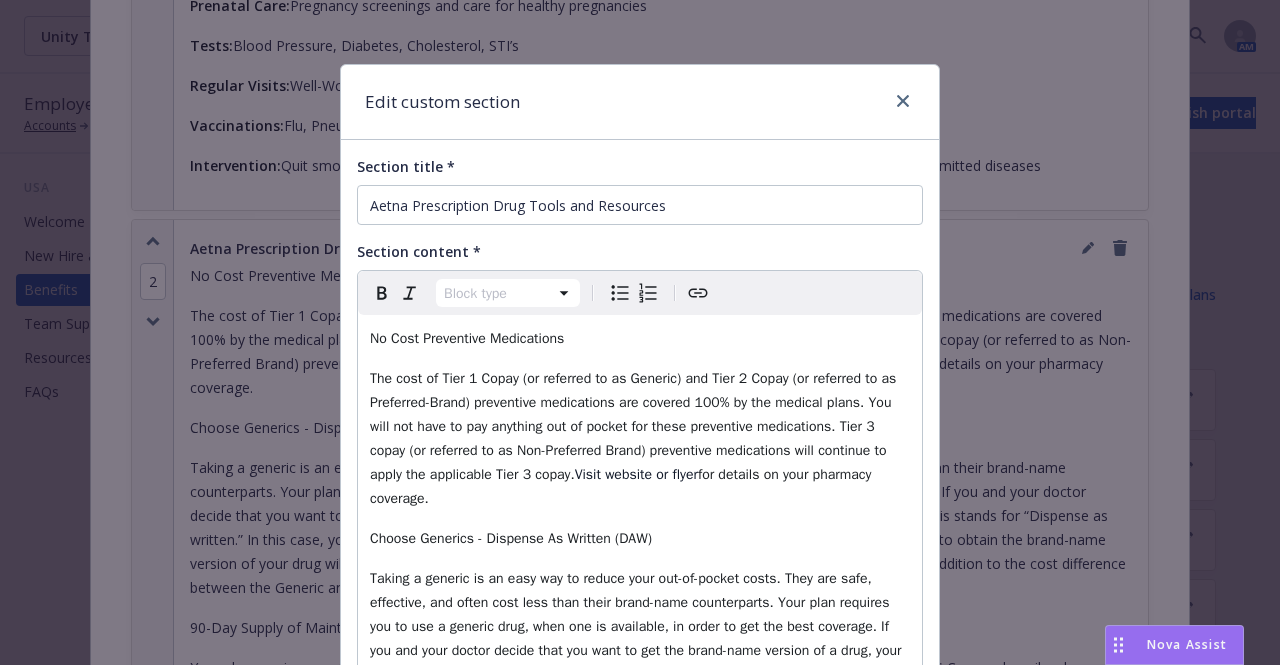 select on "paragraph" 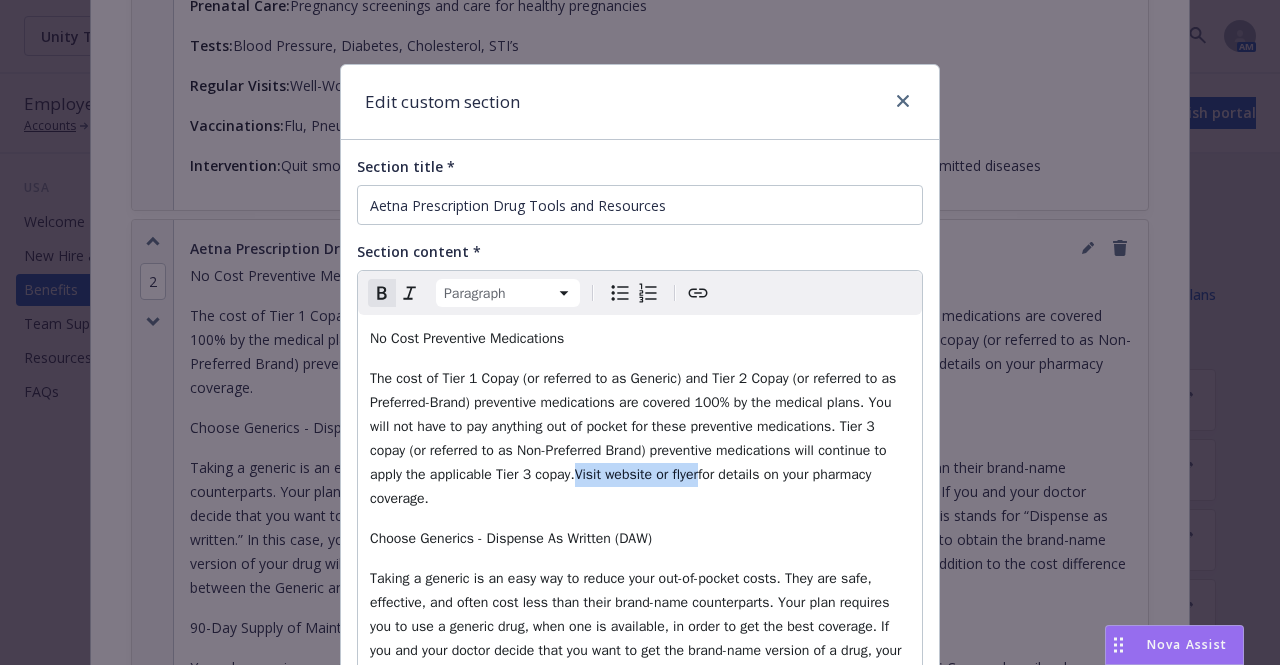 drag, startPoint x: 573, startPoint y: 475, endPoint x: 705, endPoint y: 483, distance: 132.2422 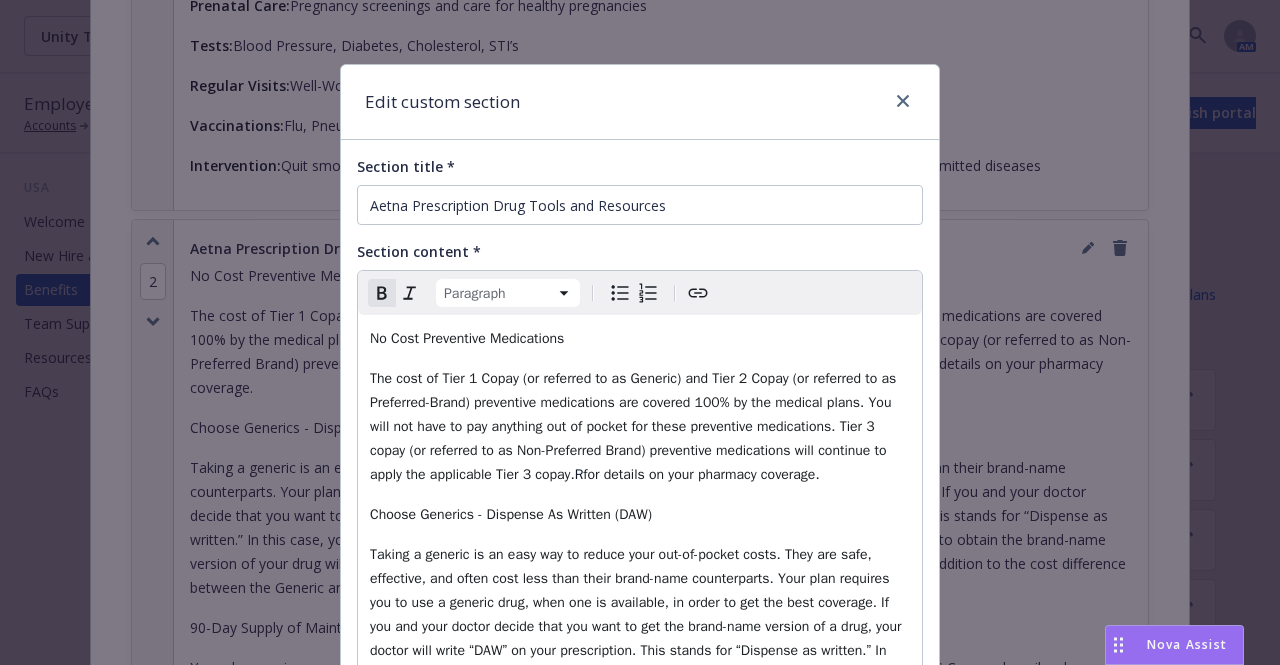 type 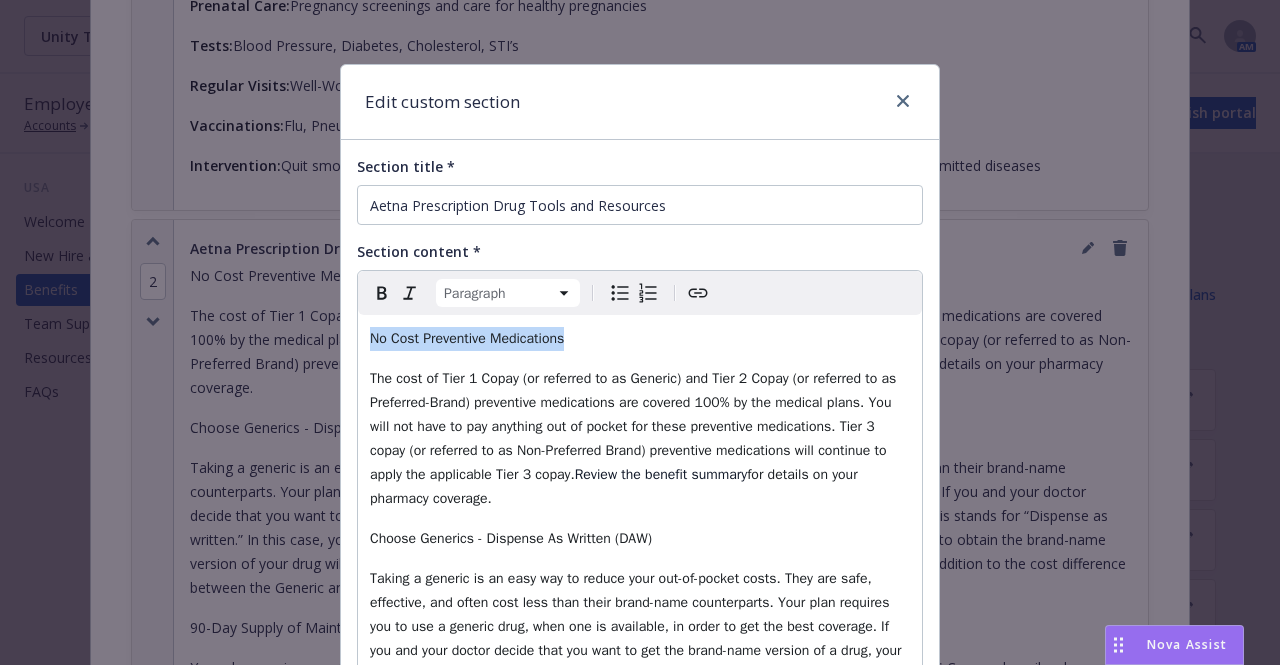 drag, startPoint x: 565, startPoint y: 345, endPoint x: 353, endPoint y: 334, distance: 212.28519 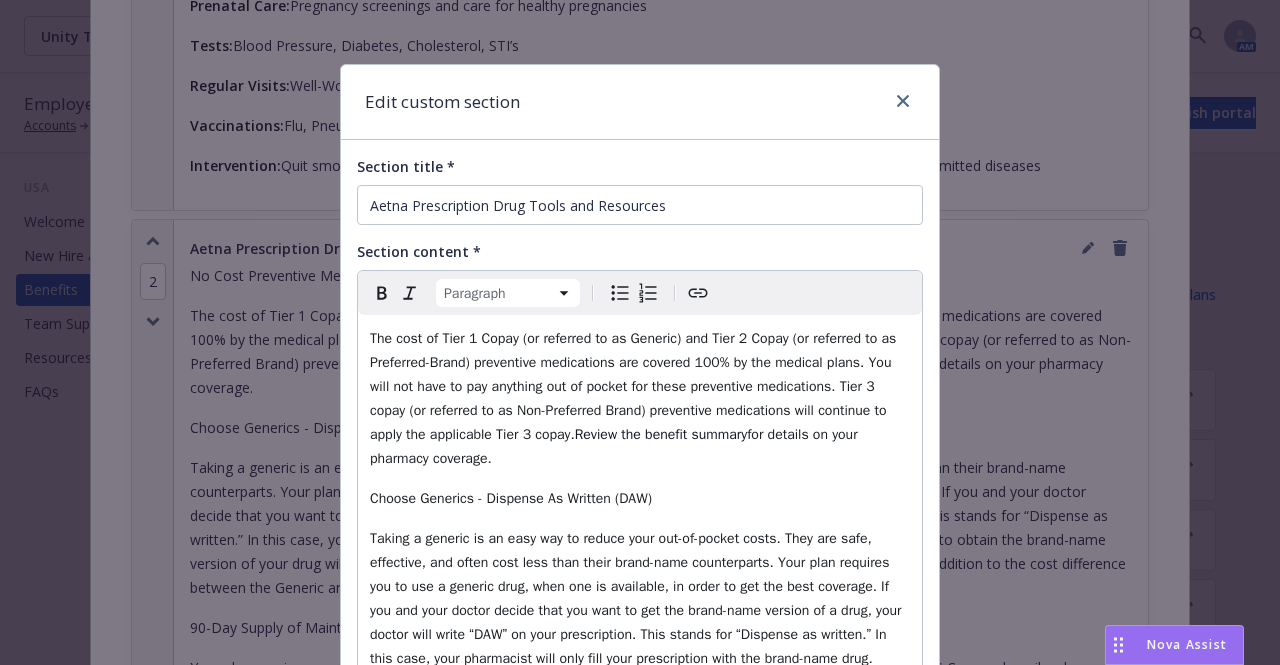 click on "The cost of Tier 1 Copay (or referred to as Generic) and Tier 2 Copay (or referred to as Preferred-Brand) preventive medications are covered 100% by the medical plans. You will not have to pay anything out of pocket for these preventive medications. Tier 3 copay (or referred to as Non-Preferred Brand) preventive medications will continue to apply the applicable Tier 3 copay." at bounding box center (635, 386) 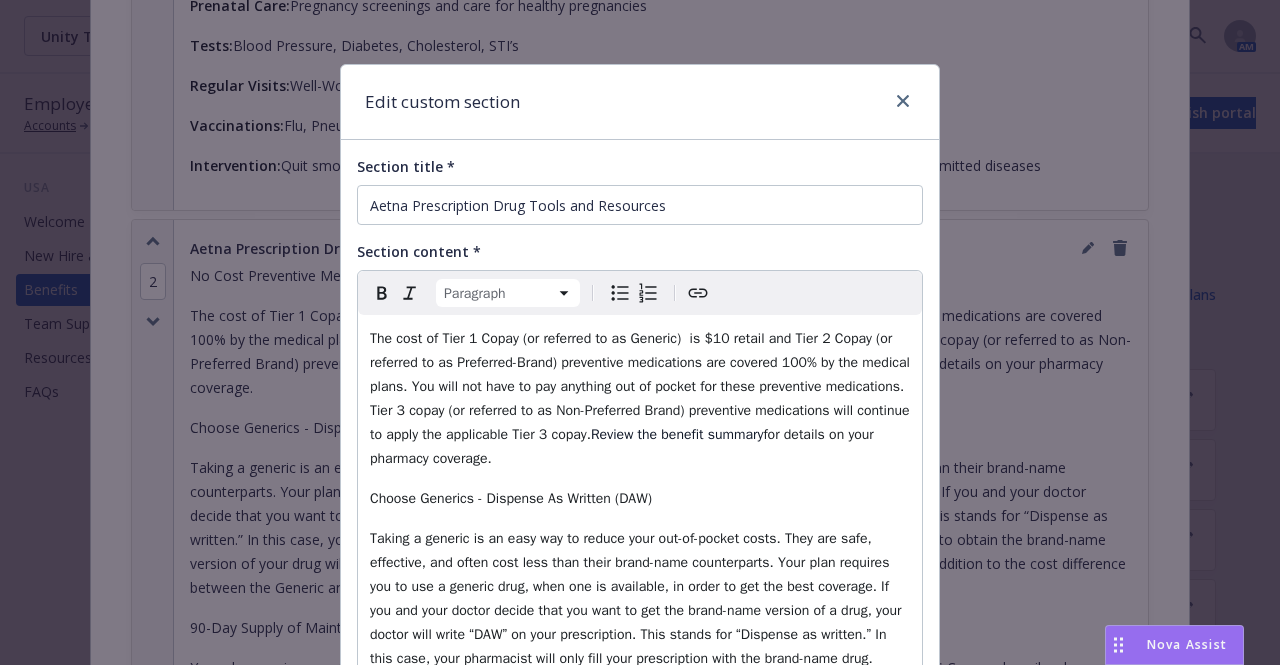 click on "The cost of Tier 1 Copay (or referred to as Generic)  is $10 retail and Tier 2 Copay (or referred to as Preferred-Brand) preventive medications are covered 100% by the medical plans. You will not have to pay anything out of pocket for these preventive medications. Tier 3 copay (or referred to as Non-Preferred Brand) preventive medications will continue to apply the applicable Tier 3 copay." at bounding box center [642, 386] 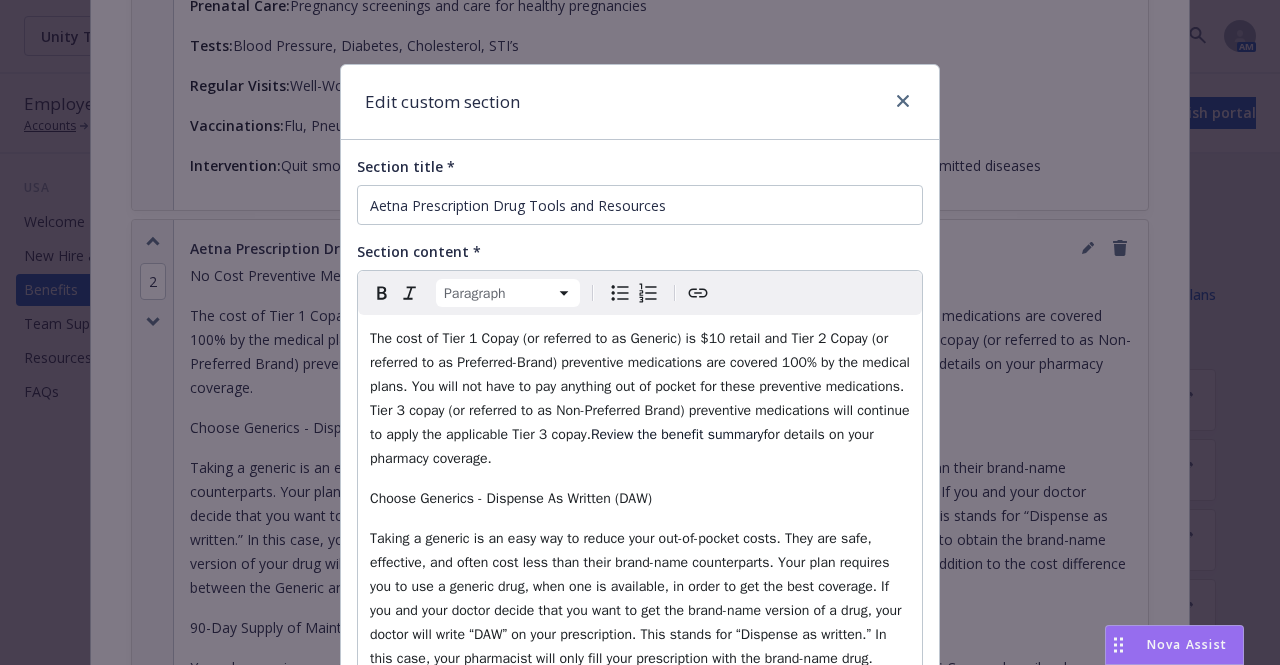 click on "The cost of Tier 1 Copay (or referred to as Generic) is $10 retail and Tier 2 Copay (or referred to as Preferred-Brand) preventive medications are covered 100% by the medical plans. You will not have to pay anything out of pocket for these preventive medications. Tier 3 copay (or referred to as Non-Preferred Brand) preventive medications will continue to apply the applicable Tier 3 copay." at bounding box center [642, 386] 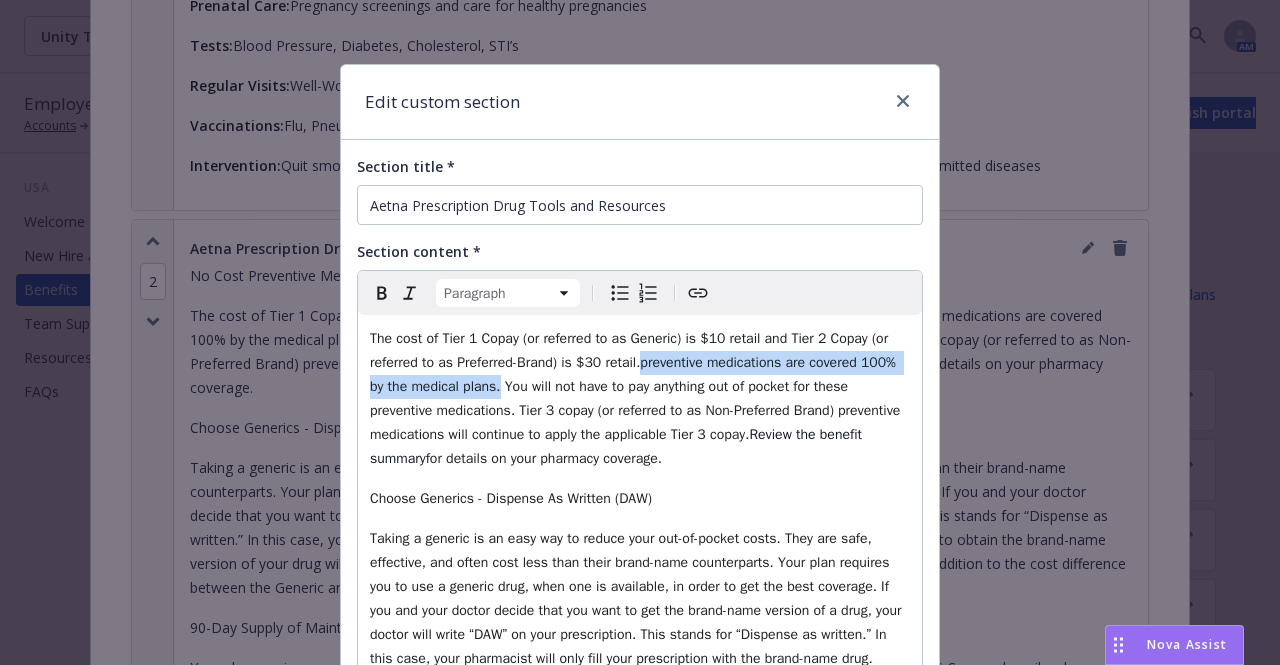 drag, startPoint x: 631, startPoint y: 367, endPoint x: 491, endPoint y: 392, distance: 142.21463 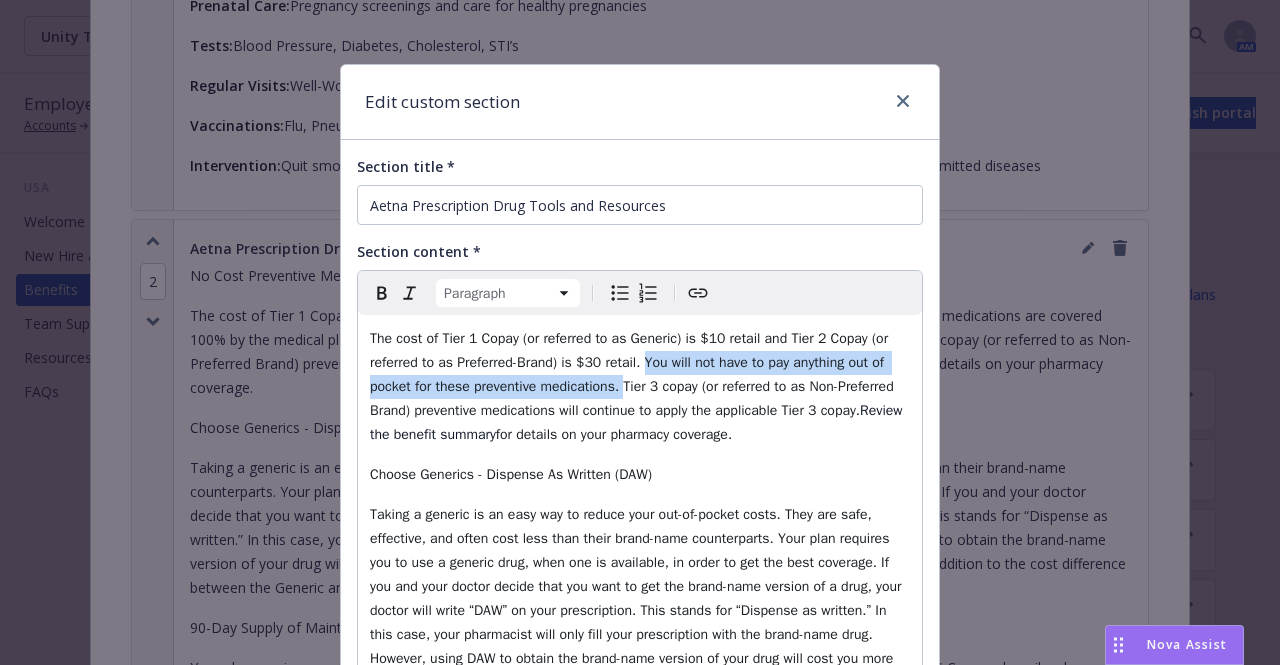 drag, startPoint x: 633, startPoint y: 359, endPoint x: 618, endPoint y: 384, distance: 29.15476 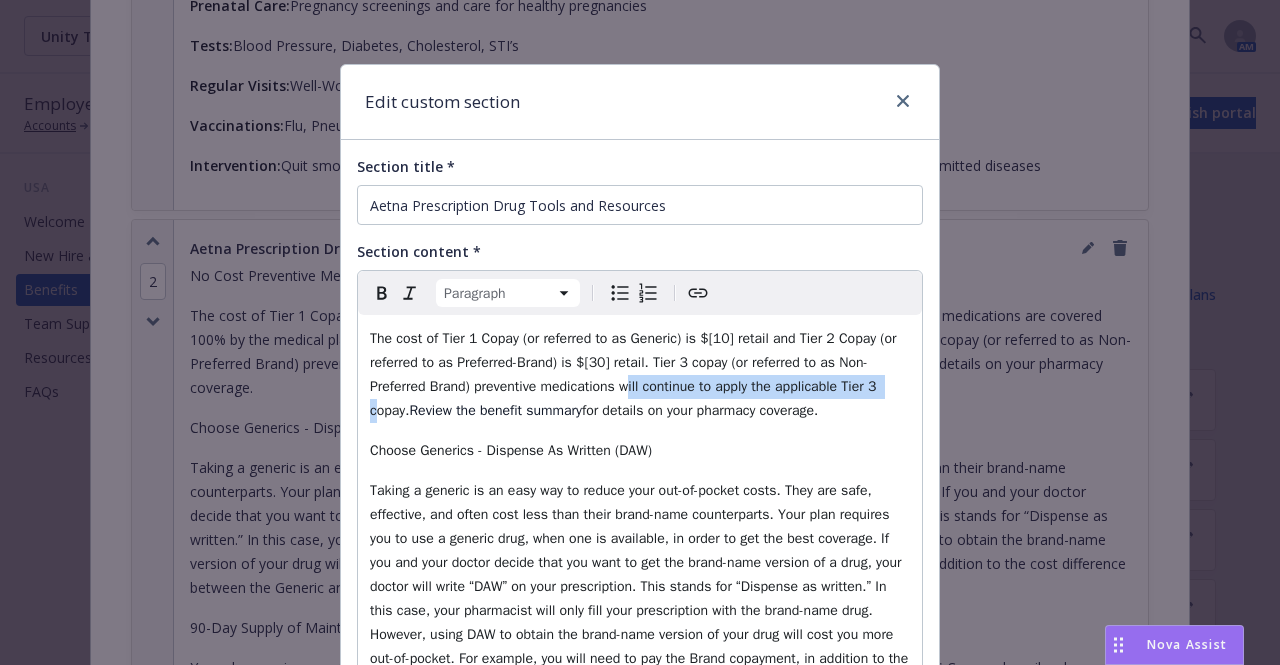 drag, startPoint x: 639, startPoint y: 389, endPoint x: 398, endPoint y: 412, distance: 242.09502 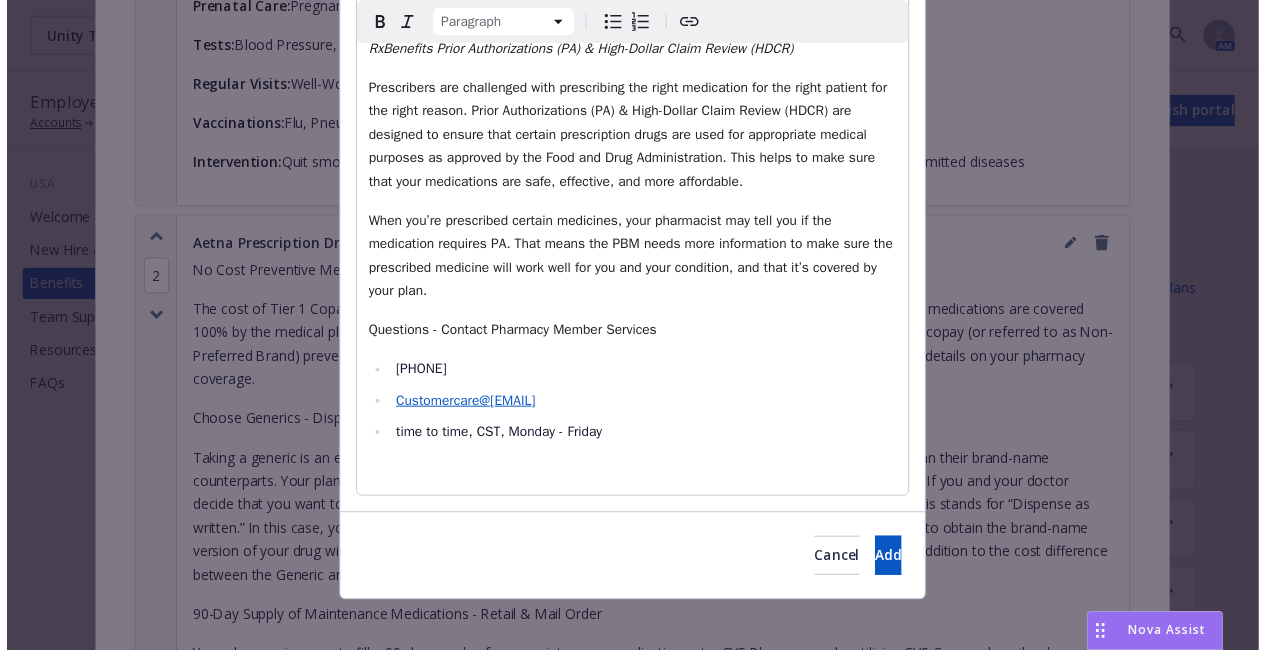 scroll, scrollTop: 1995, scrollLeft: 0, axis: vertical 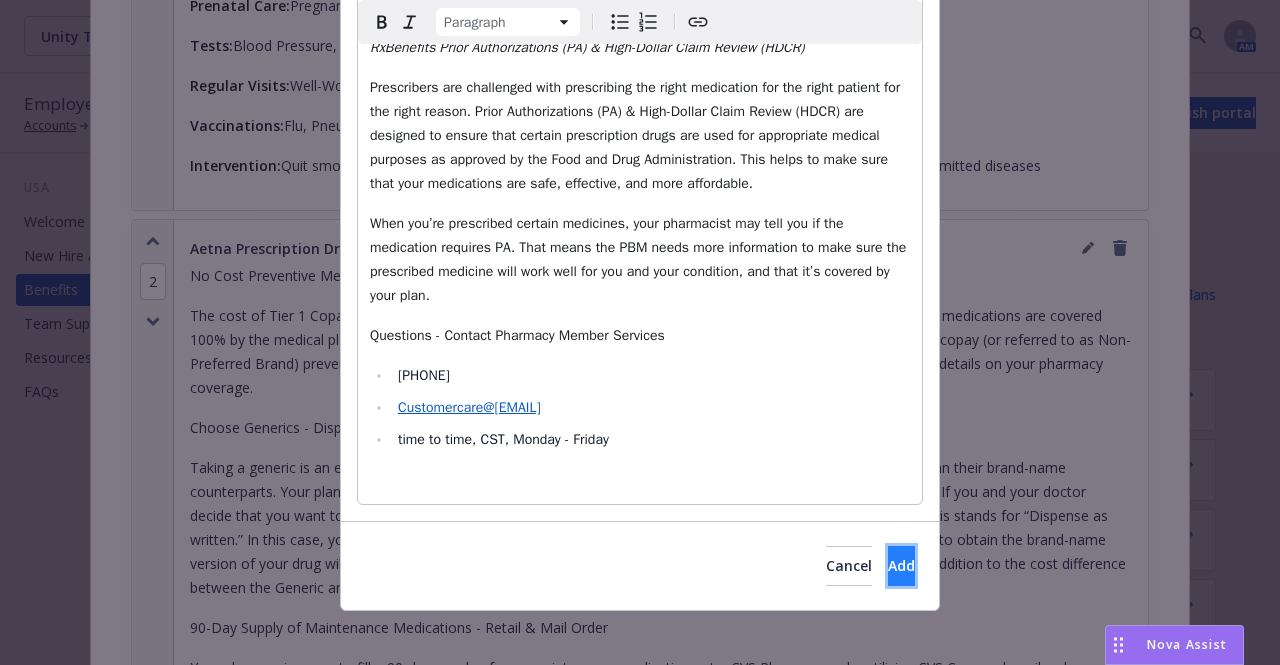 click on "Add" at bounding box center [901, 566] 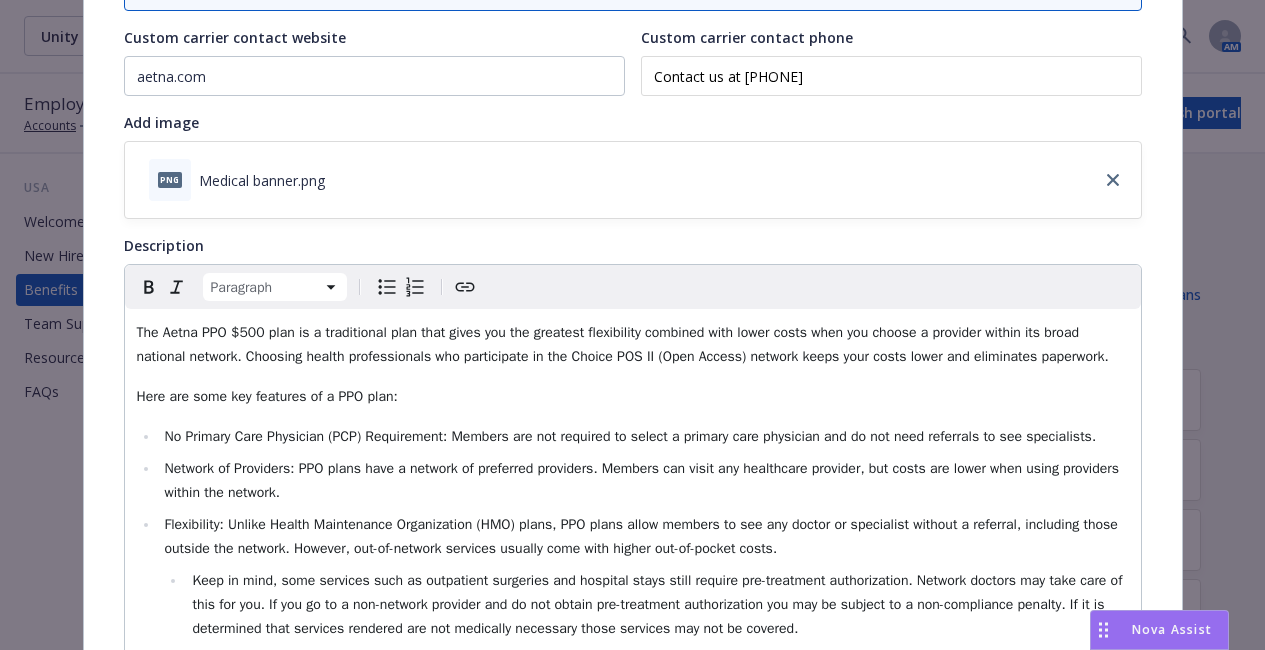 scroll, scrollTop: 0, scrollLeft: 0, axis: both 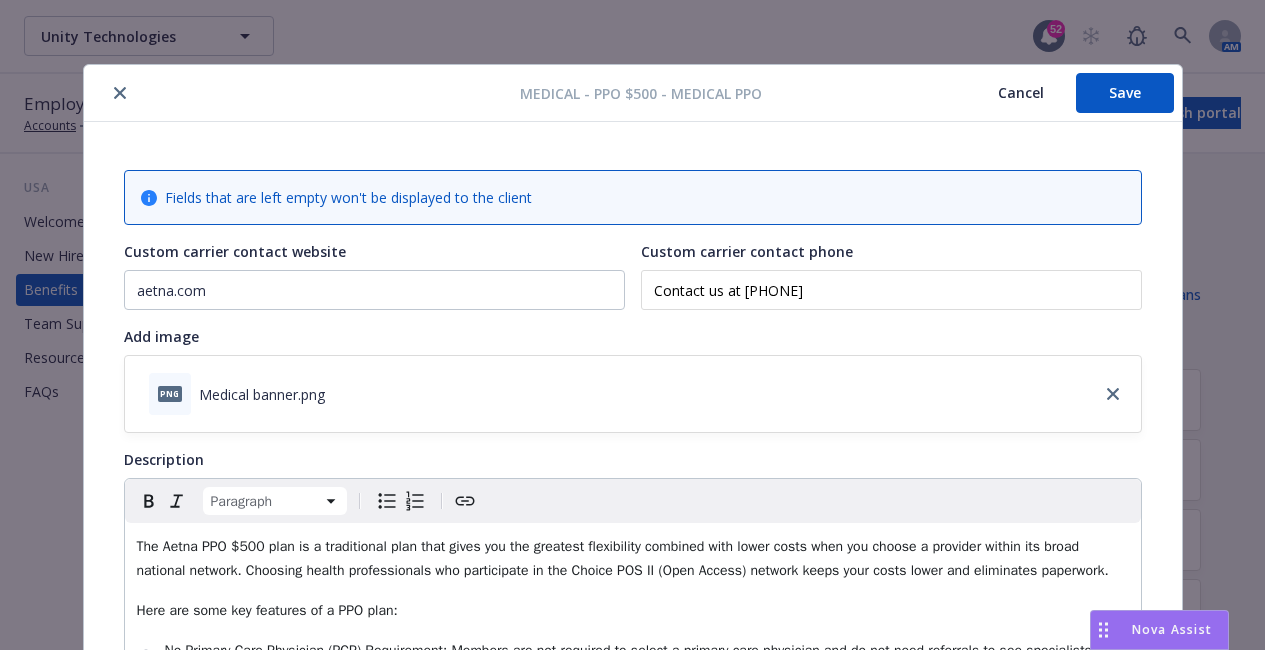 click on "Save" at bounding box center [1125, 93] 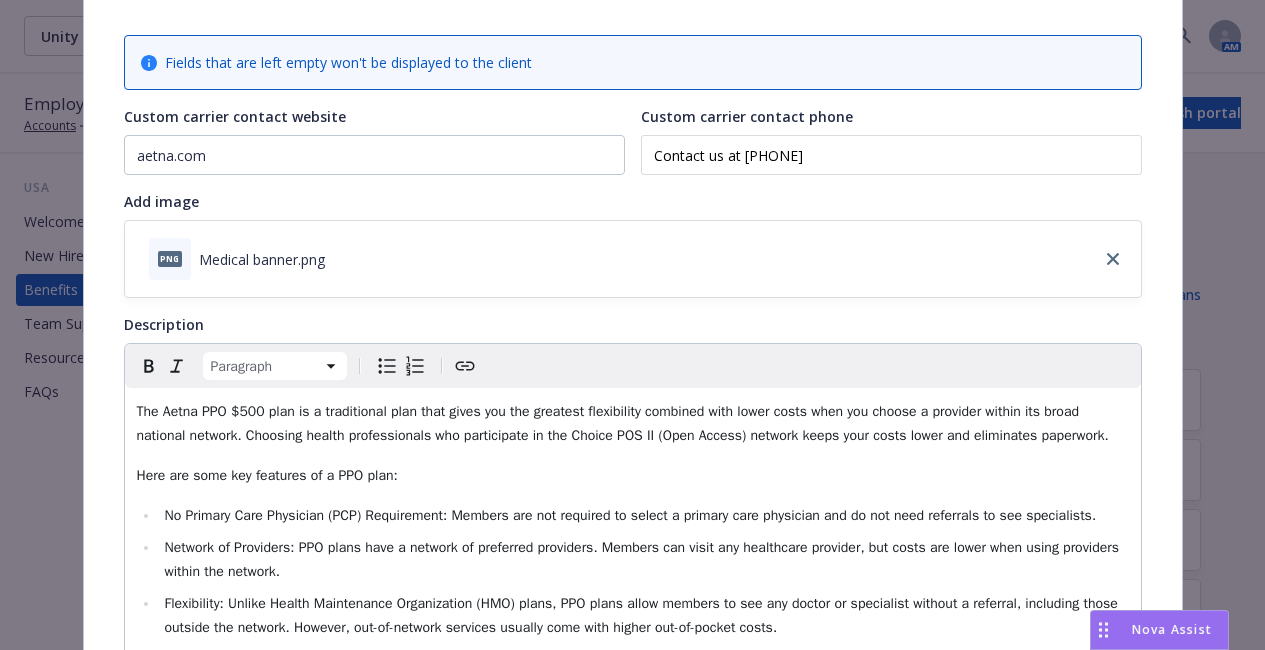scroll, scrollTop: 0, scrollLeft: 0, axis: both 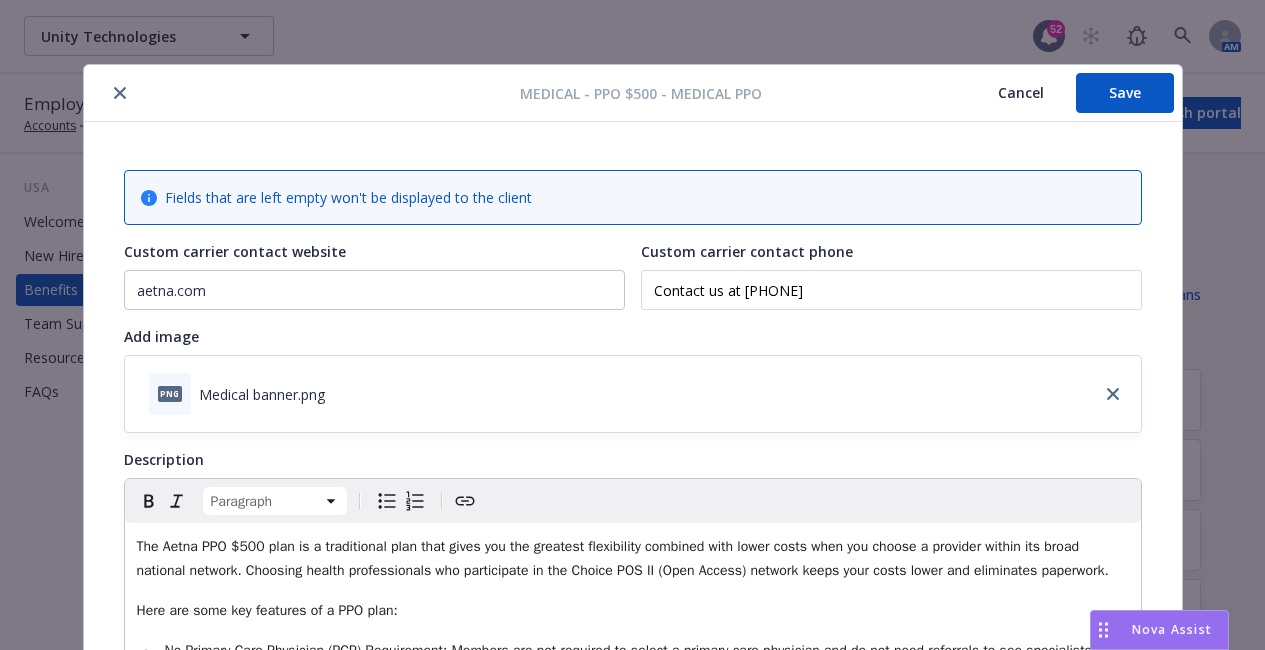 click 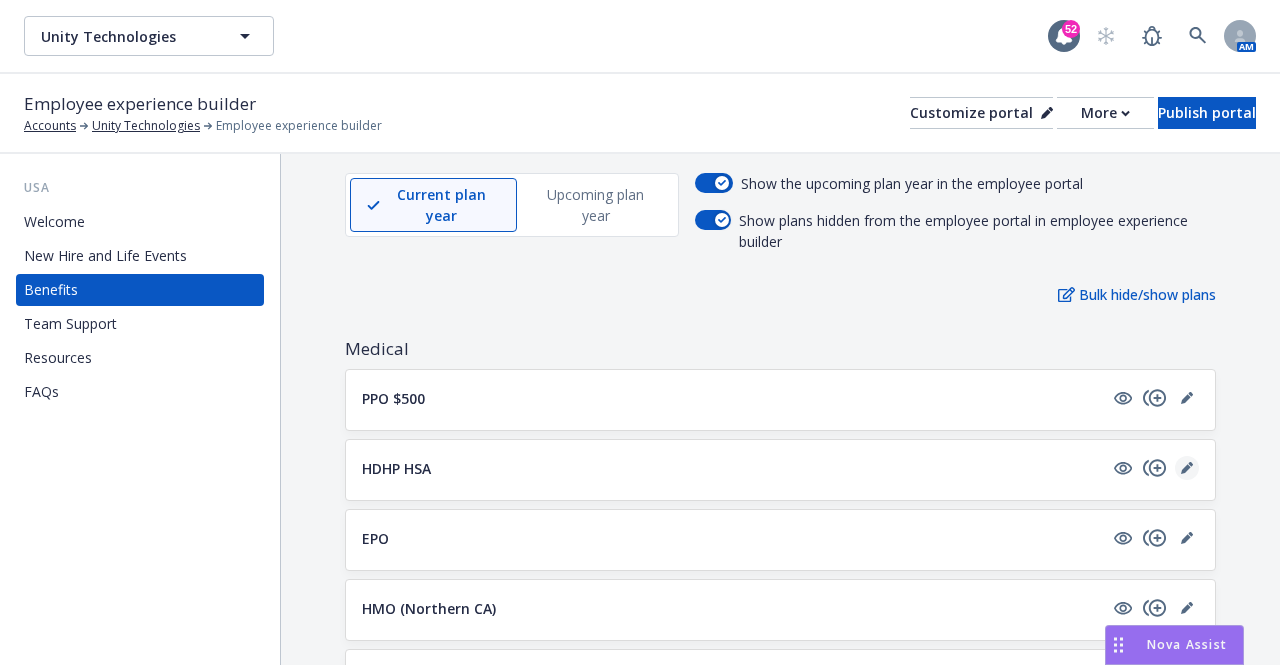 click 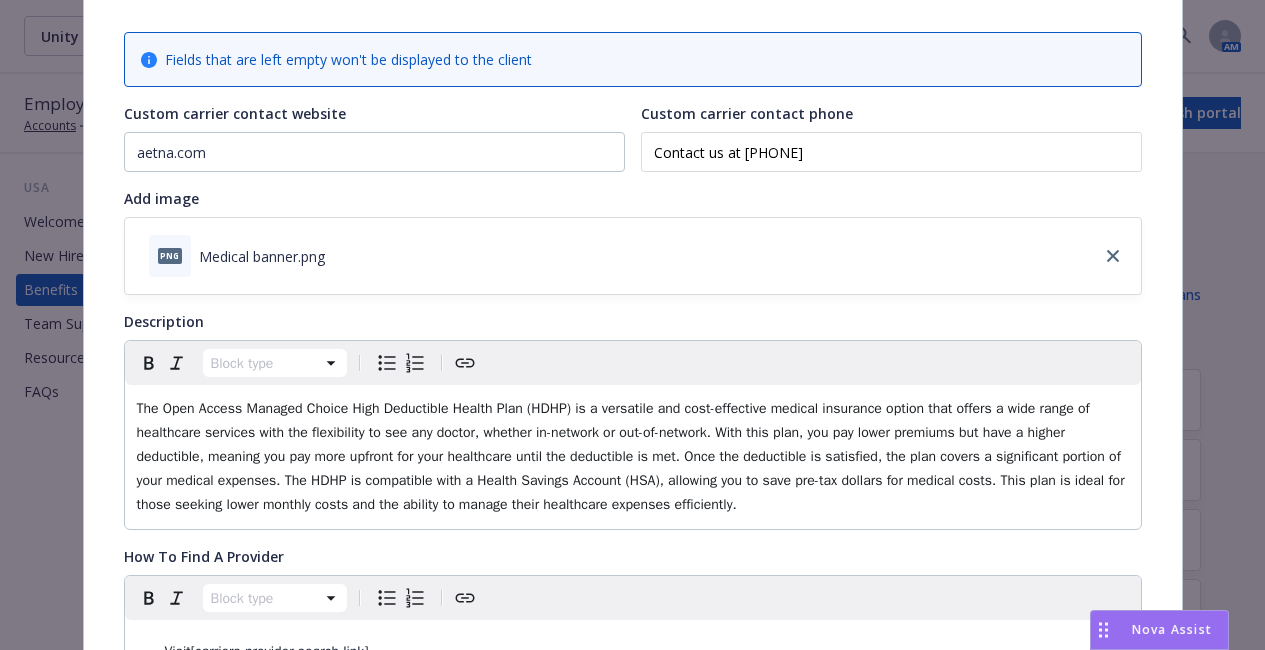 scroll, scrollTop: 171, scrollLeft: 0, axis: vertical 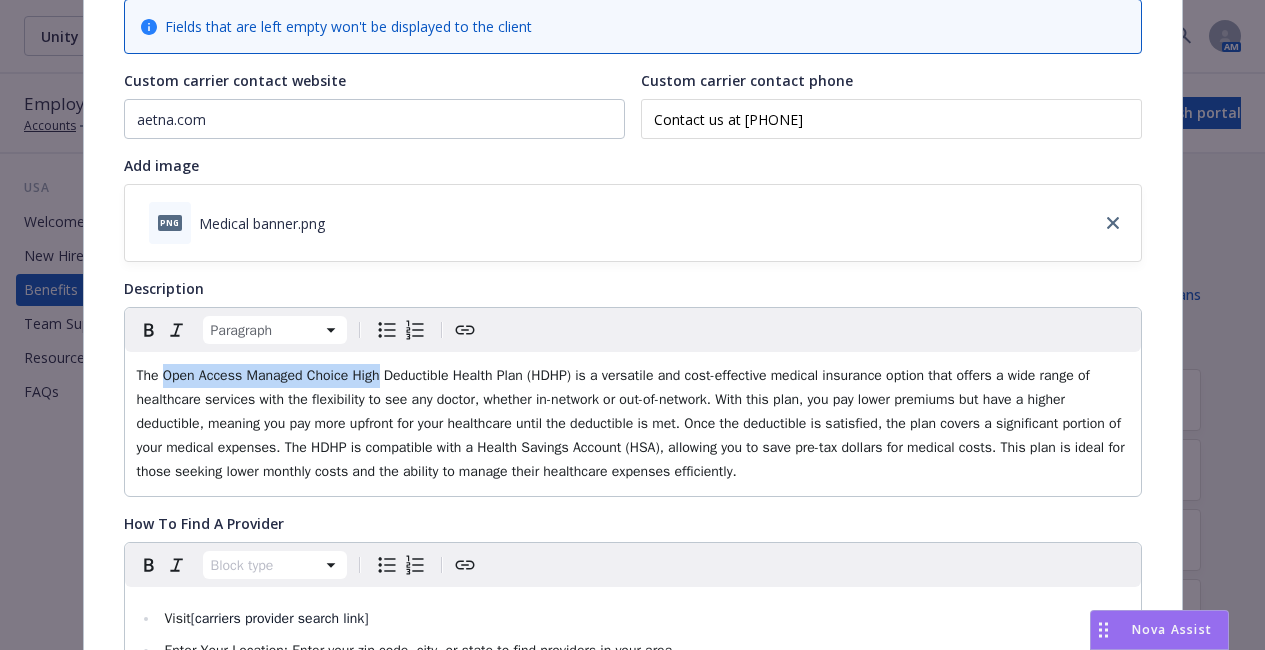 drag, startPoint x: 373, startPoint y: 379, endPoint x: 156, endPoint y: 381, distance: 217.00922 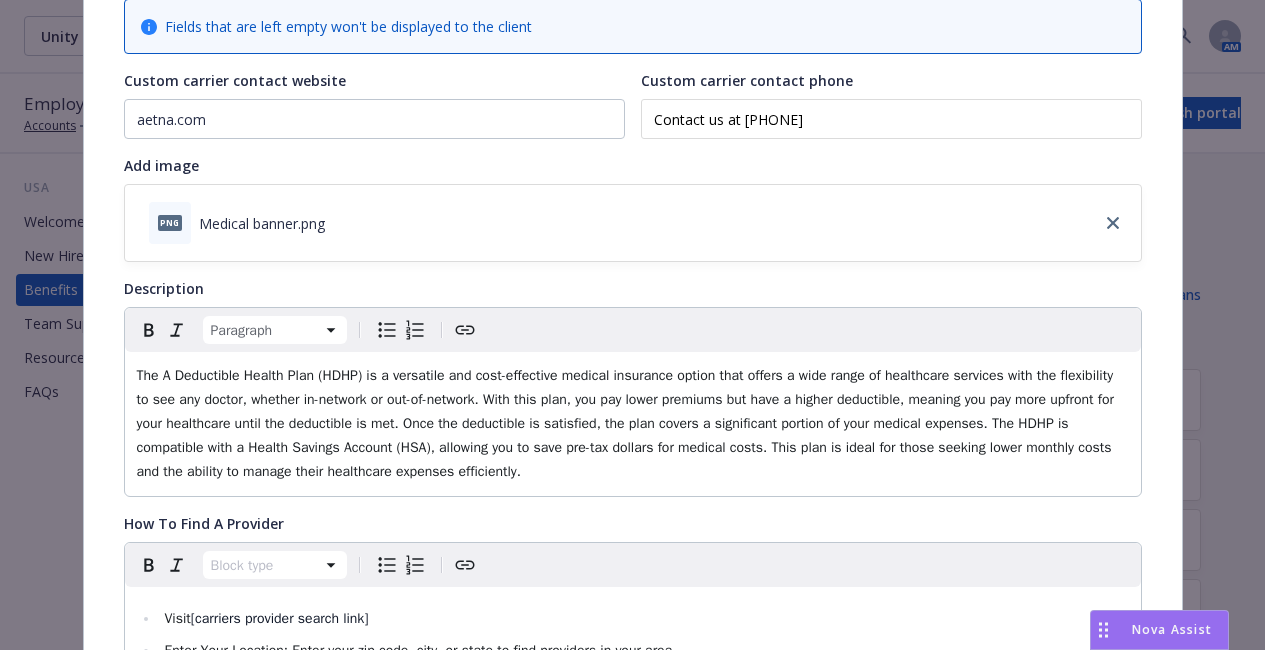 type 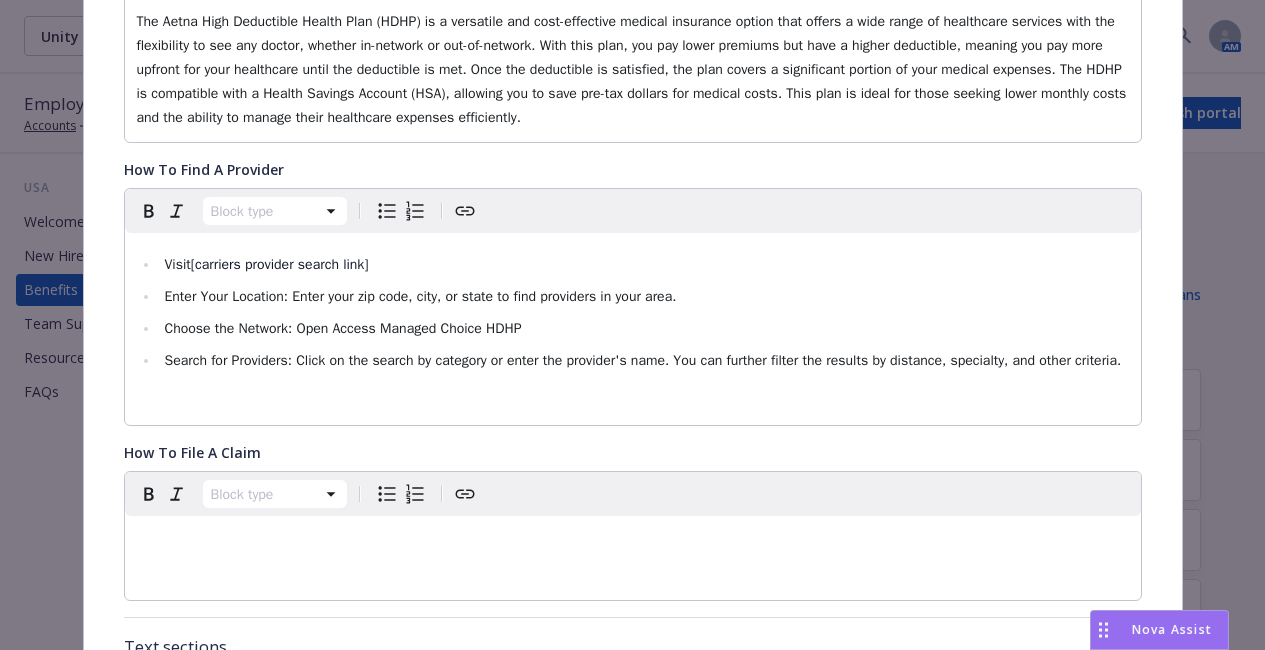 scroll, scrollTop: 526, scrollLeft: 0, axis: vertical 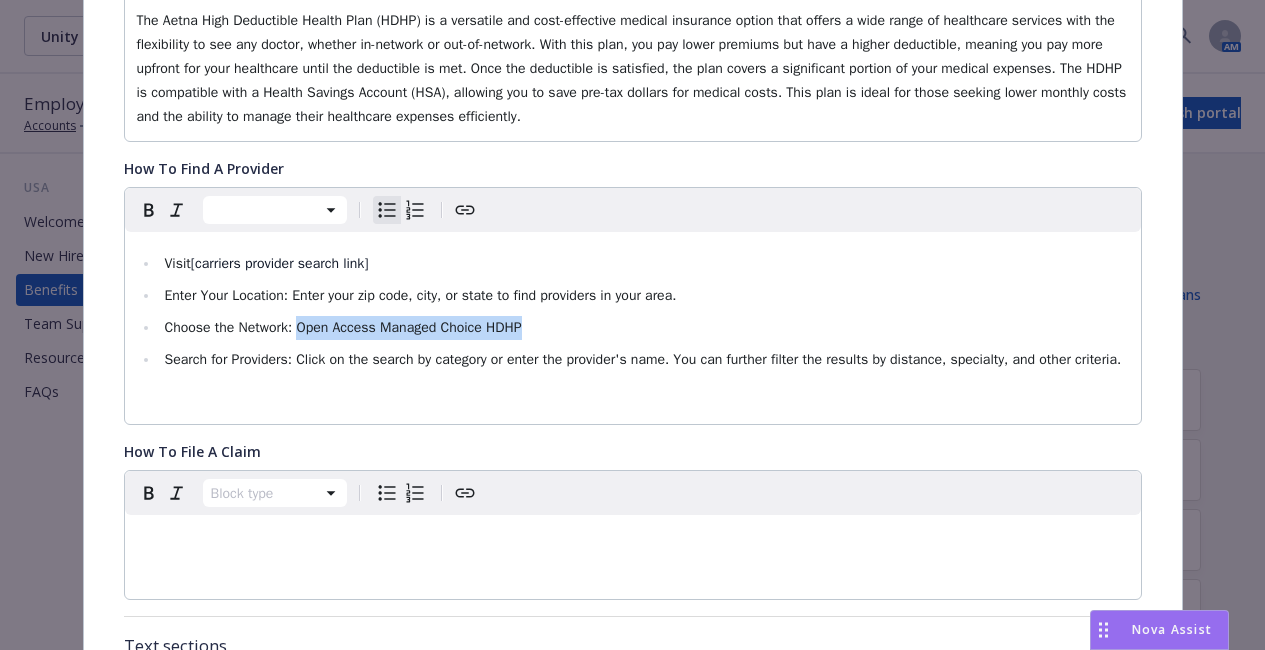 drag, startPoint x: 535, startPoint y: 335, endPoint x: 290, endPoint y: 317, distance: 245.66034 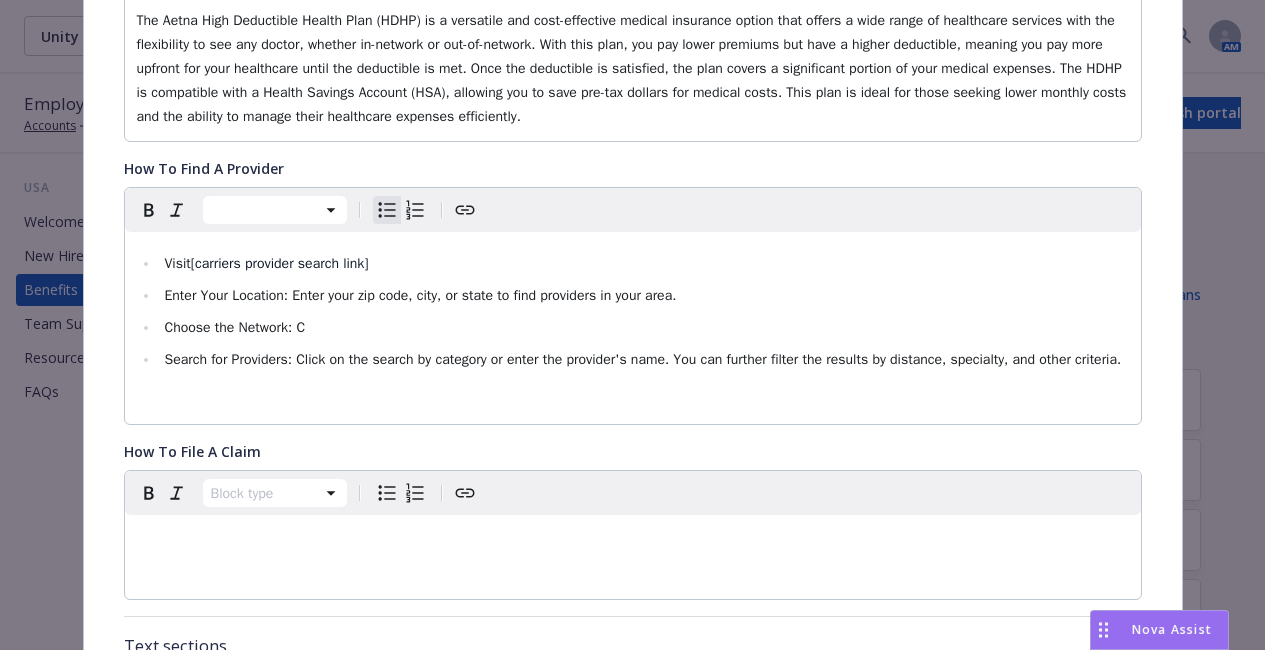 type 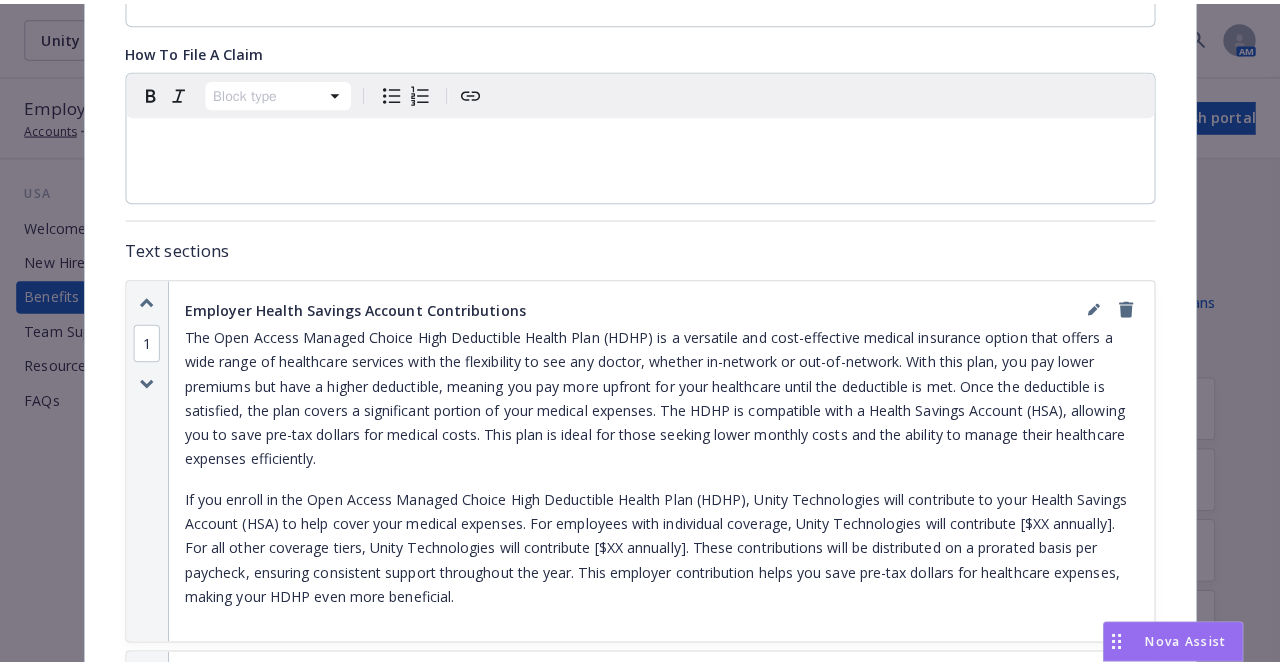 scroll, scrollTop: 929, scrollLeft: 0, axis: vertical 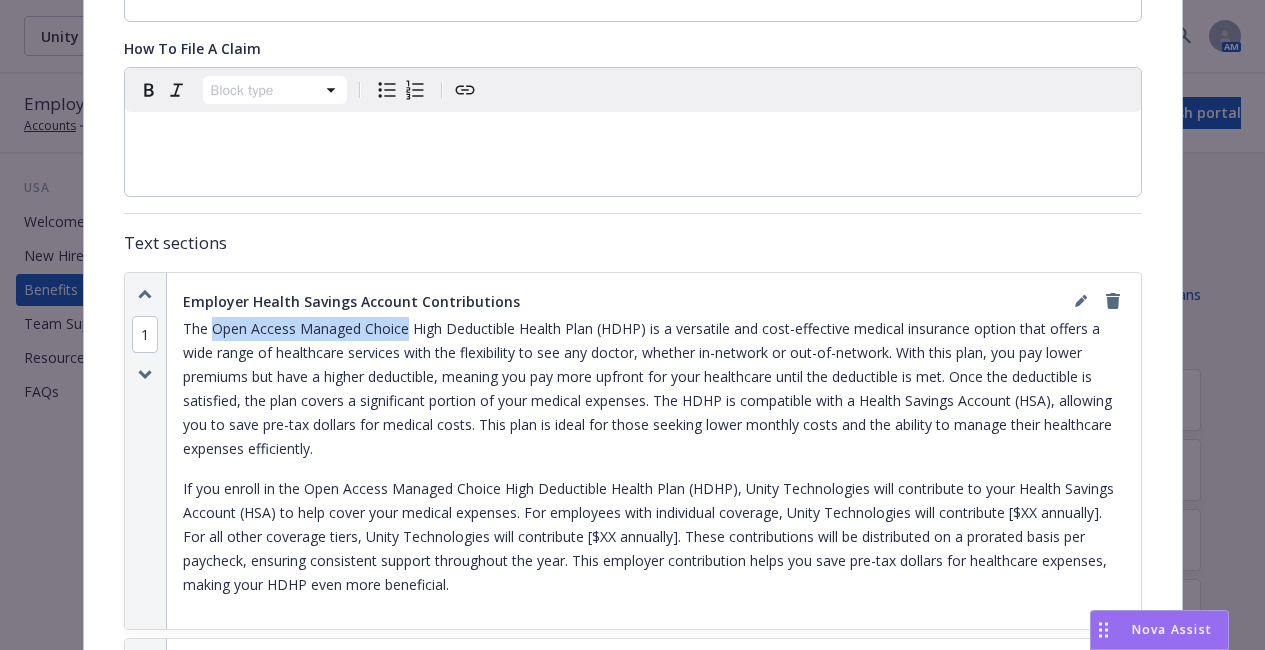drag, startPoint x: 202, startPoint y: 329, endPoint x: 397, endPoint y: 334, distance: 195.06409 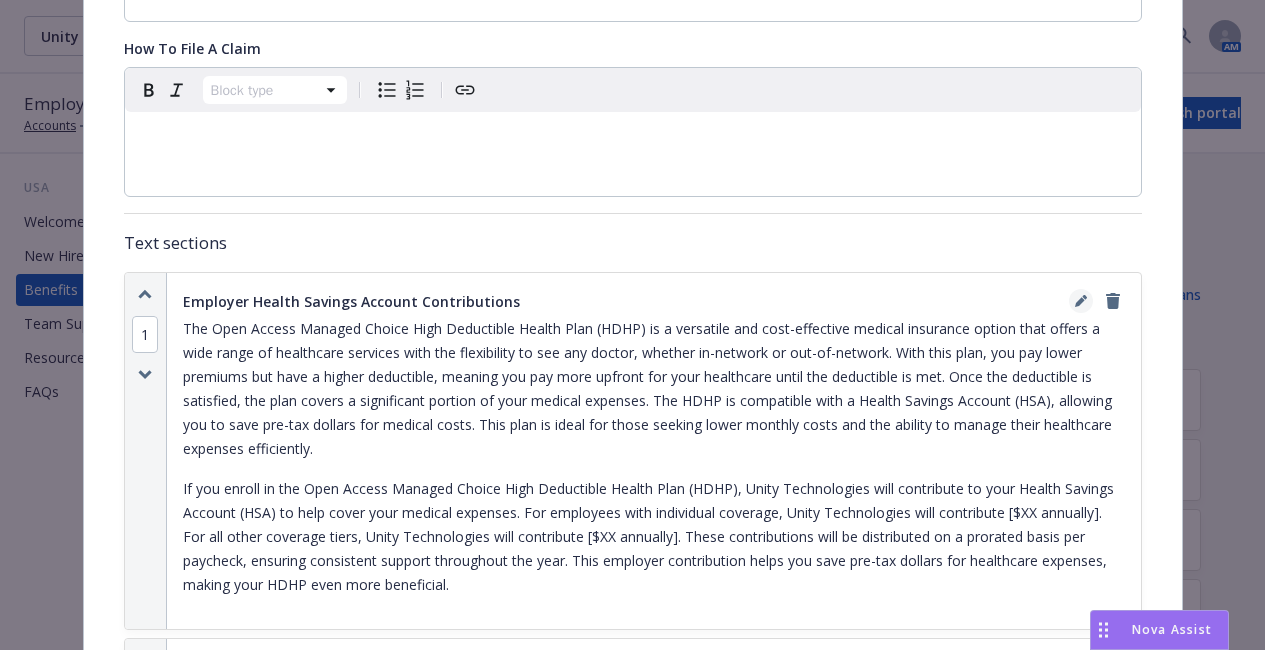 click 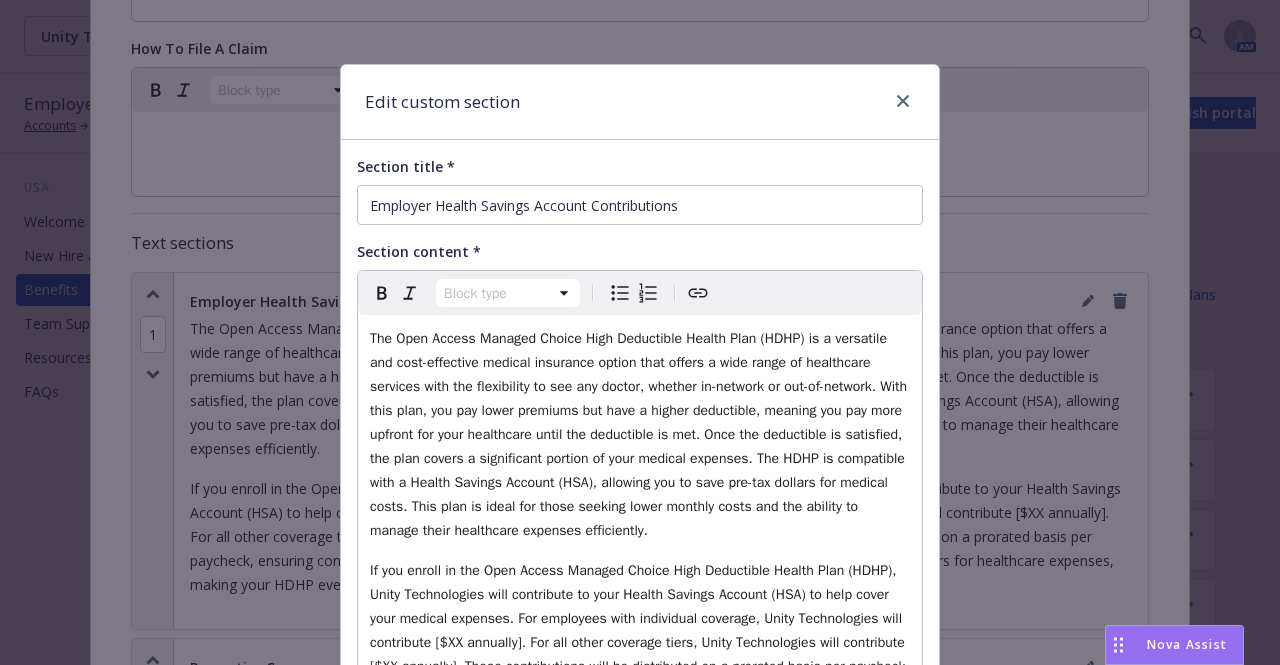 select on "paragraph" 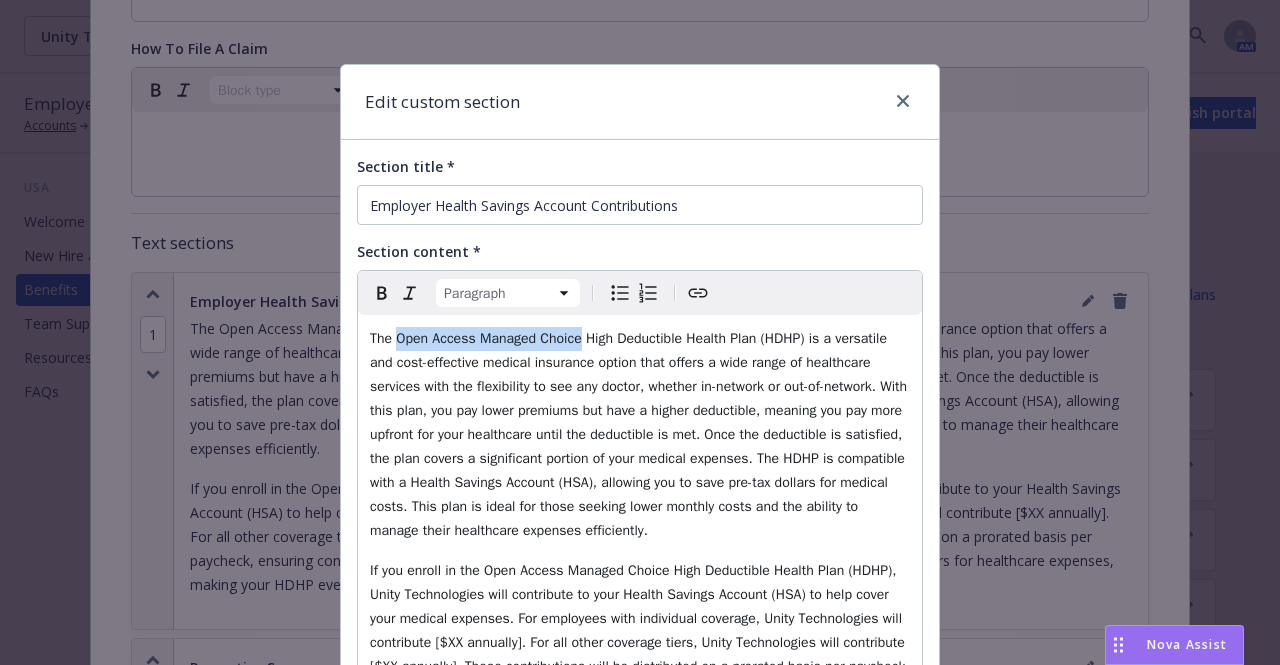 drag, startPoint x: 387, startPoint y: 337, endPoint x: 574, endPoint y: 334, distance: 187.02406 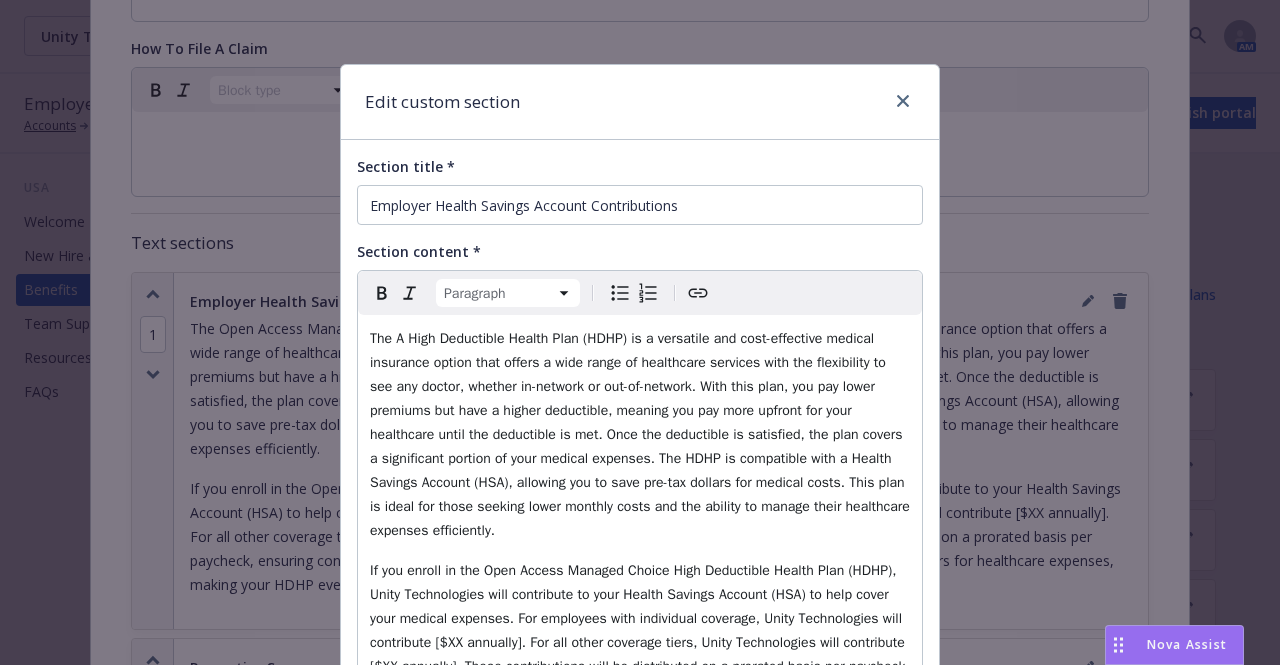 type 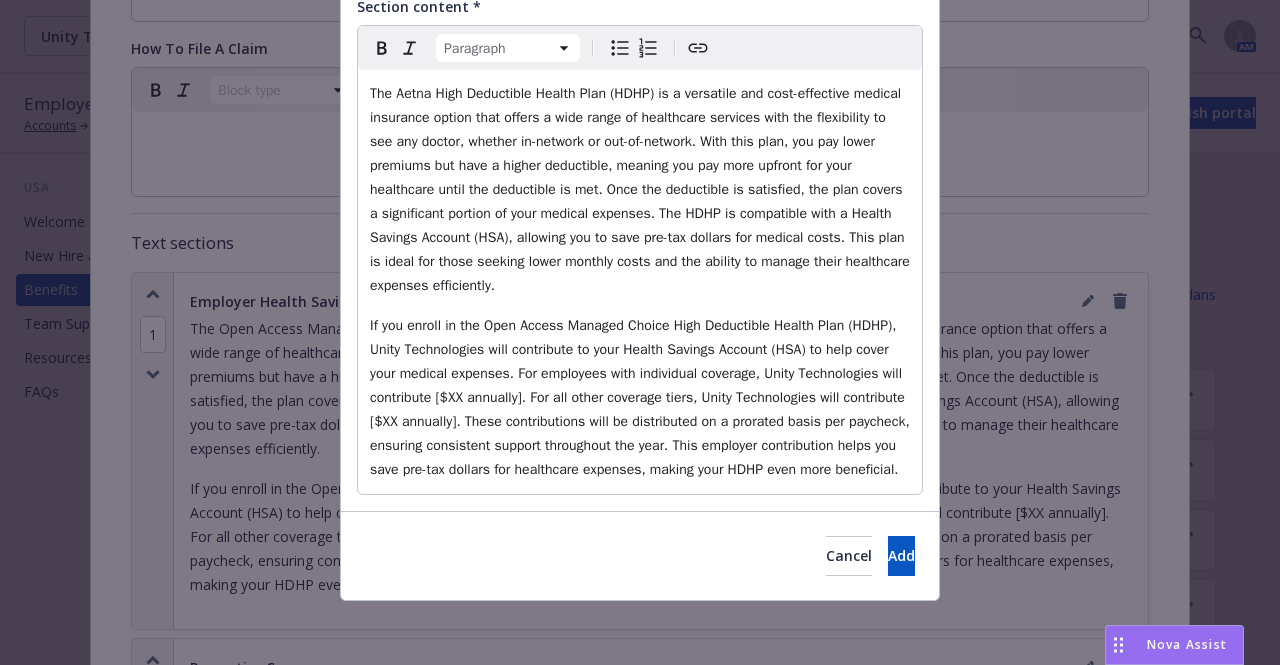 scroll, scrollTop: 258, scrollLeft: 0, axis: vertical 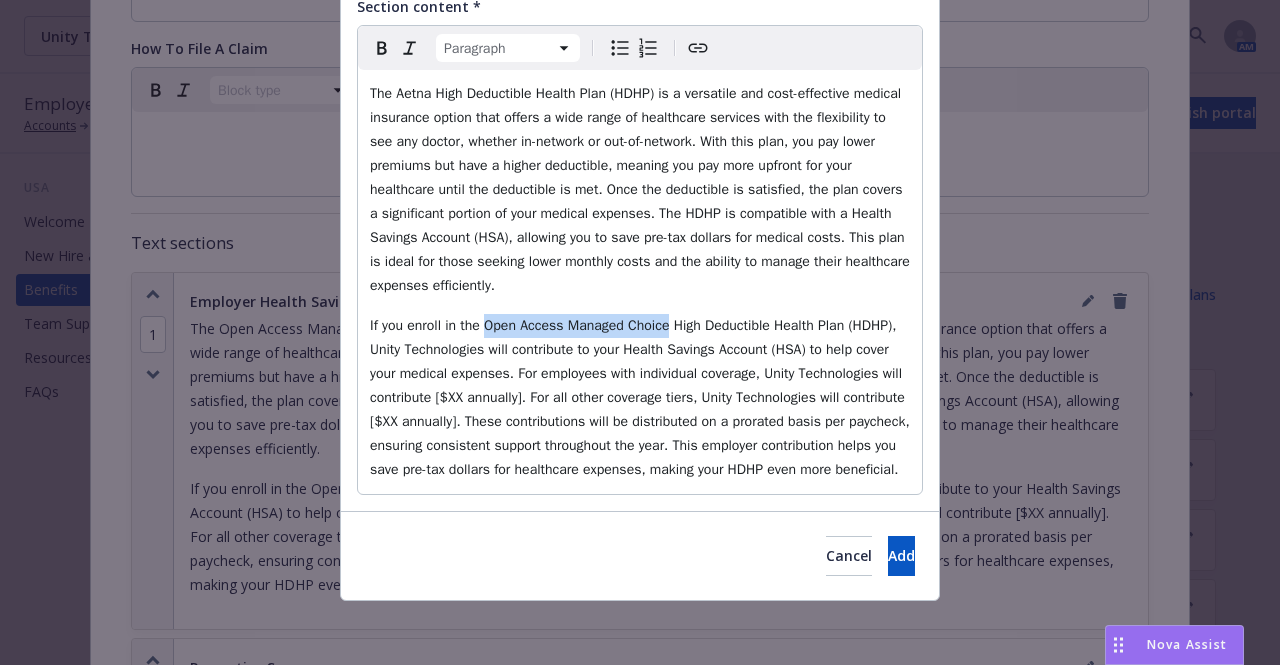 drag, startPoint x: 478, startPoint y: 313, endPoint x: 666, endPoint y: 311, distance: 188.01064 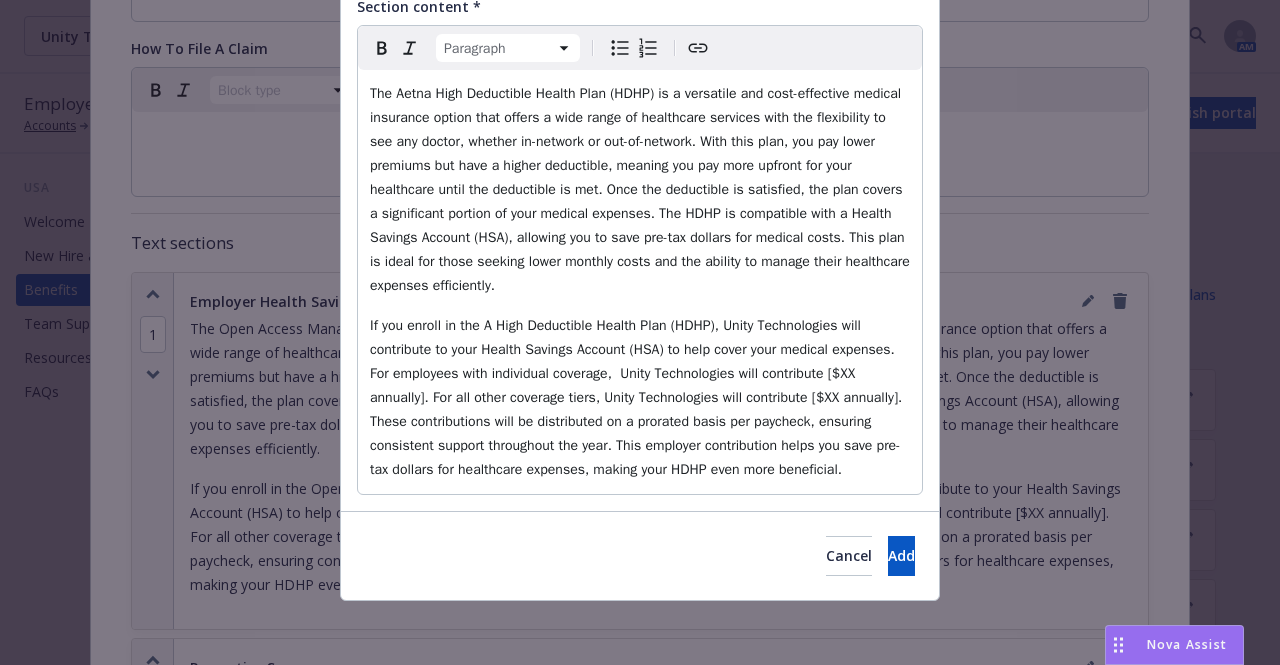 scroll, scrollTop: 245, scrollLeft: 0, axis: vertical 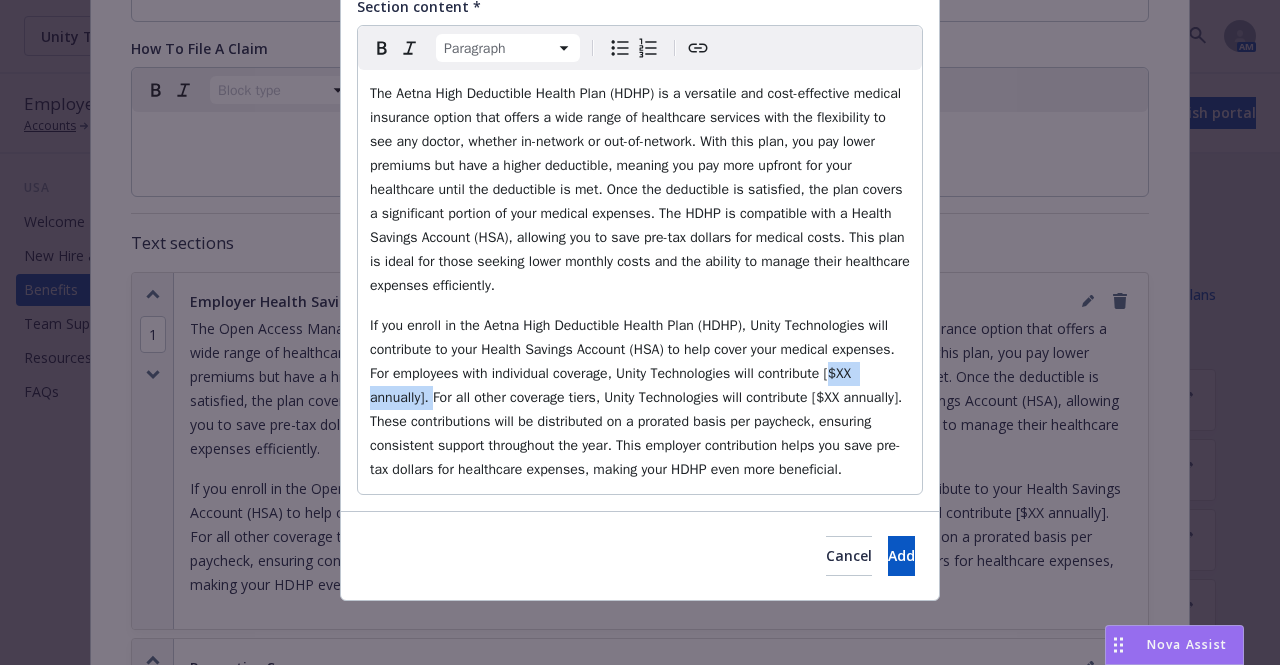 drag, startPoint x: 829, startPoint y: 373, endPoint x: 421, endPoint y: 404, distance: 409.176 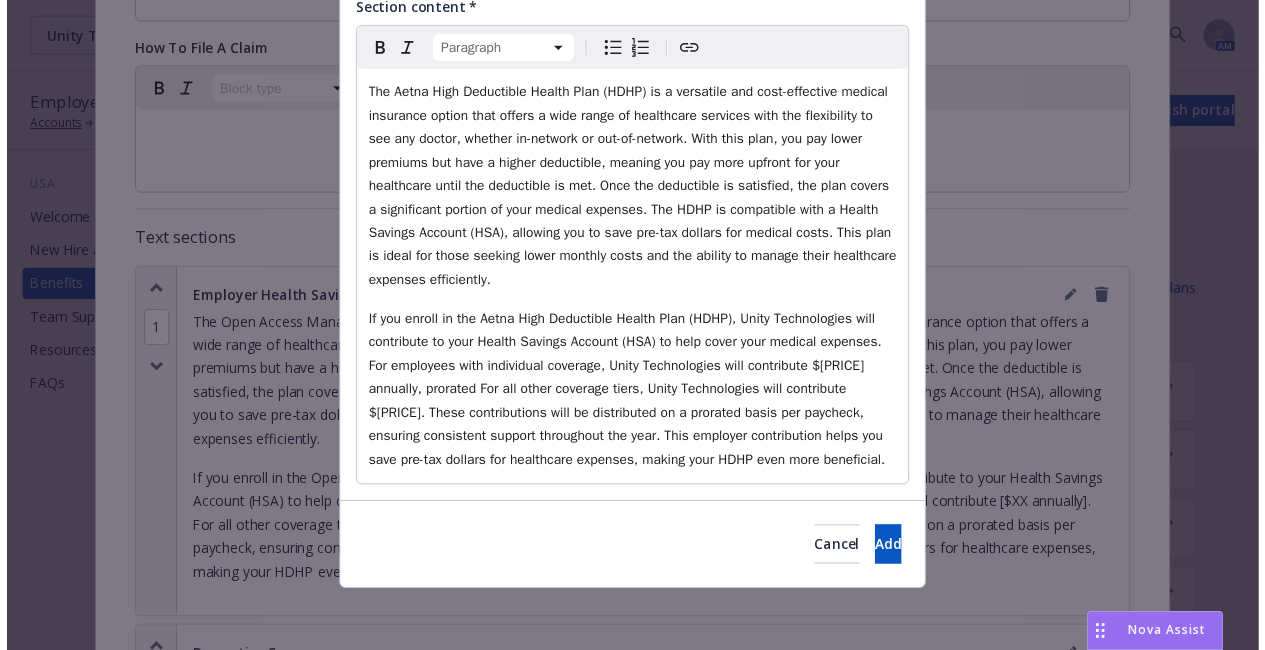 scroll, scrollTop: 245, scrollLeft: 0, axis: vertical 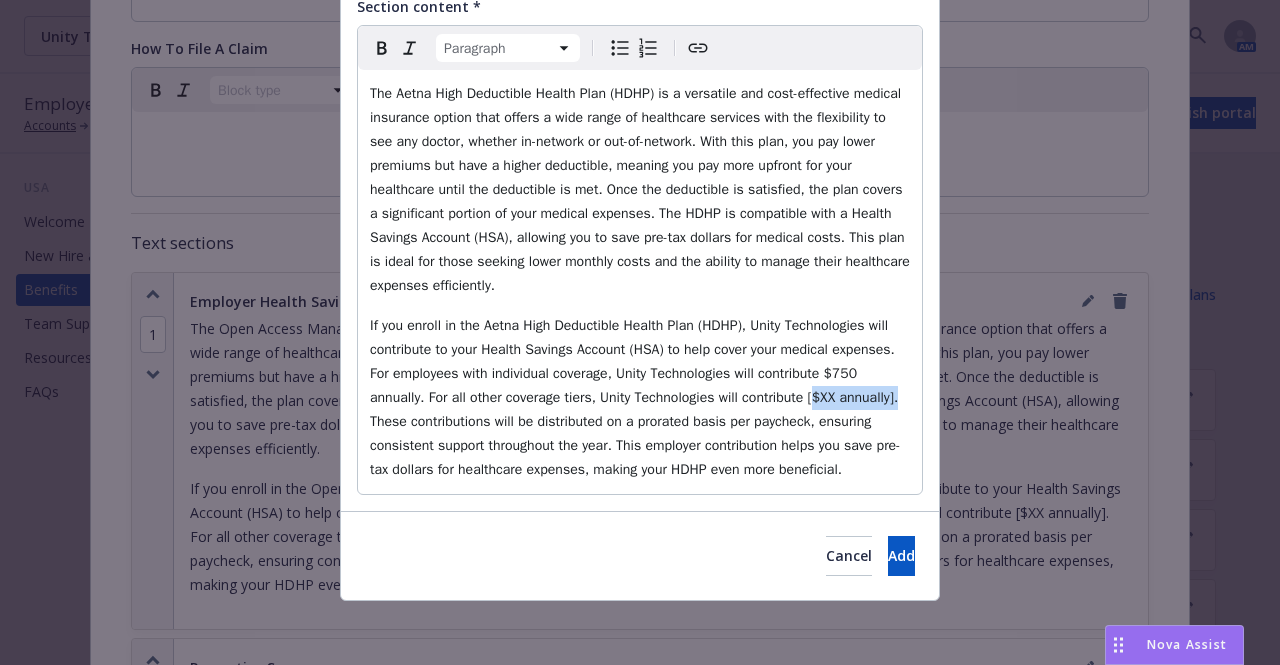 drag, startPoint x: 805, startPoint y: 399, endPoint x: 890, endPoint y: 396, distance: 85.052925 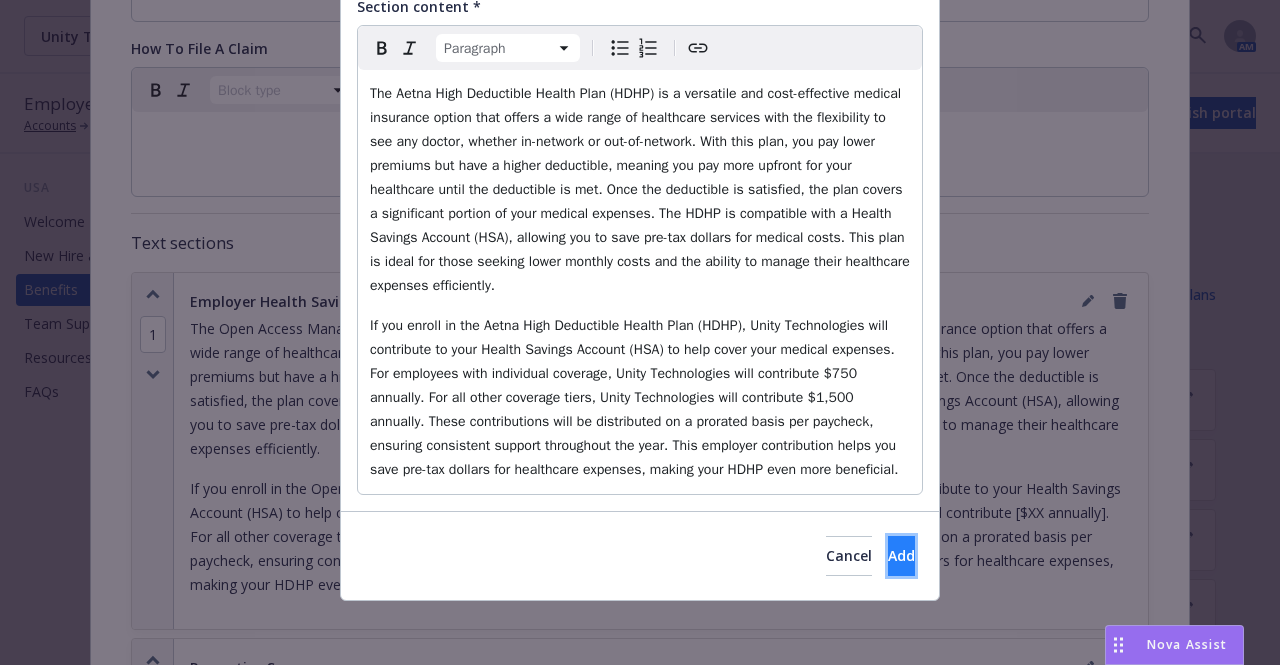 click on "Add" at bounding box center (901, 555) 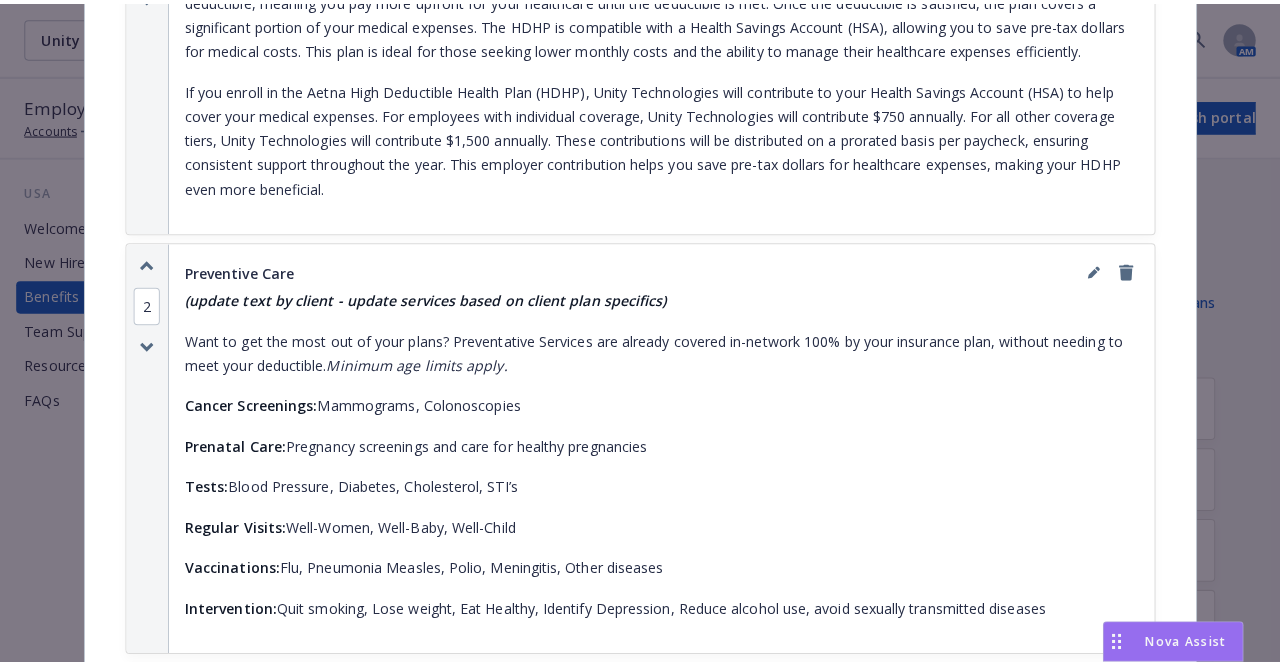 scroll, scrollTop: 1310, scrollLeft: 0, axis: vertical 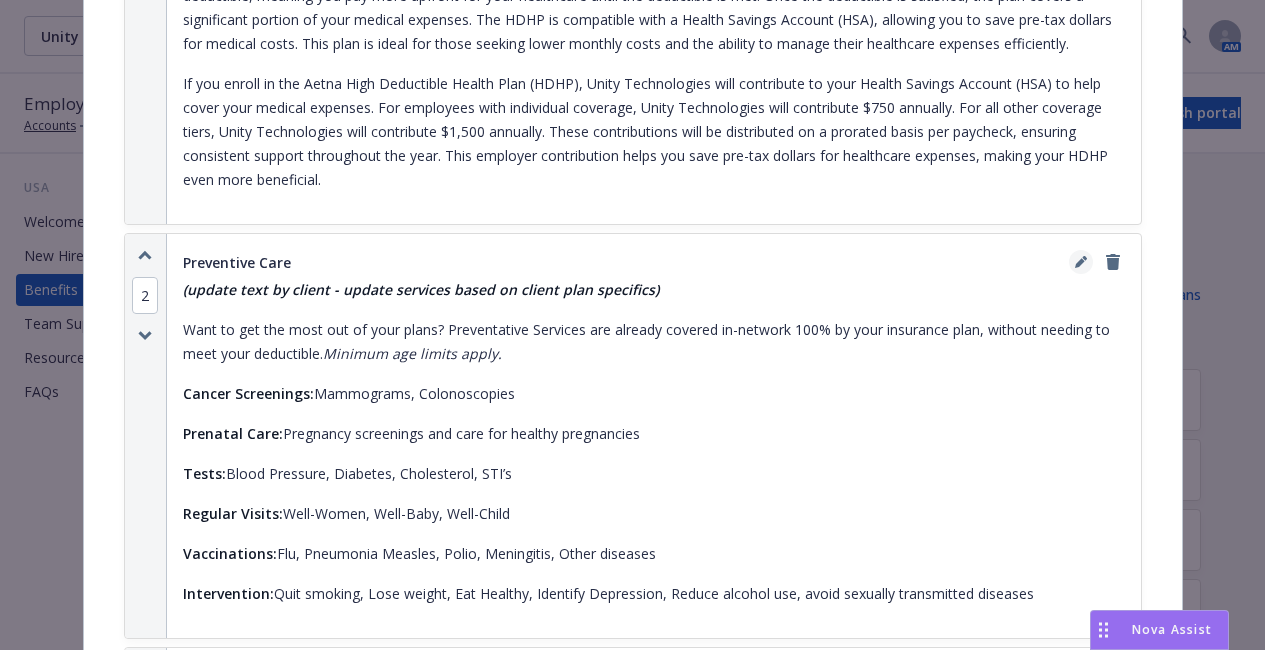 click 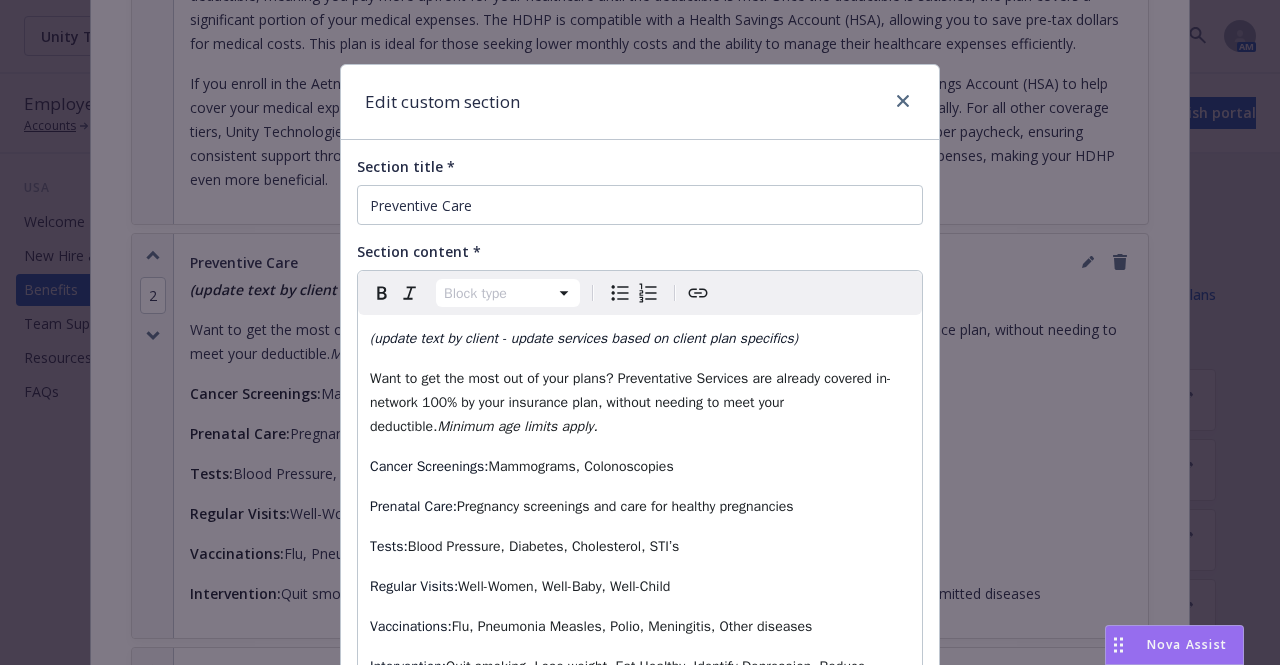 select on "paragraph" 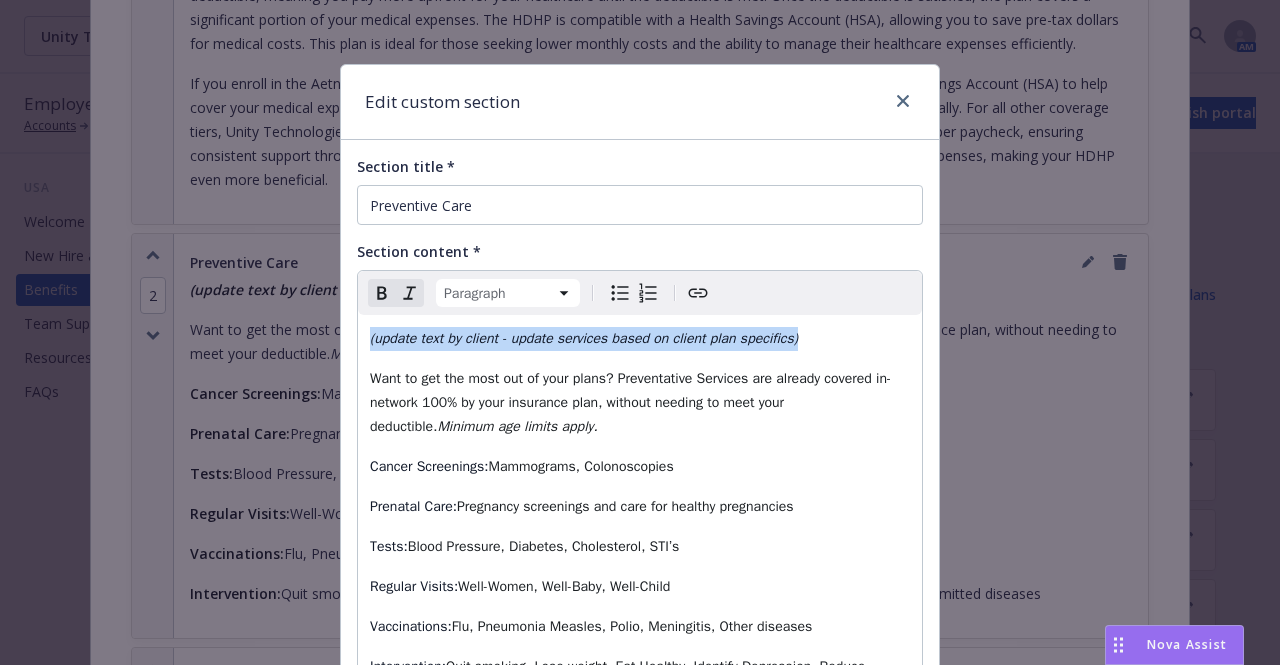 drag, startPoint x: 825, startPoint y: 339, endPoint x: 346, endPoint y: 326, distance: 479.1764 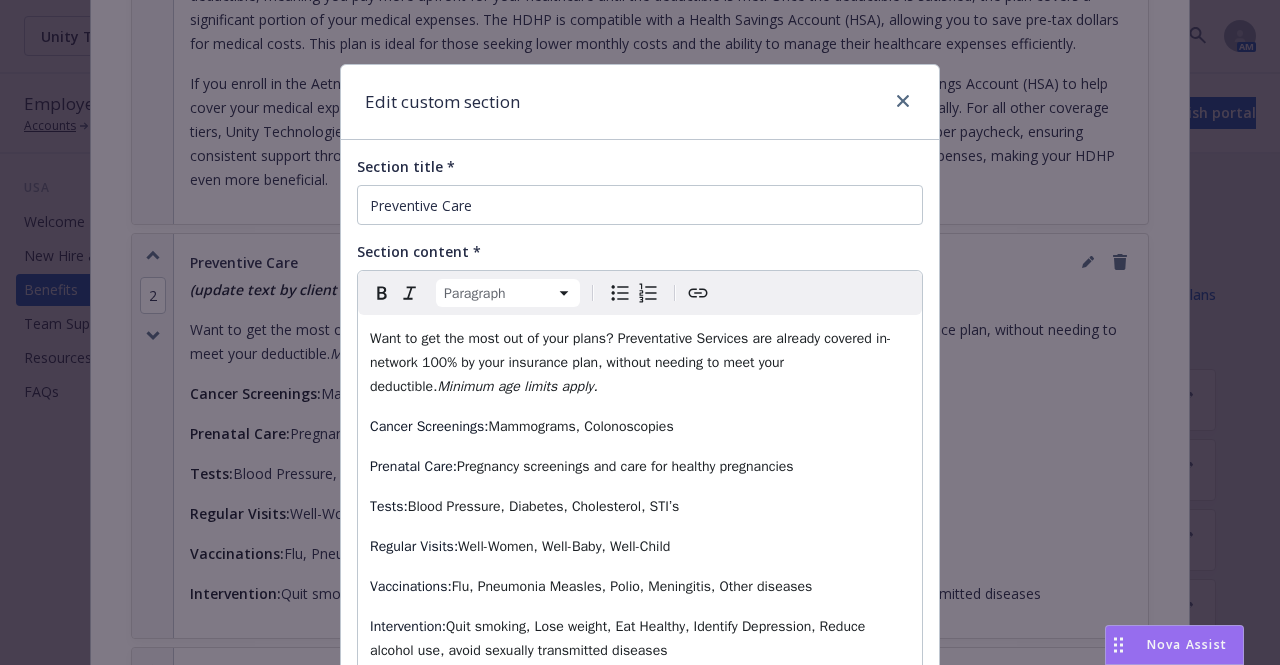 scroll, scrollTop: 181, scrollLeft: 0, axis: vertical 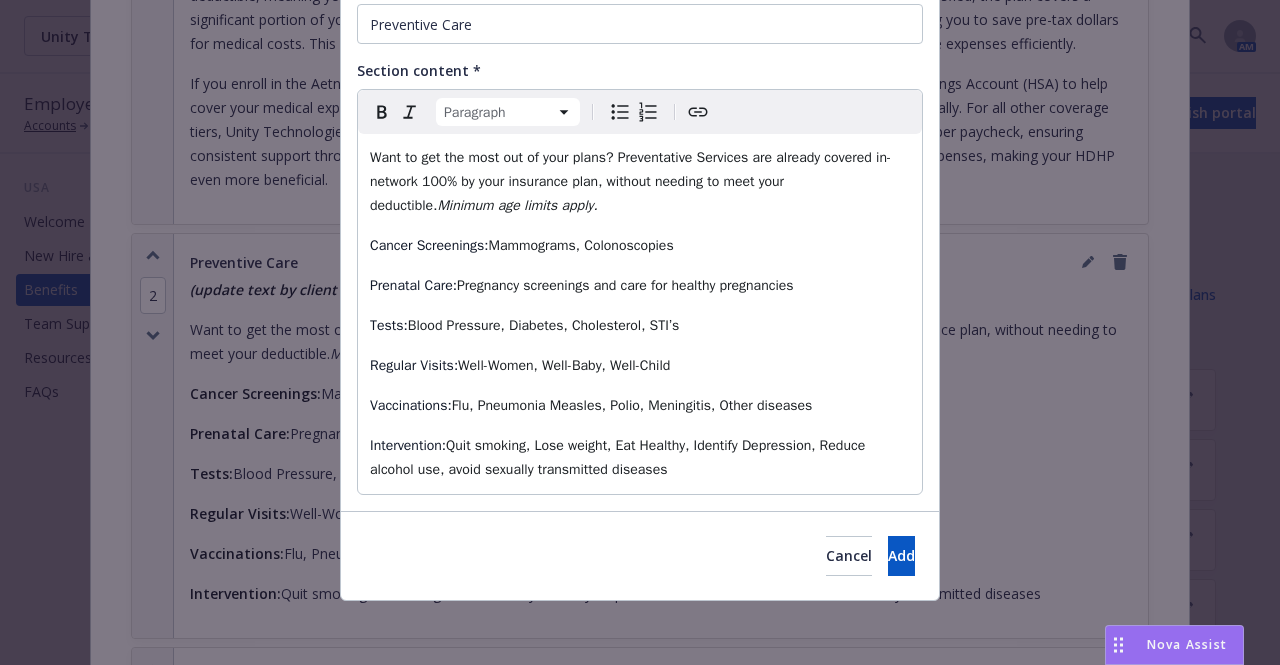 drag, startPoint x: 675, startPoint y: 470, endPoint x: 356, endPoint y: 446, distance: 319.90155 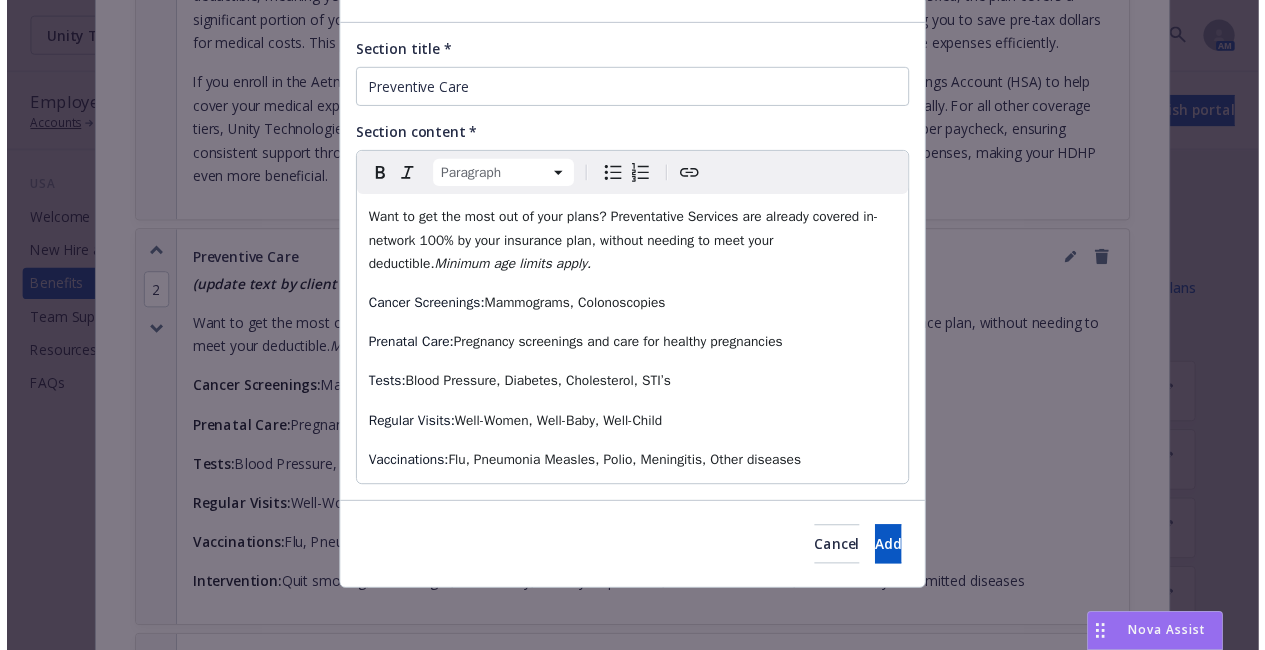 scroll, scrollTop: 117, scrollLeft: 0, axis: vertical 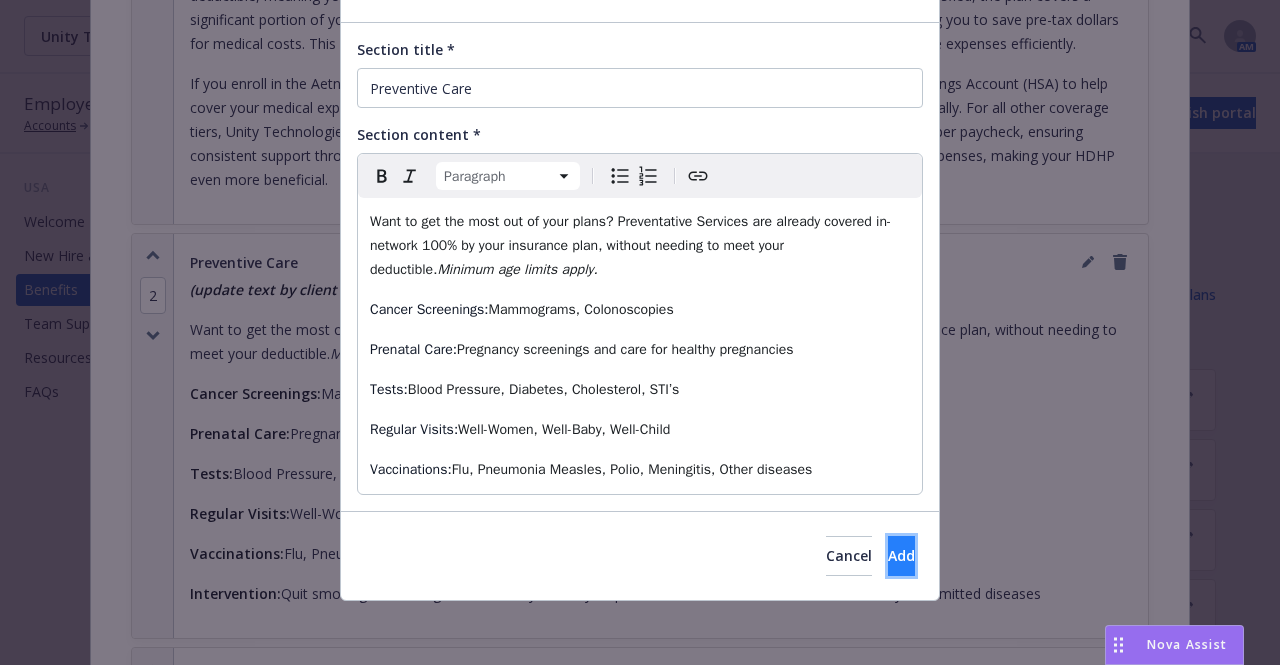 click on "Add" at bounding box center (901, 555) 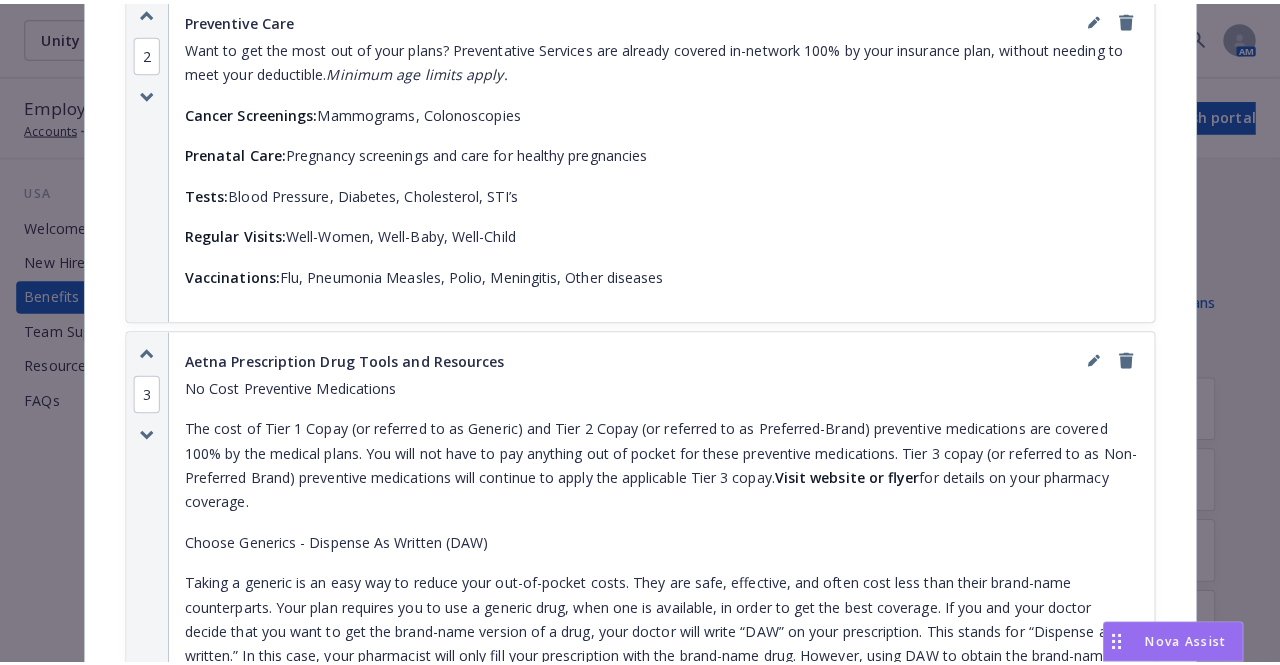 scroll, scrollTop: 1548, scrollLeft: 0, axis: vertical 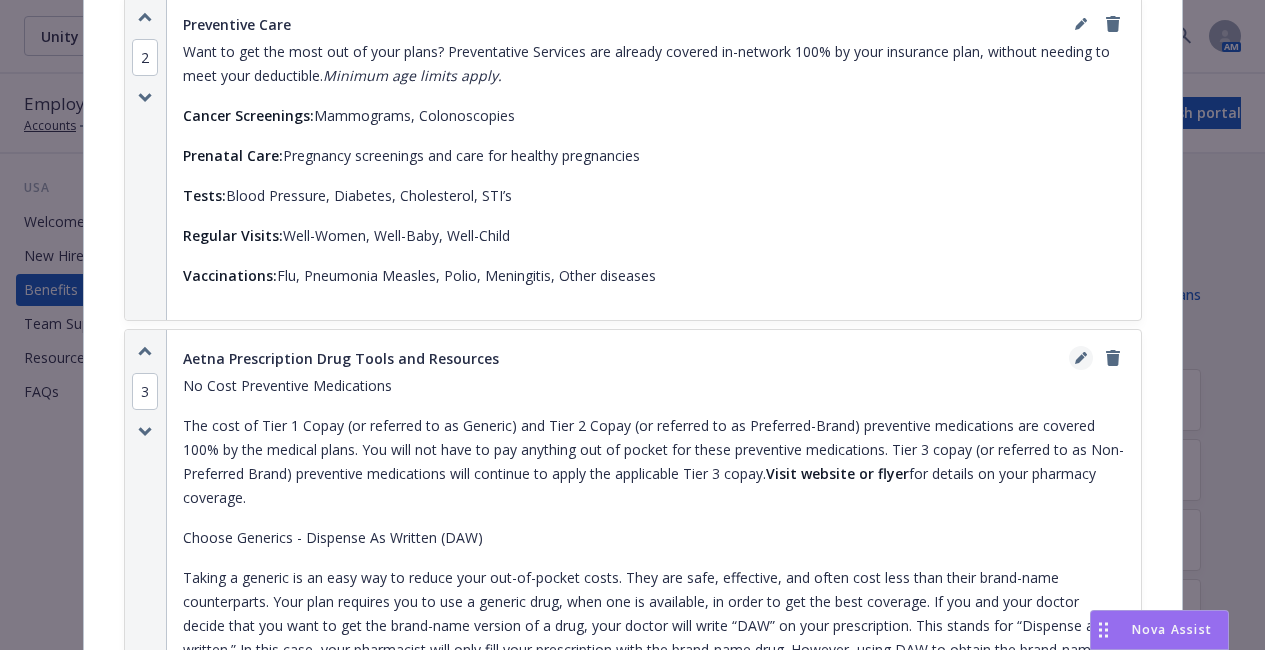 click 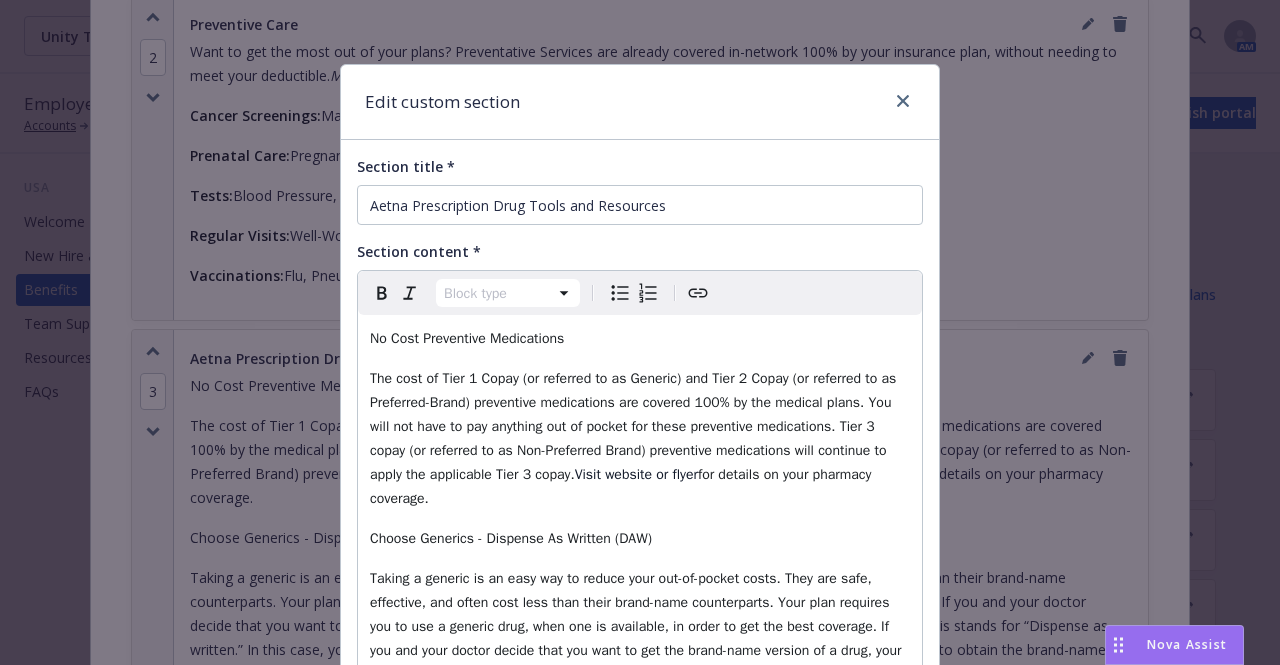 select on "paragraph" 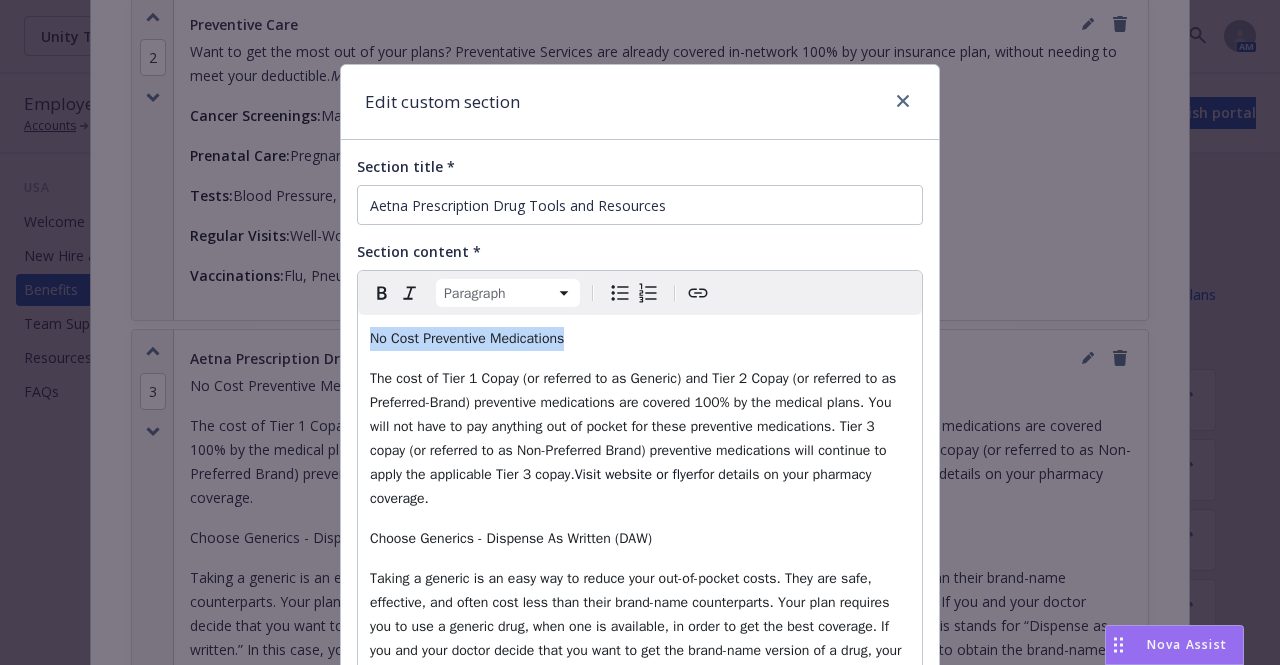 drag, startPoint x: 583, startPoint y: 337, endPoint x: 345, endPoint y: 340, distance: 238.0189 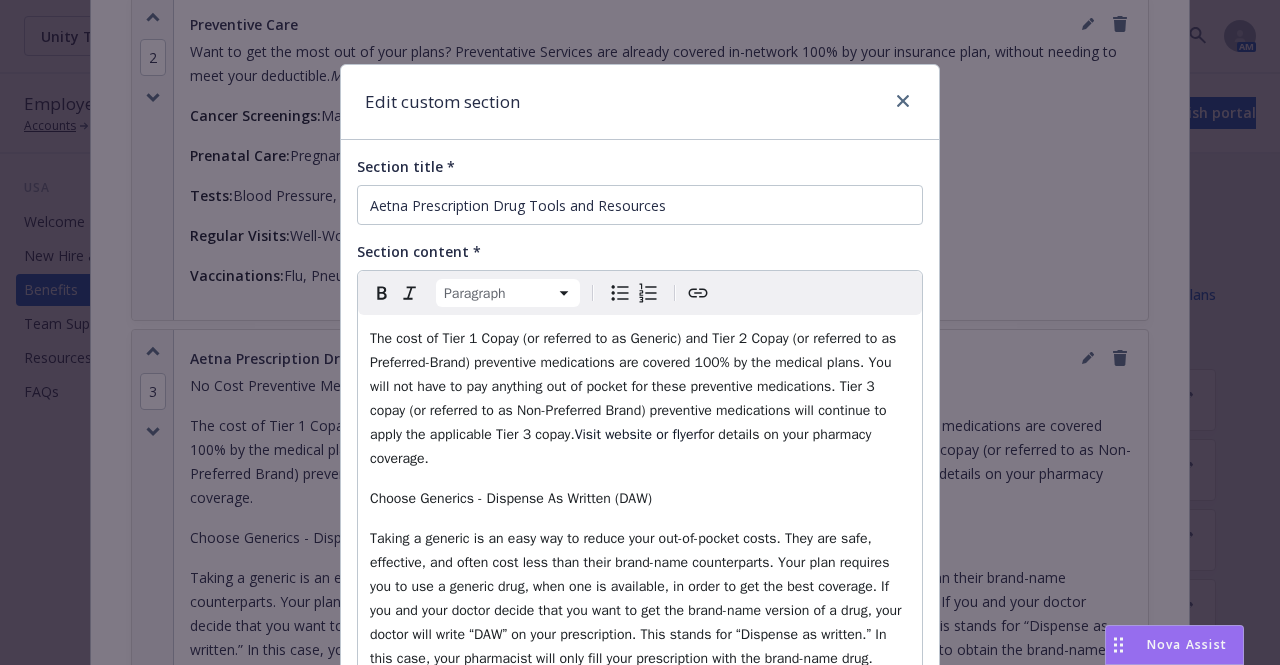 click on "The cost of Tier 1 Copay (or referred to as Generic) and Tier 2 Copay (or referred to as Preferred-Brand) preventive medications are covered 100% by the medical plans. You will not have to pay anything out of pocket for these preventive medications. Tier 3 copay (or referred to as Non-Preferred Brand) preventive medications will continue to apply the applicable Tier 3 copay." at bounding box center (635, 386) 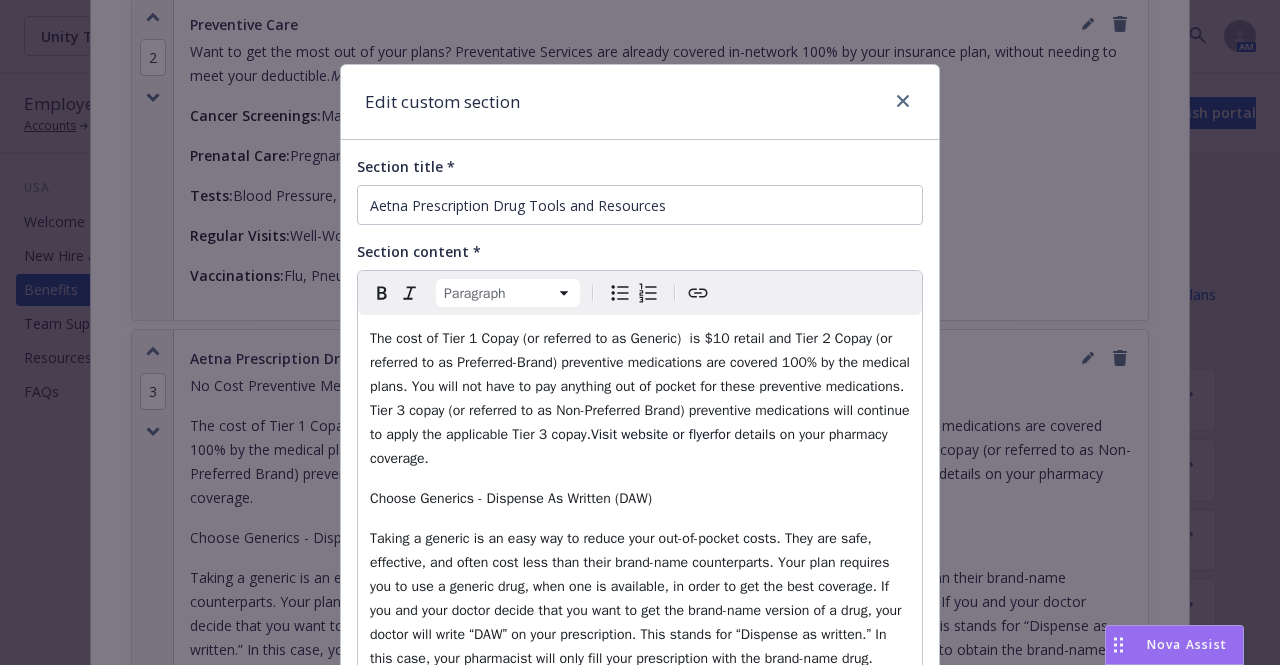 click on "The cost of Tier 1 Copay (or referred to as Generic)  is $10 retail and Tier 2 Copay (or referred to as Preferred-Brand) preventive medications are covered 100% by the medical plans. You will not have to pay anything out of pocket for these preventive medications. Tier 3 copay (or referred to as Non-Preferred Brand) preventive medications will continue to apply the applicable Tier 3 copay." at bounding box center [642, 386] 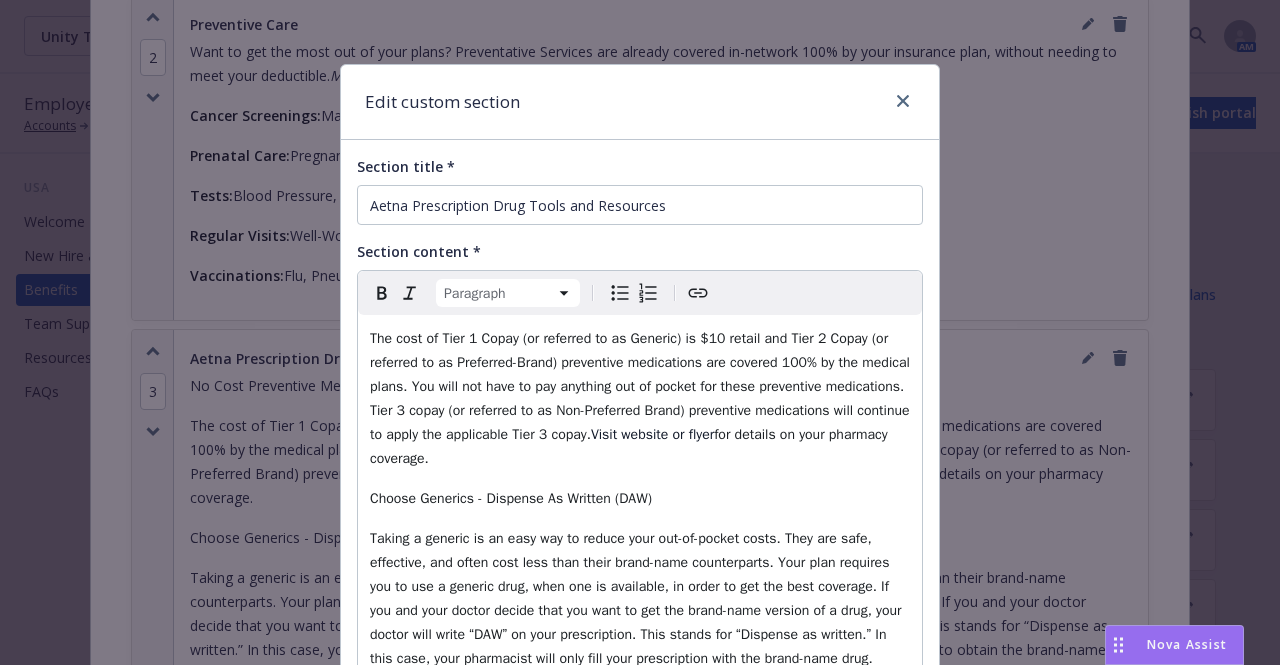 click on "The cost of Tier 1 Copay (or referred to as Generic) is $10 retail and Tier 2 Copay (or referred to as Preferred-Brand) preventive medications are covered 100% by the medical plans. You will not have to pay anything out of pocket for these preventive medications. Tier 3 copay (or referred to as Non-Preferred Brand) preventive medications will continue to apply the applicable Tier 3 copay." at bounding box center [642, 386] 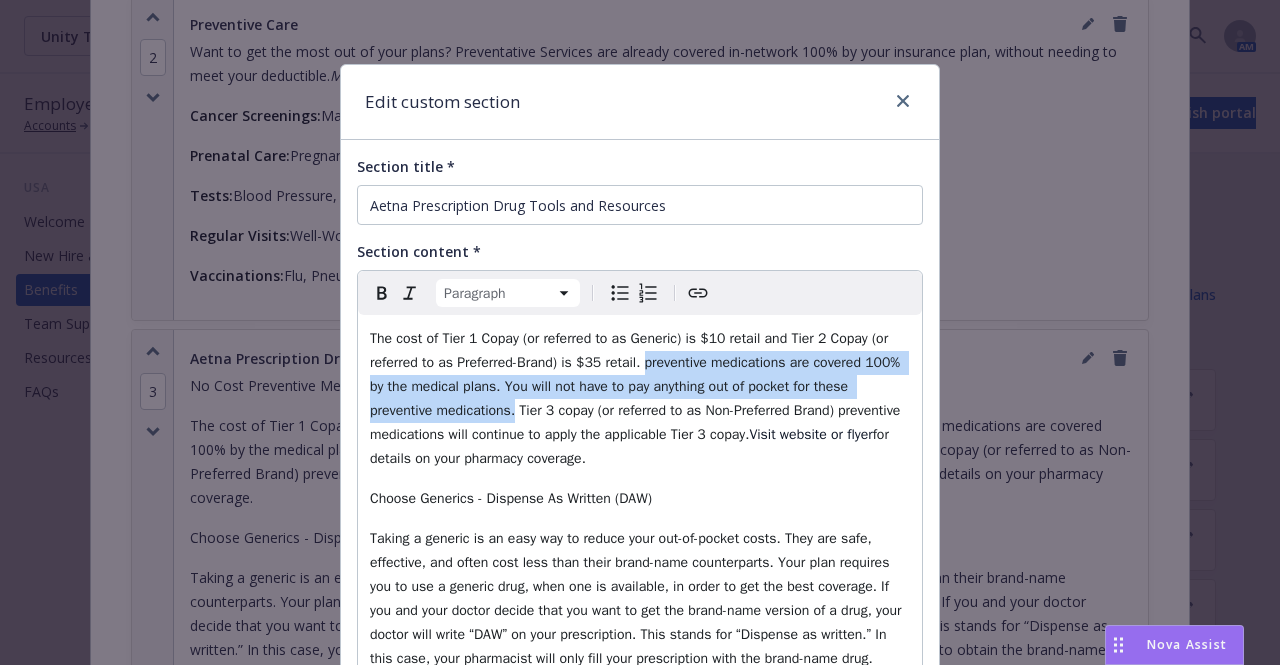 drag, startPoint x: 636, startPoint y: 368, endPoint x: 510, endPoint y: 417, distance: 135.19246 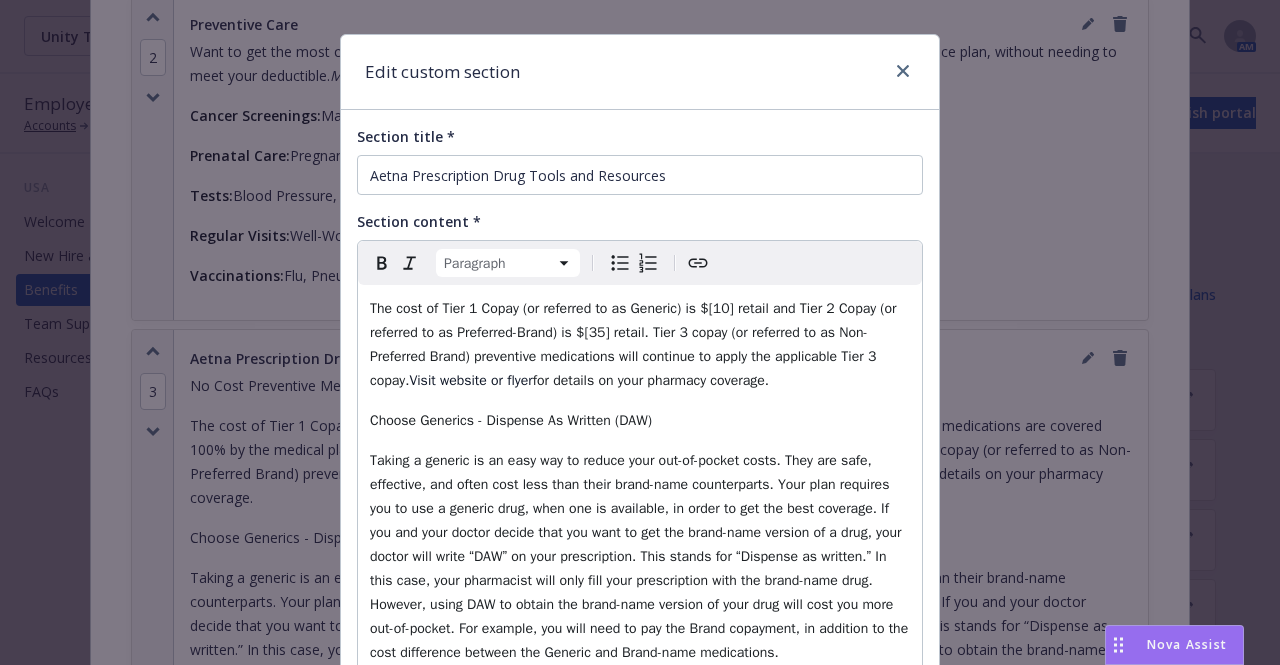 scroll, scrollTop: 0, scrollLeft: 0, axis: both 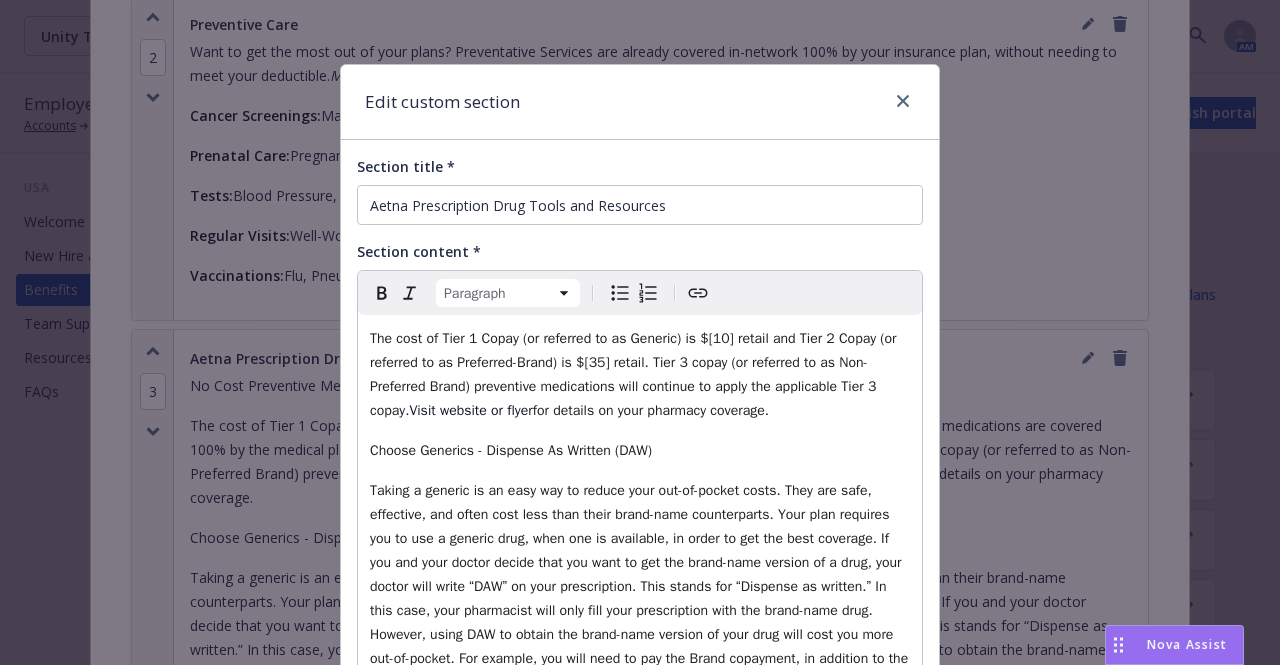 click on "The cost of Tier 1 Copay (or referred to as Generic) is $[10] retail and Tier 2 Copay (or referred to as Preferred-Brand) is $[35] retail. Tier 3 copay (or referred to as Non-Preferred Brand) preventive medications will continue to apply the applicable Tier 3 copay." at bounding box center (635, 374) 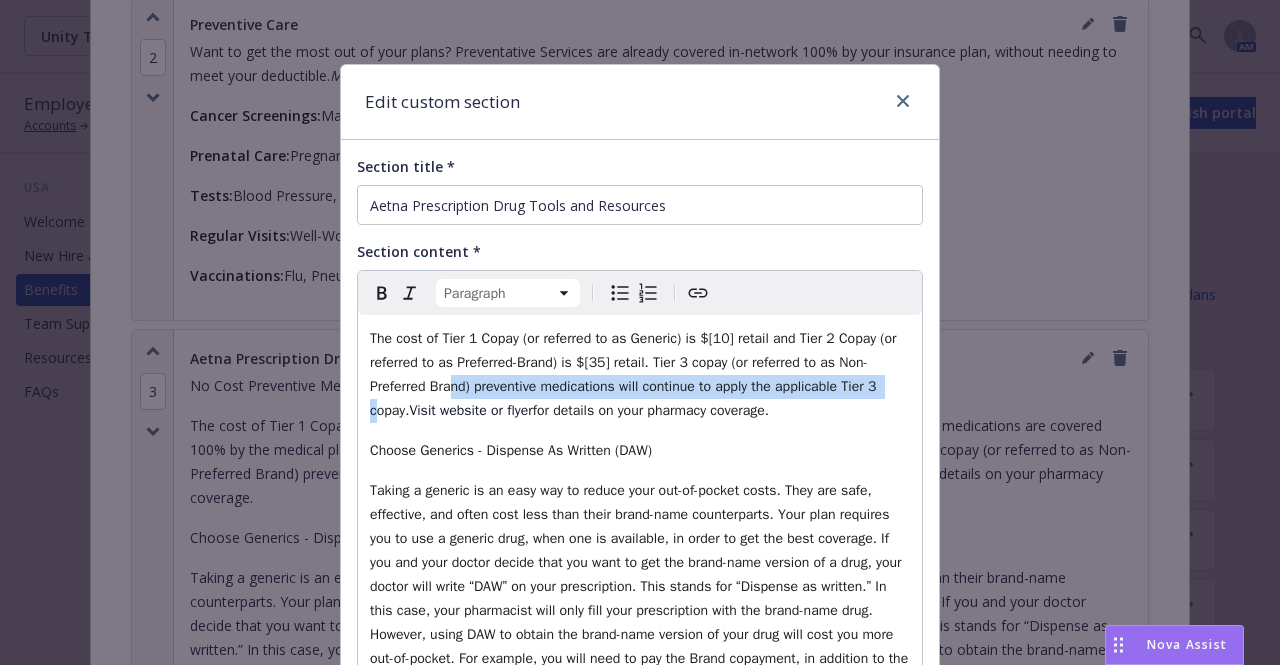 drag, startPoint x: 467, startPoint y: 390, endPoint x: 400, endPoint y: 419, distance: 73.00685 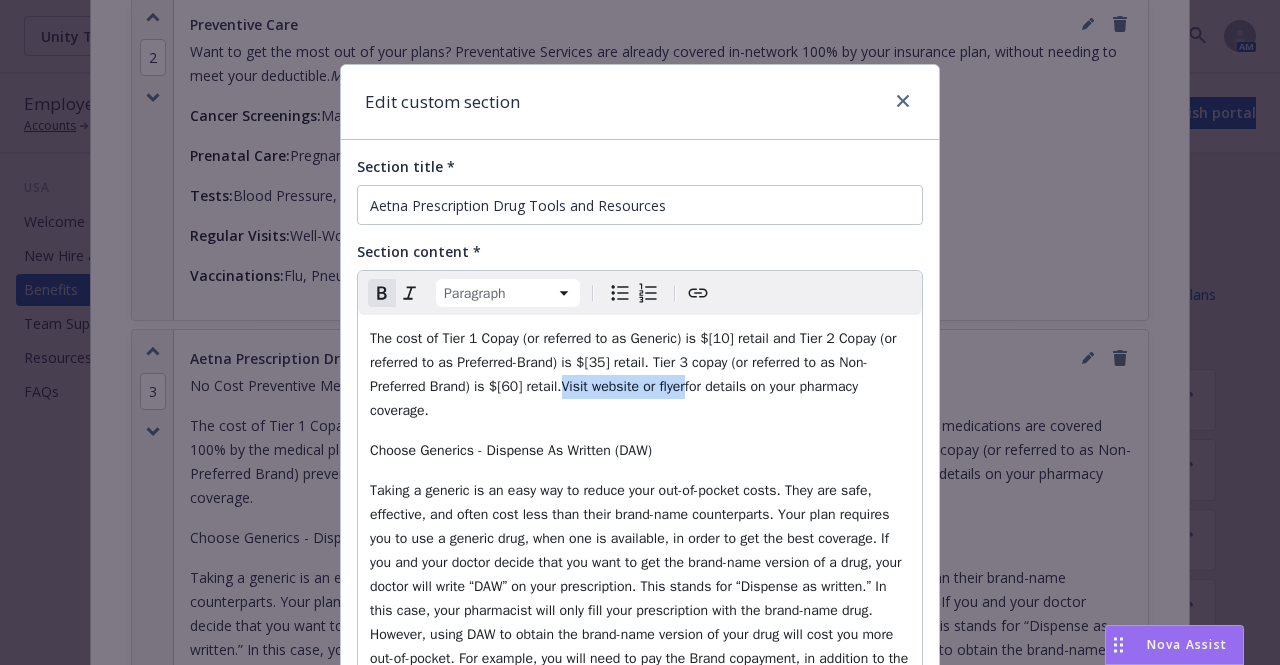 drag, startPoint x: 548, startPoint y: 384, endPoint x: 679, endPoint y: 383, distance: 131.00381 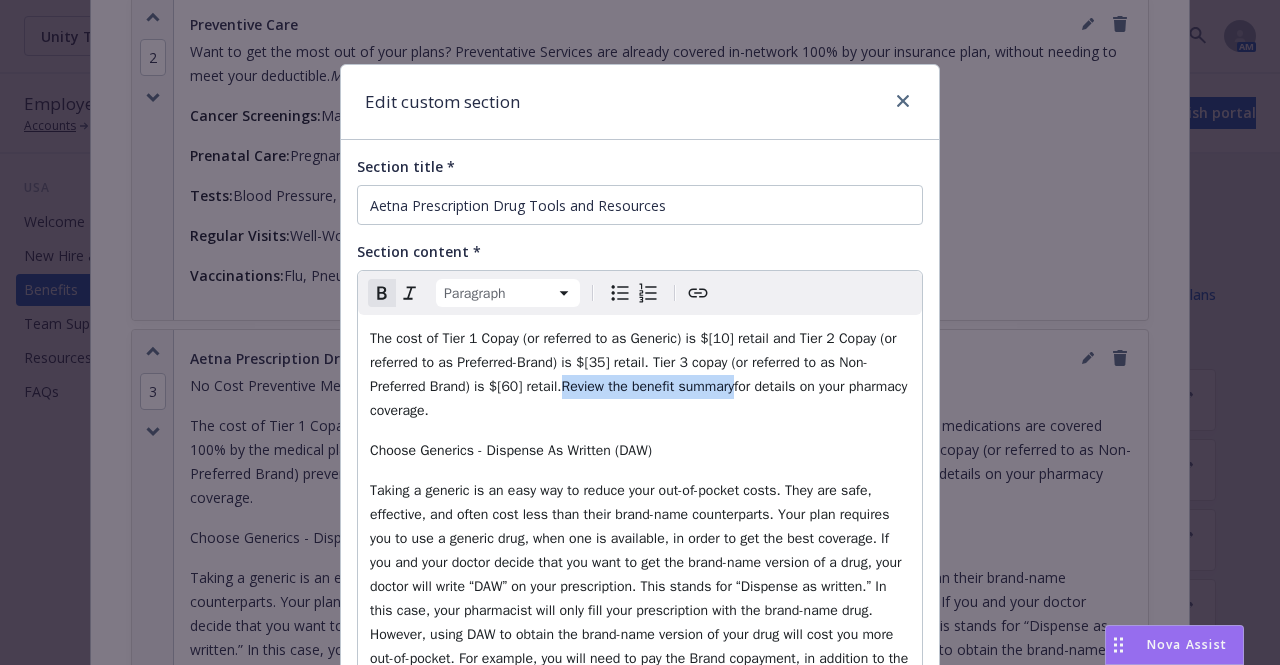 drag, startPoint x: 731, startPoint y: 395, endPoint x: 545, endPoint y: 389, distance: 186.09676 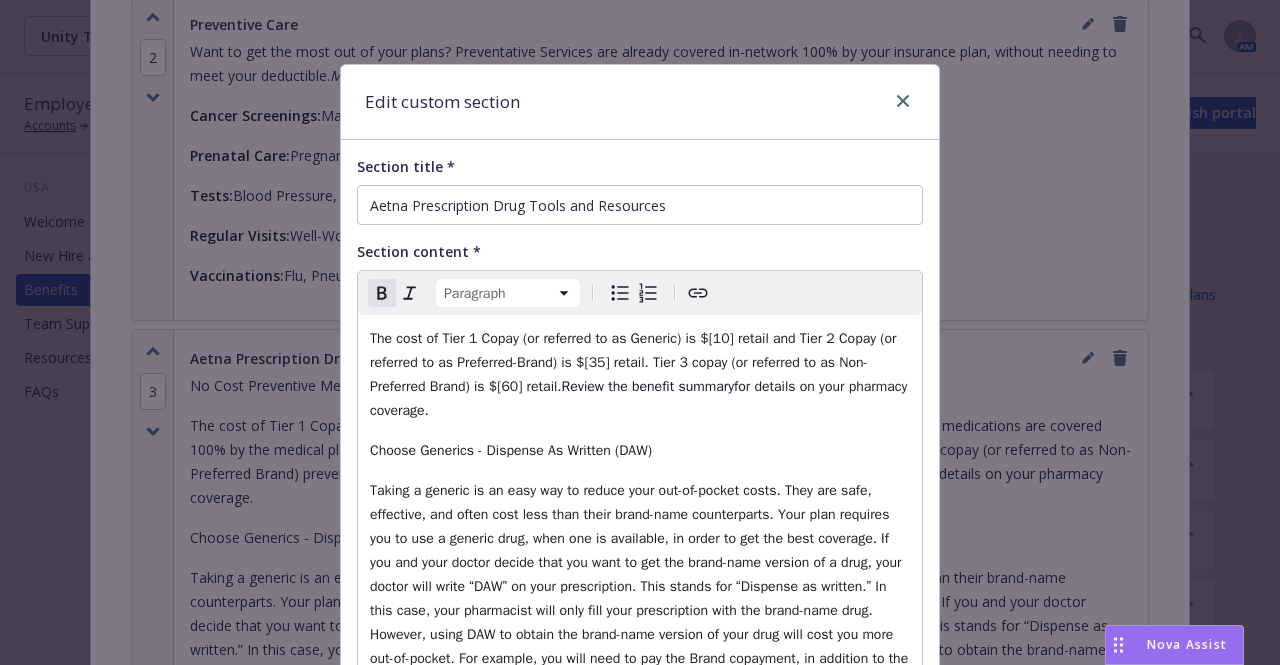 click on "Paragraph Paragraph Heading 1 Heading 2 Heading 3 Heading 4 Heading 5 Heading 6" at bounding box center (640, 293) 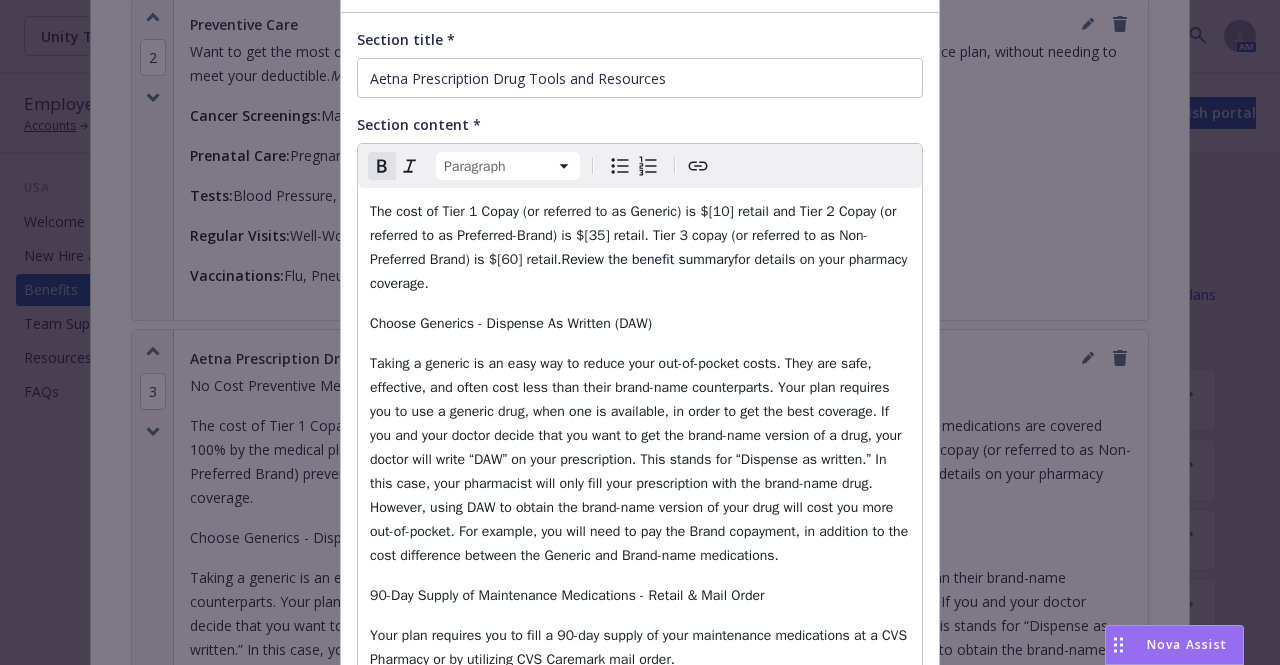 scroll, scrollTop: 41, scrollLeft: 0, axis: vertical 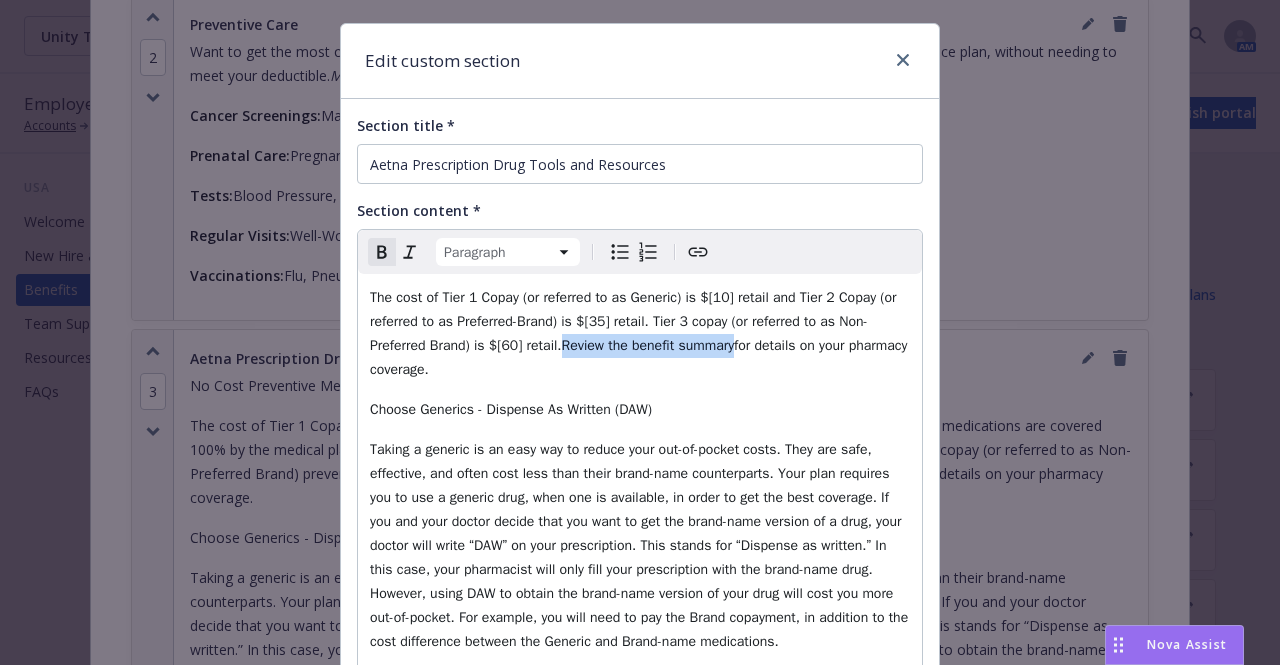 drag, startPoint x: 548, startPoint y: 344, endPoint x: 732, endPoint y: 343, distance: 184.00272 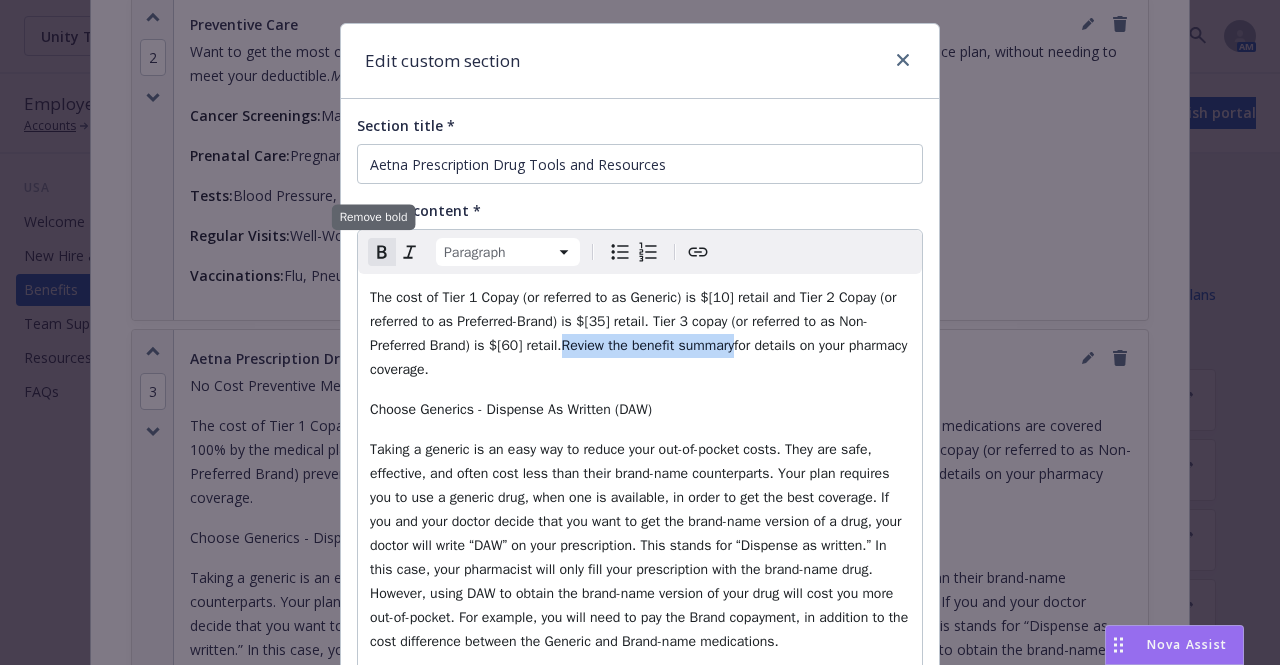 click 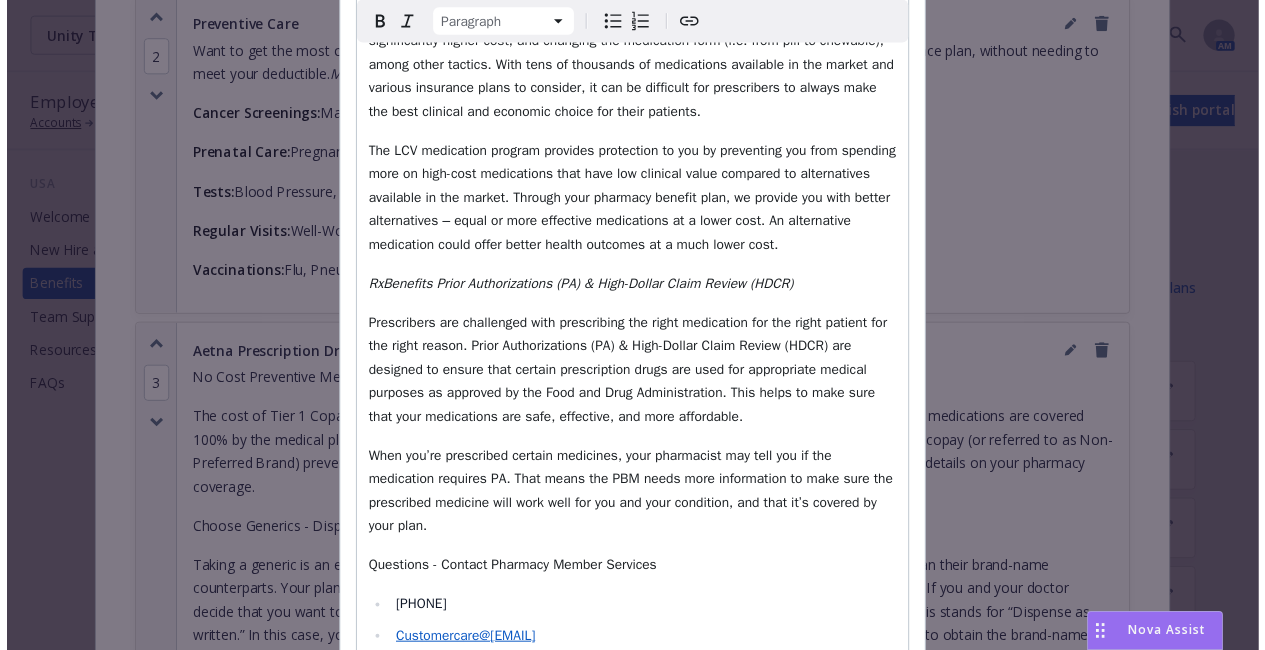 scroll, scrollTop: 2005, scrollLeft: 0, axis: vertical 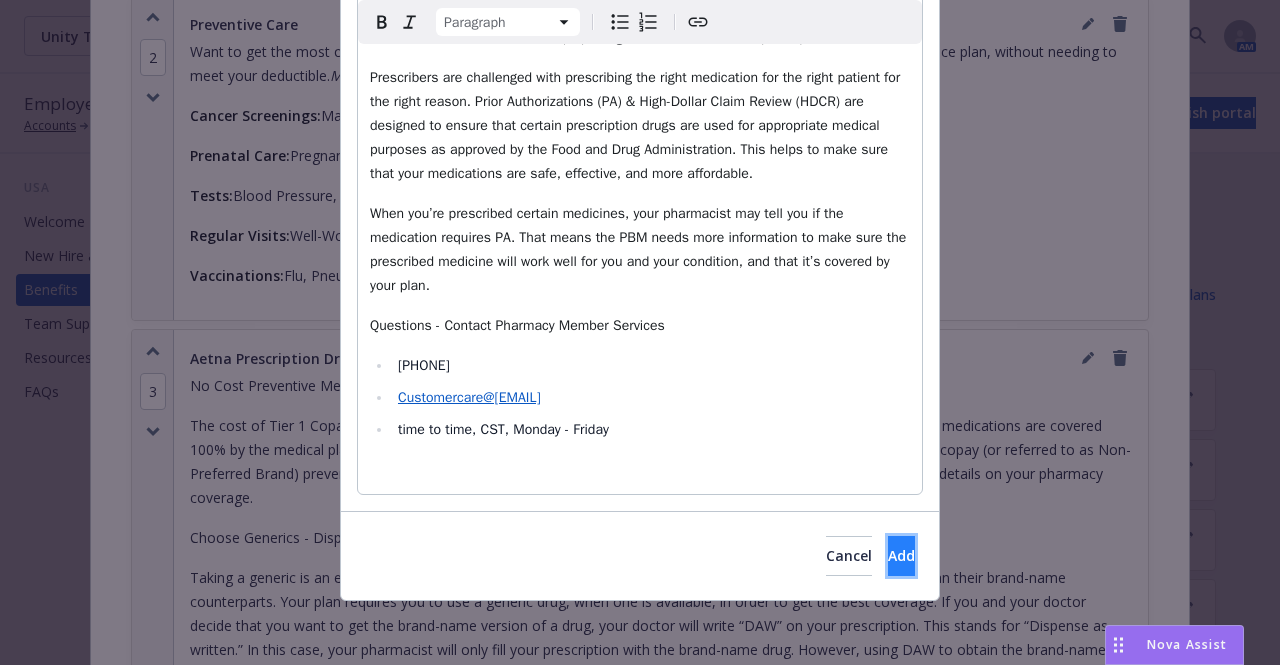 click on "Add" at bounding box center [901, 555] 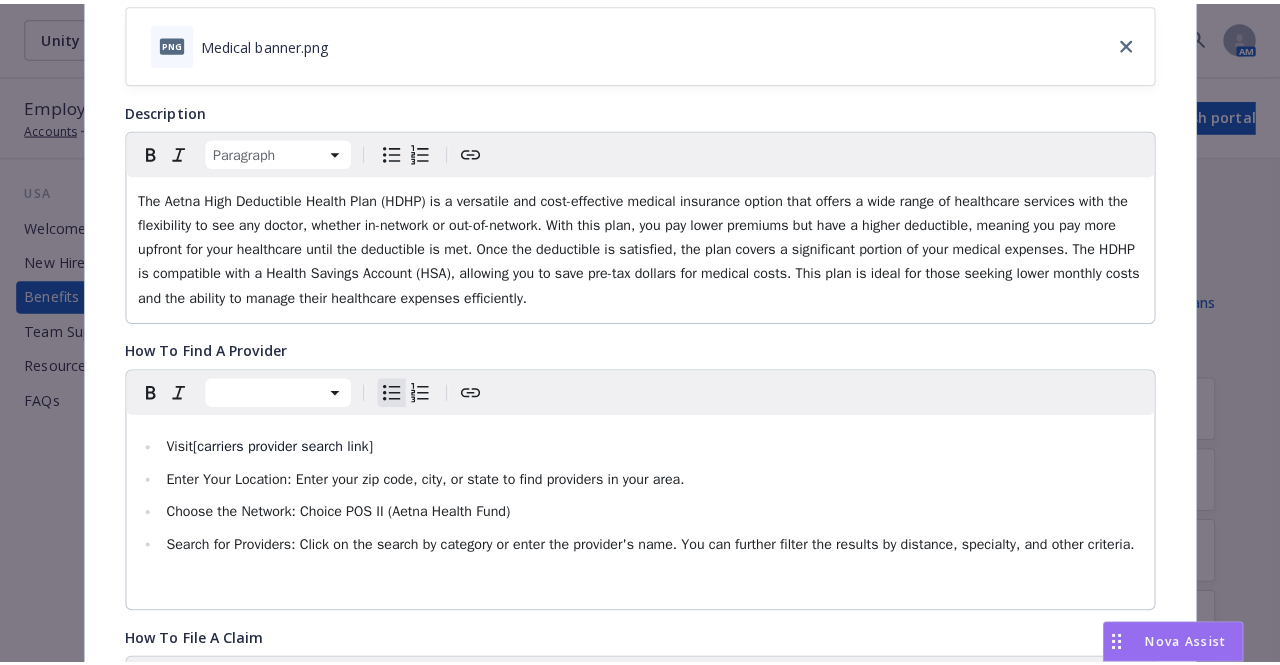 scroll, scrollTop: 0, scrollLeft: 0, axis: both 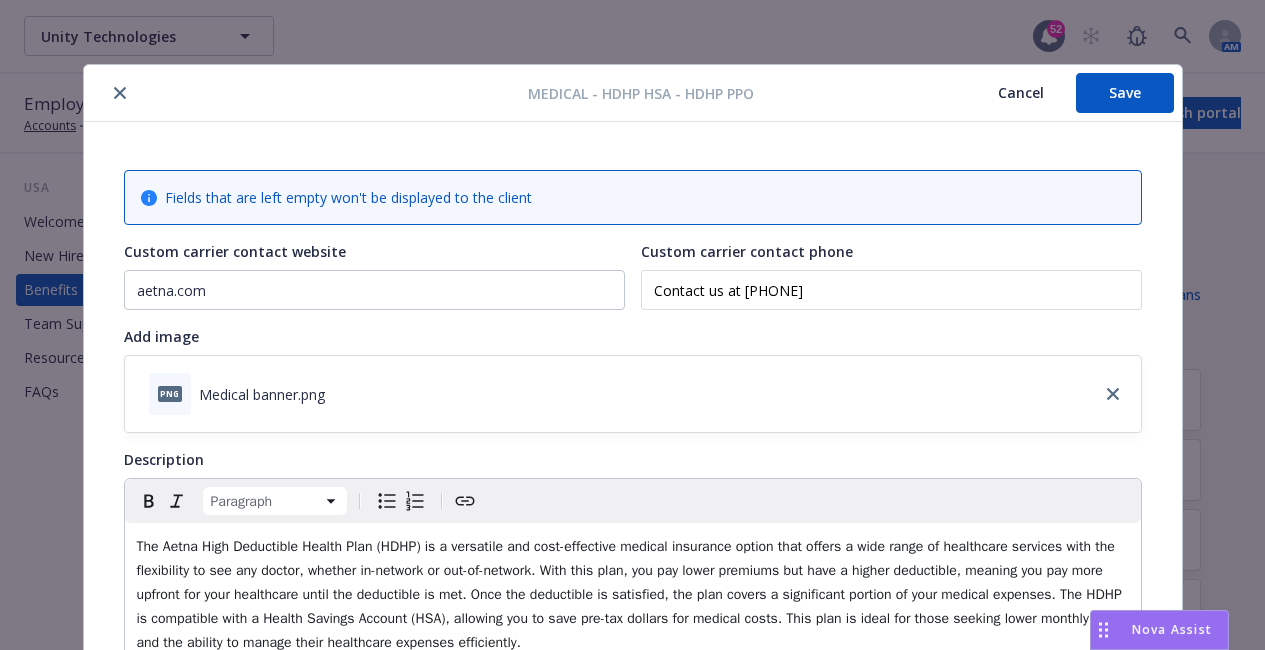 click on "Save" at bounding box center [1125, 93] 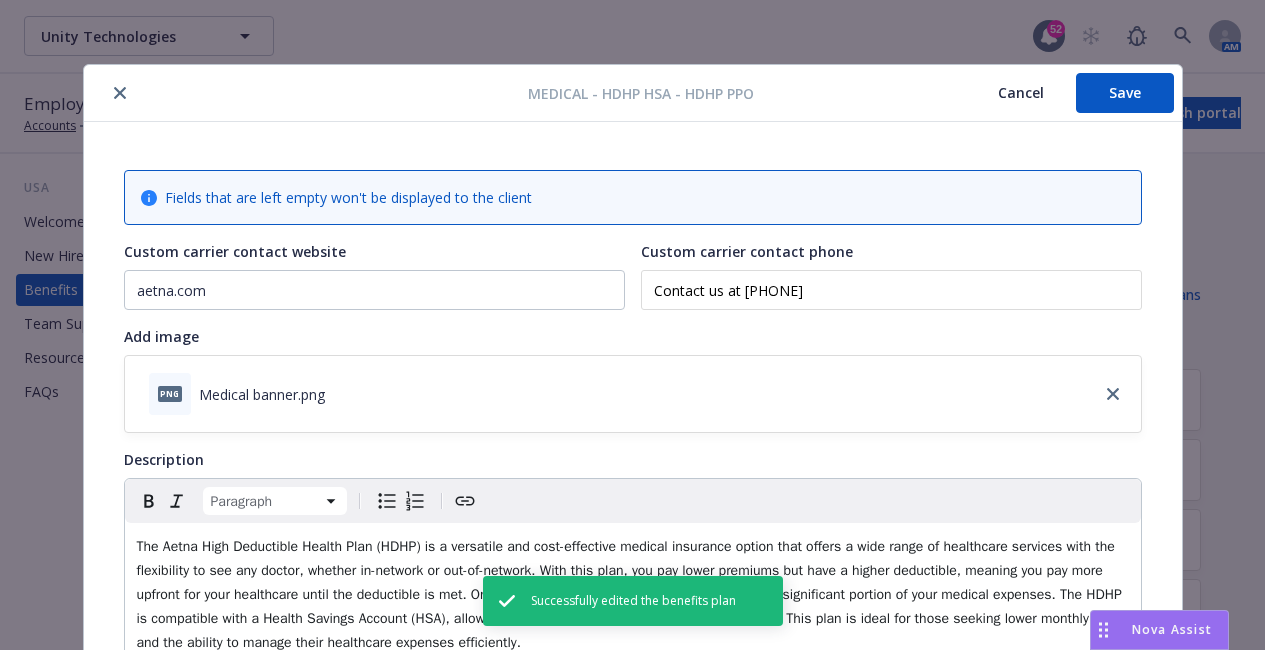click 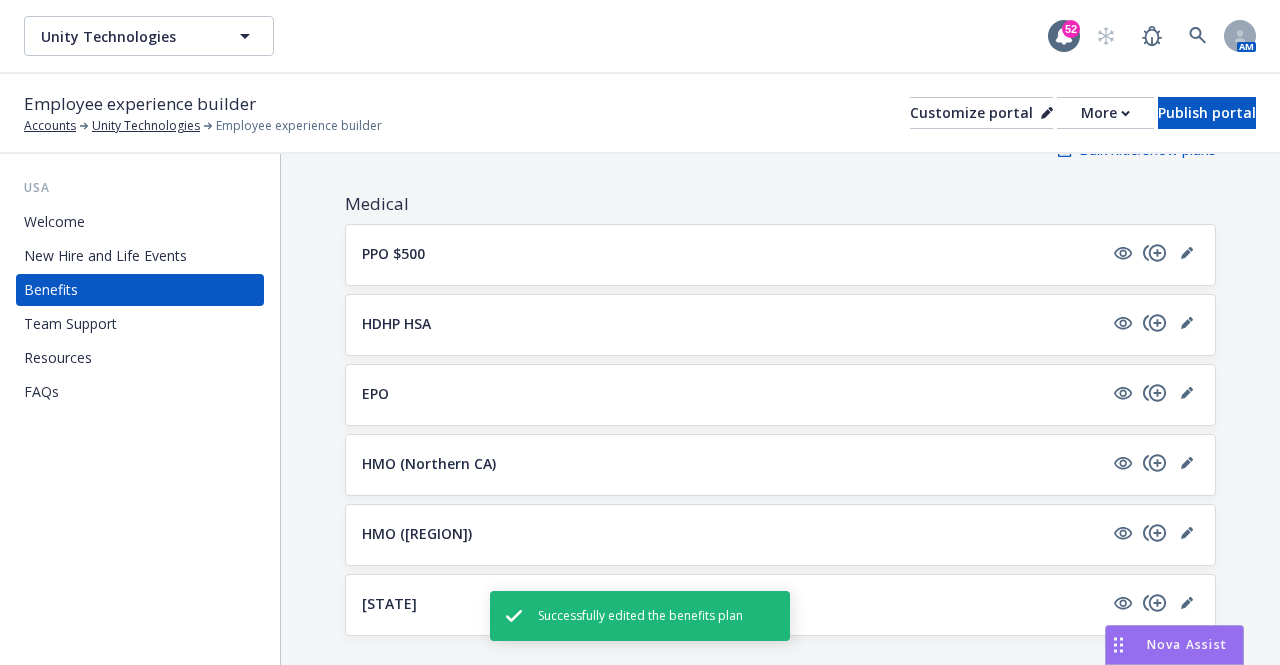 scroll, scrollTop: 299, scrollLeft: 0, axis: vertical 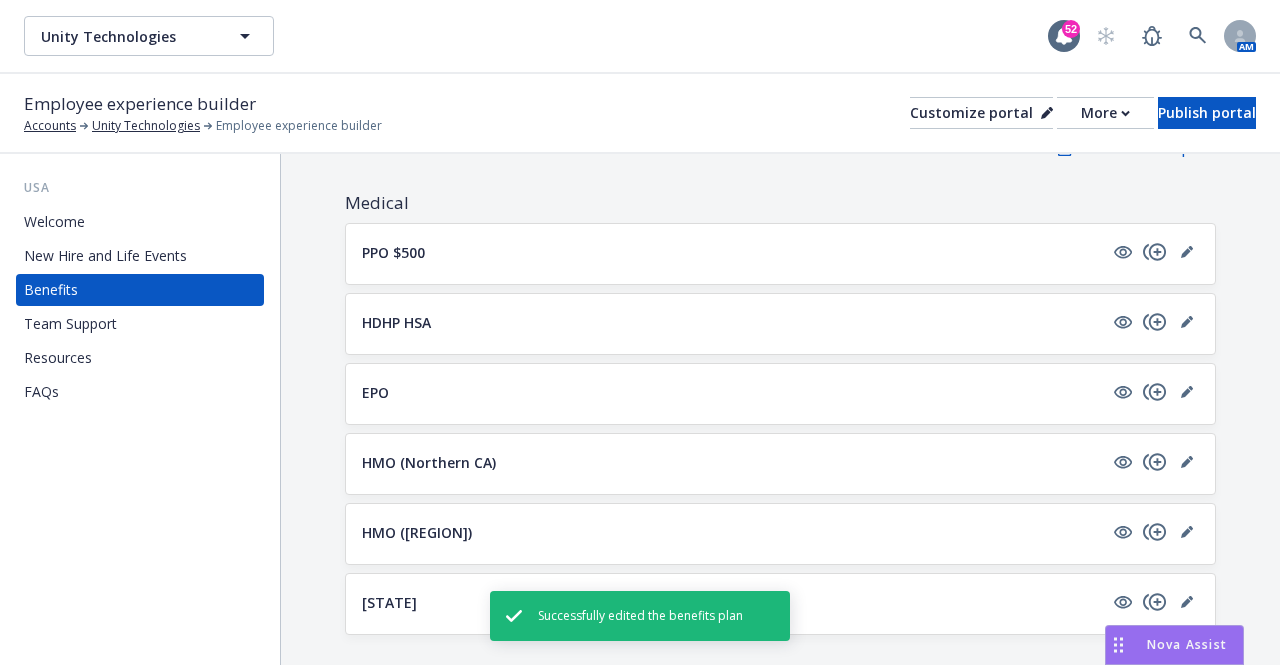 click on "EPO" at bounding box center (732, 392) 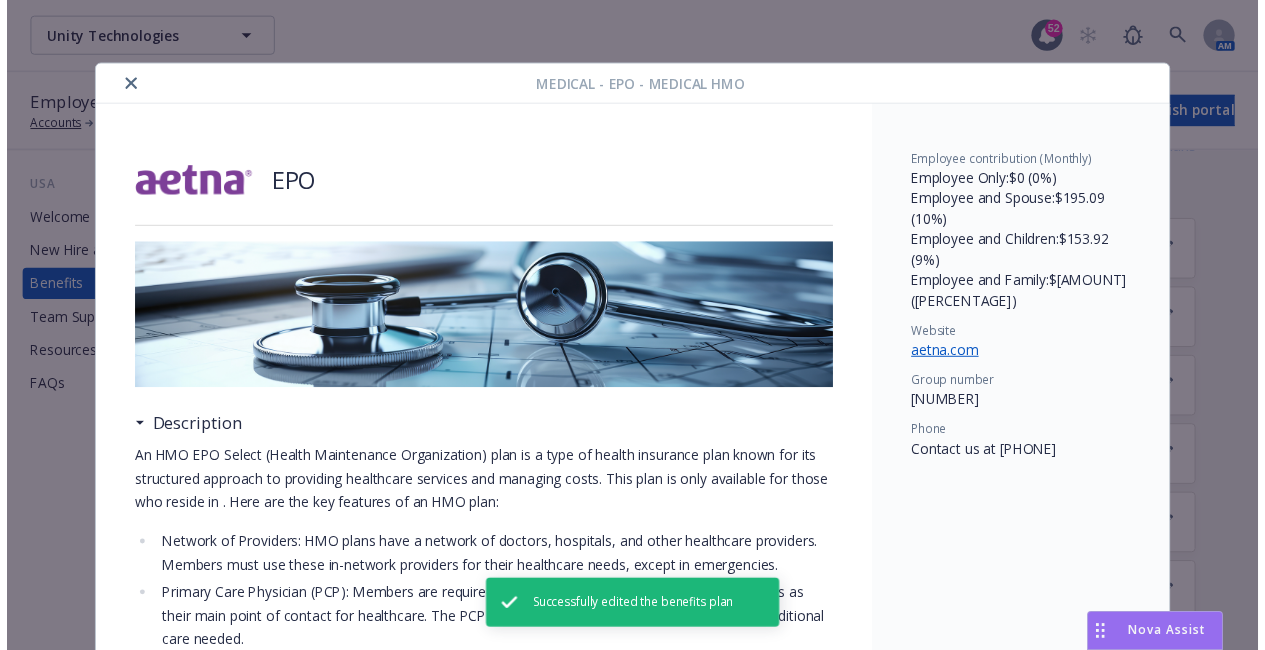 scroll, scrollTop: 60, scrollLeft: 0, axis: vertical 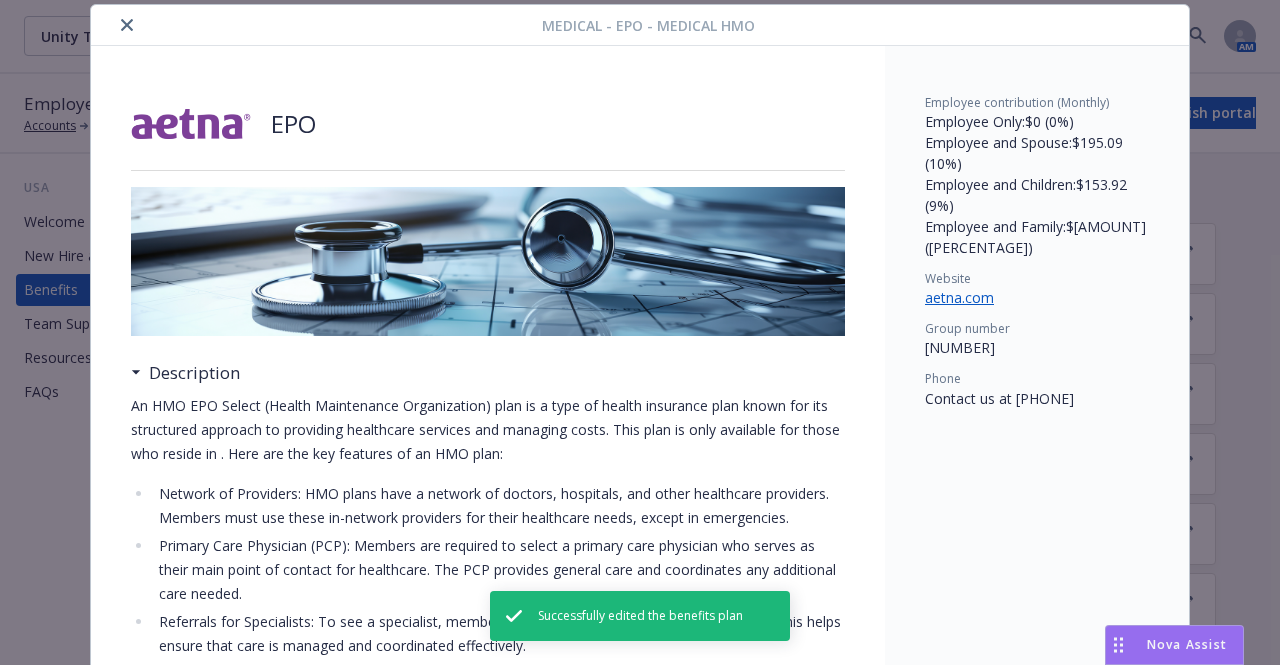 click at bounding box center [127, 25] 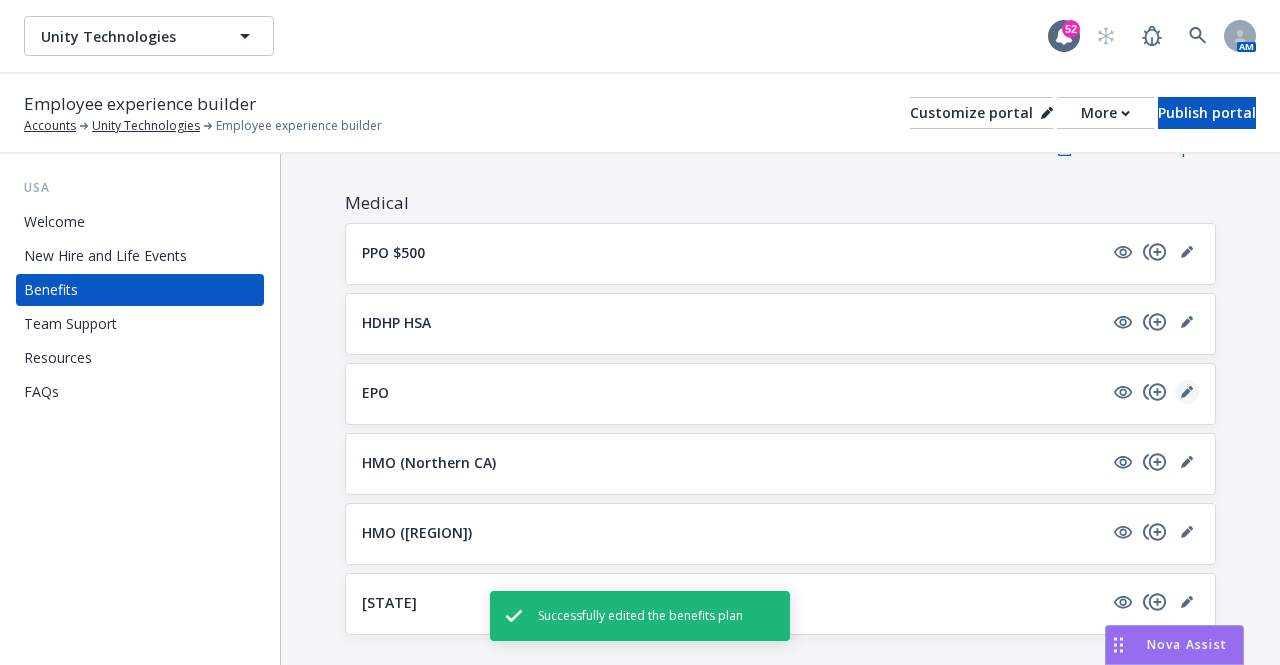 click 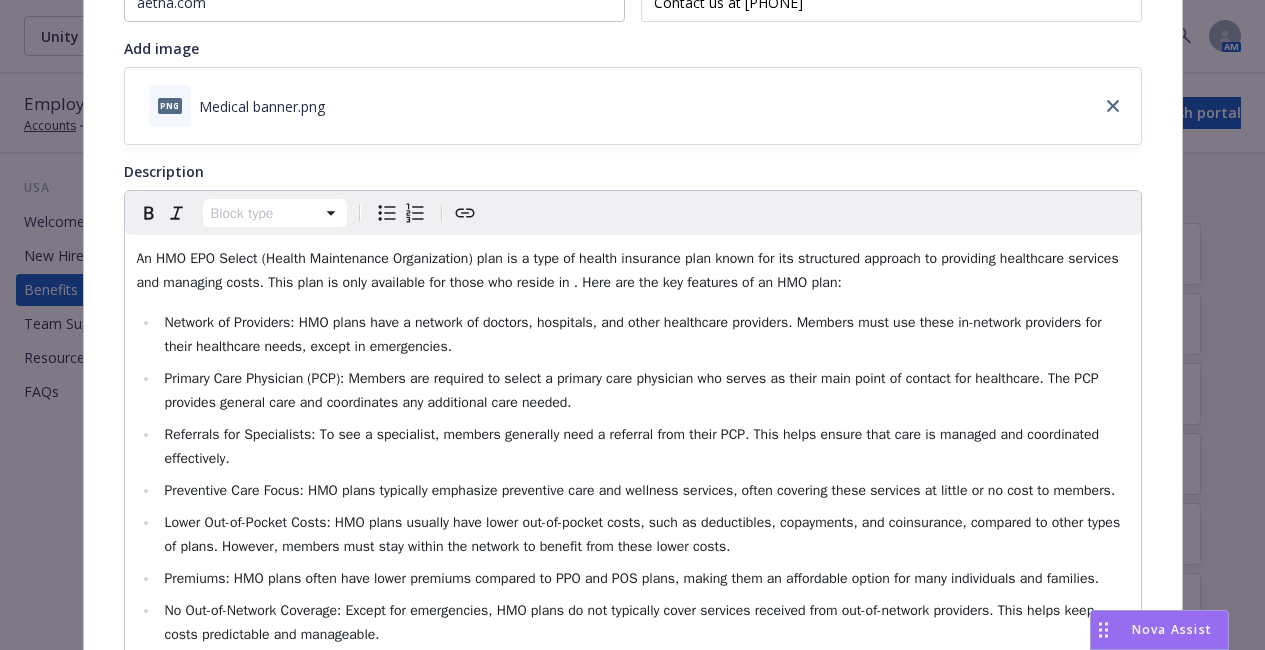 scroll, scrollTop: 289, scrollLeft: 0, axis: vertical 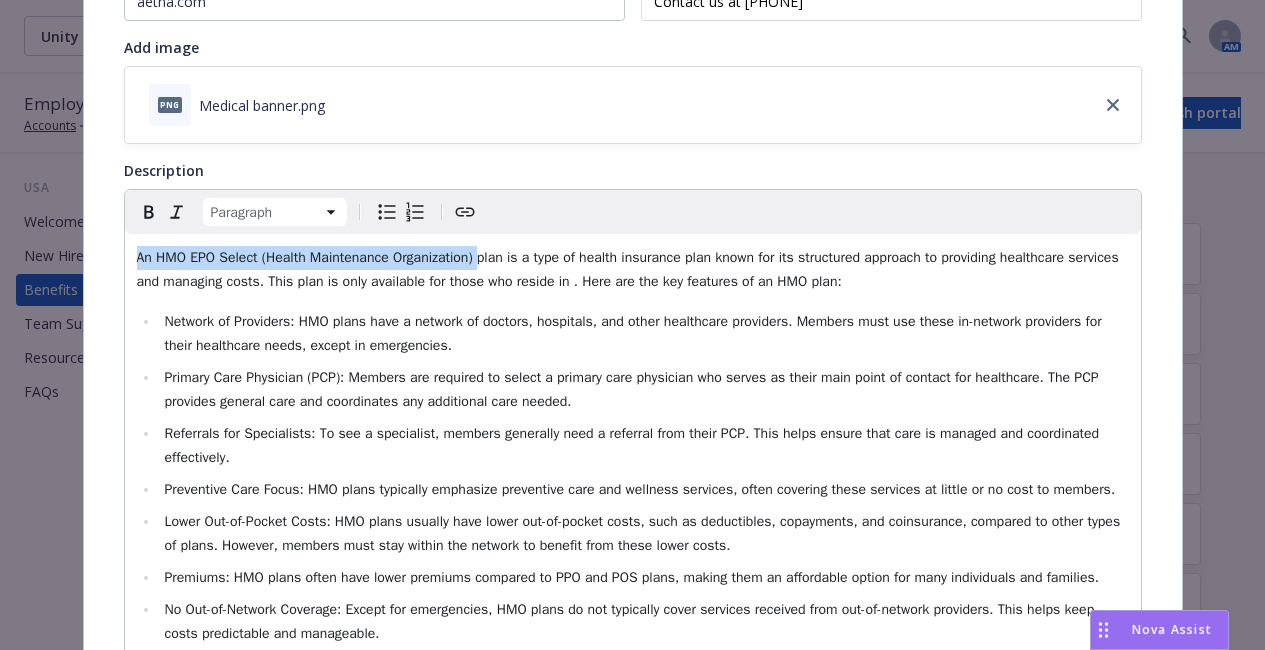 drag, startPoint x: 475, startPoint y: 260, endPoint x: 69, endPoint y: 244, distance: 406.31516 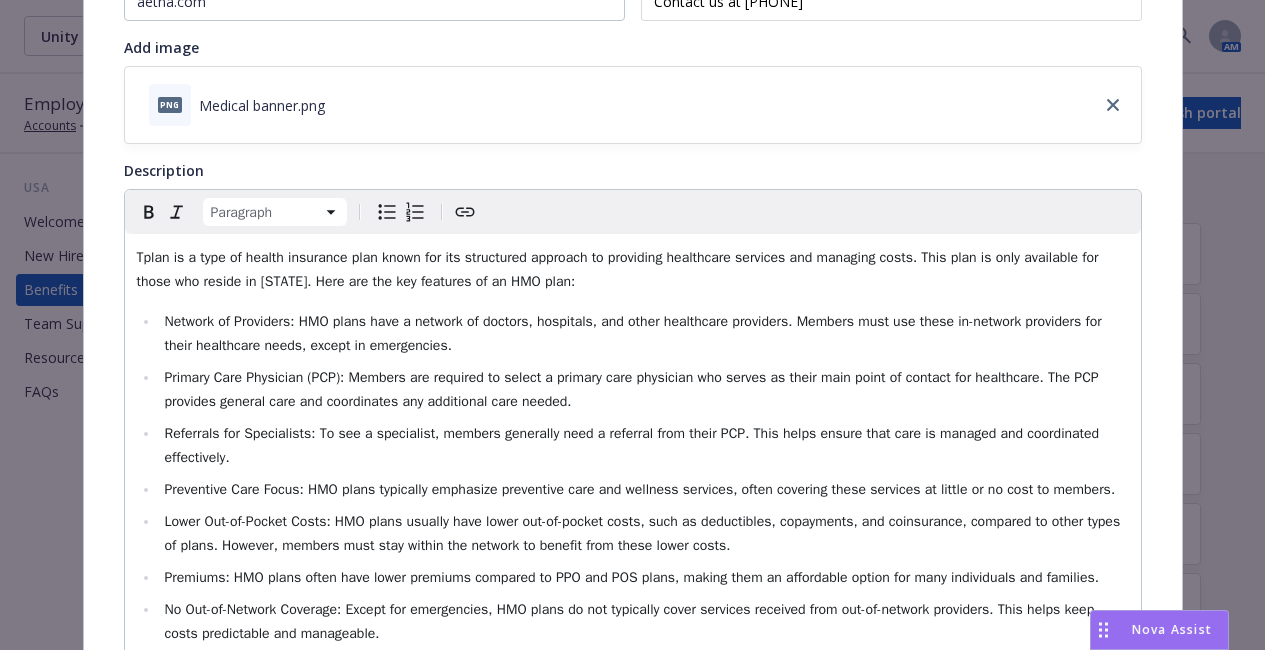 type 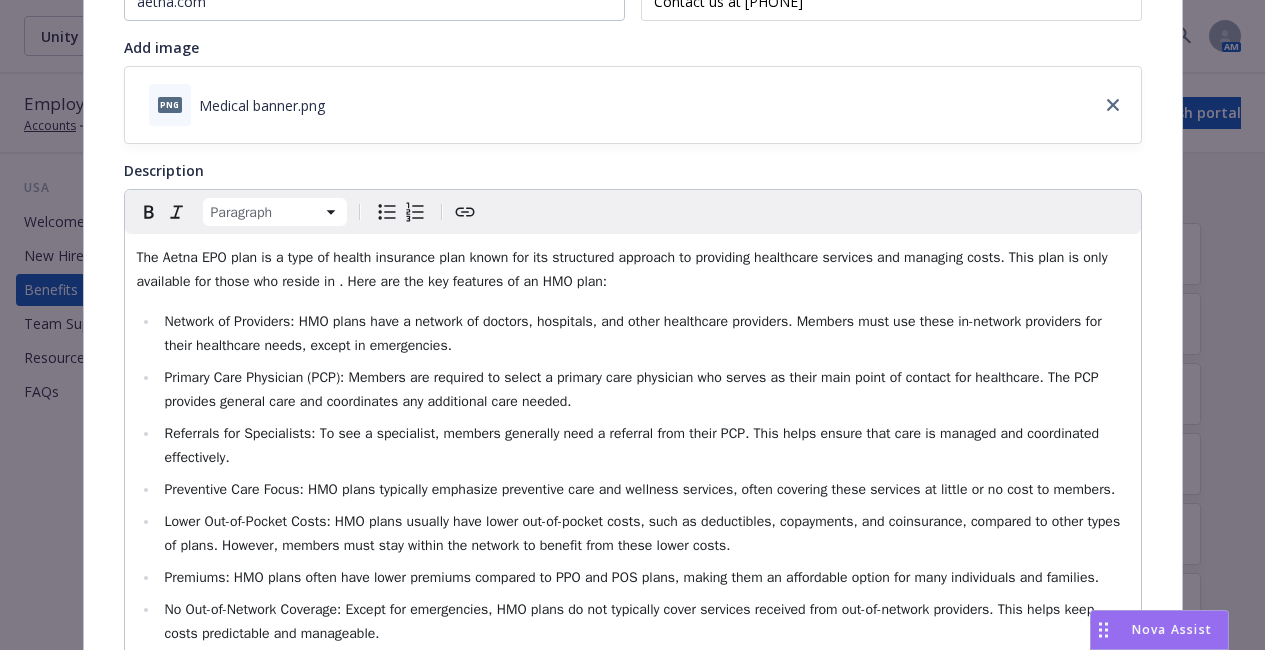 click on "The Aetna EPO plan is a type of health insurance plan known for its structured approach to providing healthcare services and managing costs. This plan is only available for those who reside in . Here are the key features of an HMO plan:" at bounding box center [624, 269] 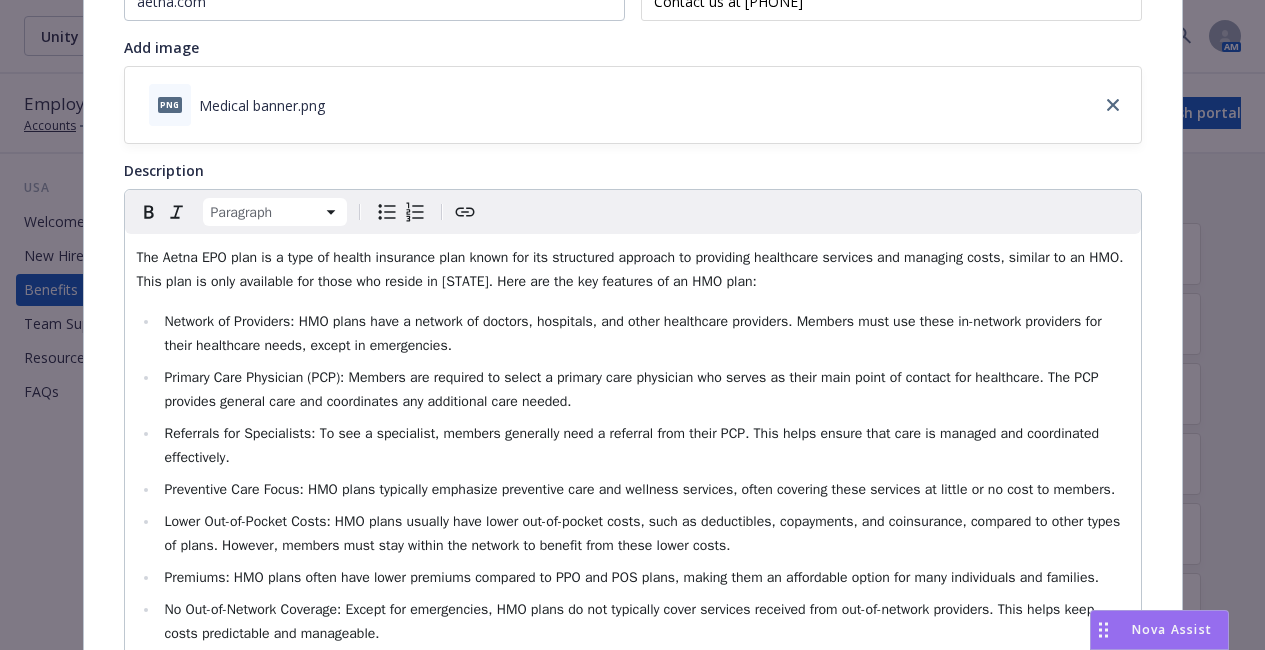 click on "The Aetna EPO plan is a type of health insurance plan known for its structured approach to providing healthcare services and managing costs, similar to an HMO. This plan is only available for those who reside in [STATE]. Here are the key features of an HMO plan:" at bounding box center (632, 269) 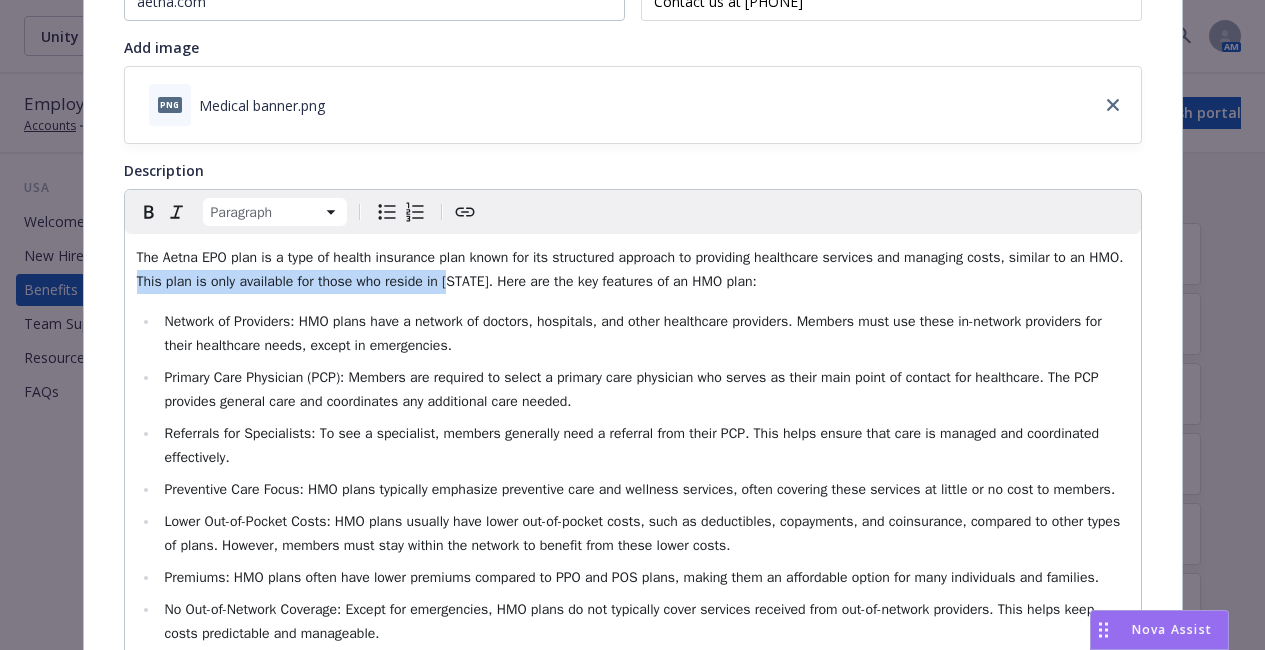 drag, startPoint x: 169, startPoint y: 281, endPoint x: 476, endPoint y: 284, distance: 307.01465 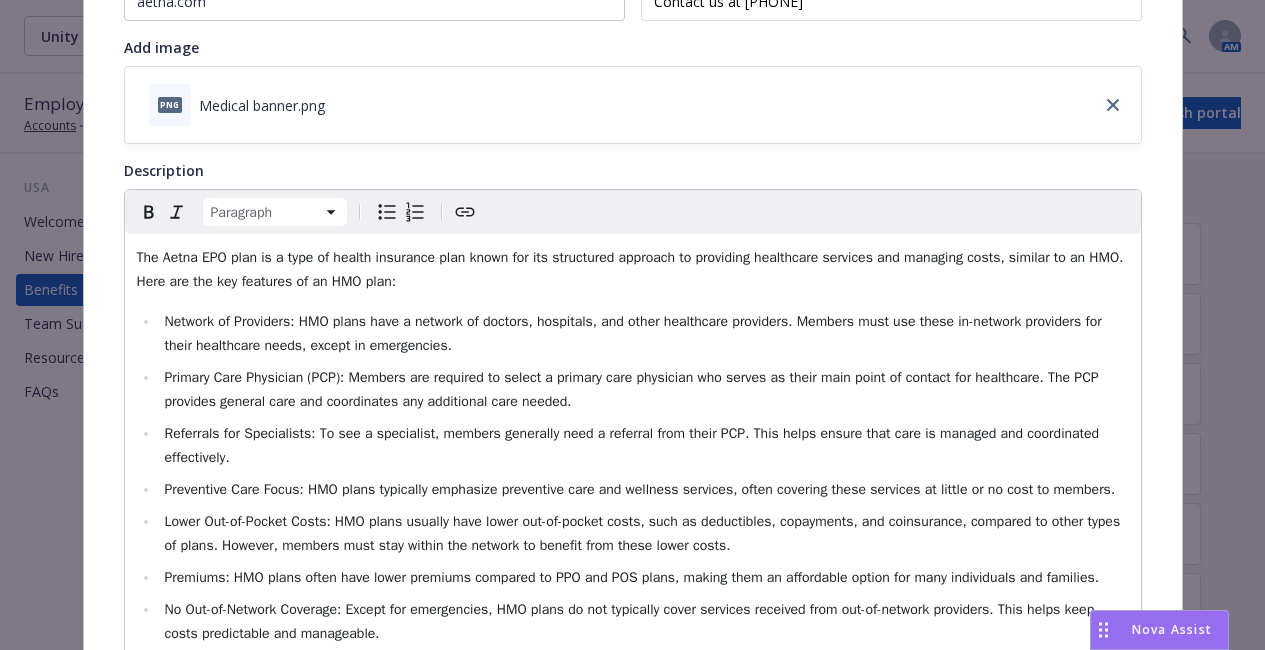 click on "The Aetna EPO plan is a type of health insurance plan known for its structured approach to providing healthcare services and managing costs, similar to an HMO. Here are the key features of an HMO plan:" at bounding box center (632, 269) 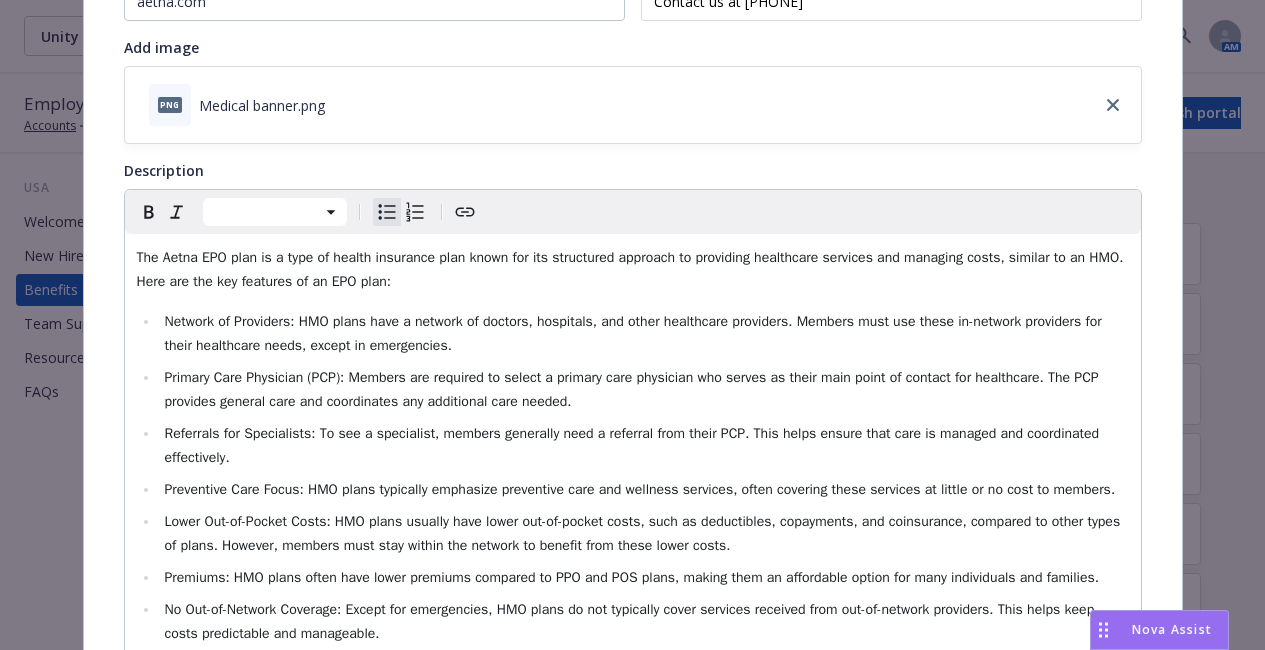 click on "Network of Providers: HMO plans have a network of doctors, hospitals, and other healthcare providers. Members must use these in-network providers for their healthcare needs, except in emergencies." at bounding box center [634, 333] 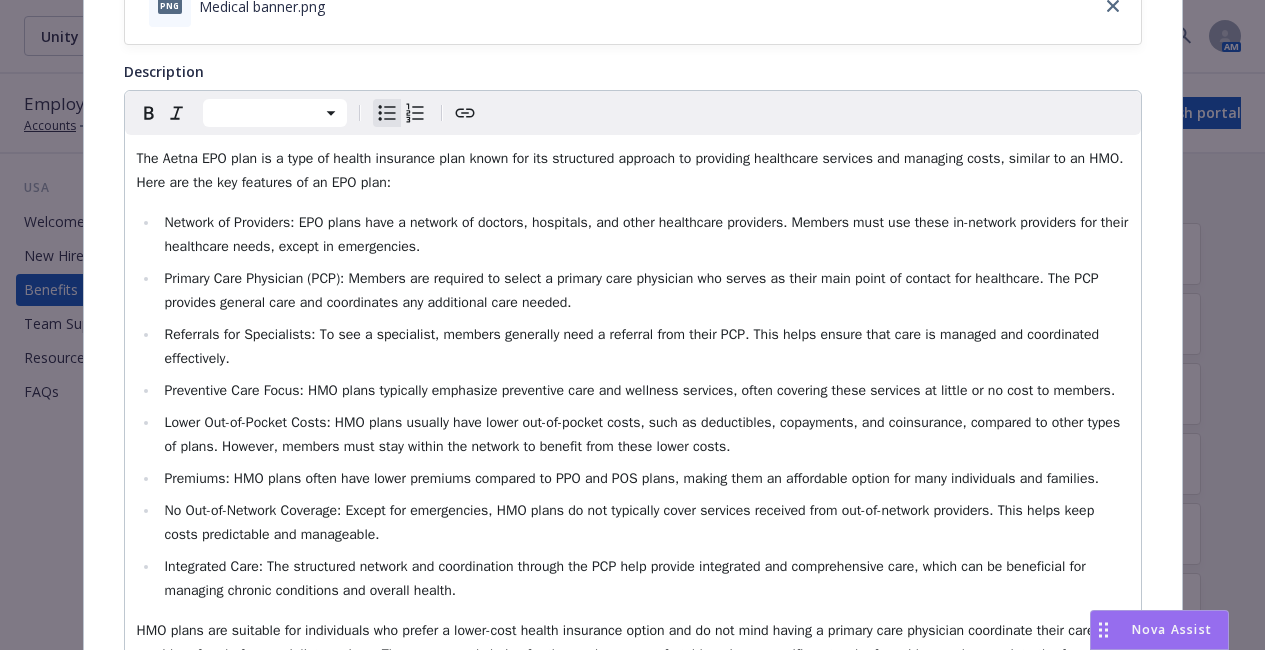 scroll, scrollTop: 390, scrollLeft: 0, axis: vertical 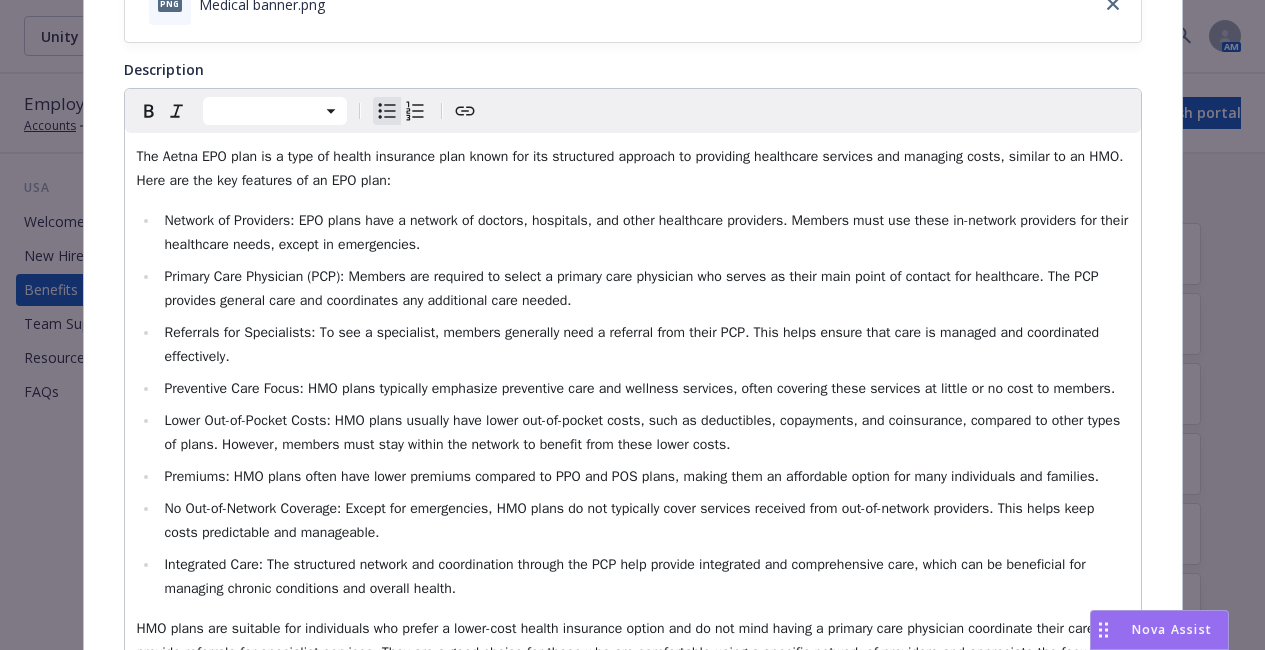 click on "Preventive Care Focus: HMO plans typically emphasize preventive care and wellness services, often covering these services at little or no cost to members." at bounding box center (639, 388) 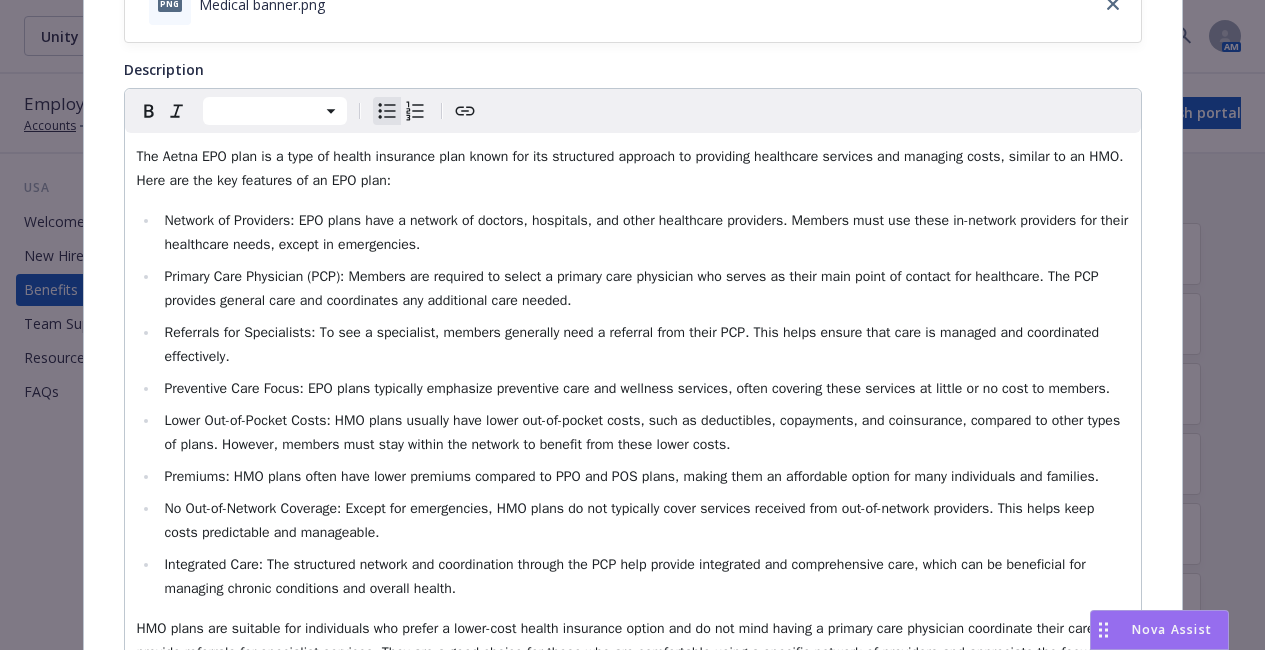 scroll, scrollTop: 403, scrollLeft: 0, axis: vertical 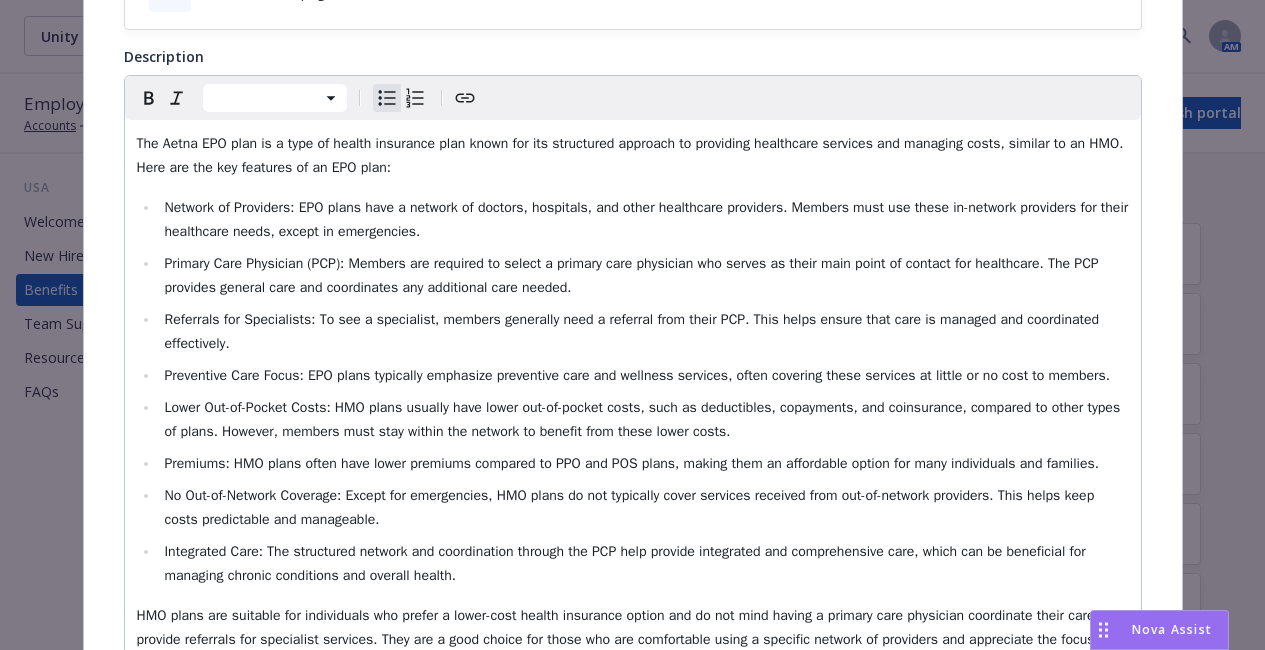 click on "Lower Out-of-Pocket Costs: HMO plans usually have lower out-of-pocket costs, such as deductibles, copayments, and coinsurance, compared to other types of plans. However, members must stay within the network to benefit from these lower costs." at bounding box center (644, 419) 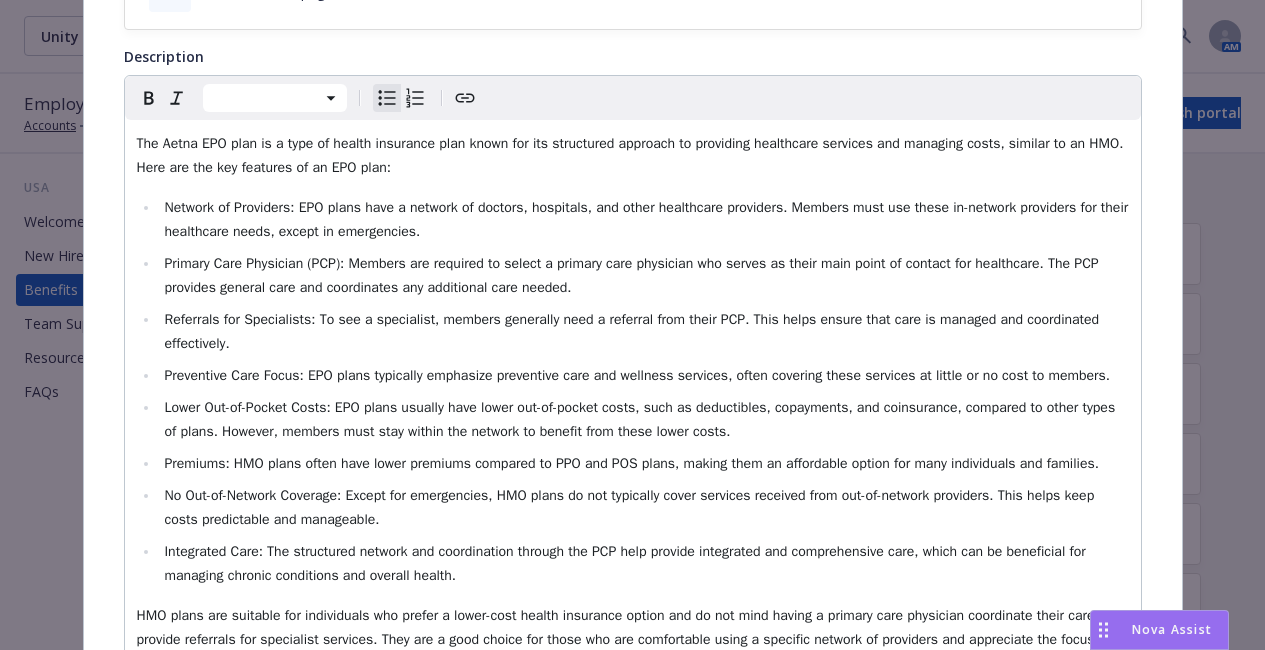 scroll, scrollTop: 417, scrollLeft: 0, axis: vertical 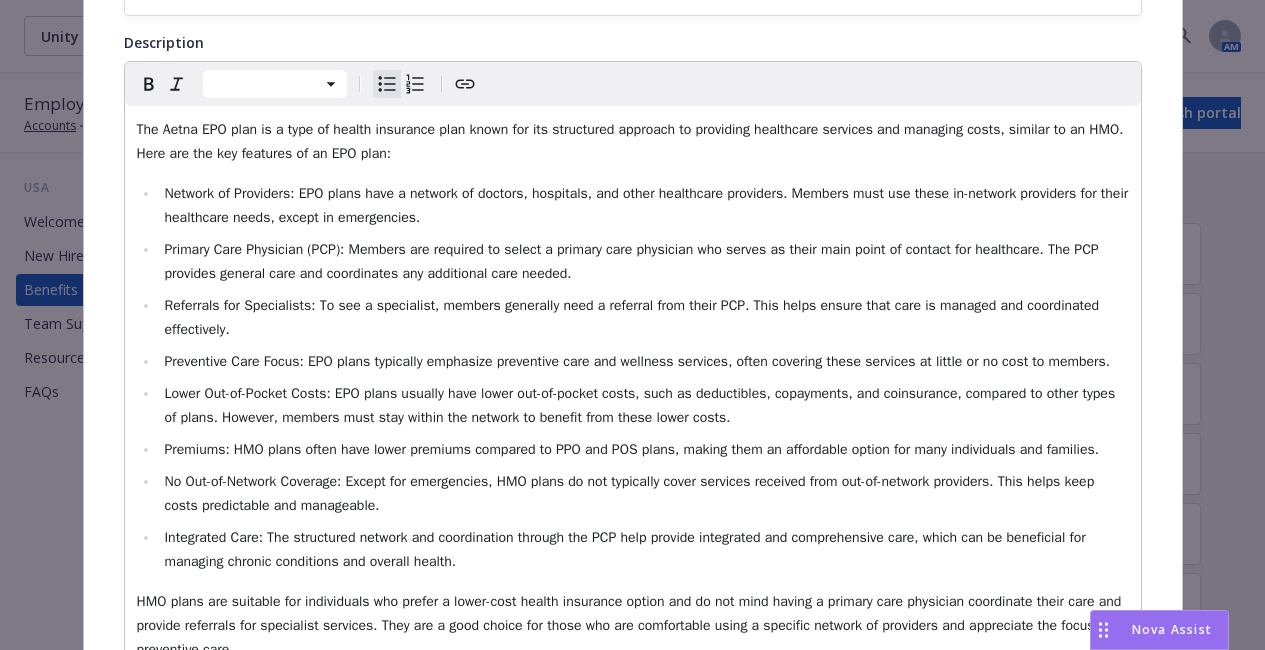 click on "Premiums: HMO plans often have lower premiums compared to PPO and POS plans, making them an affordable option for many individuals and families." at bounding box center [631, 449] 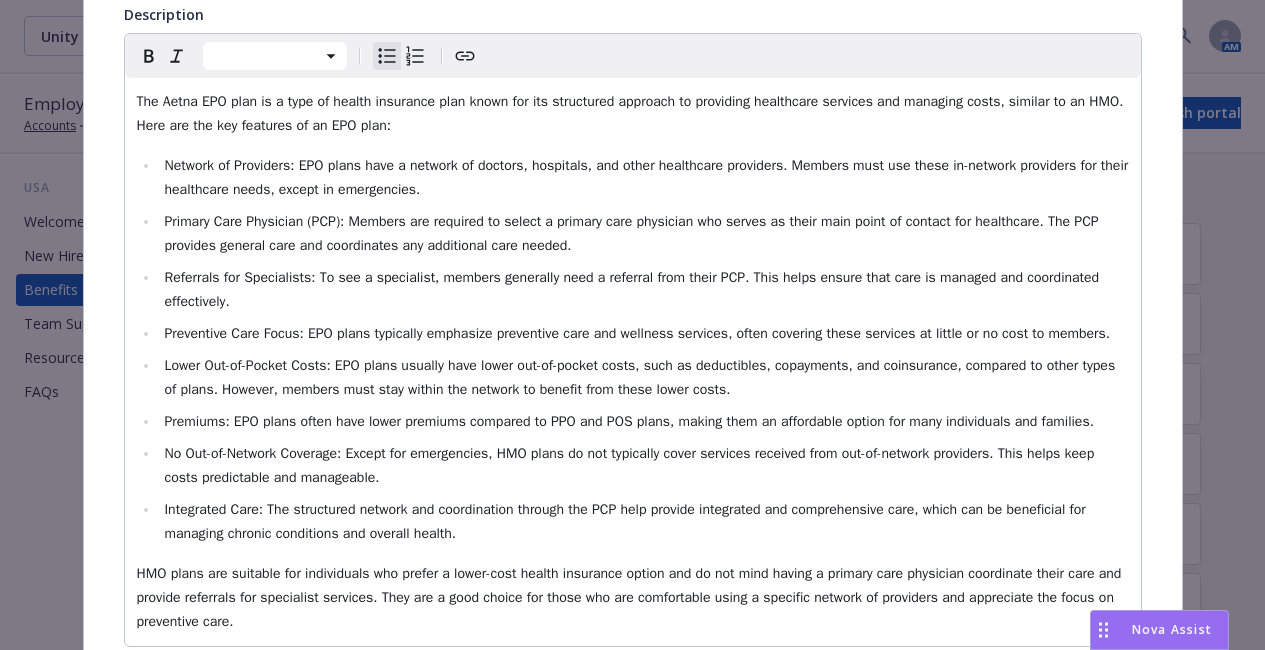 scroll, scrollTop: 446, scrollLeft: 0, axis: vertical 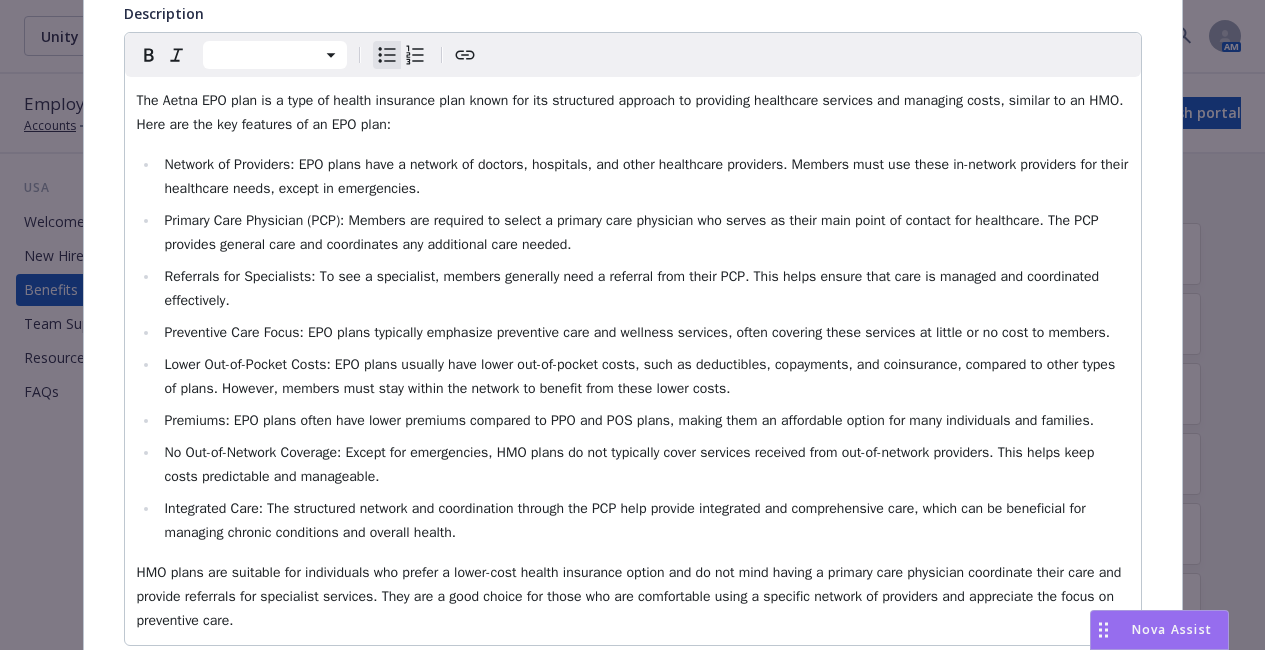 click on "No Out-of-Network Coverage: Except for emergencies, HMO plans do not typically cover services received from out-of-network providers. This helps keep costs predictable and manageable." at bounding box center (631, 464) 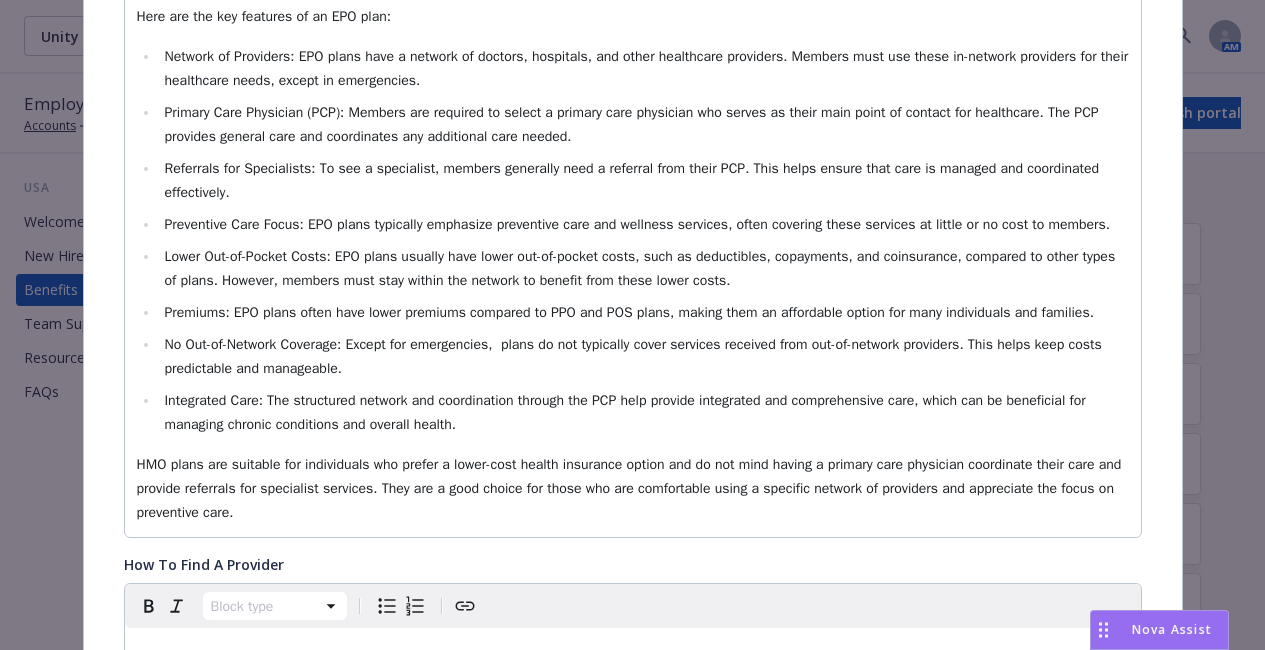 scroll, scrollTop: 556, scrollLeft: 0, axis: vertical 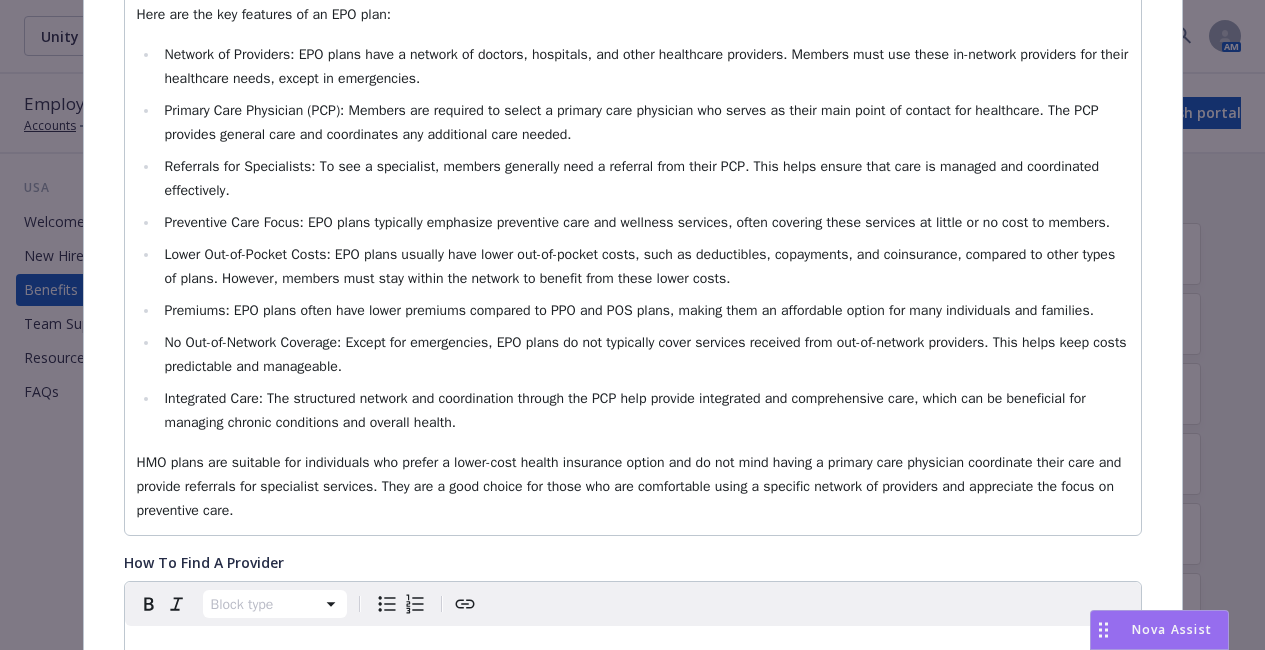 click on "HMO plans are suitable for individuals who prefer a lower-cost health insurance option and do not mind having a primary care physician coordinate their care and provide referrals for specialist services. They are a good choice for those who are comfortable using a specific network of providers and appreciate the focus on preventive care." at bounding box center [631, 486] 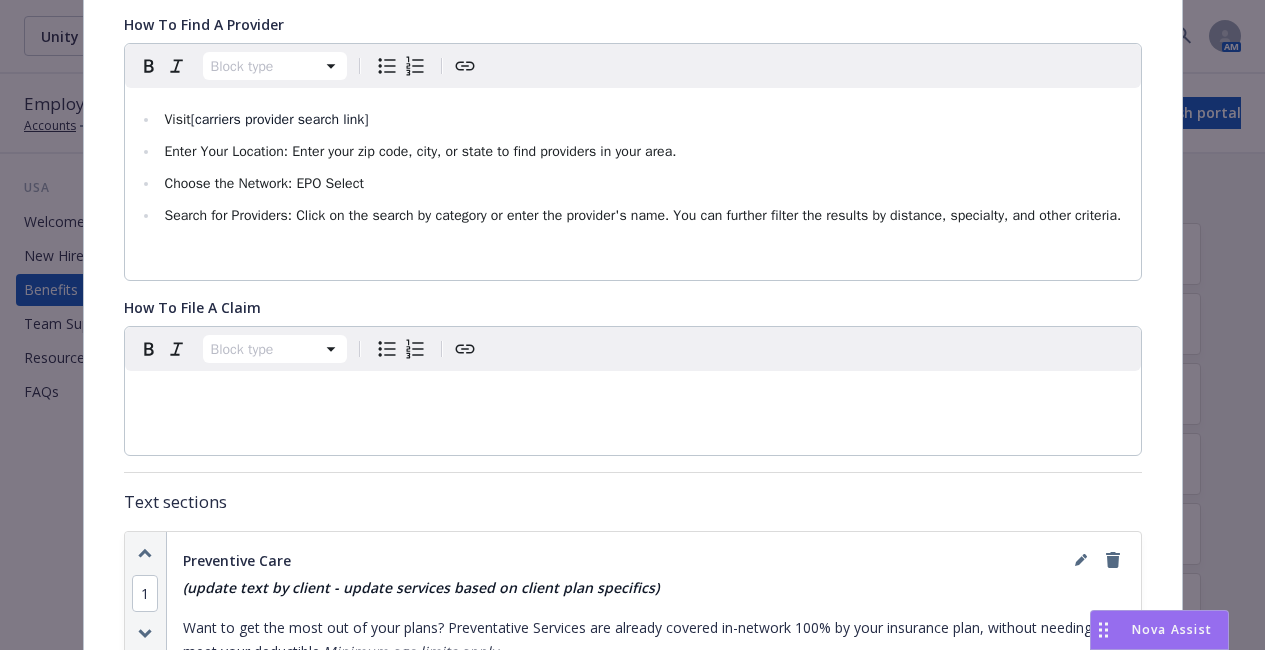 scroll, scrollTop: 1096, scrollLeft: 0, axis: vertical 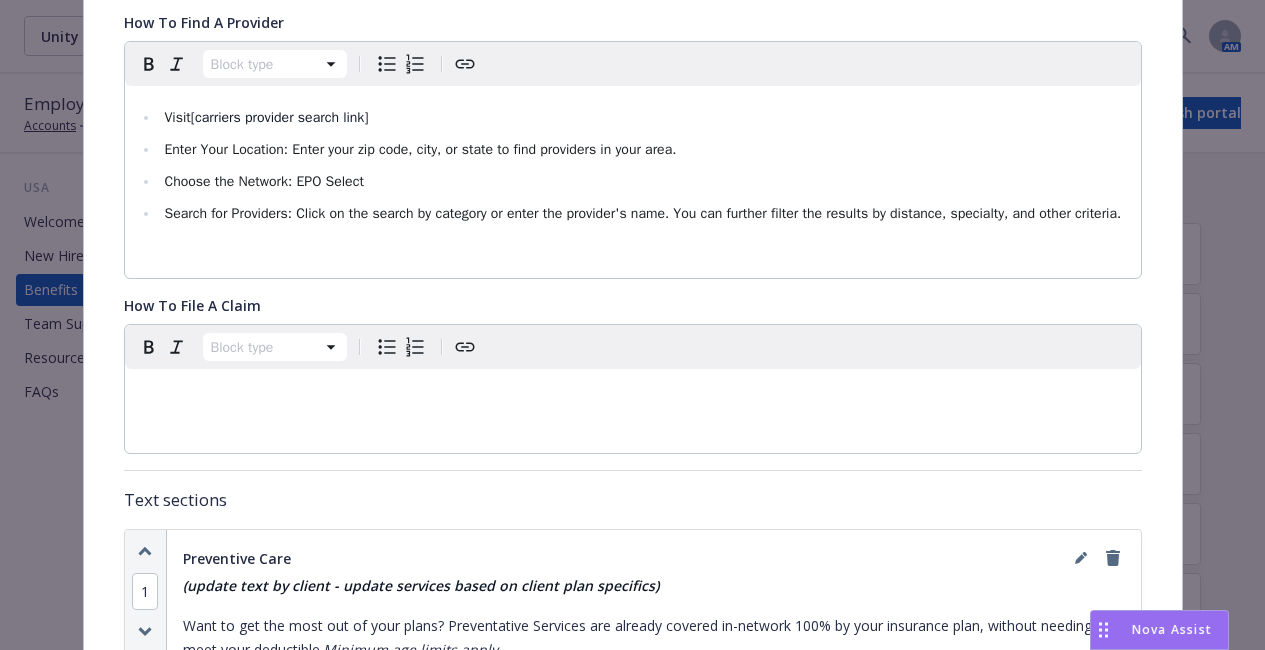 click on "Choose the Network: EPO Select" at bounding box center [644, 182] 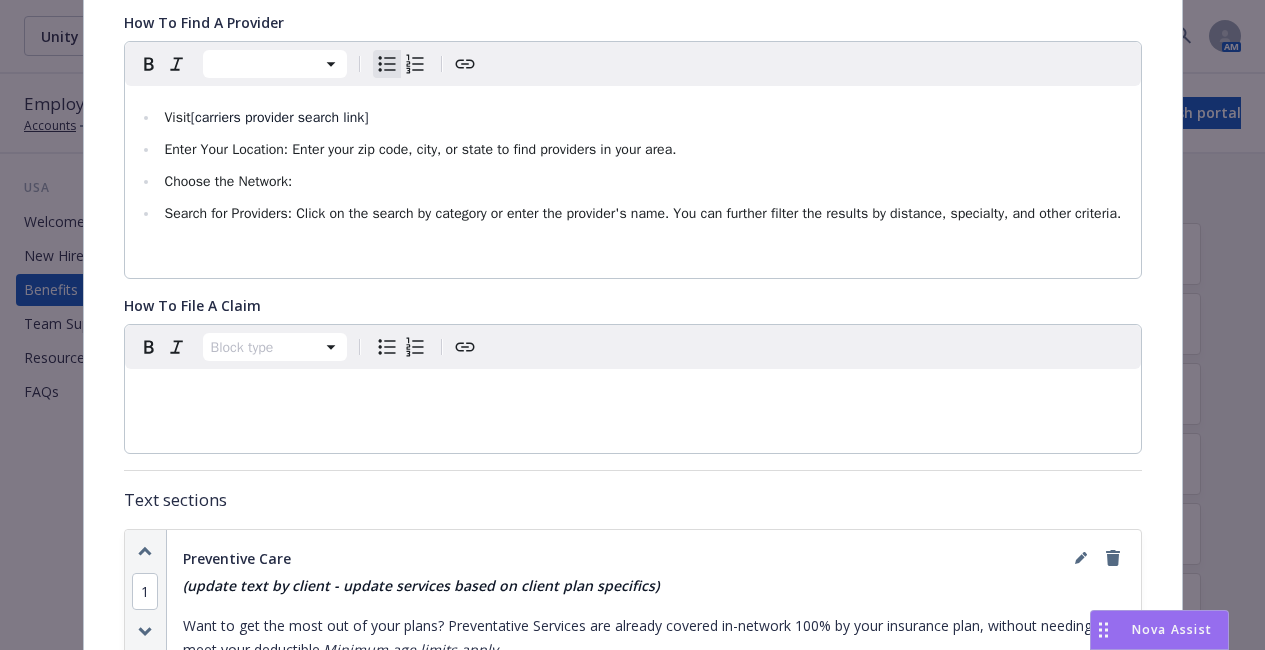 type 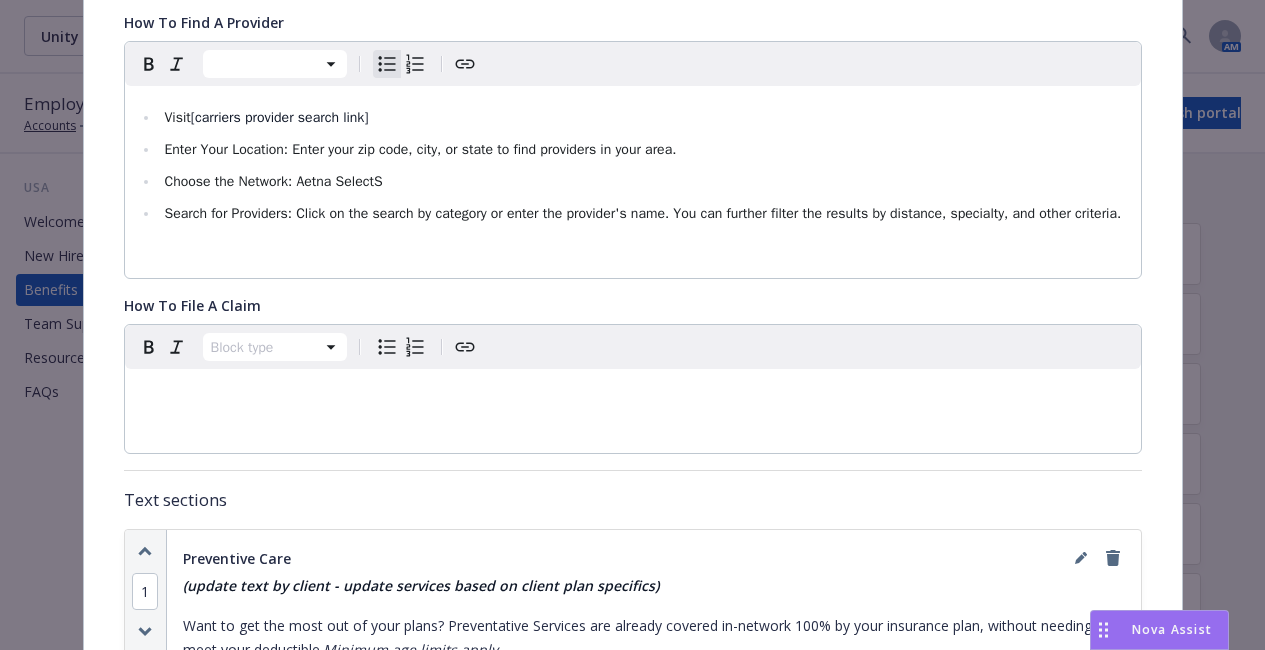 click on "Choose the Network: Aetna SelectS" at bounding box center [644, 182] 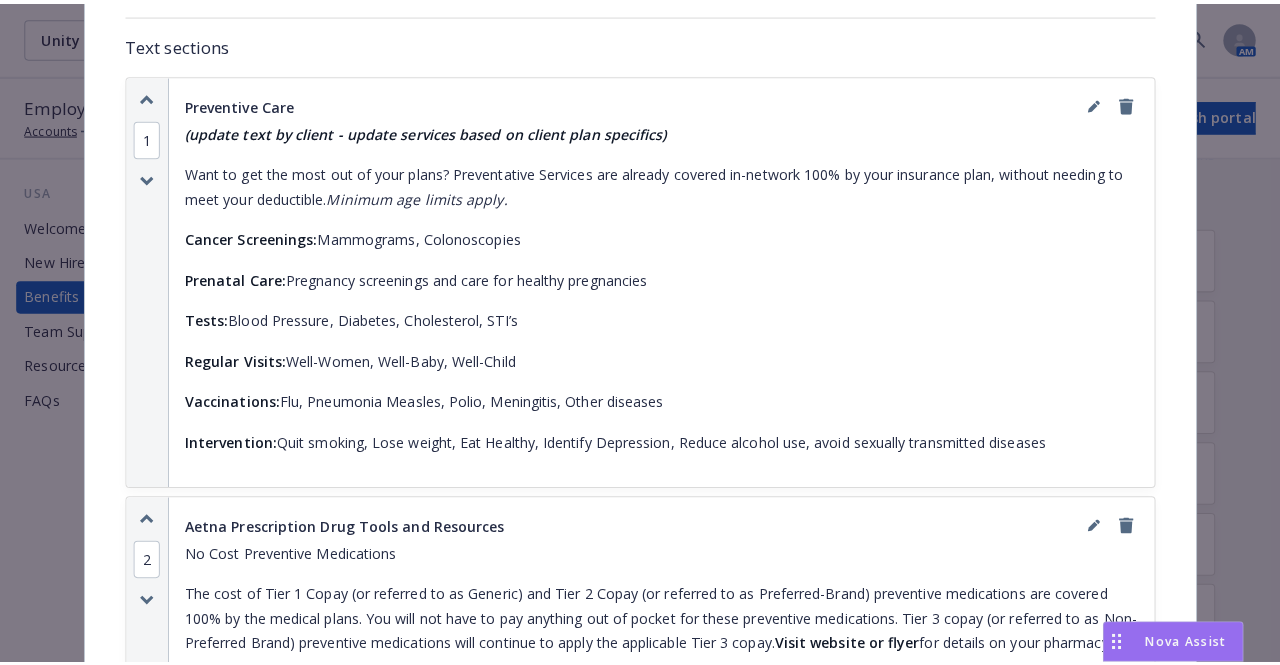 scroll, scrollTop: 1556, scrollLeft: 0, axis: vertical 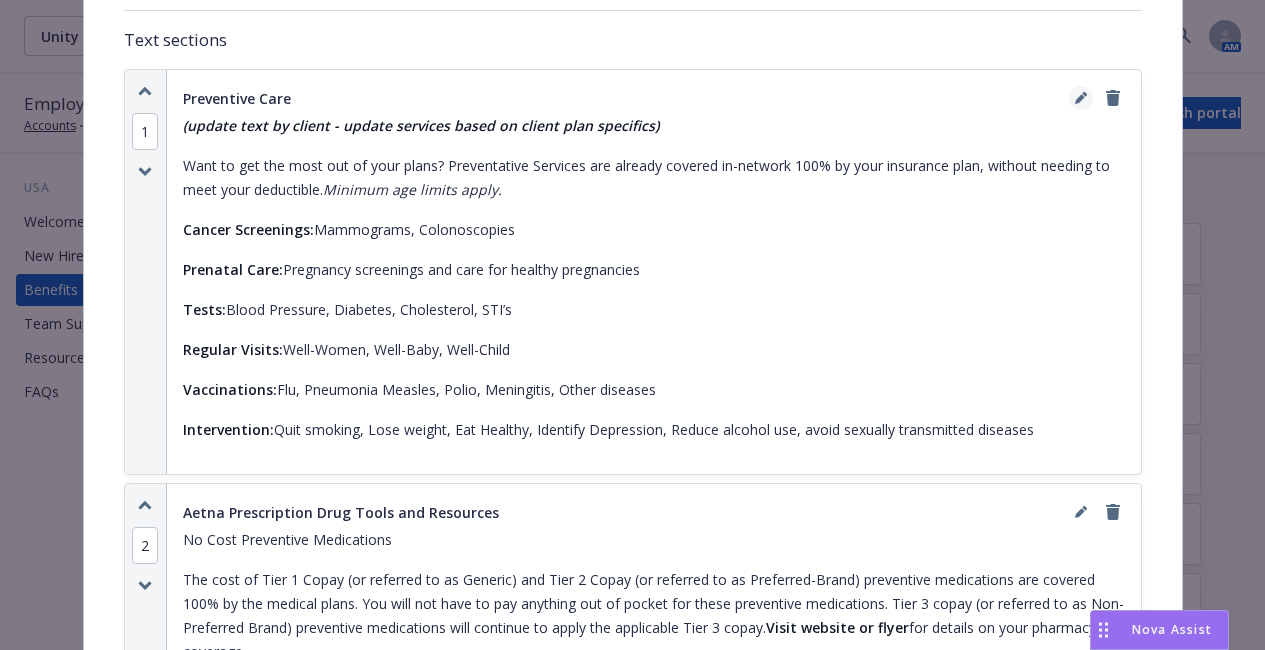 click 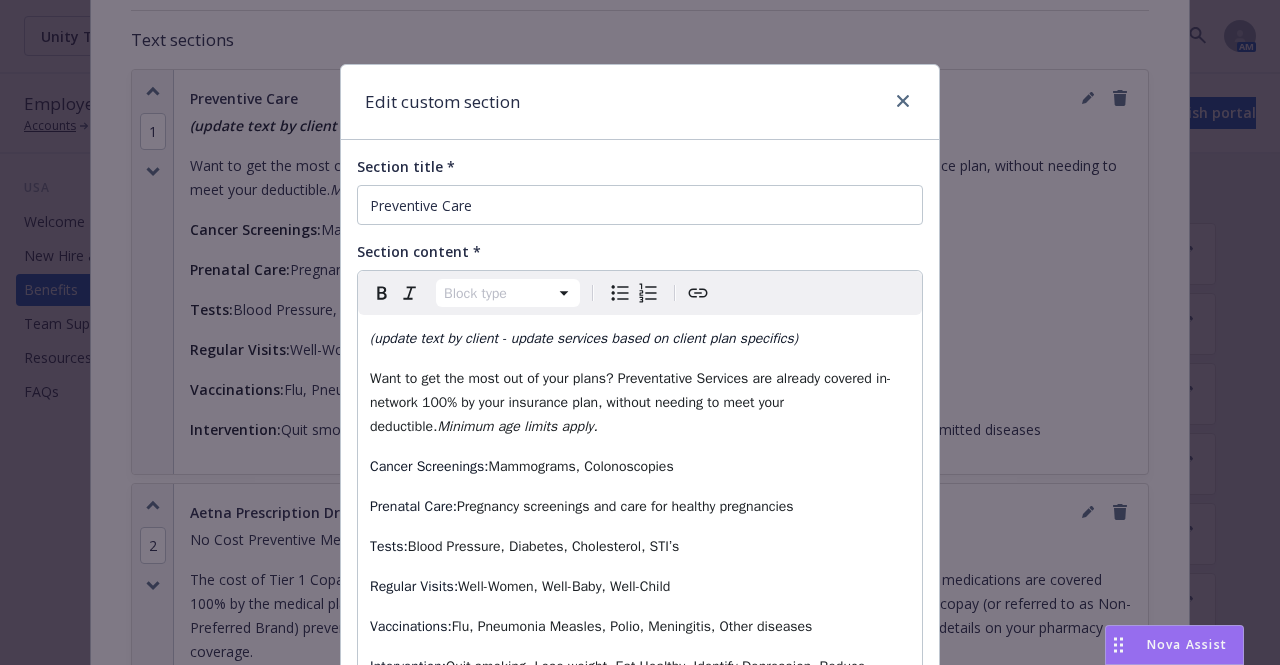 select on "paragraph" 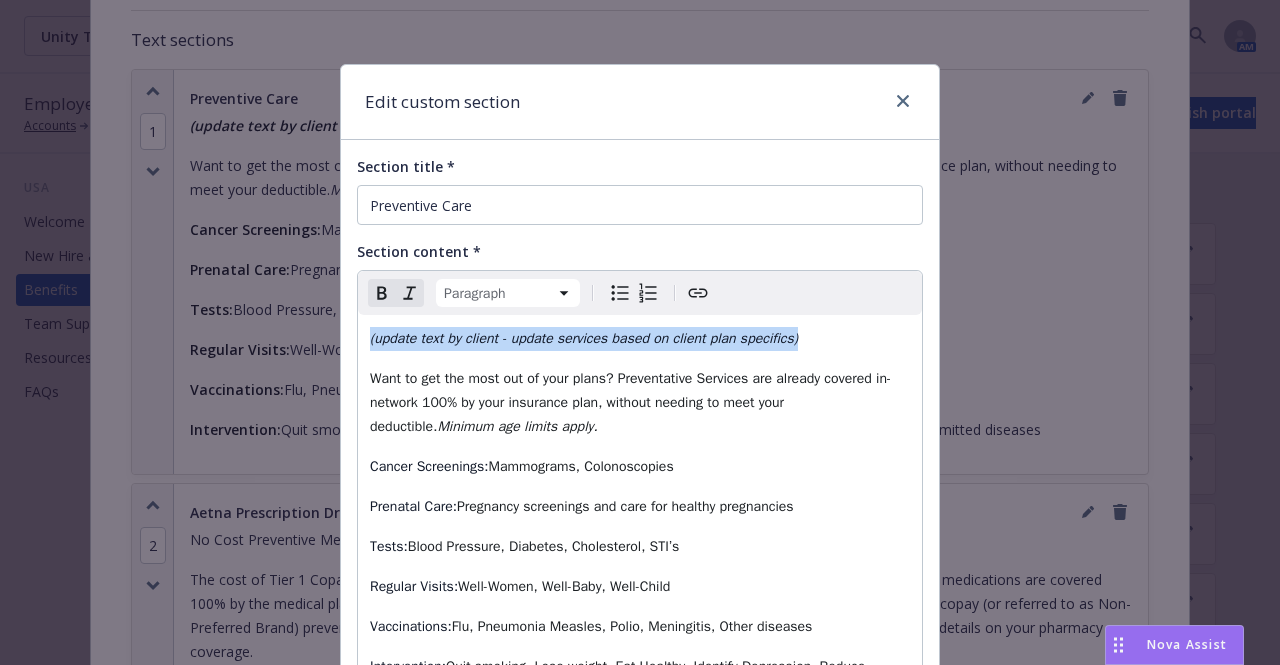 drag, startPoint x: 827, startPoint y: 340, endPoint x: 349, endPoint y: 334, distance: 478.03766 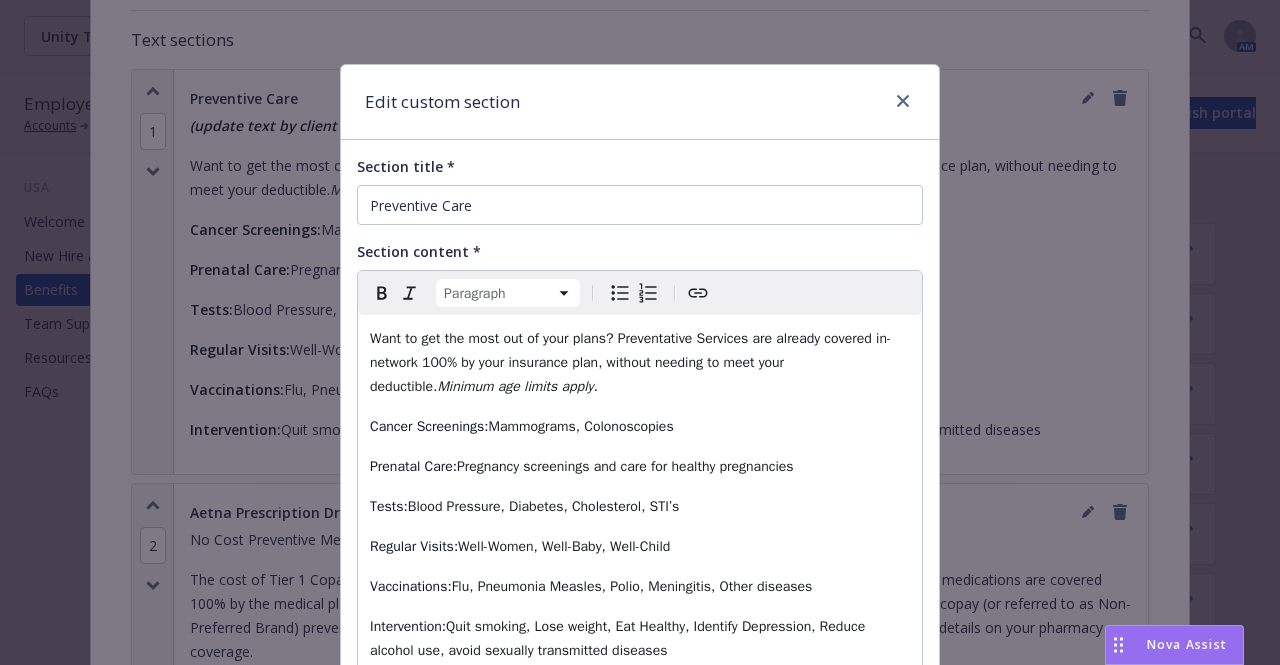 scroll, scrollTop: 181, scrollLeft: 0, axis: vertical 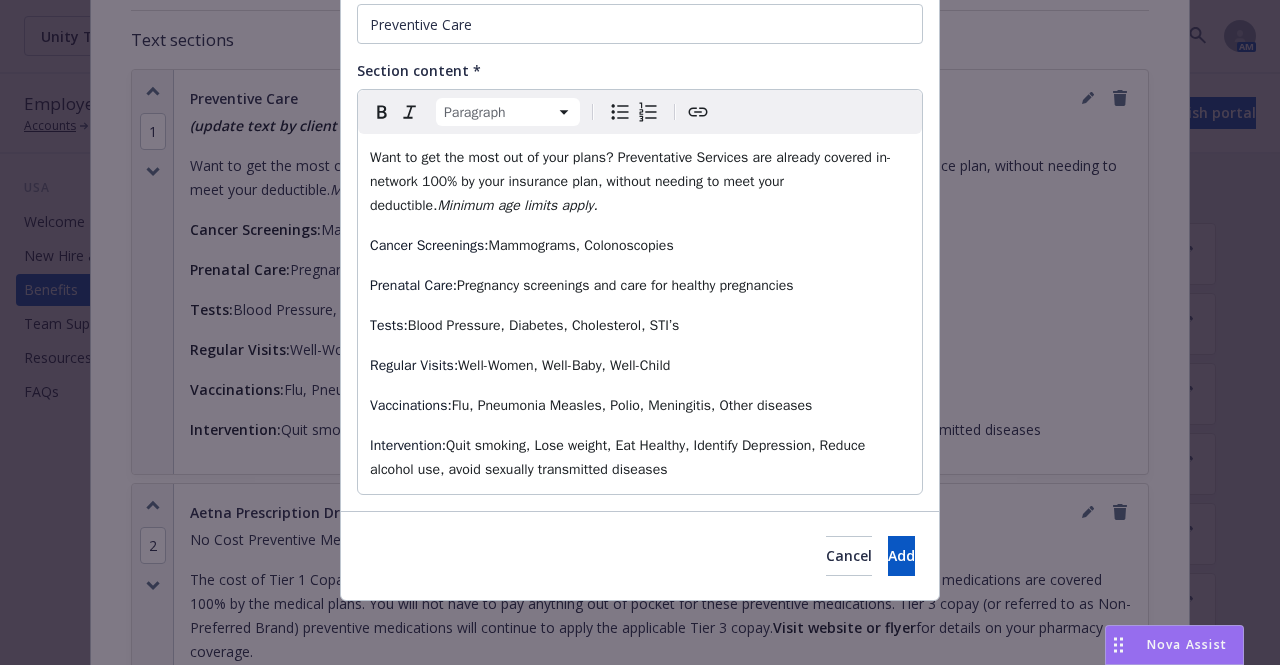 drag, startPoint x: 658, startPoint y: 473, endPoint x: 336, endPoint y: 454, distance: 322.56006 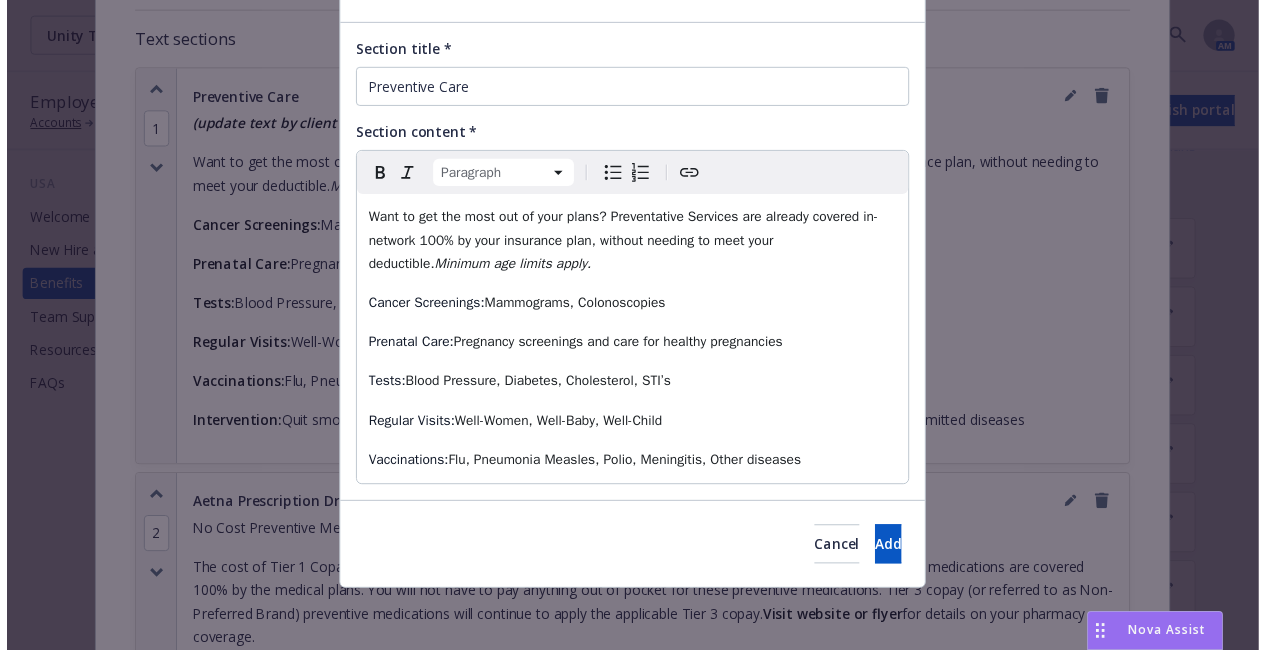 scroll, scrollTop: 117, scrollLeft: 0, axis: vertical 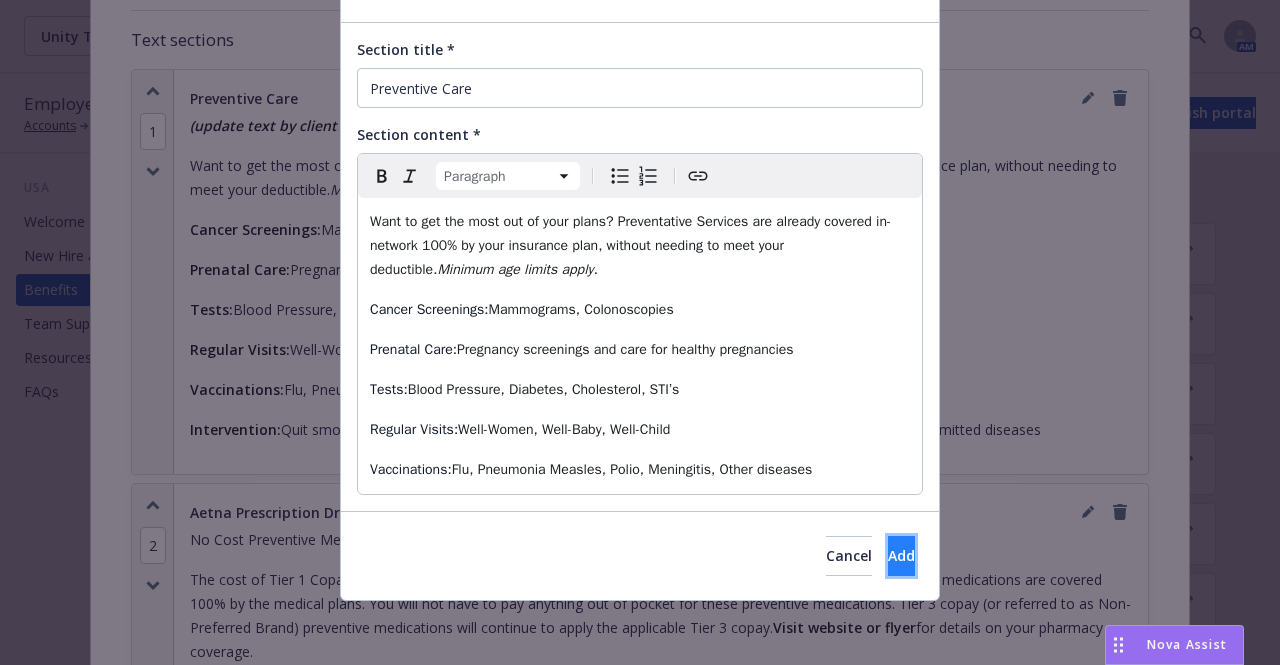 click on "Add" at bounding box center (901, 555) 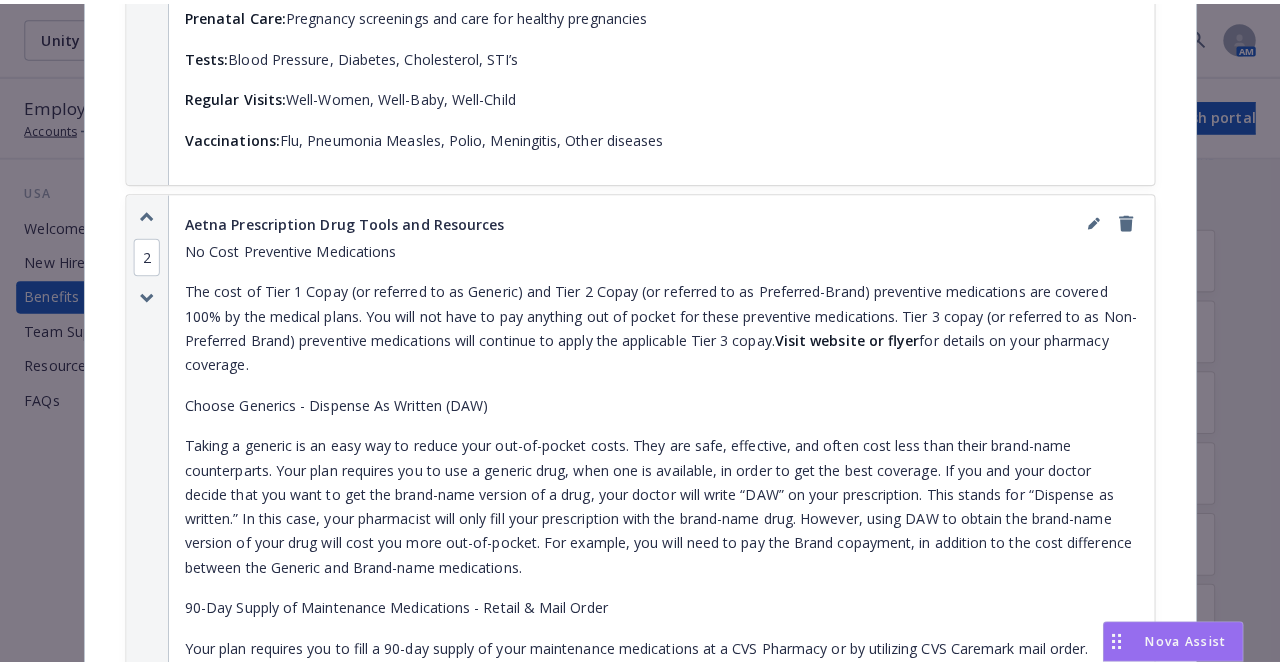 scroll, scrollTop: 1772, scrollLeft: 0, axis: vertical 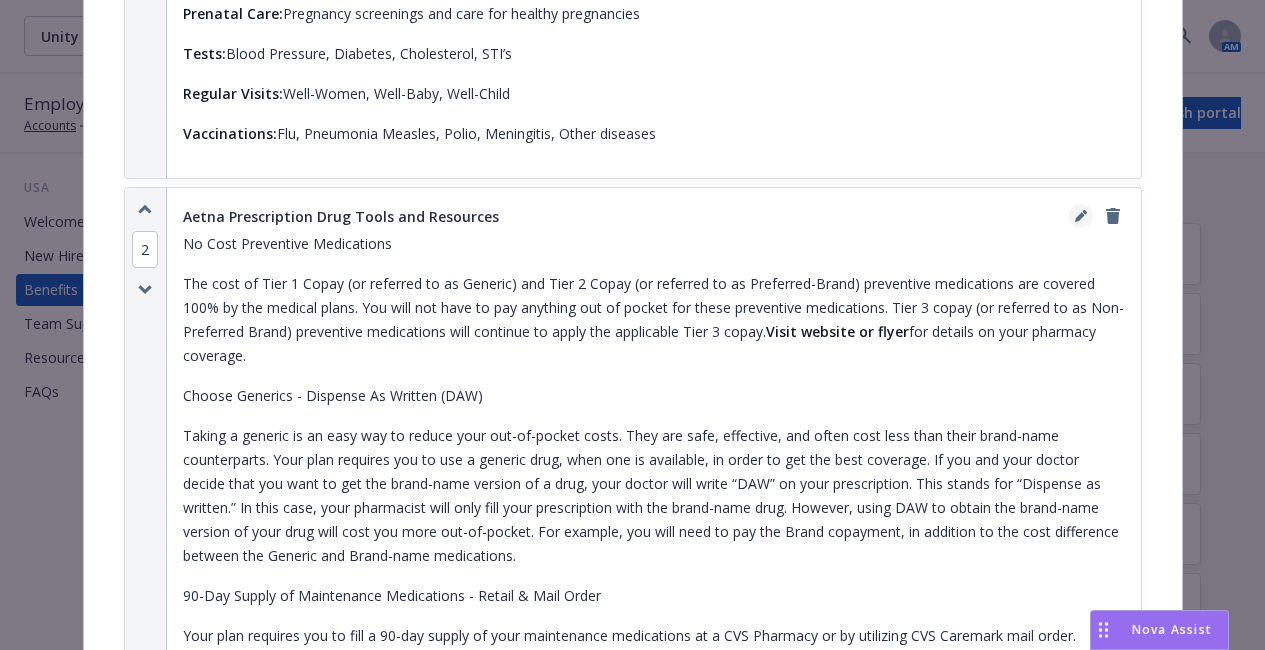 click at bounding box center (1081, 216) 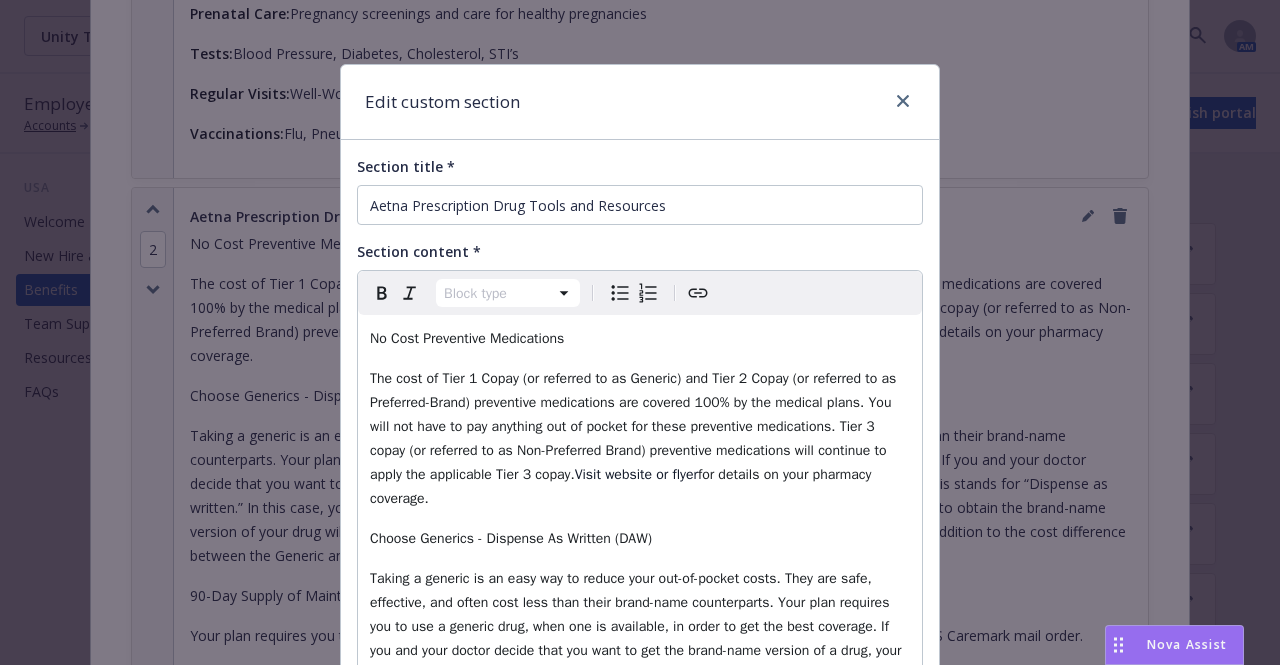 select on "paragraph" 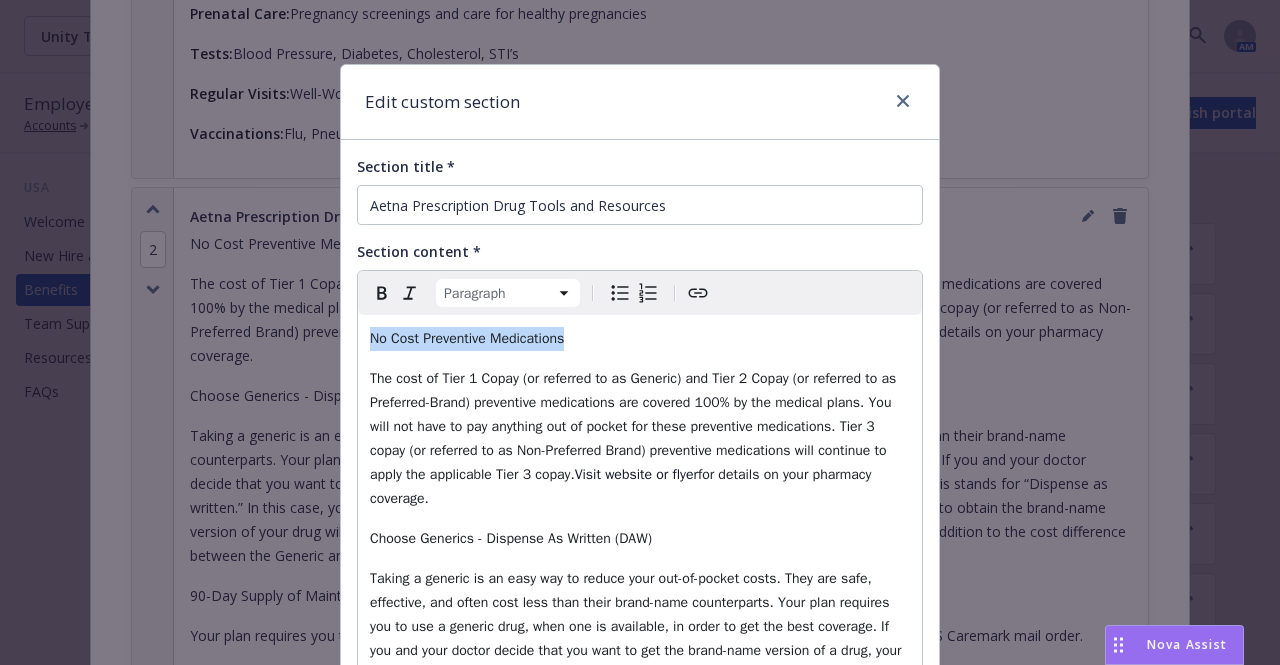 drag, startPoint x: 586, startPoint y: 345, endPoint x: 337, endPoint y: 347, distance: 249.00803 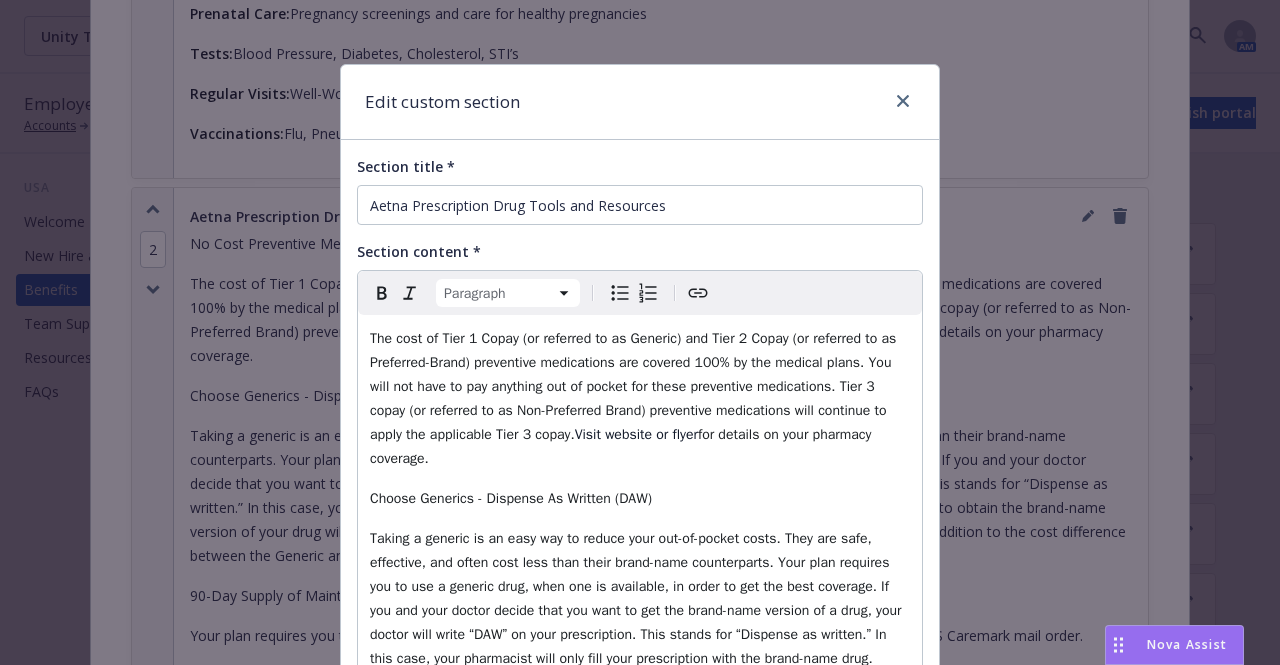 click on "The cost of Tier 1 Copay (or referred to as Generic) and Tier 2 Copay (or referred to as Preferred-Brand) preventive medications are covered 100% by the medical plans. You will not have to pay anything out of pocket for these preventive medications. Tier 3 copay (or referred to as Non-Preferred Brand) preventive medications will continue to apply the applicable Tier 3 copay." at bounding box center [635, 386] 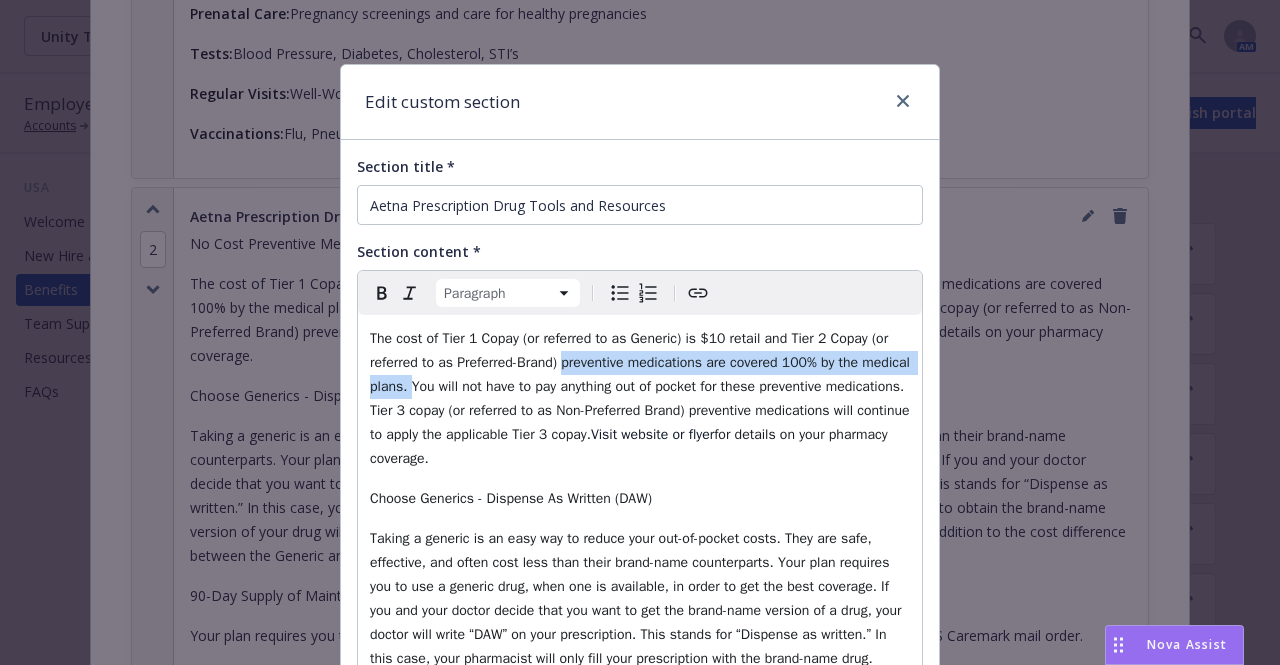drag, startPoint x: 555, startPoint y: 365, endPoint x: 453, endPoint y: 378, distance: 102.825096 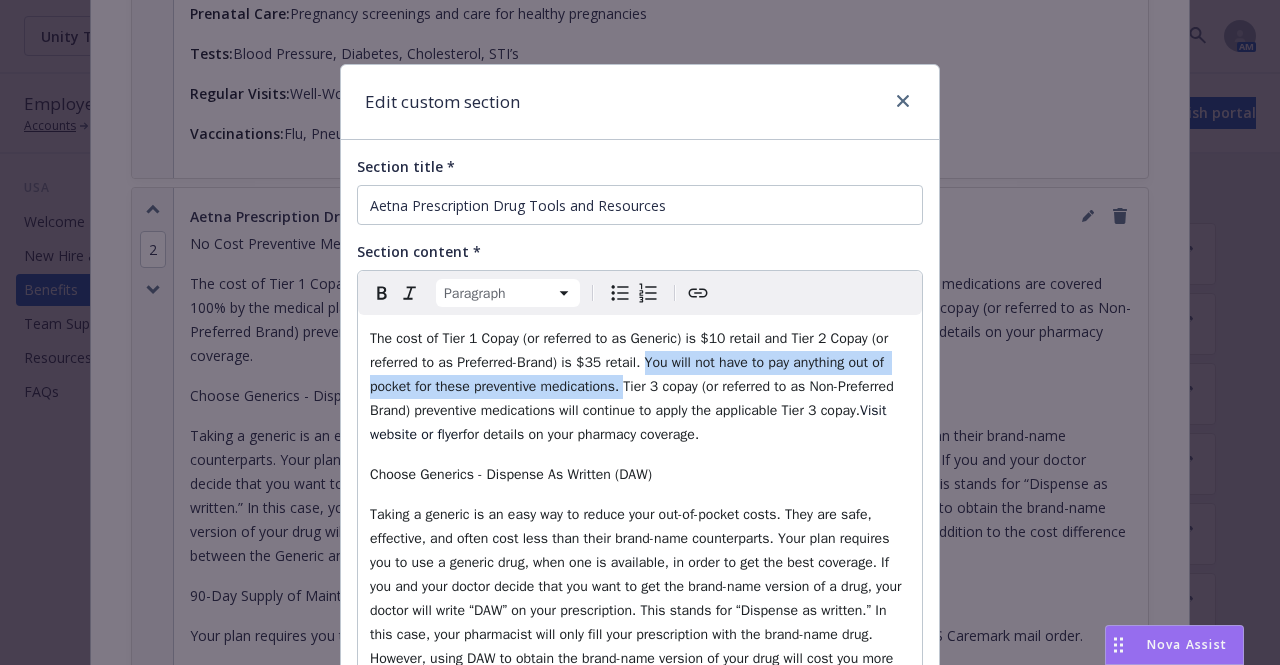 drag, startPoint x: 635, startPoint y: 362, endPoint x: 615, endPoint y: 383, distance: 29 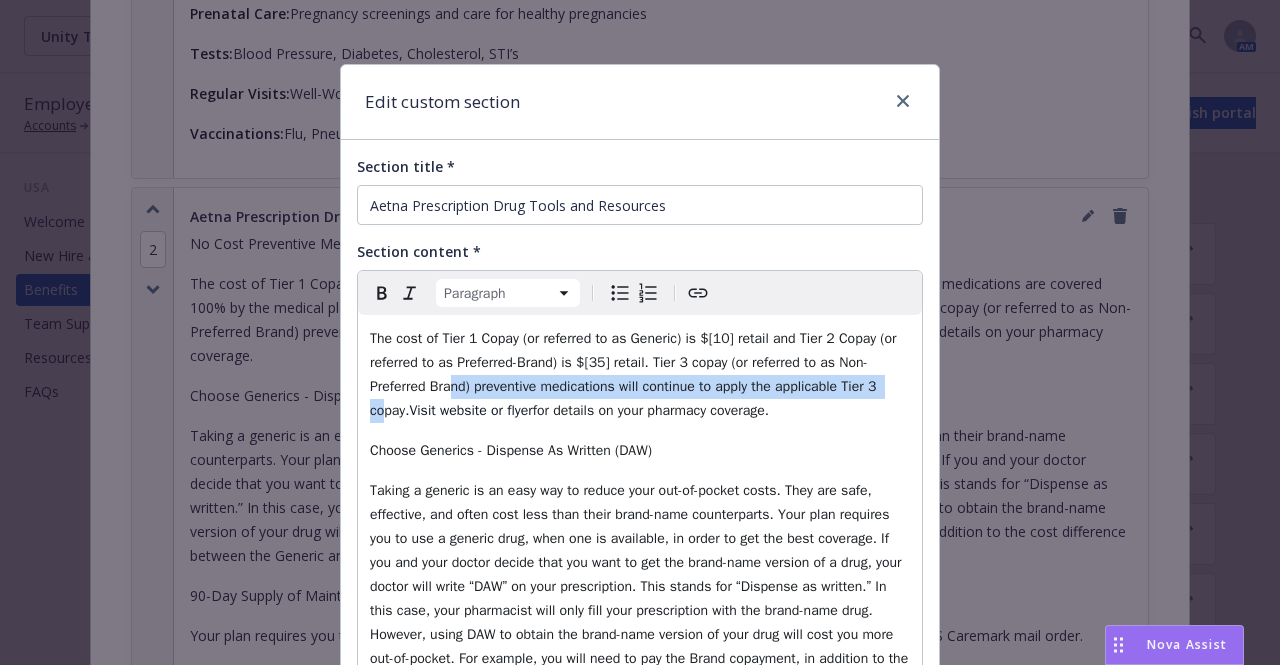 drag, startPoint x: 470, startPoint y: 387, endPoint x: 401, endPoint y: 419, distance: 76.05919 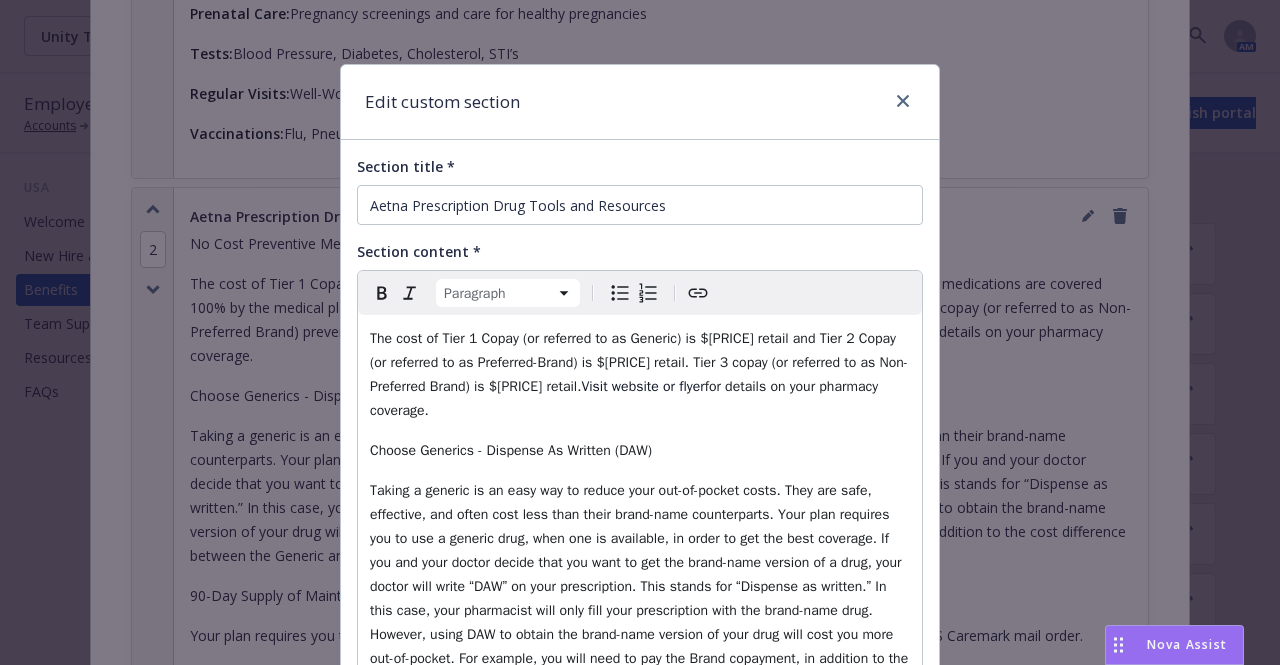 click on "for details on your pharmacy coverage." at bounding box center [626, 398] 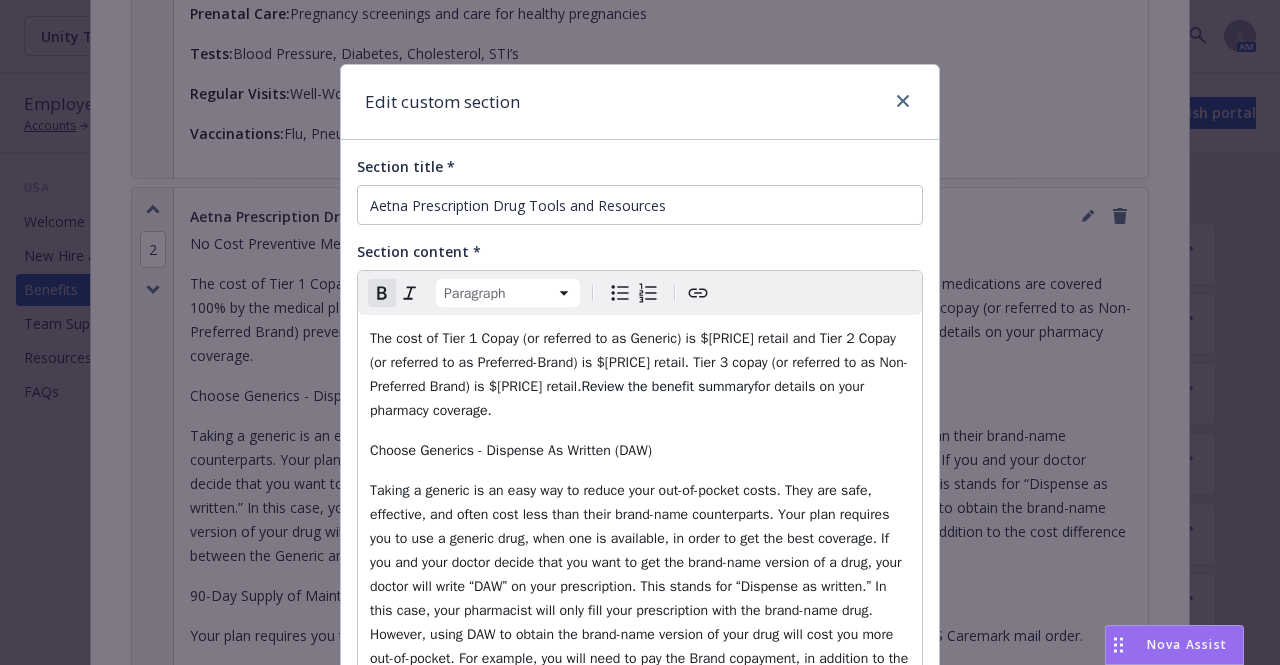 drag, startPoint x: 544, startPoint y: 388, endPoint x: 736, endPoint y: 394, distance: 192.09373 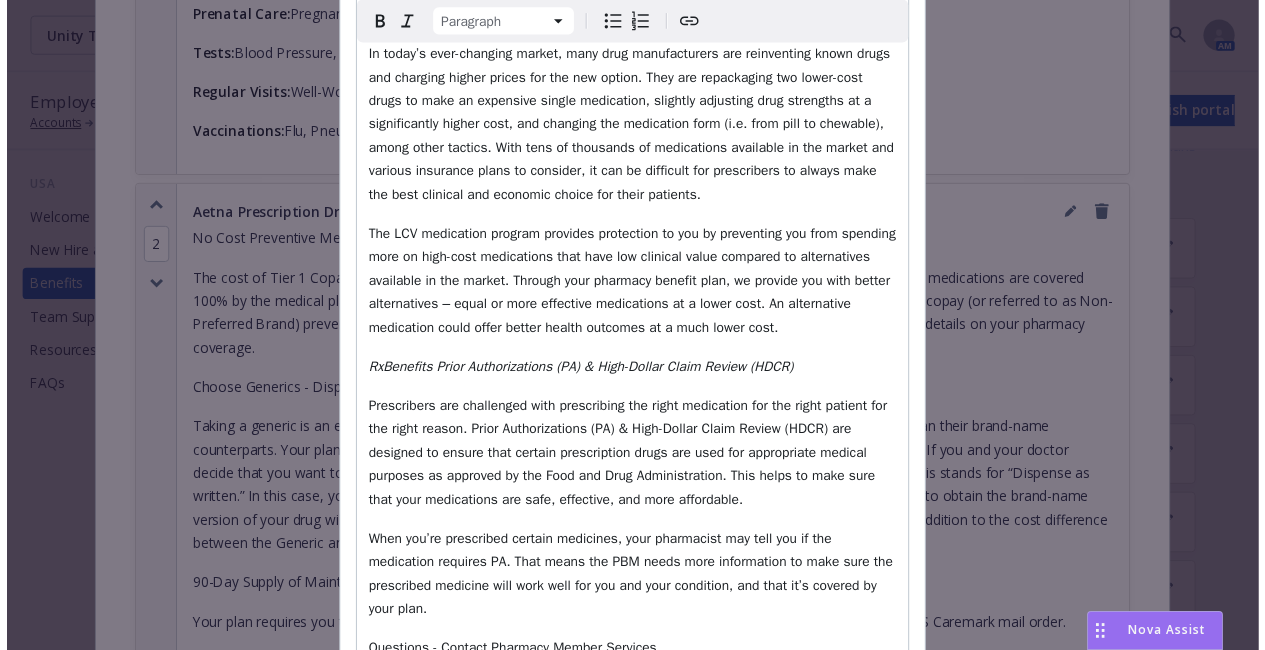 scroll, scrollTop: 2005, scrollLeft: 0, axis: vertical 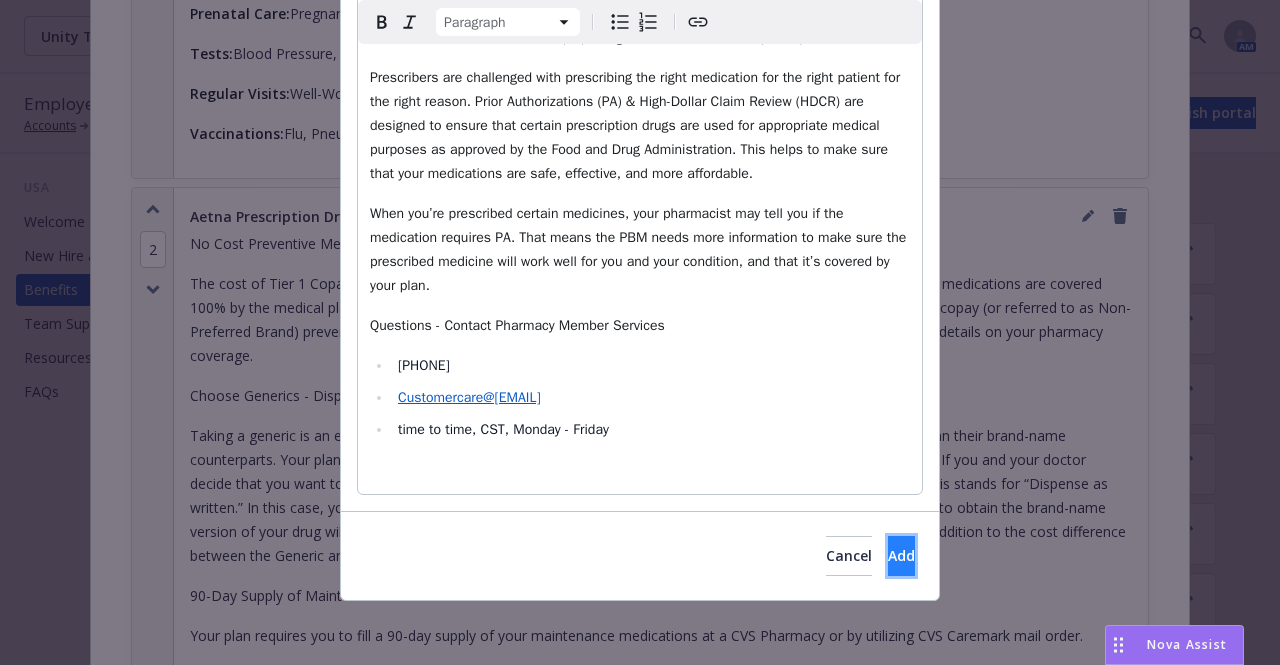 click on "Add" at bounding box center (901, 555) 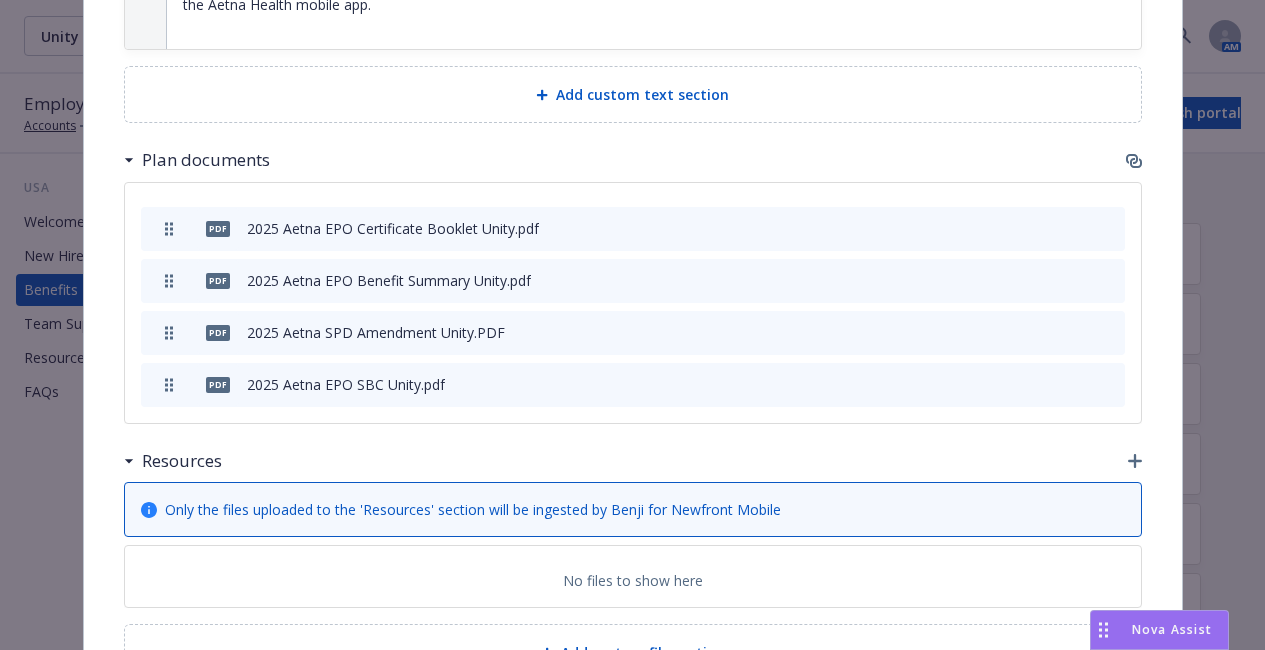 scroll, scrollTop: 4049, scrollLeft: 0, axis: vertical 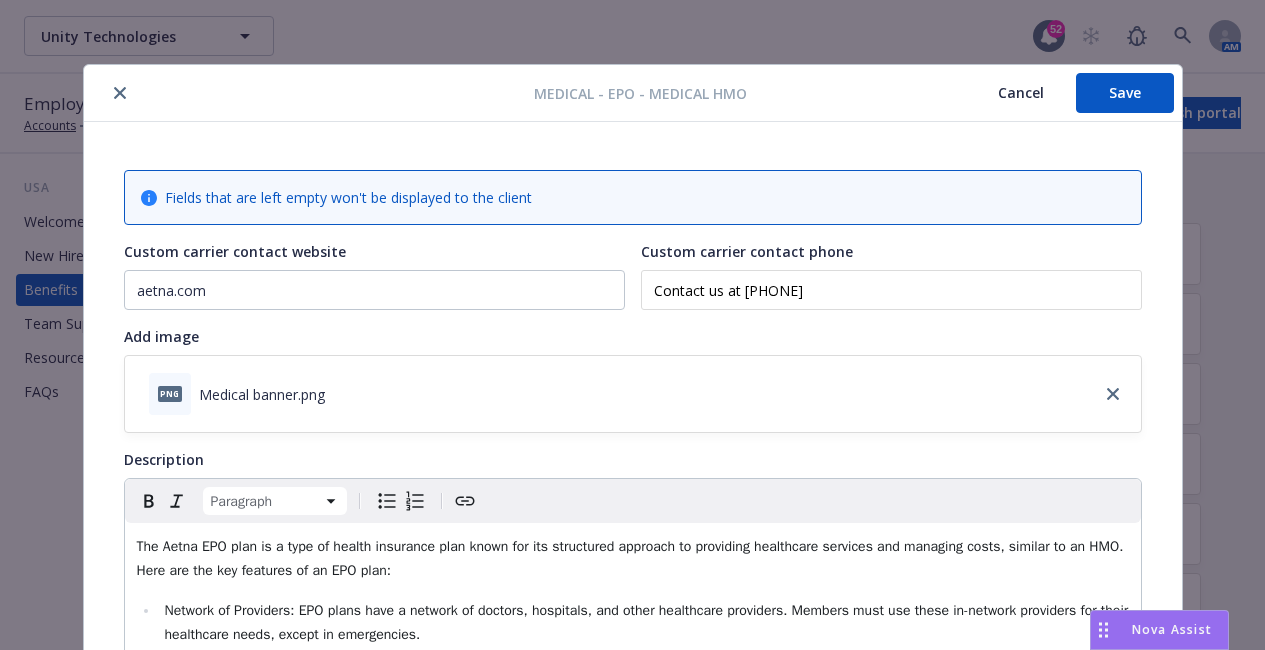 click on "Save" at bounding box center [1125, 93] 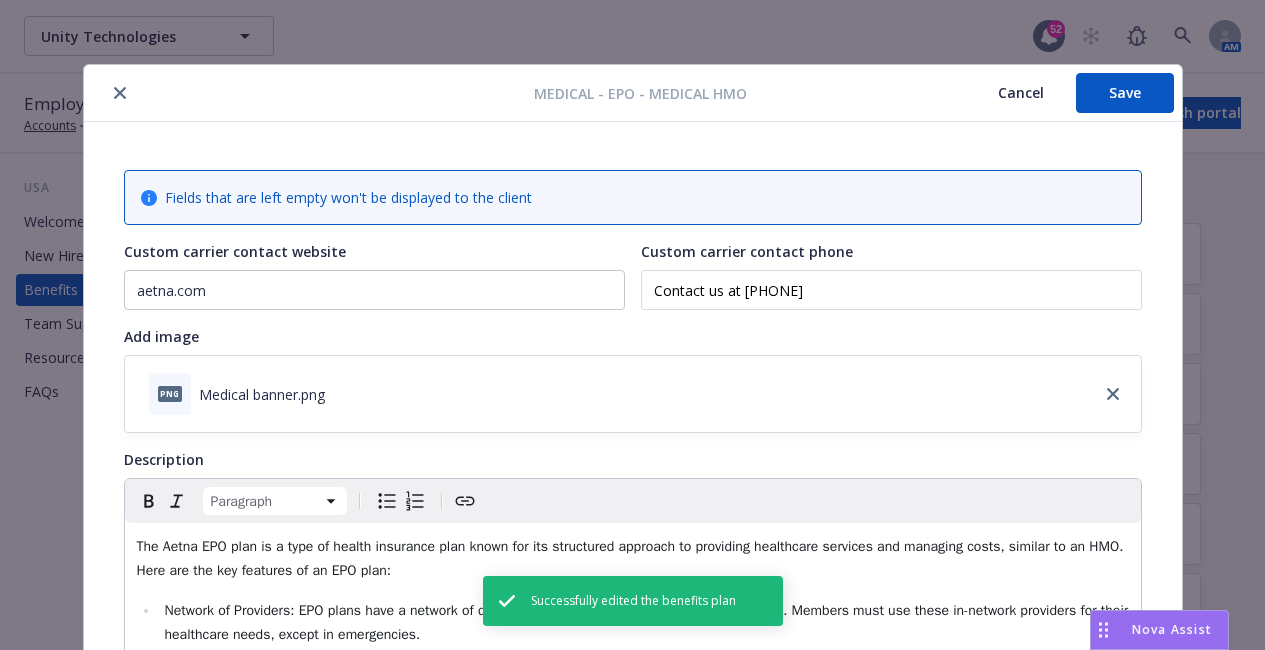 click at bounding box center (120, 93) 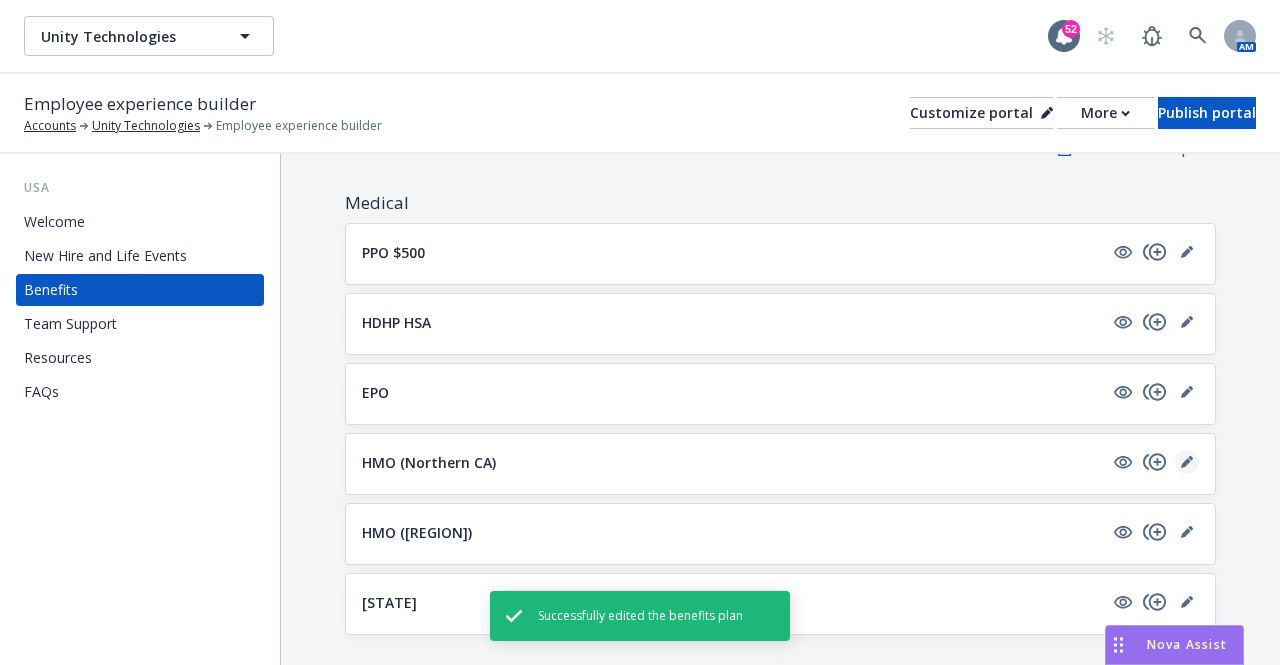 click 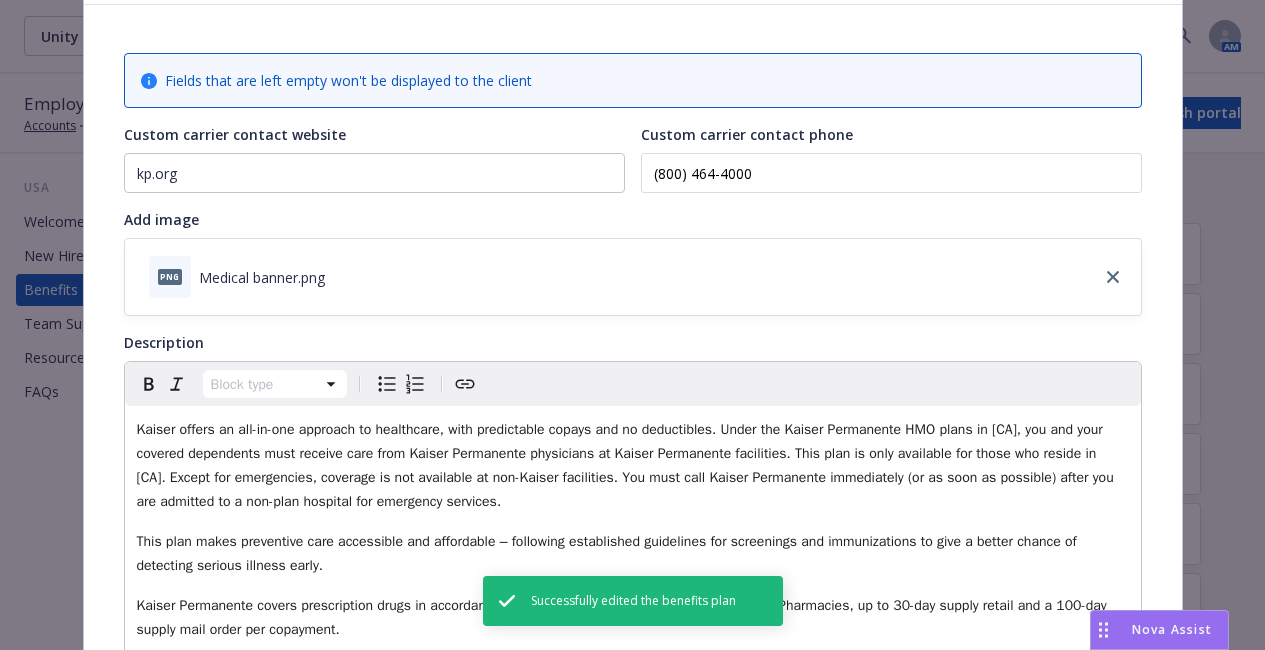 scroll, scrollTop: 118, scrollLeft: 0, axis: vertical 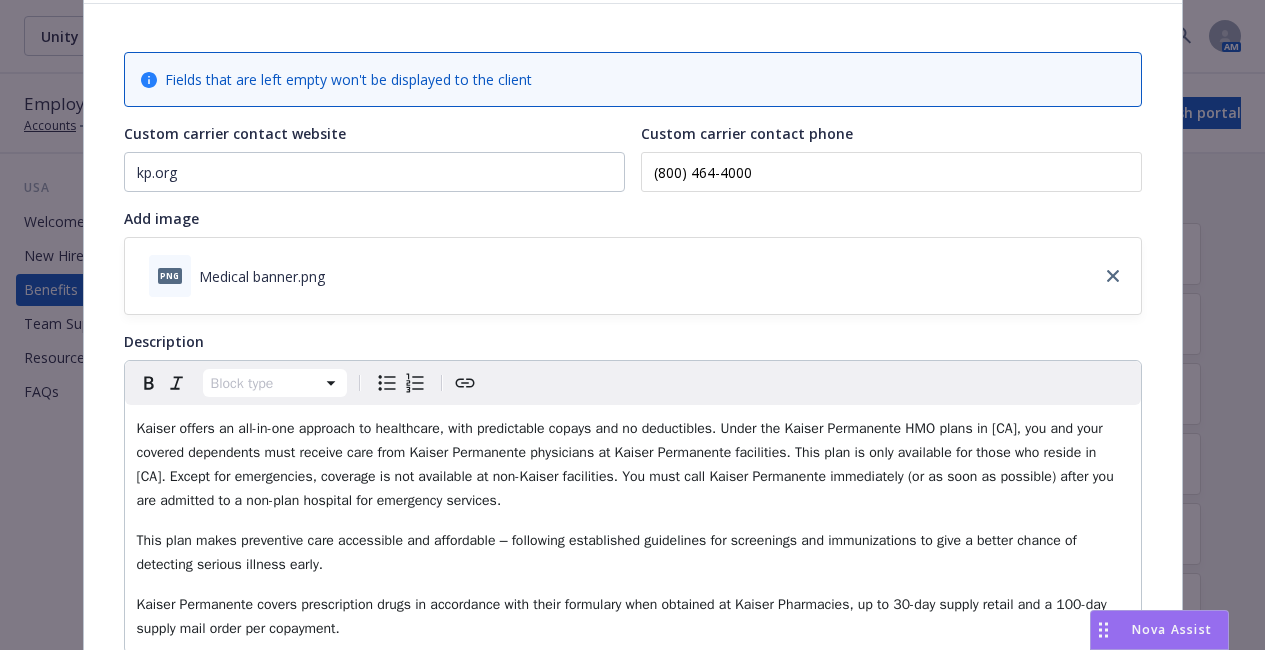 click on "Kaiser offers an all-in-one approach to healthcare, with predictable copays and no deductibles. Under the Kaiser Permanente HMO plans in [CA], you and your covered dependents must receive care from Kaiser Permanente physicians at Kaiser Permanente facilities. This plan is only available for those who reside in [CA]. Except for emergencies, coverage is not available at non-Kaiser facilities. You must call Kaiser Permanente immediately (or as soon as possible) after you are admitted to a non-plan hospital for emergency services." at bounding box center (627, 464) 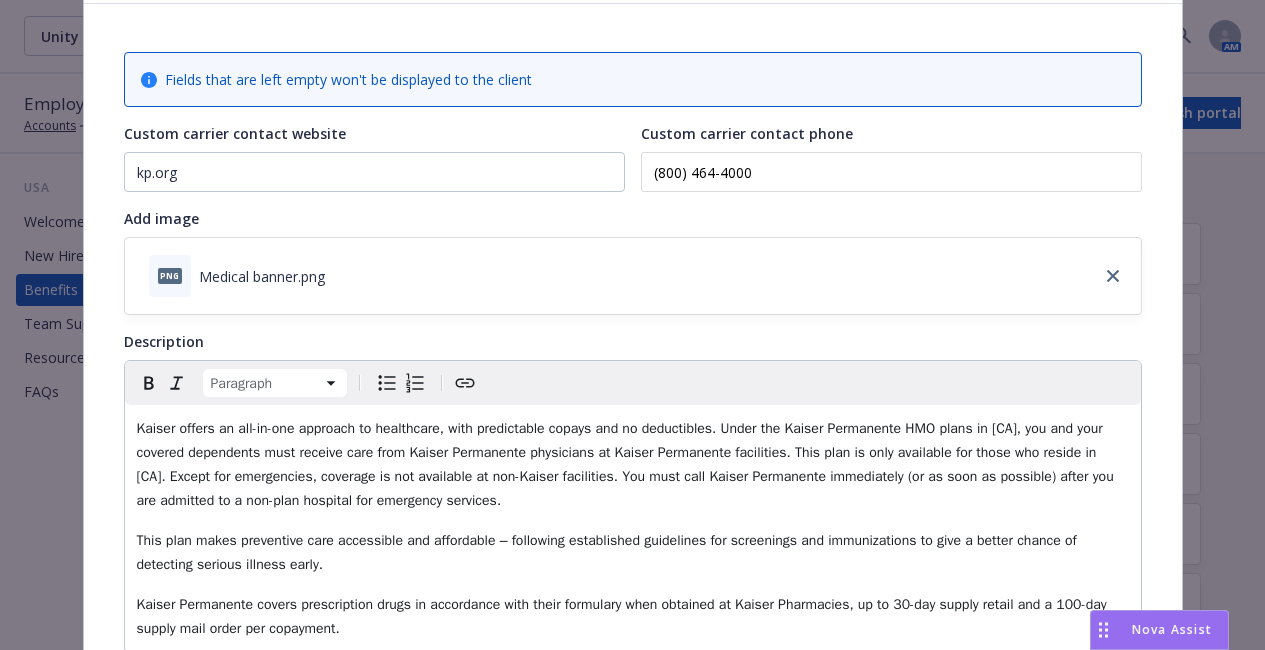 click on "Kaiser offers an all-in-one approach to healthcare, with predictable copays and no deductibles. Under the Kaiser Permanente HMO plans in [CA], you and your covered dependents must receive care from Kaiser Permanente physicians at Kaiser Permanente facilities. This plan is only available for those who reside in [CA]. Except for emergencies, coverage is not available at non-Kaiser facilities. You must call Kaiser Permanente immediately (or as soon as possible) after you are admitted to a non-plan hospital for emergency services." at bounding box center (627, 464) 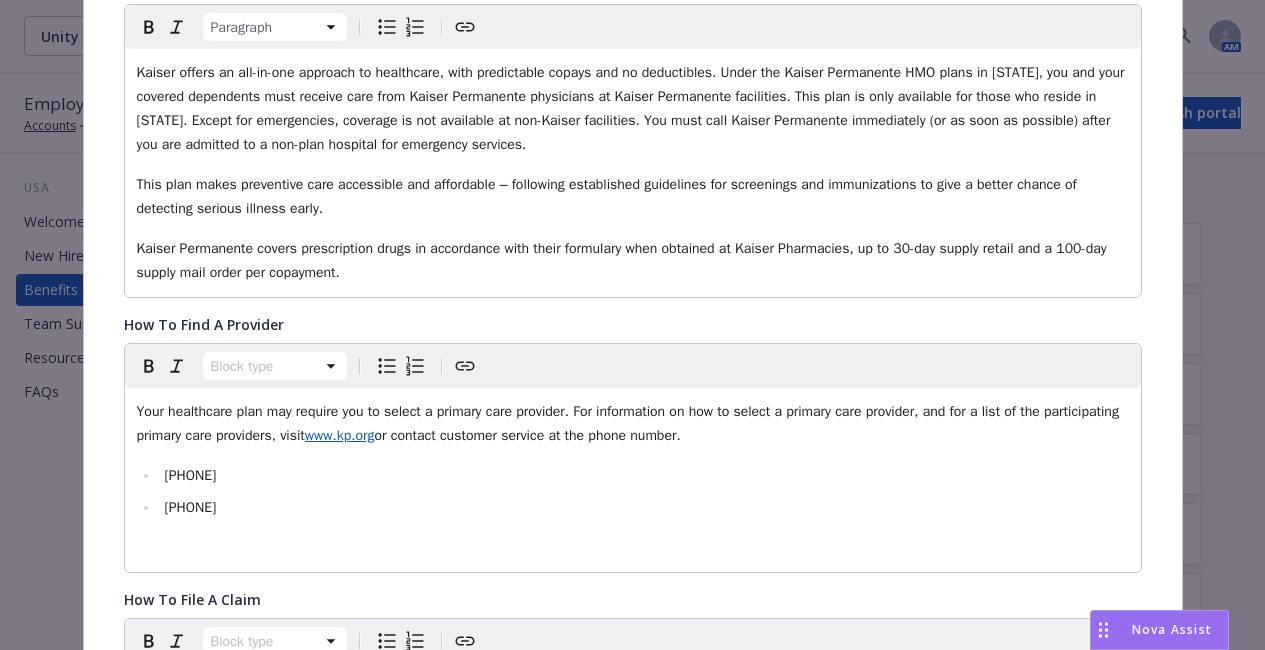 scroll, scrollTop: 476, scrollLeft: 0, axis: vertical 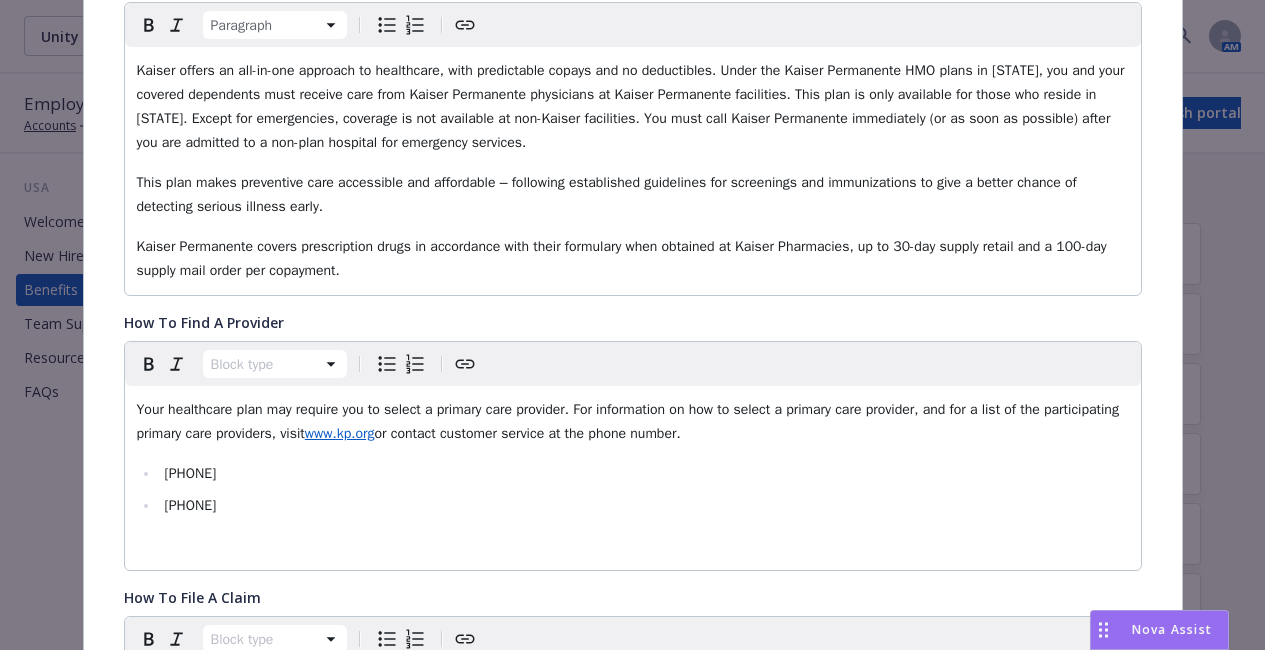 click on "[PHONE]" at bounding box center (644, 506) 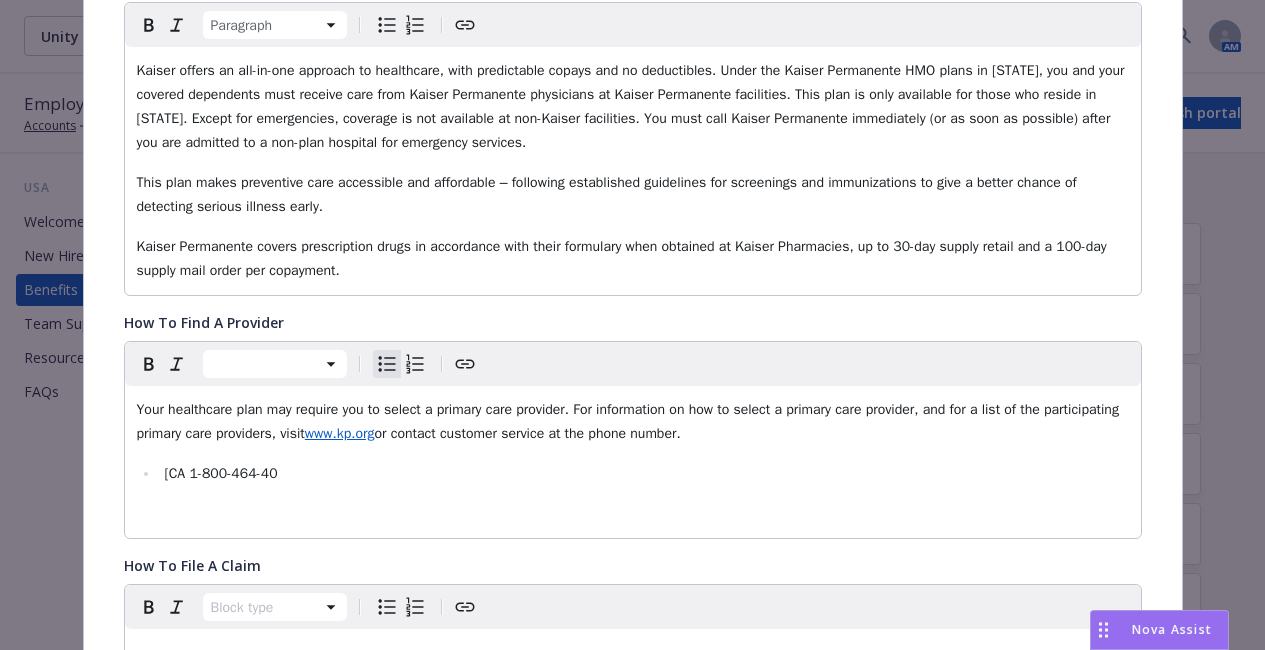 type 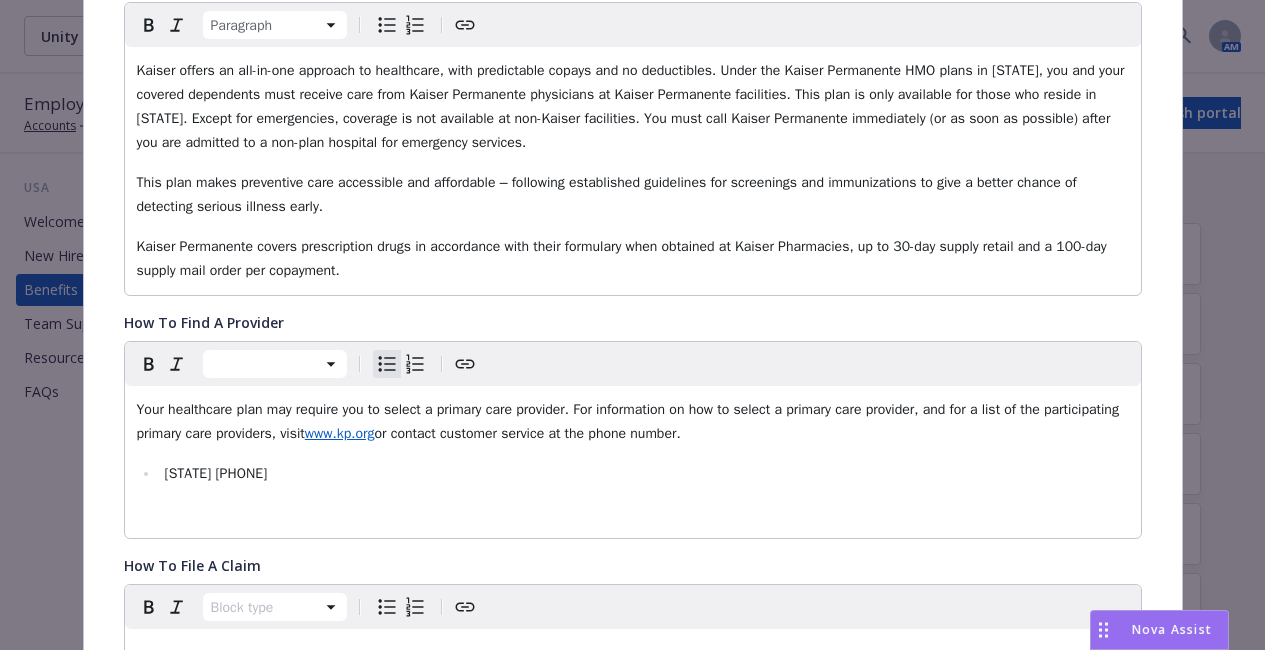 click on "[STATE] [PHONE]" at bounding box center [215, 473] 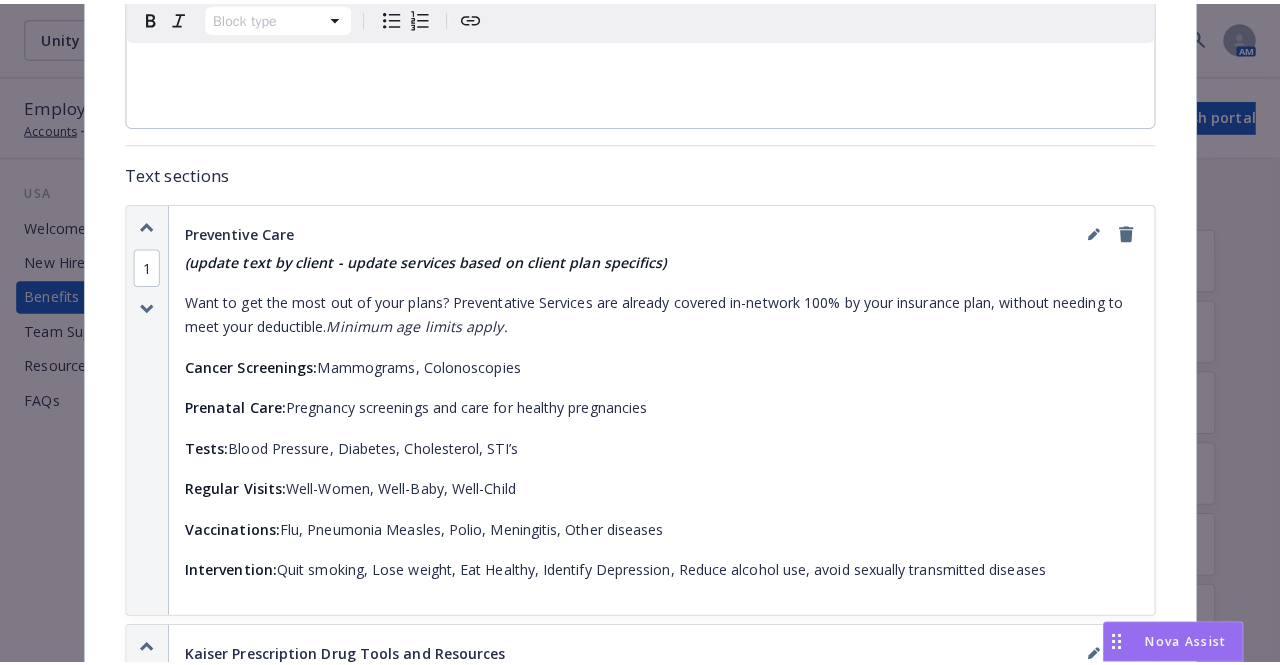 scroll, scrollTop: 1068, scrollLeft: 0, axis: vertical 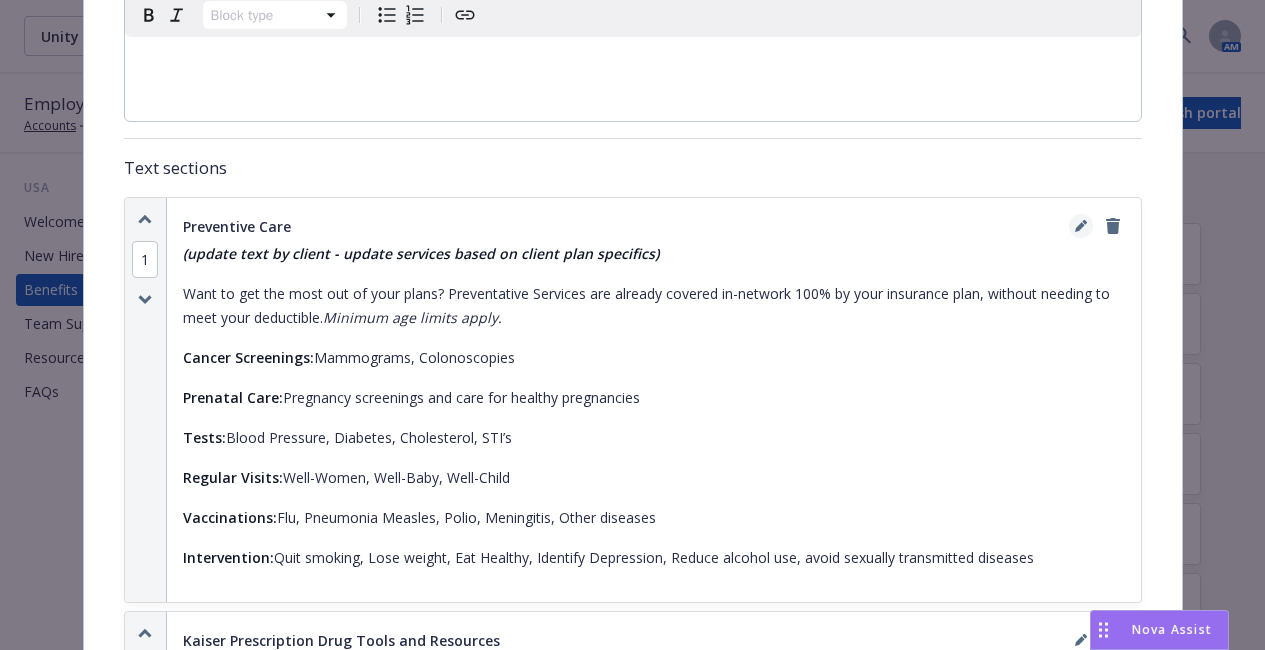 click at bounding box center (1081, 226) 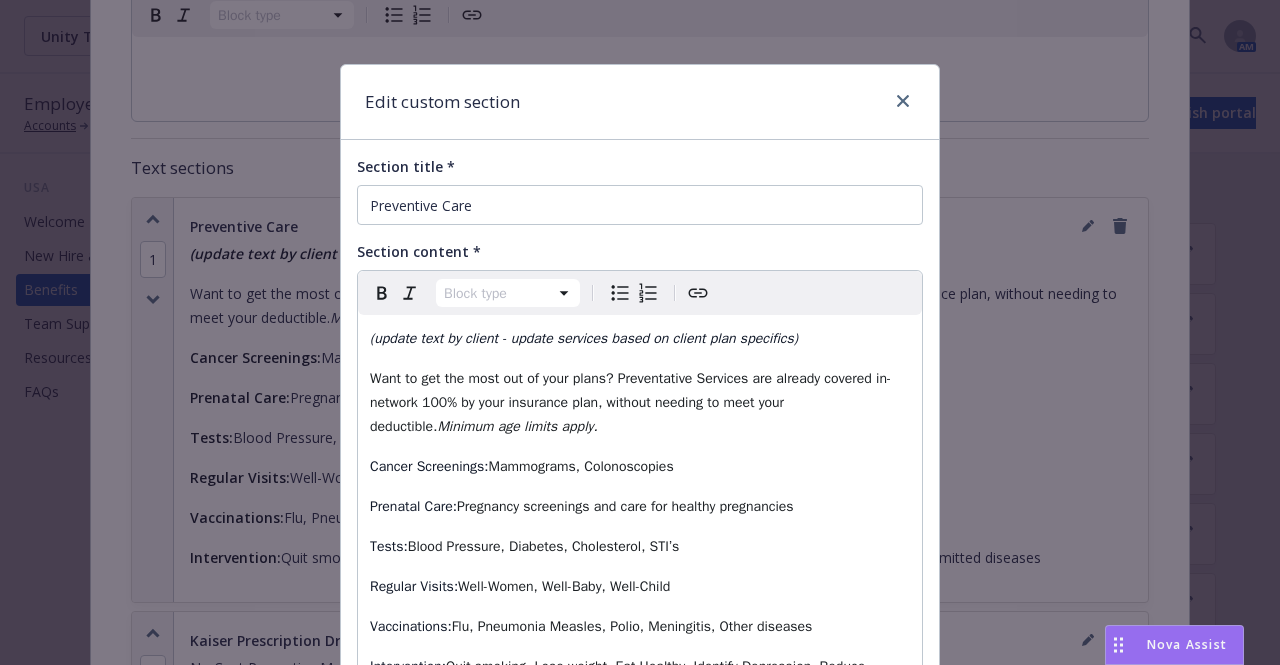 select on "paragraph" 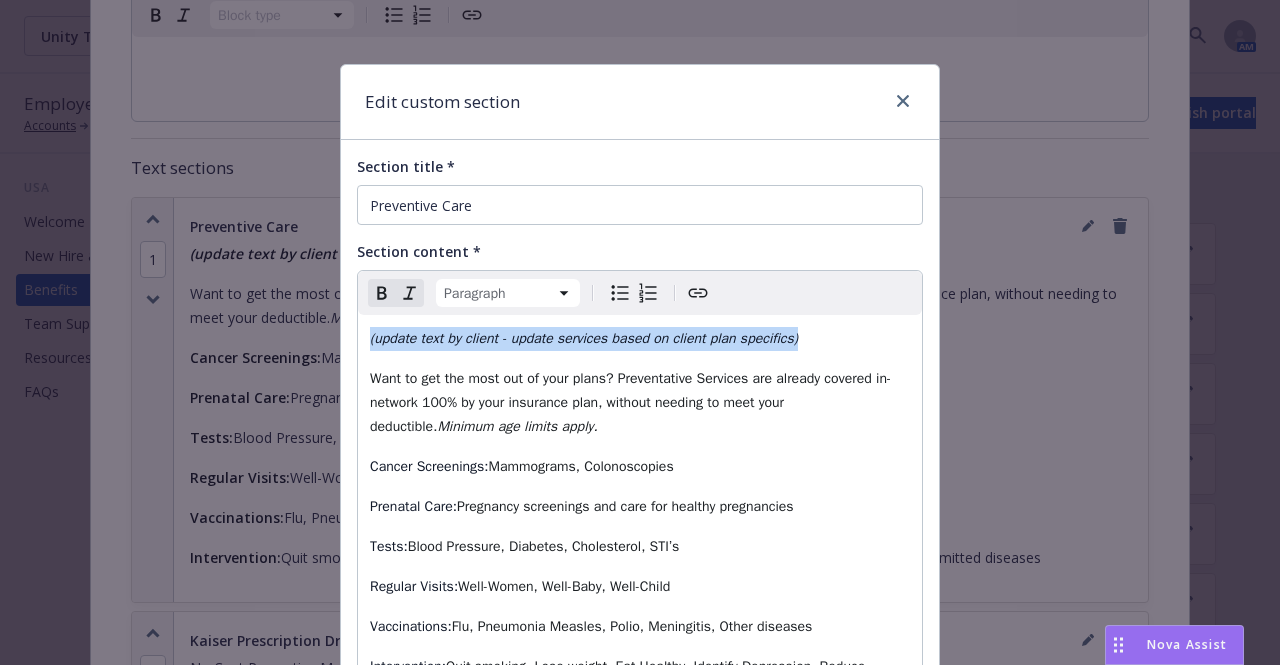 drag, startPoint x: 819, startPoint y: 338, endPoint x: 352, endPoint y: 340, distance: 467.00427 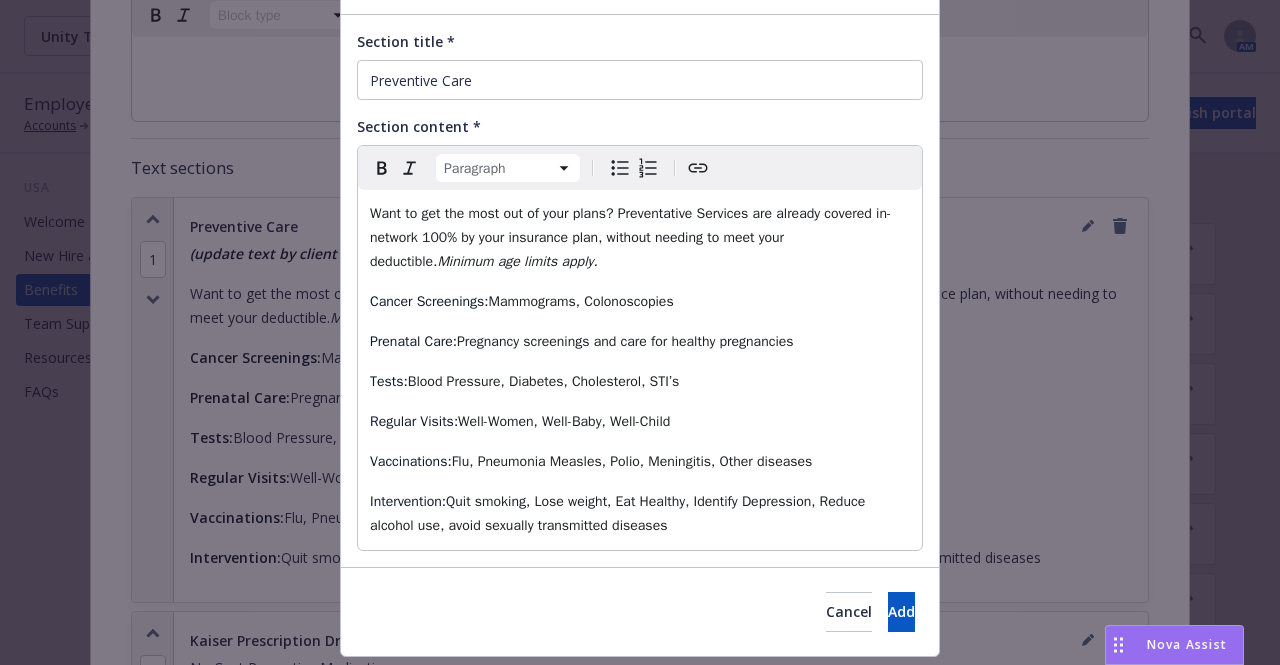scroll, scrollTop: 141, scrollLeft: 0, axis: vertical 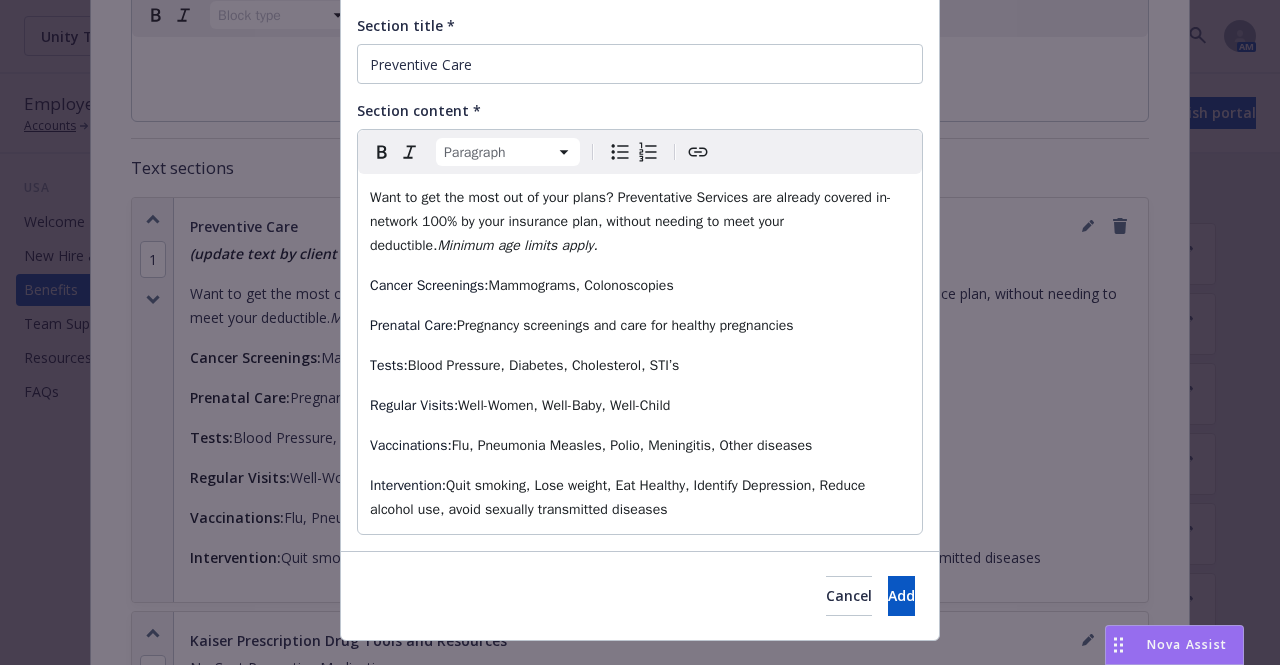 drag, startPoint x: 664, startPoint y: 508, endPoint x: 352, endPoint y: 490, distance: 312.5188 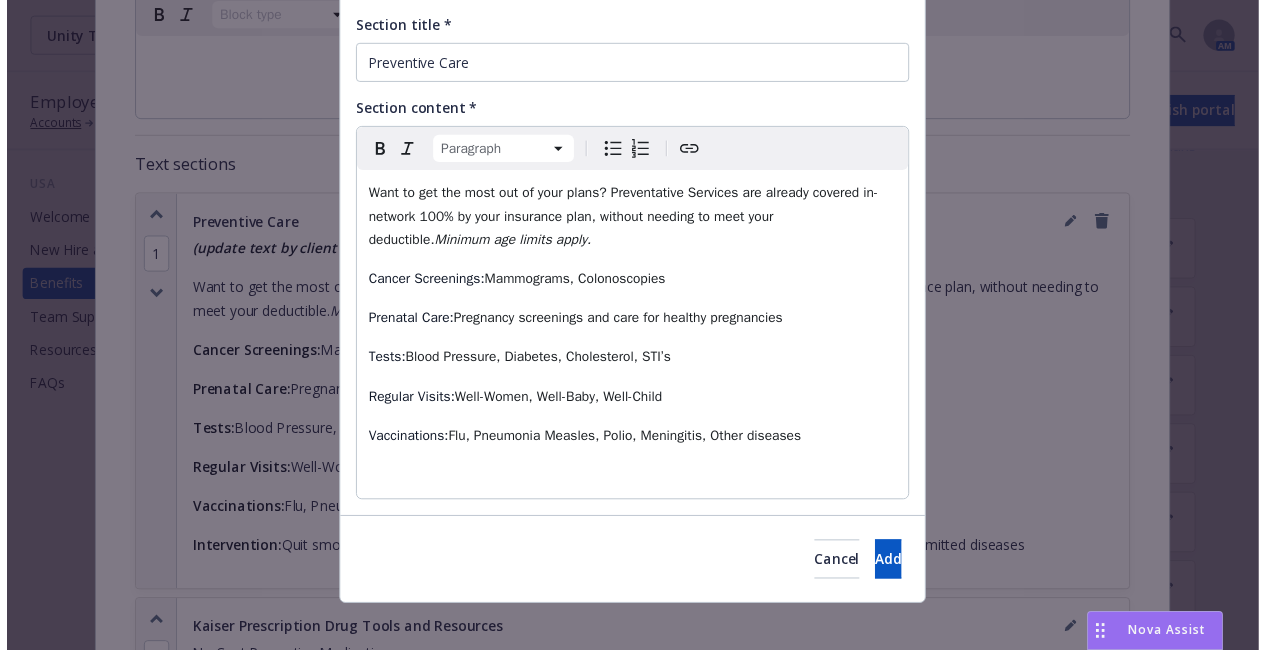 scroll, scrollTop: 117, scrollLeft: 0, axis: vertical 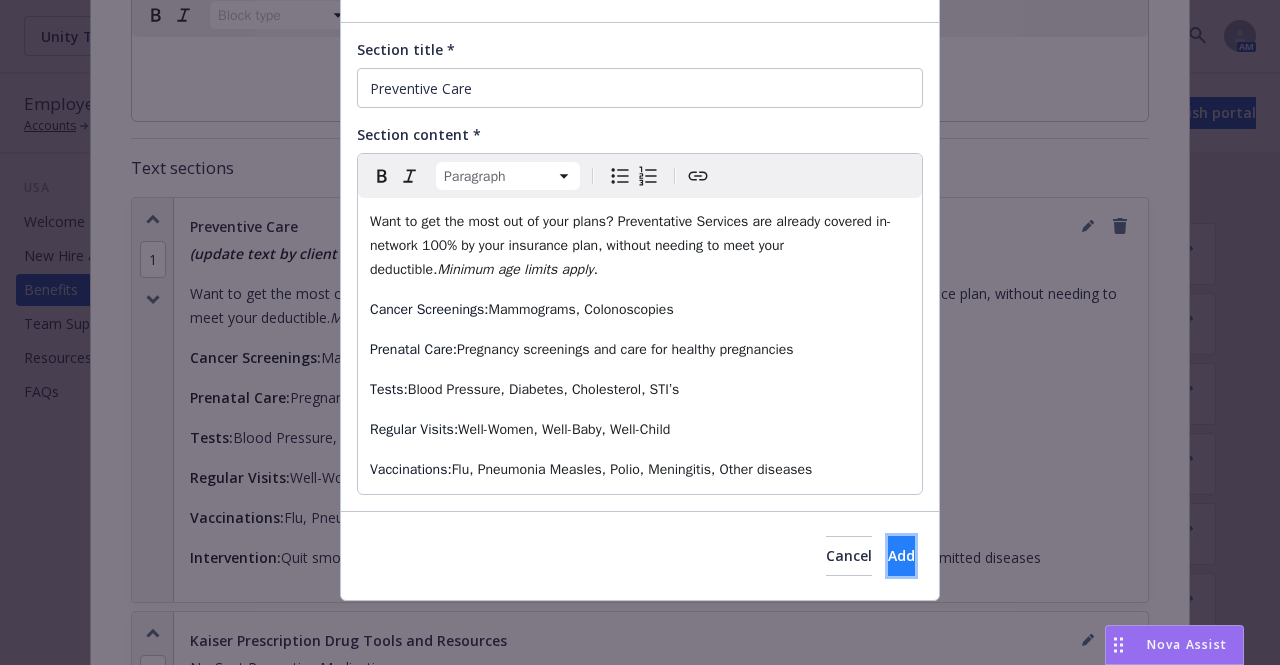 click on "Add" at bounding box center (901, 556) 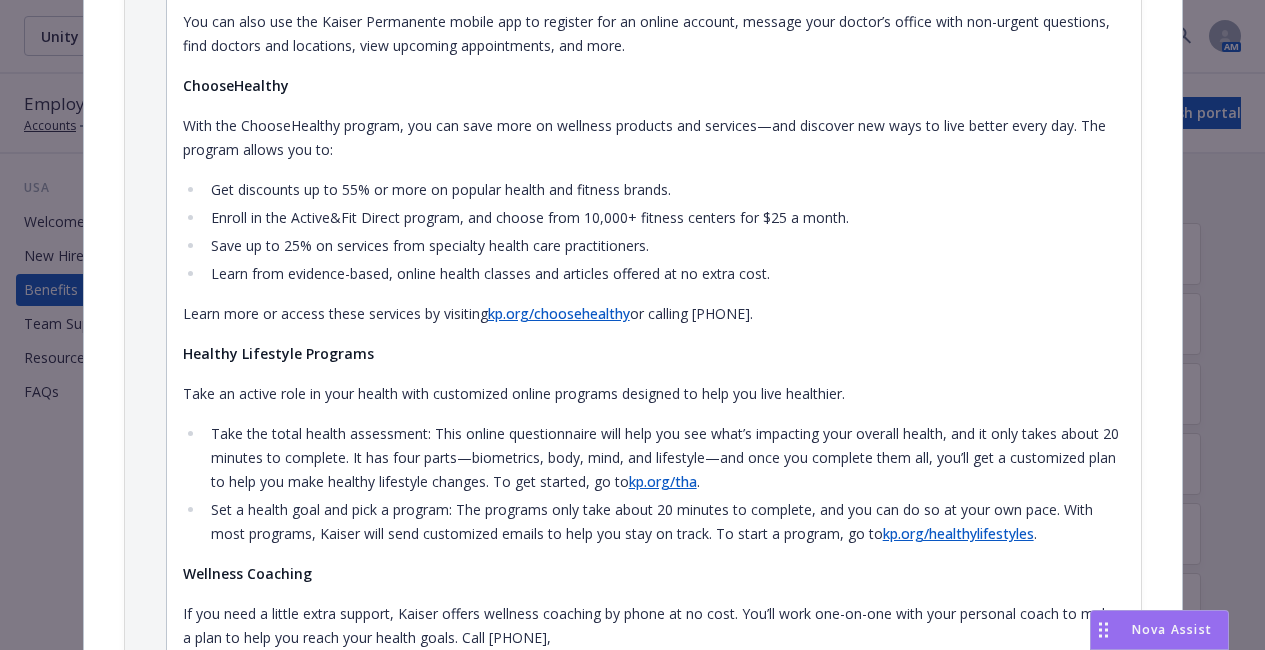 scroll, scrollTop: 3801, scrollLeft: 0, axis: vertical 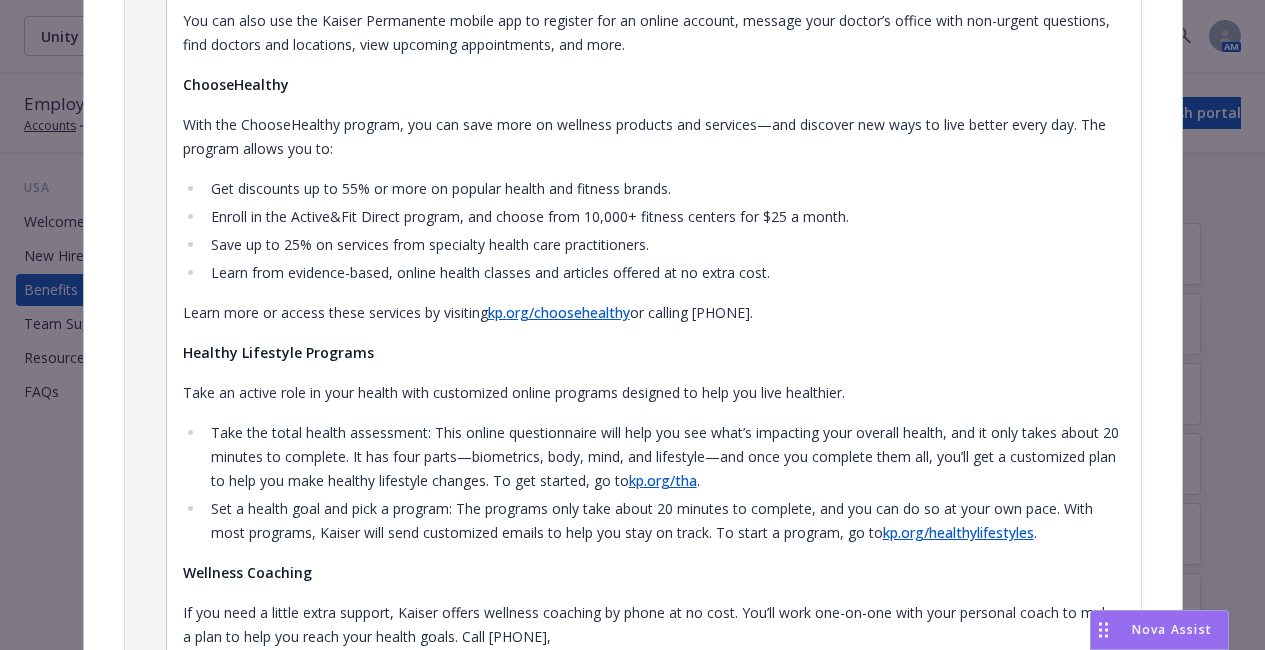 click on "kp.org/choosehealthy" at bounding box center (559, 312) 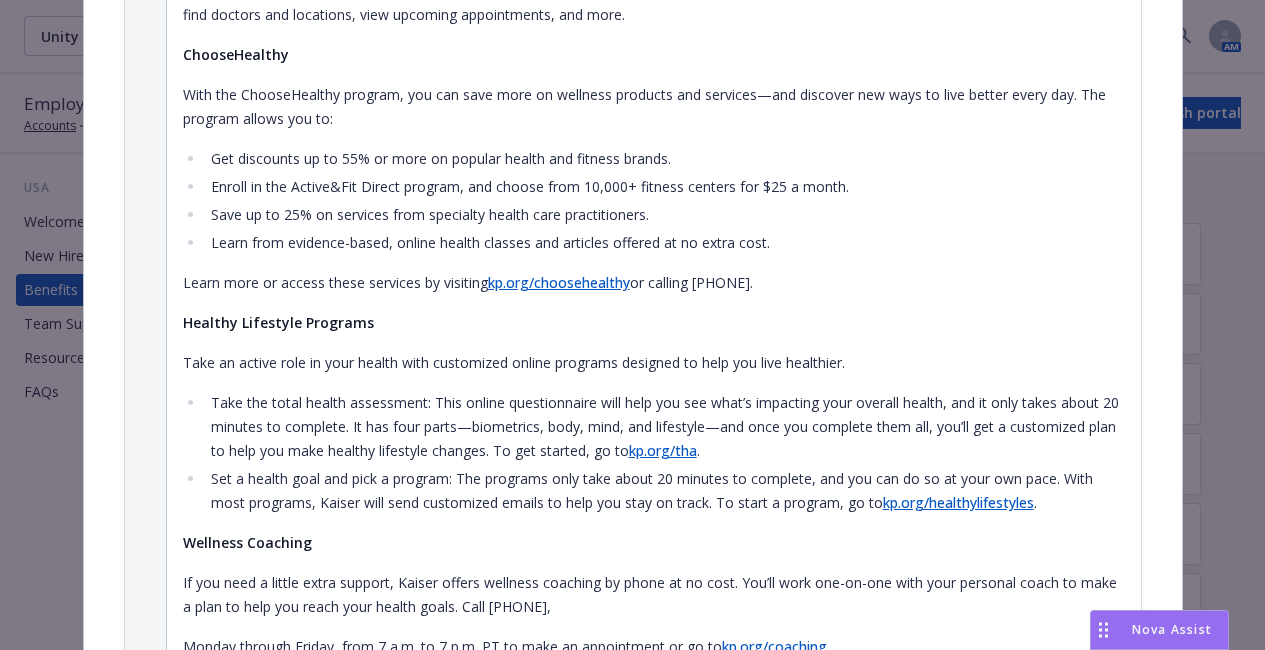 scroll, scrollTop: 3832, scrollLeft: 0, axis: vertical 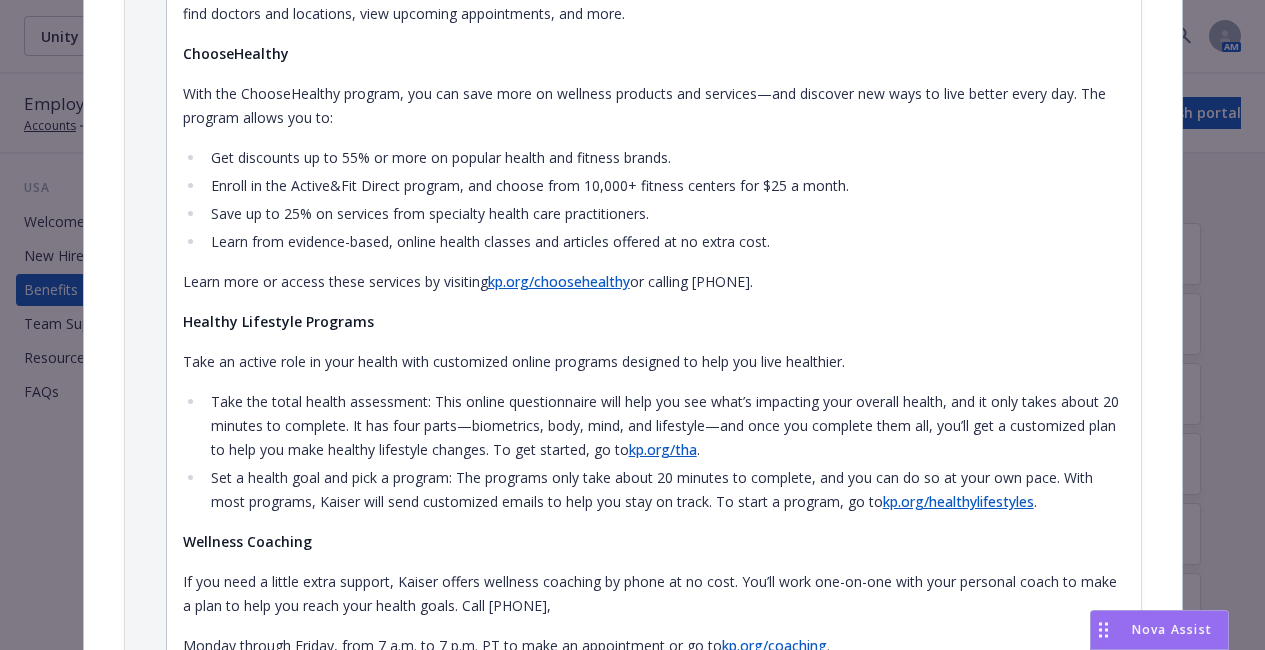 click on "kp.org/tha" at bounding box center [663, 449] 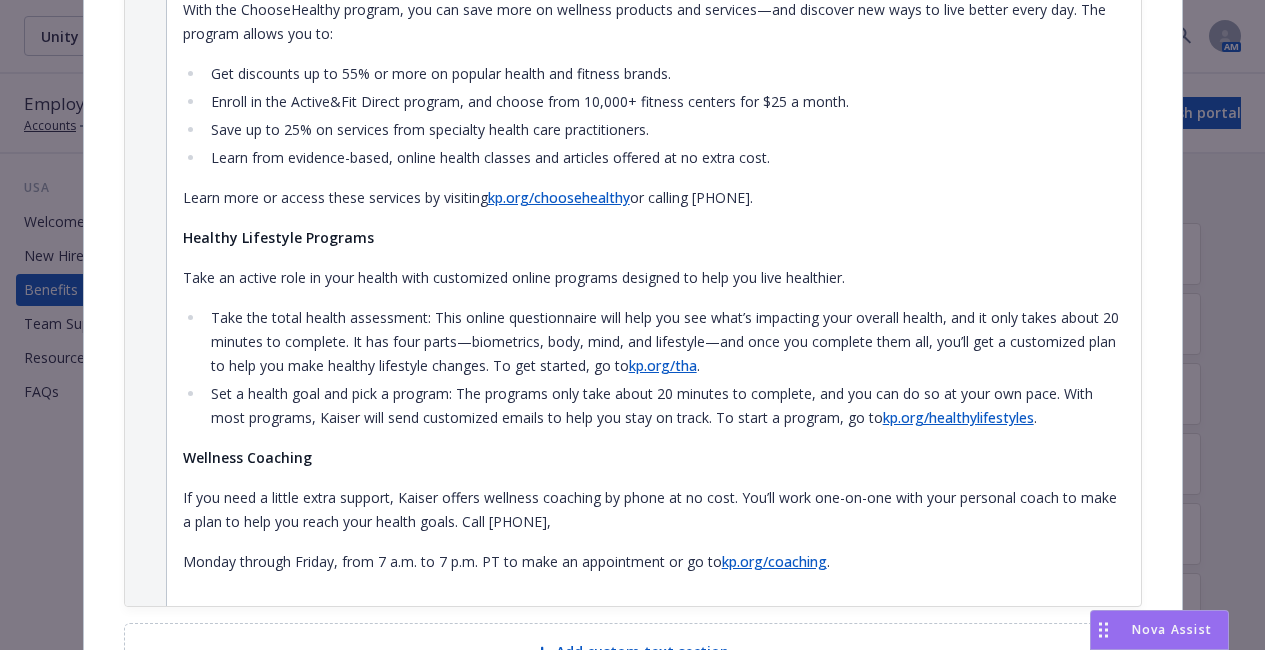 scroll, scrollTop: 3919, scrollLeft: 0, axis: vertical 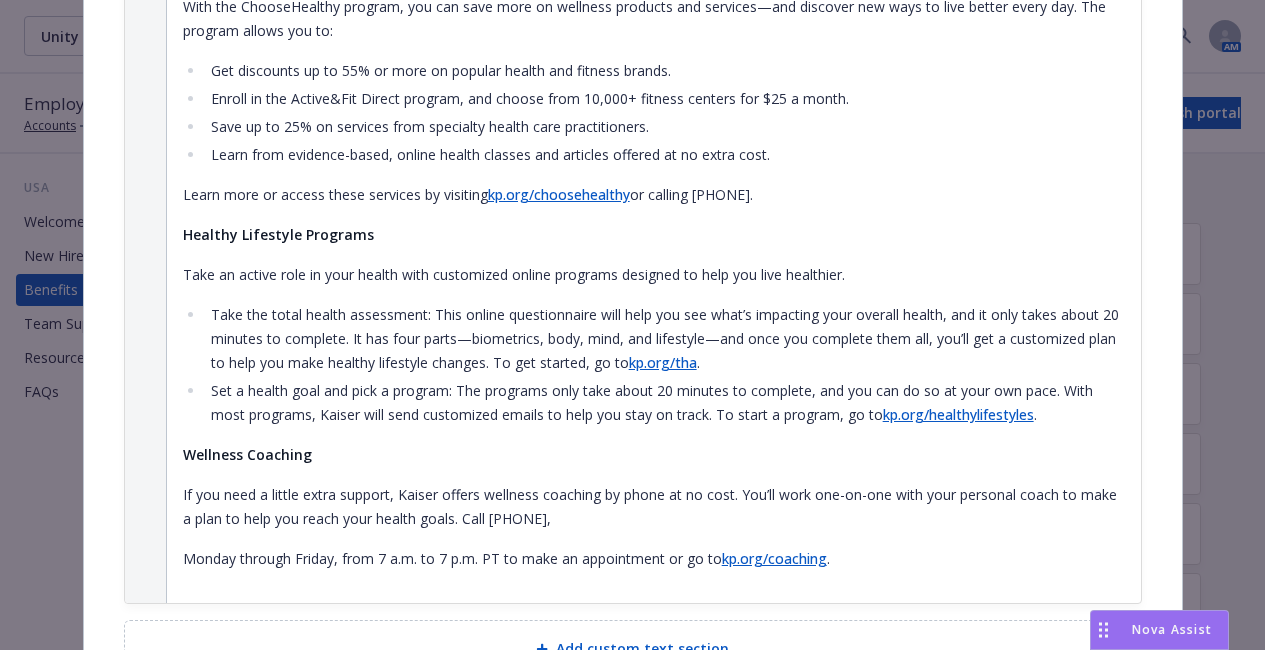 click on "kp.org/healthylifestyles" at bounding box center [958, 414] 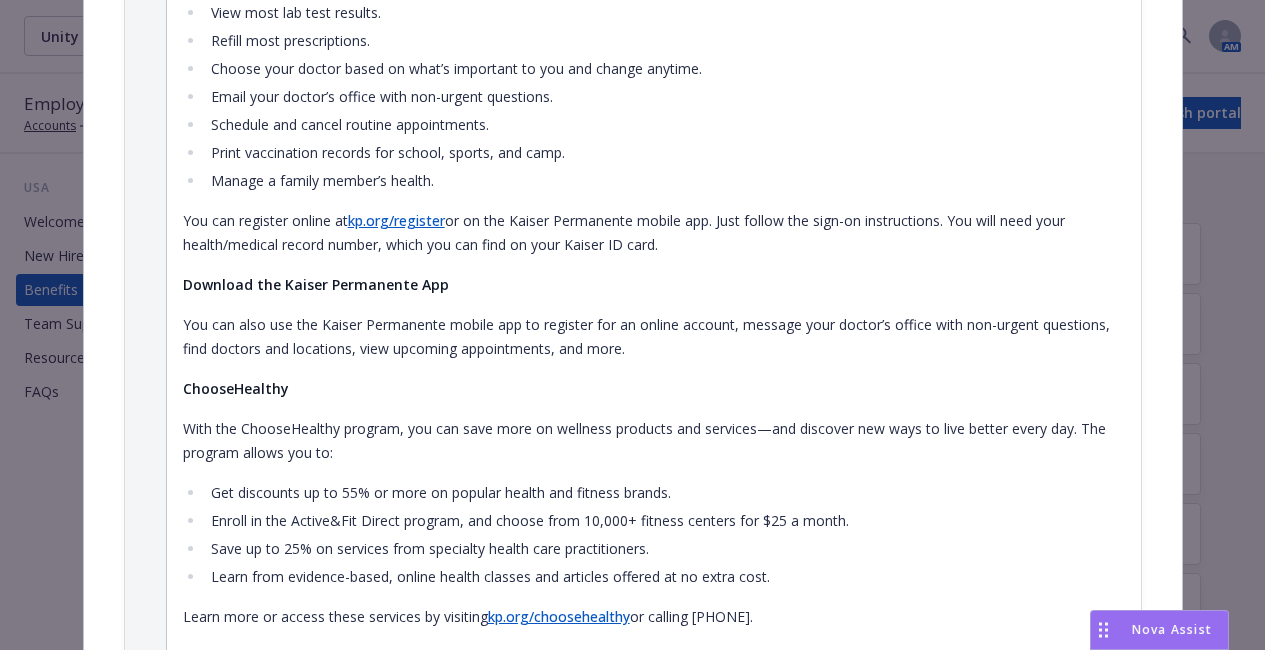 scroll, scrollTop: 3496, scrollLeft: 0, axis: vertical 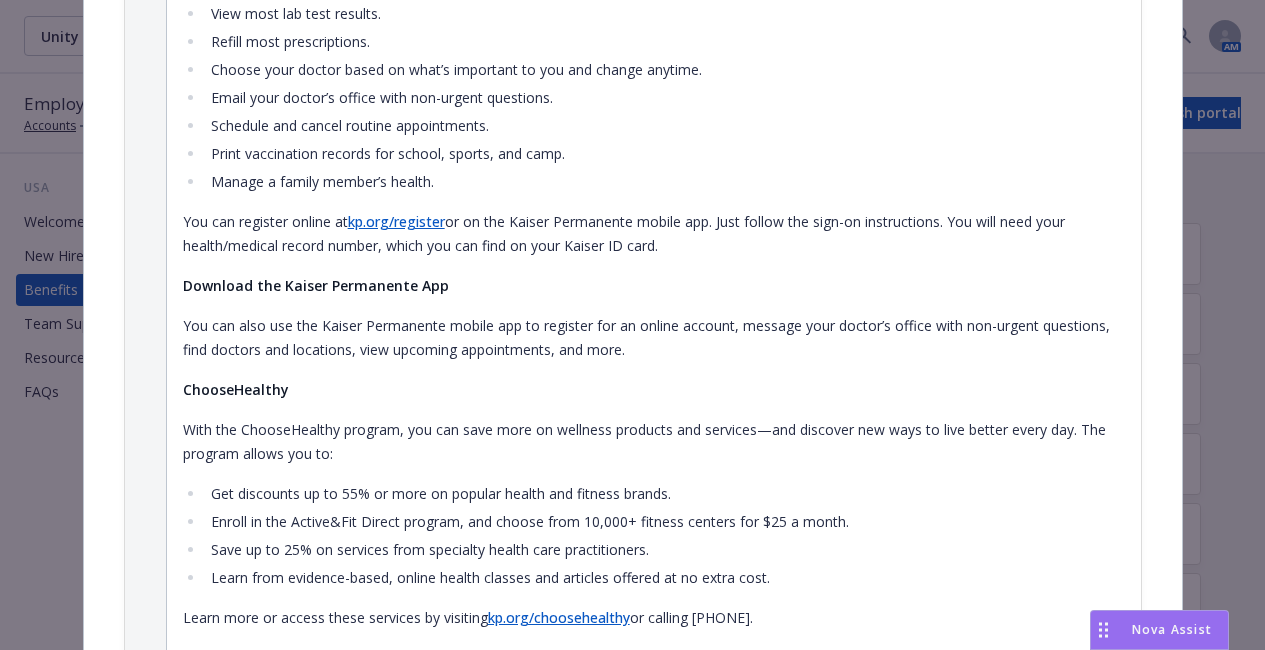 click on "kp.org/register" at bounding box center (396, 221) 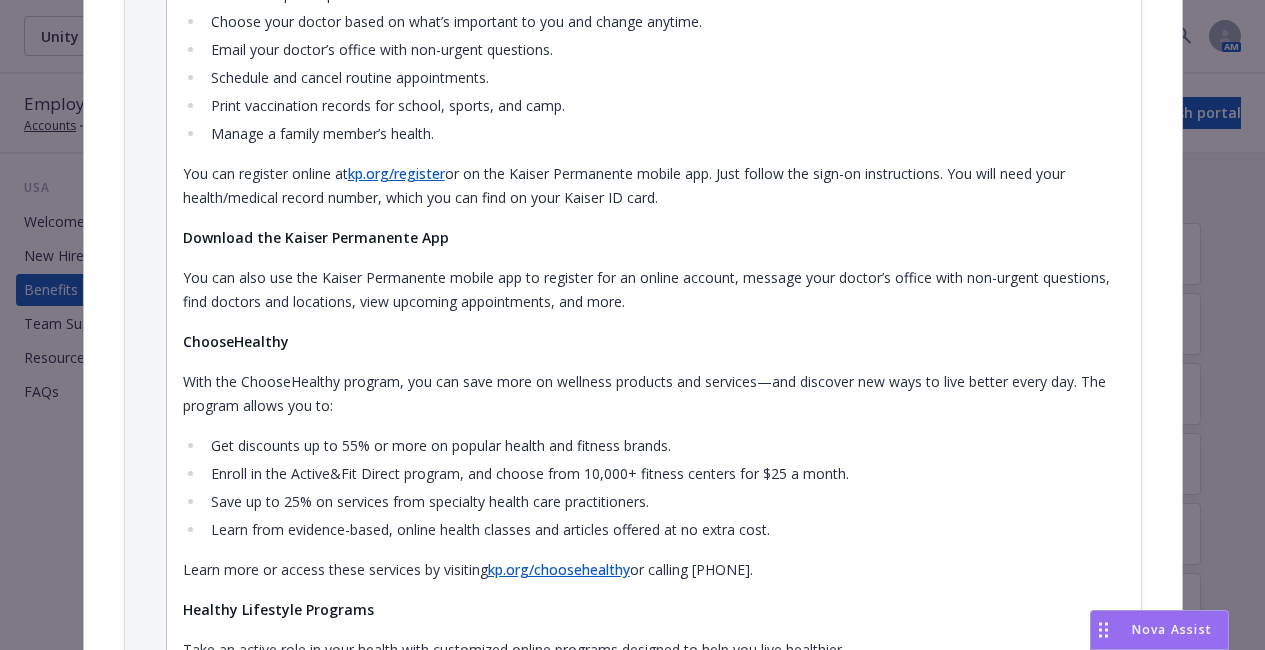 scroll, scrollTop: 3552, scrollLeft: 0, axis: vertical 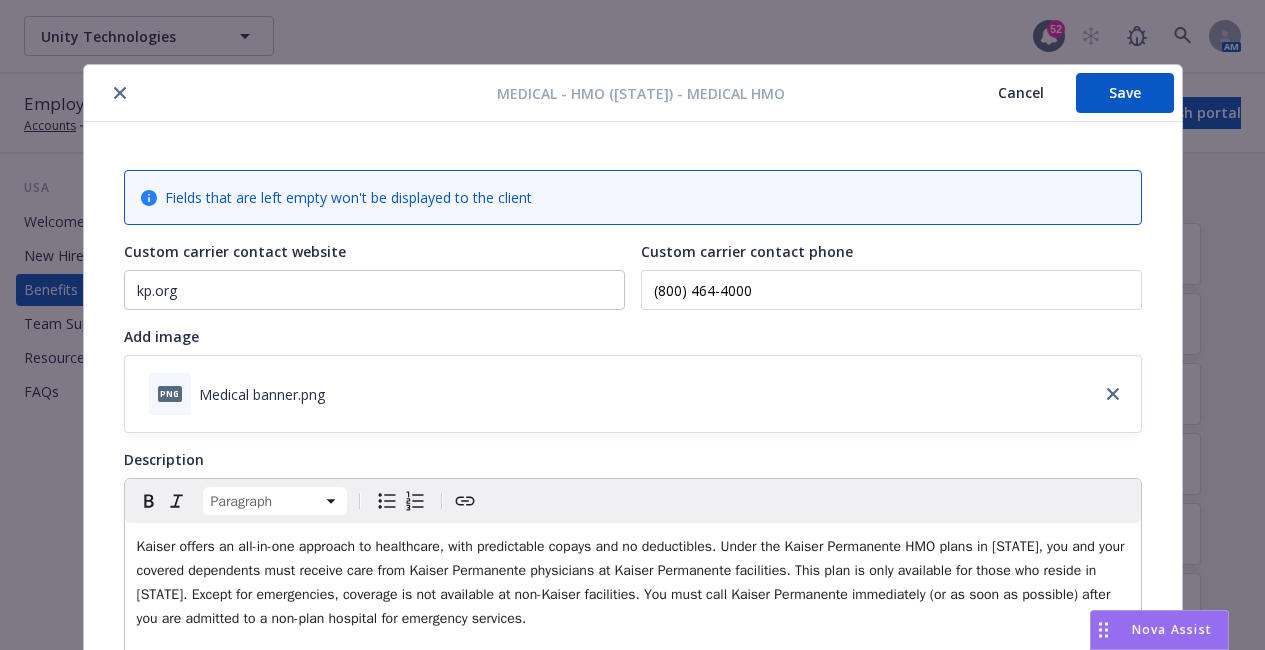 click on "Save" at bounding box center [1125, 93] 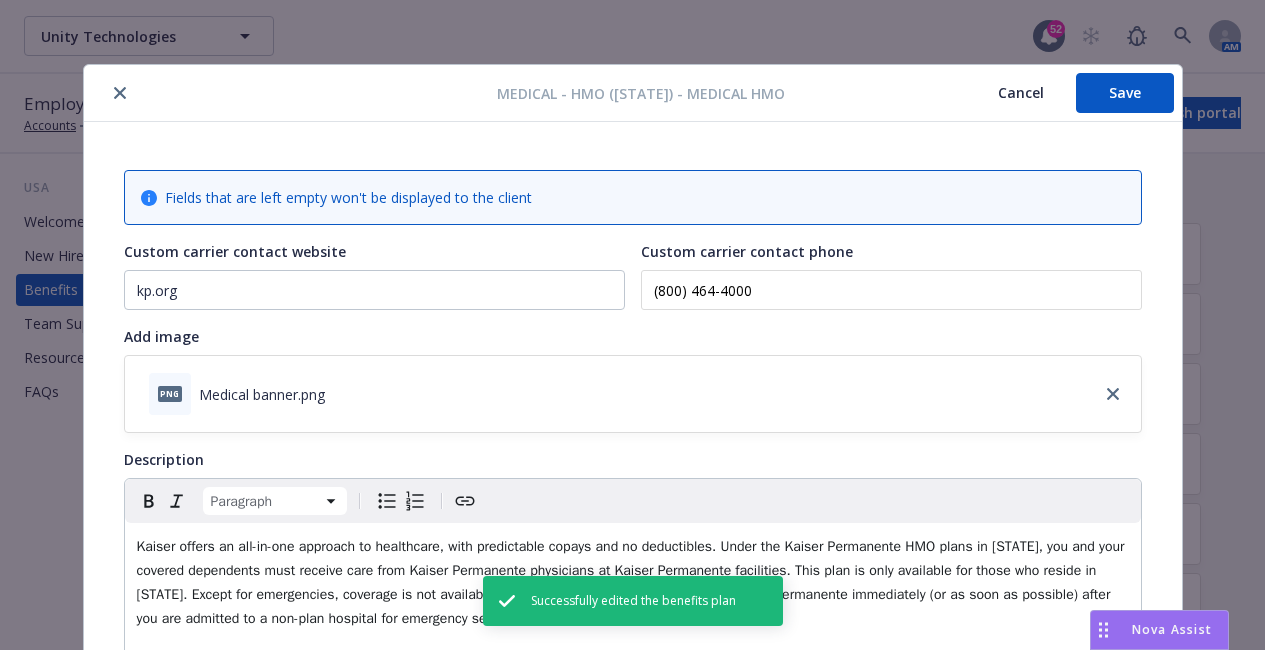 click 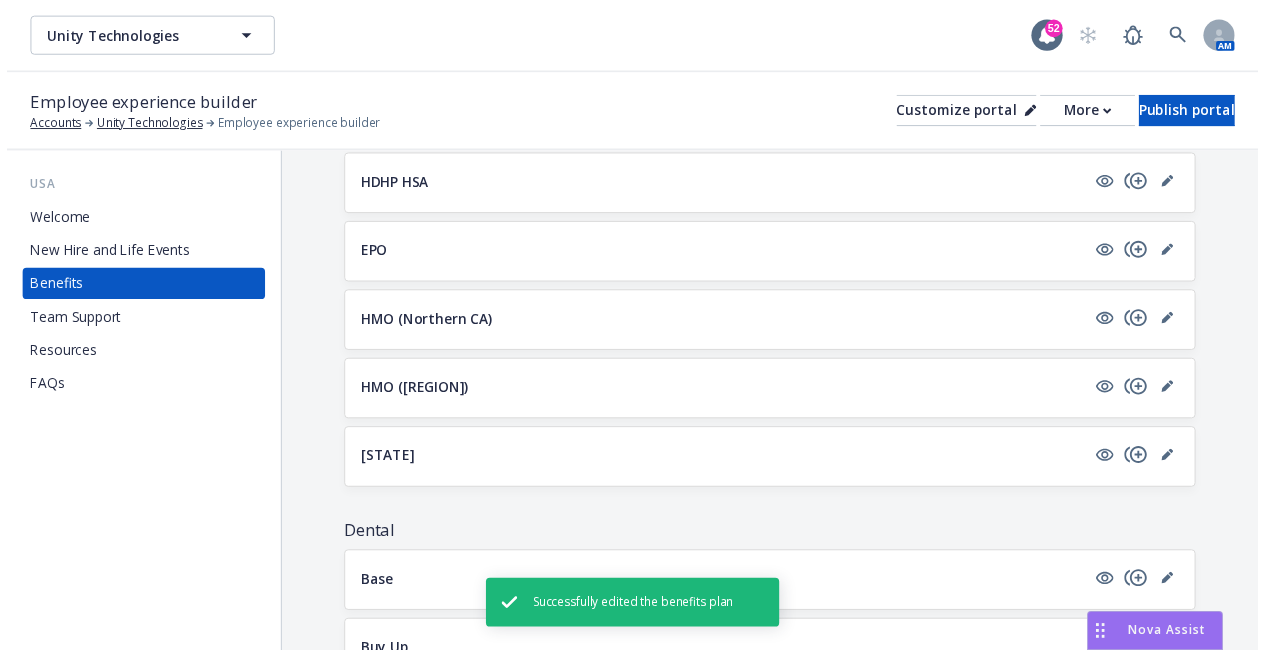 scroll, scrollTop: 441, scrollLeft: 0, axis: vertical 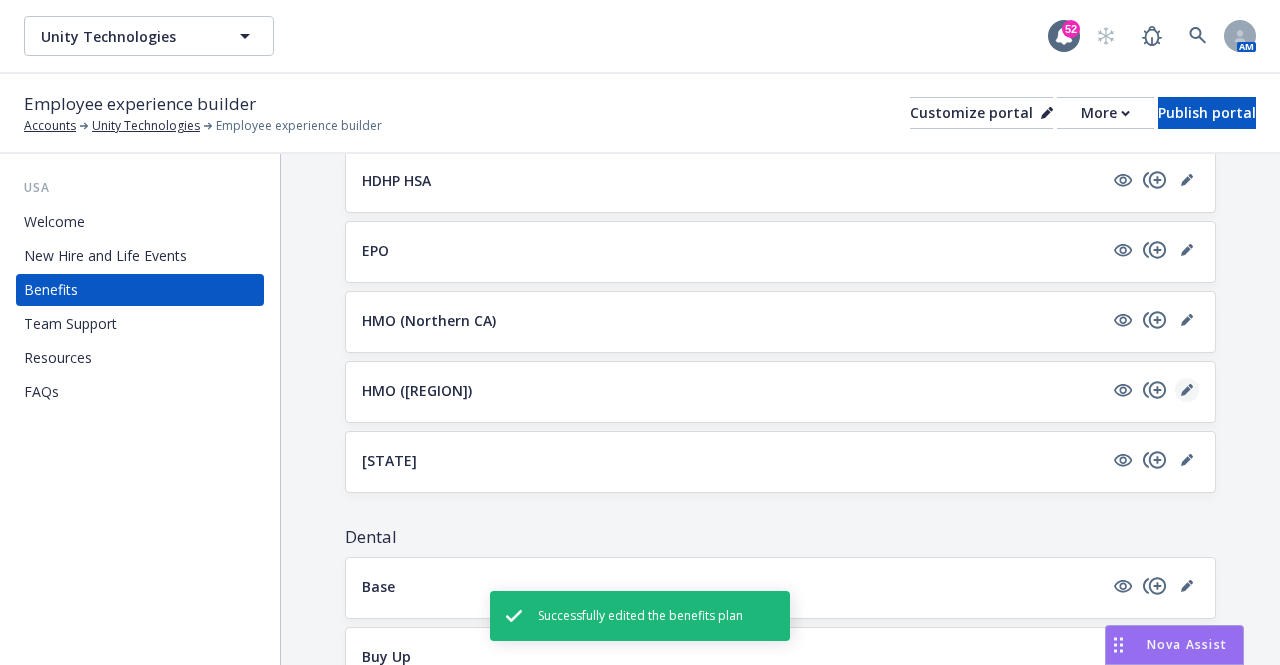 click at bounding box center (1187, 390) 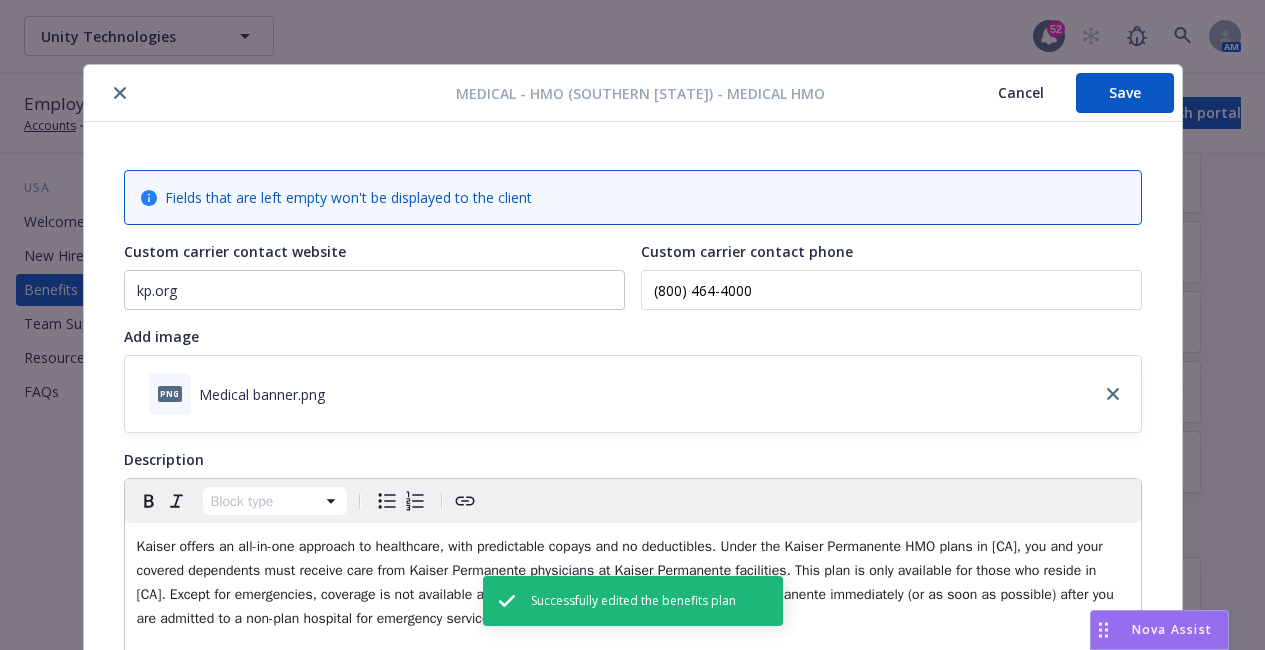 scroll, scrollTop: 60, scrollLeft: 0, axis: vertical 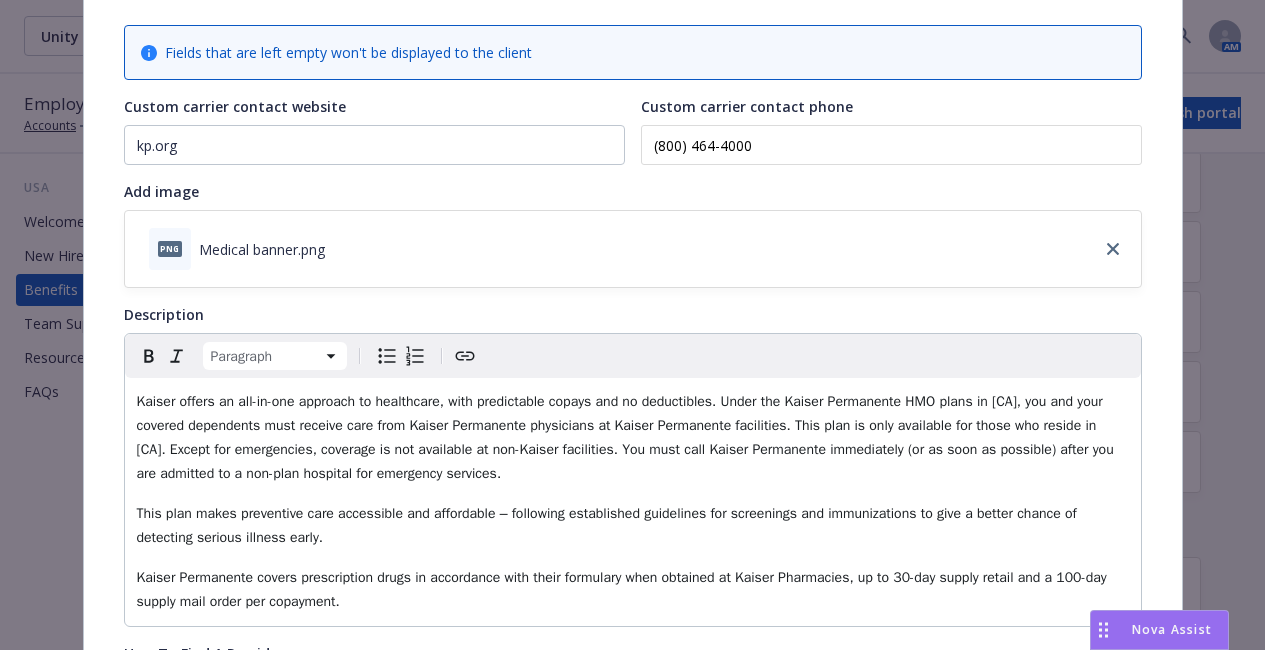 click on "Kaiser offers an all-in-one approach to healthcare, with predictable copays and no deductibles. Under the Kaiser Permanente HMO plans in [CA], you and your covered dependents must receive care from Kaiser Permanente physicians at Kaiser Permanente facilities. This plan is only available for those who reside in [CA]. Except for emergencies, coverage is not available at non-Kaiser facilities. You must call Kaiser Permanente immediately (or as soon as possible) after you are admitted to a non-plan hospital for emergency services." at bounding box center [627, 437] 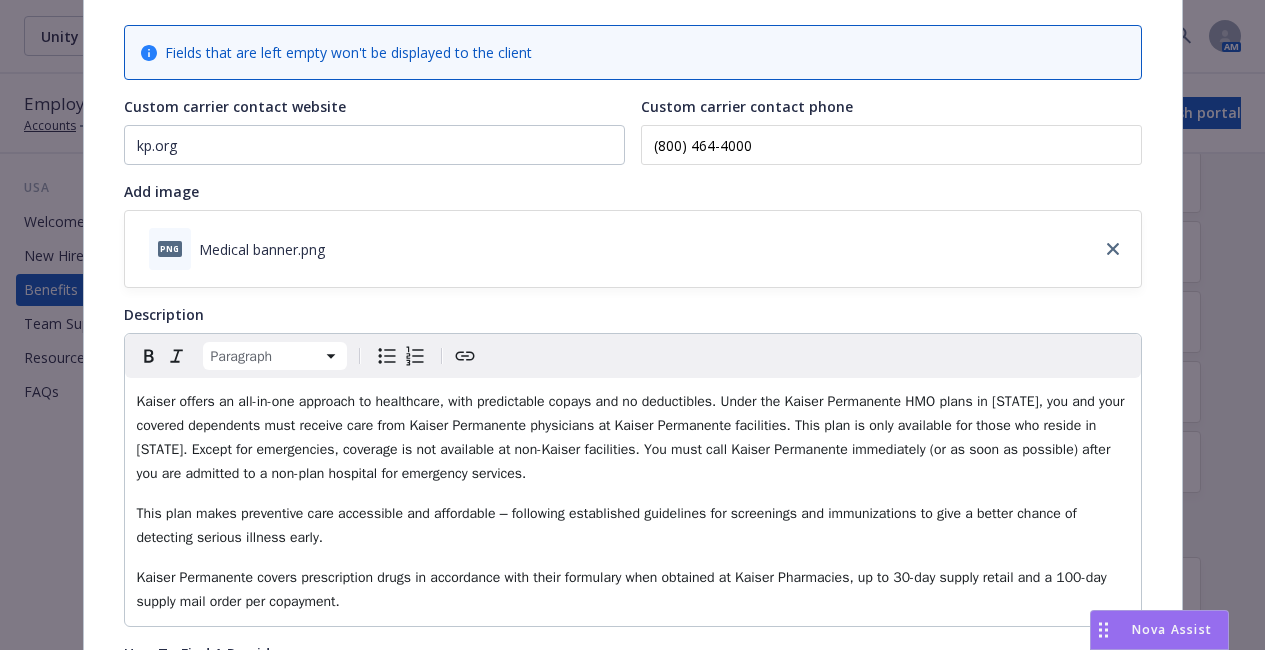 type 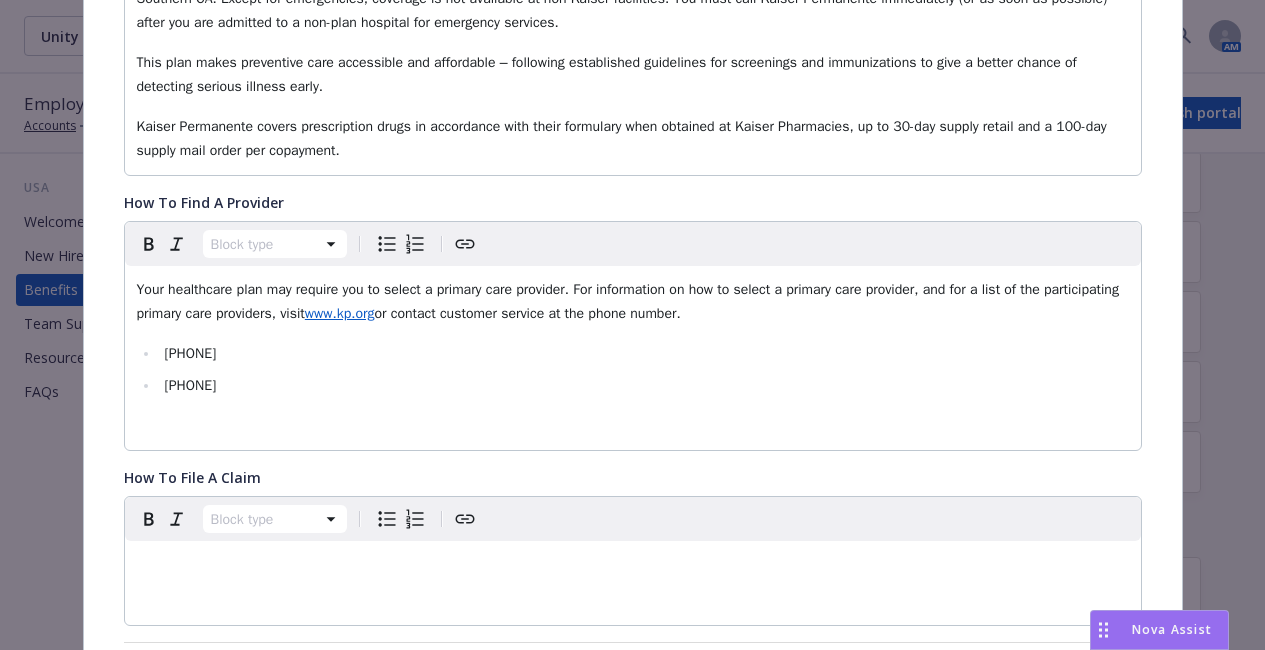 scroll, scrollTop: 597, scrollLeft: 0, axis: vertical 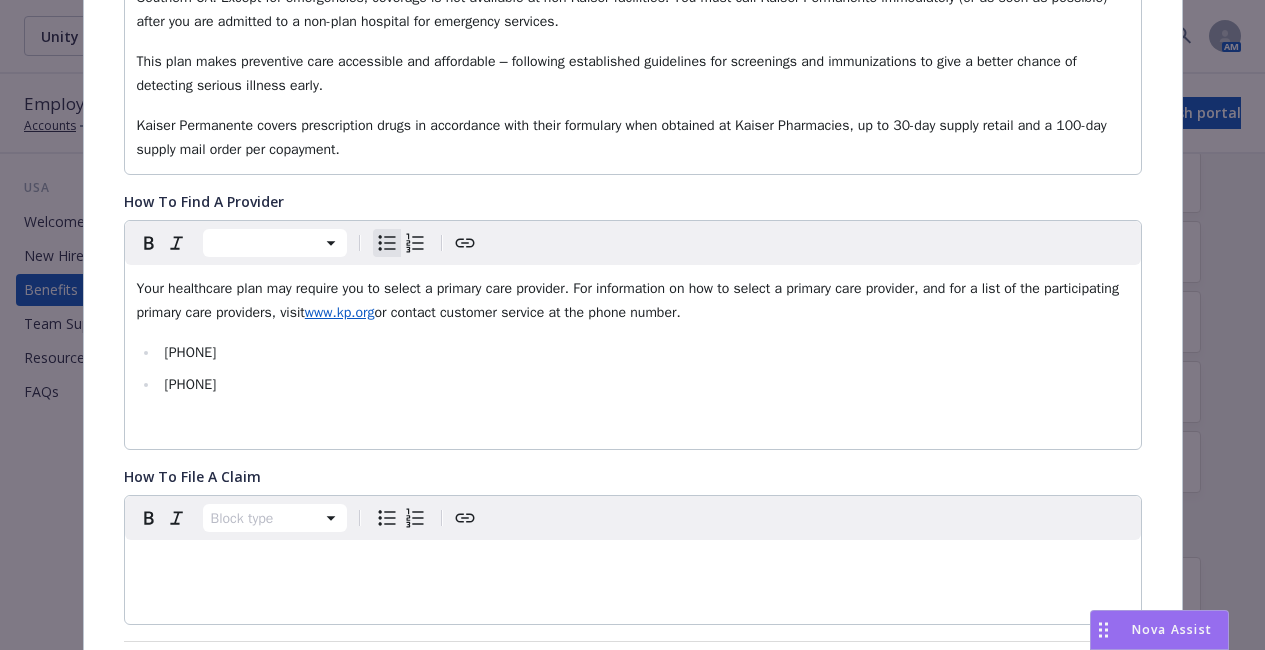 click on "[PHONE]" at bounding box center [644, 385] 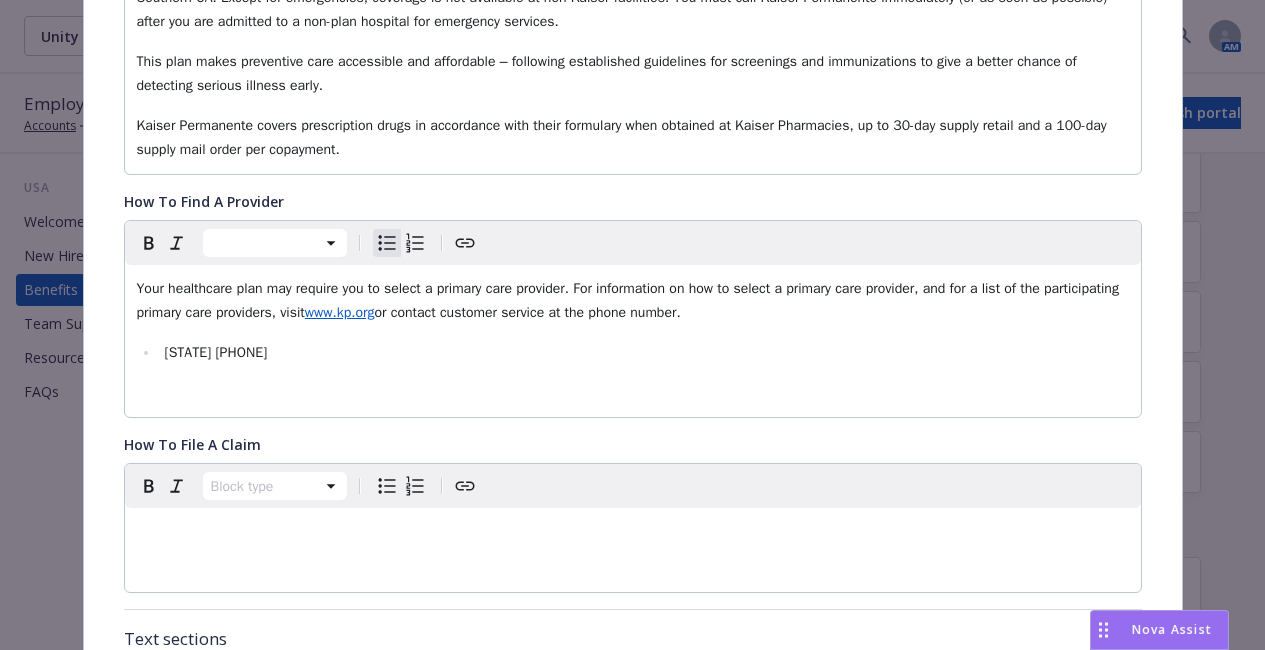 click on "[STATE] [PHONE]" at bounding box center (215, 352) 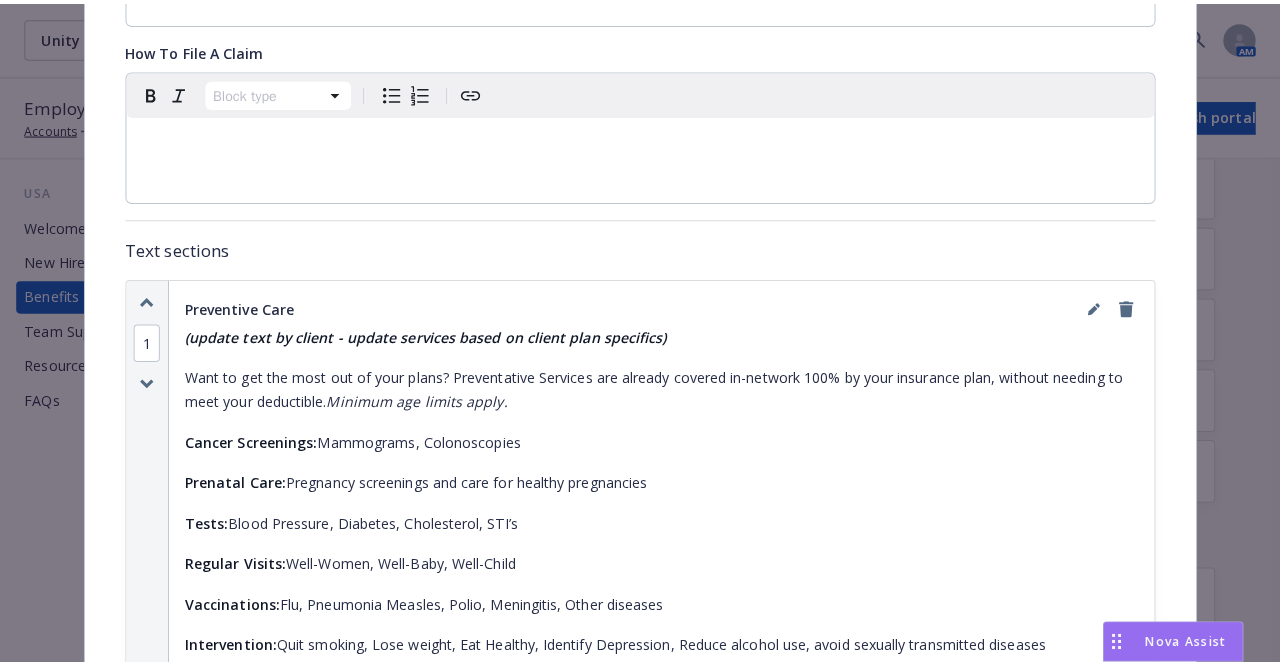 scroll, scrollTop: 1074, scrollLeft: 0, axis: vertical 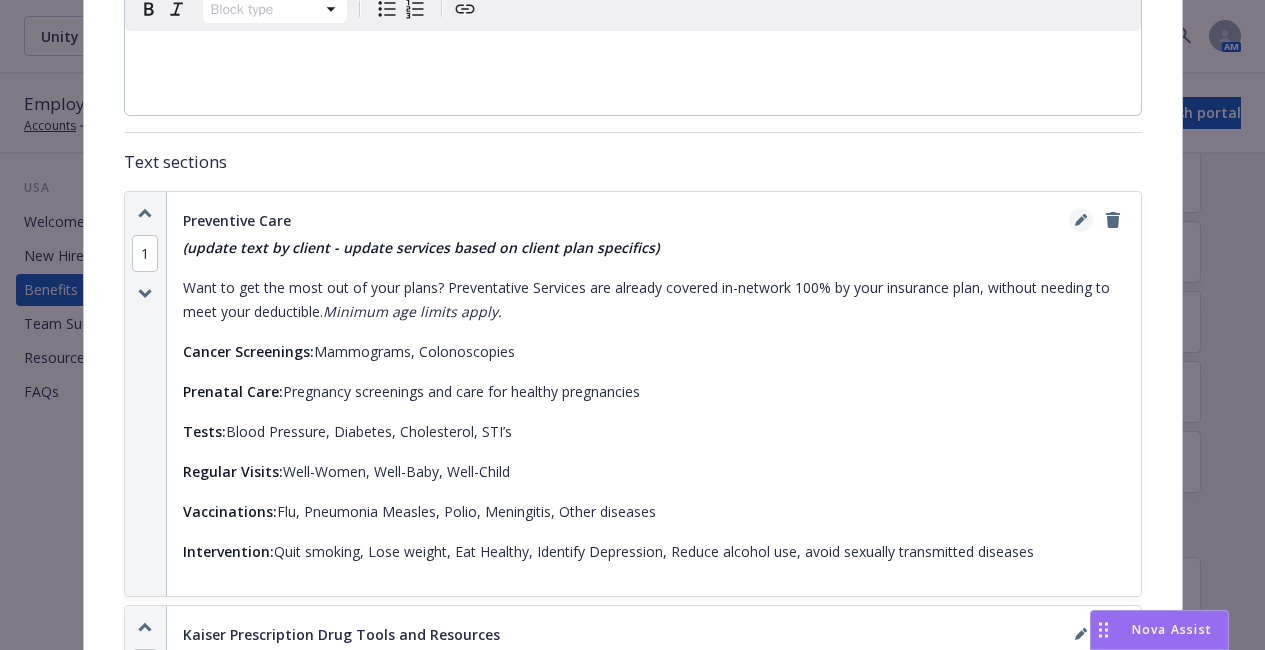 click 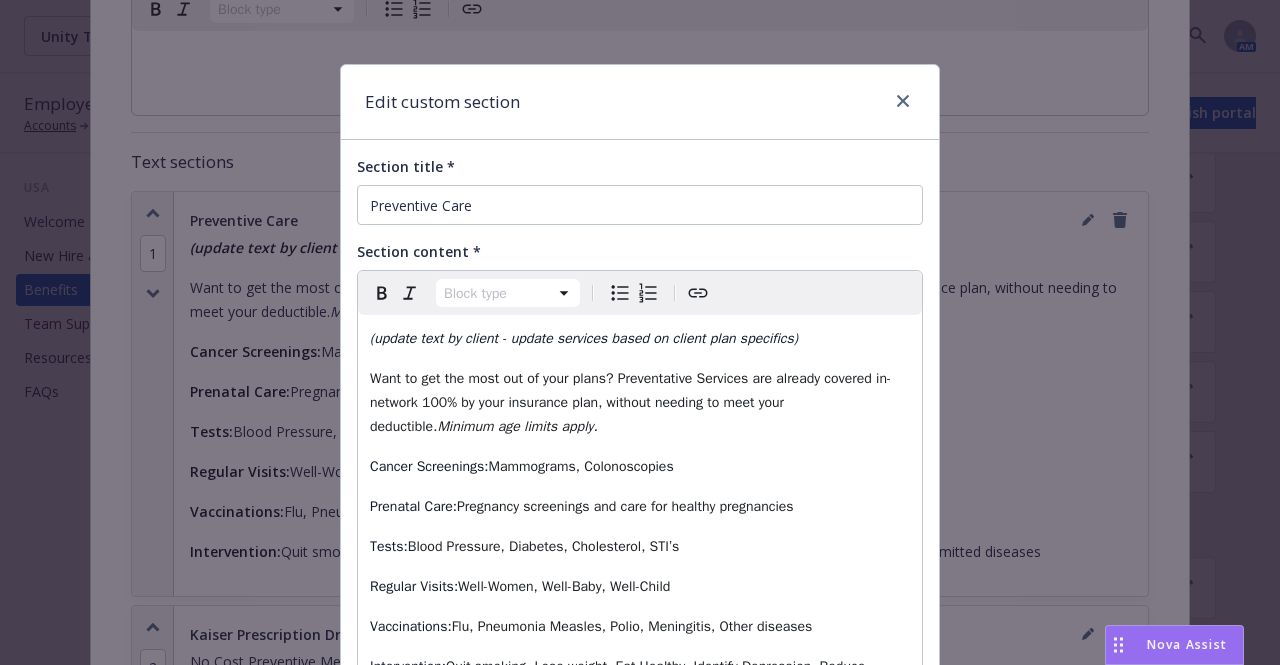 select on "paragraph" 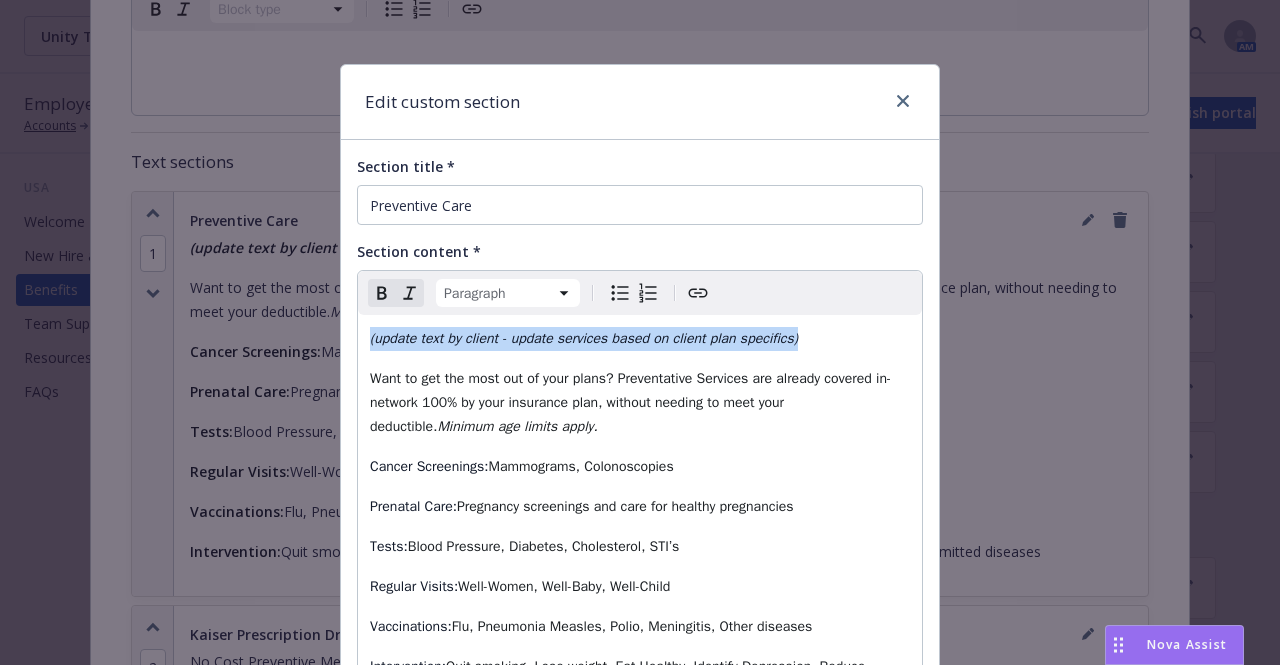drag, startPoint x: 823, startPoint y: 345, endPoint x: 305, endPoint y: 326, distance: 518.3483 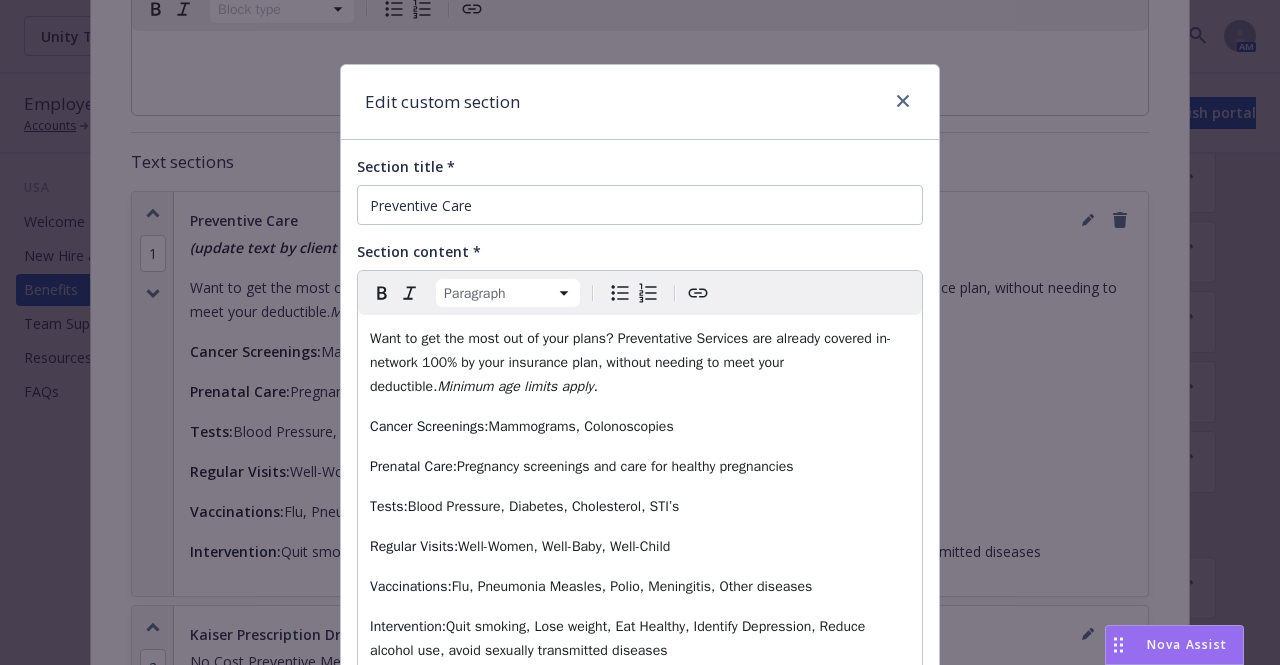 scroll, scrollTop: 181, scrollLeft: 0, axis: vertical 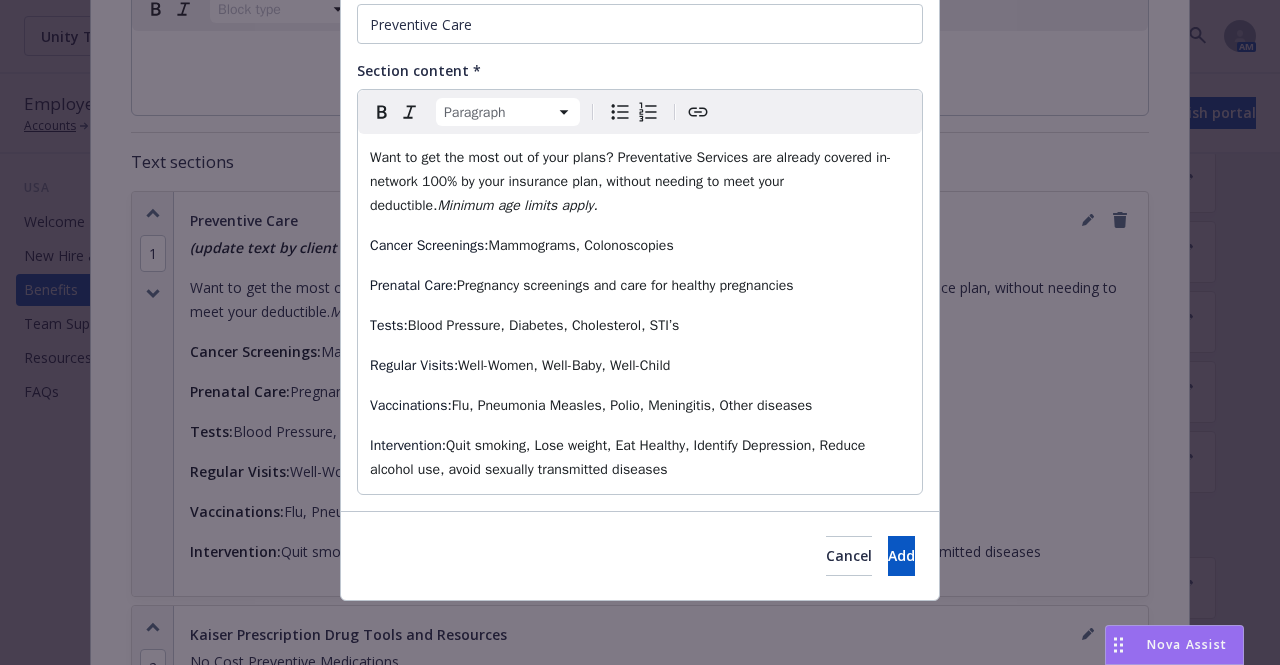 drag, startPoint x: 671, startPoint y: 462, endPoint x: 348, endPoint y: 451, distance: 323.18726 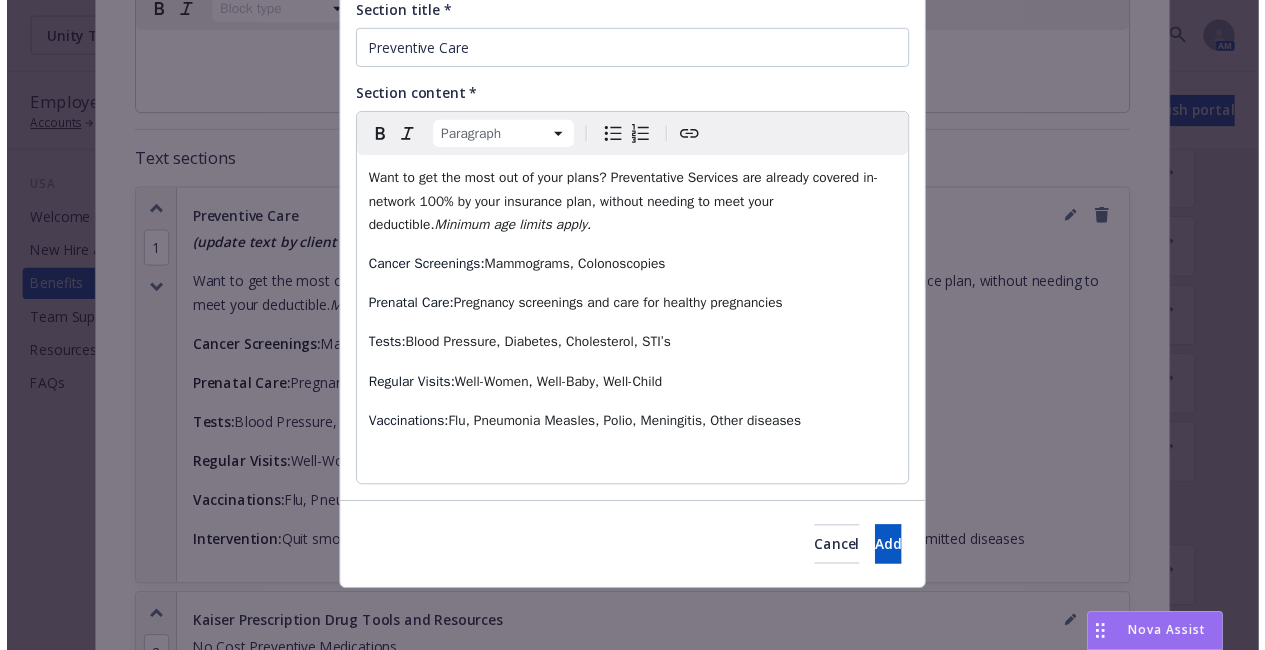 scroll, scrollTop: 117, scrollLeft: 0, axis: vertical 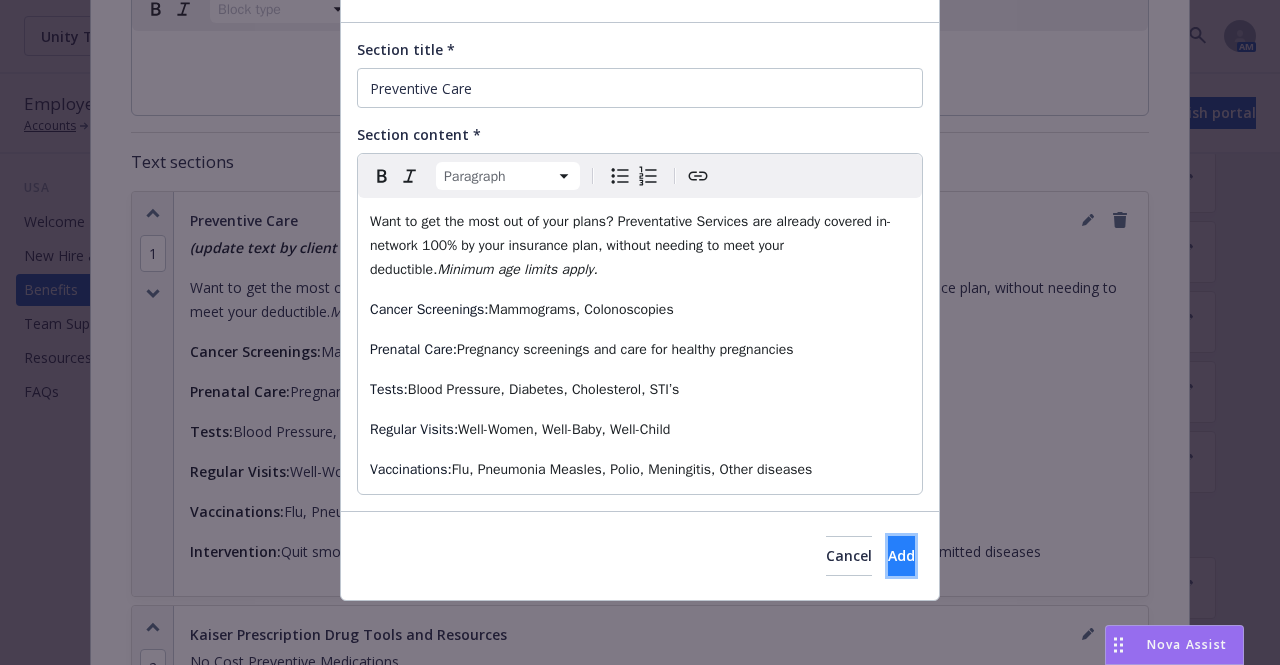 click on "Add" at bounding box center (901, 556) 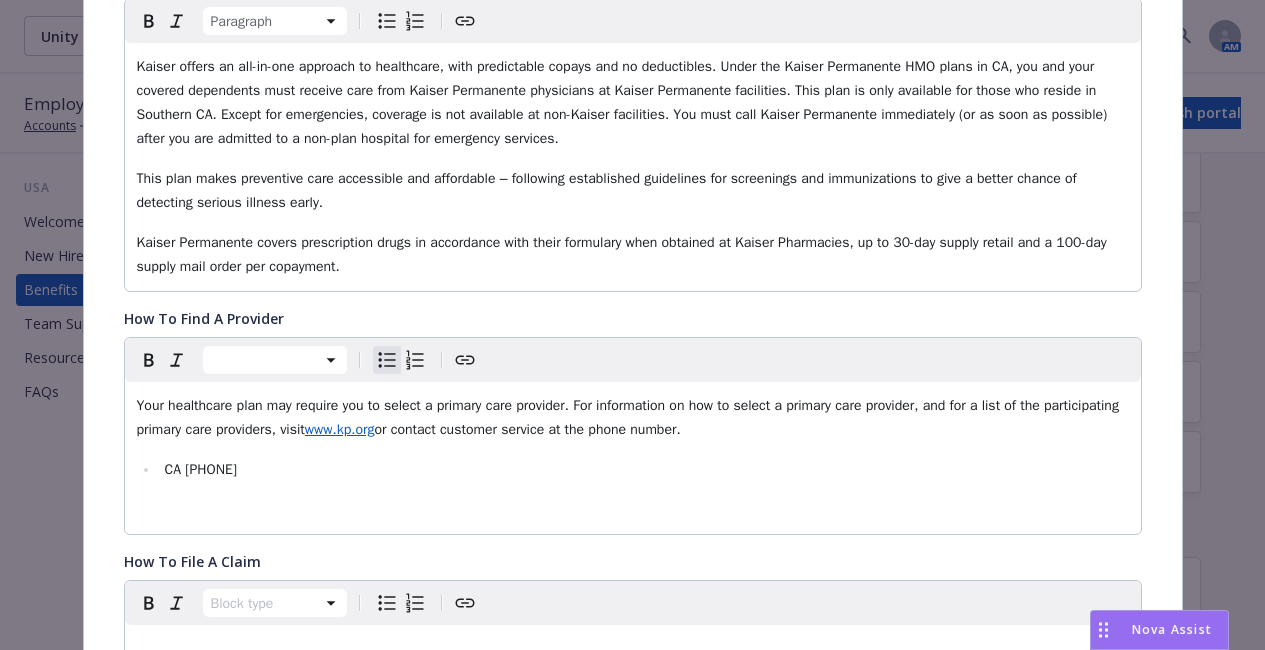 scroll, scrollTop: 0, scrollLeft: 0, axis: both 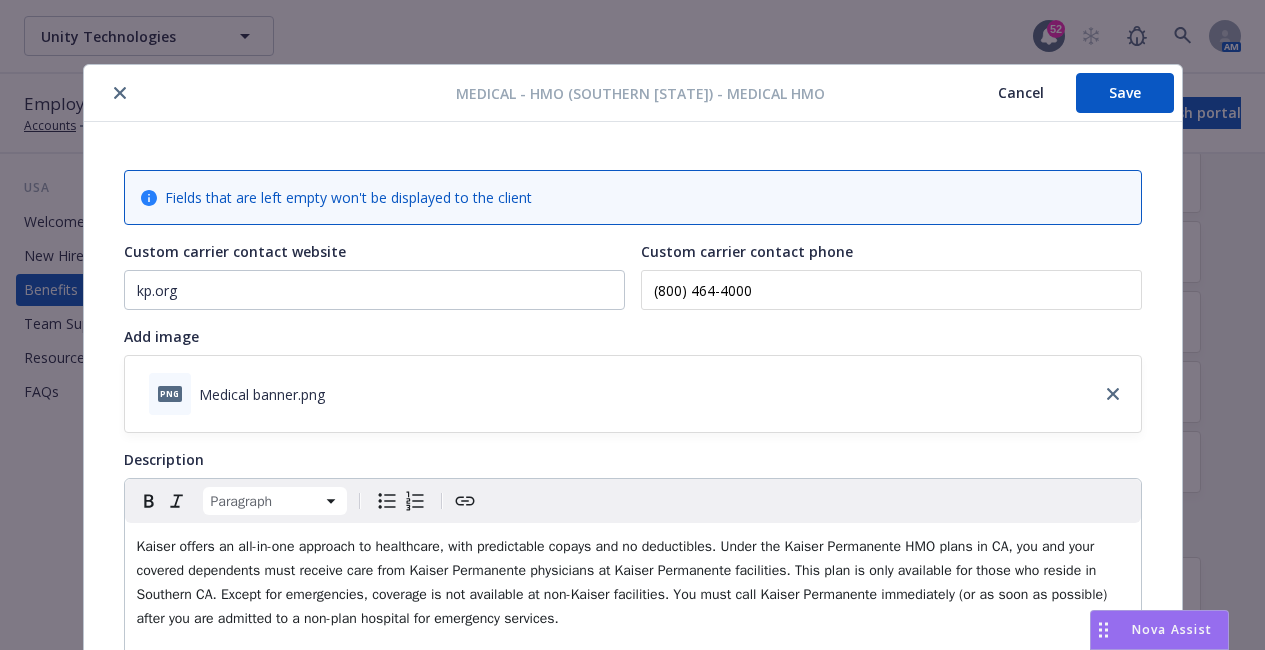 click on "Save" at bounding box center (1125, 93) 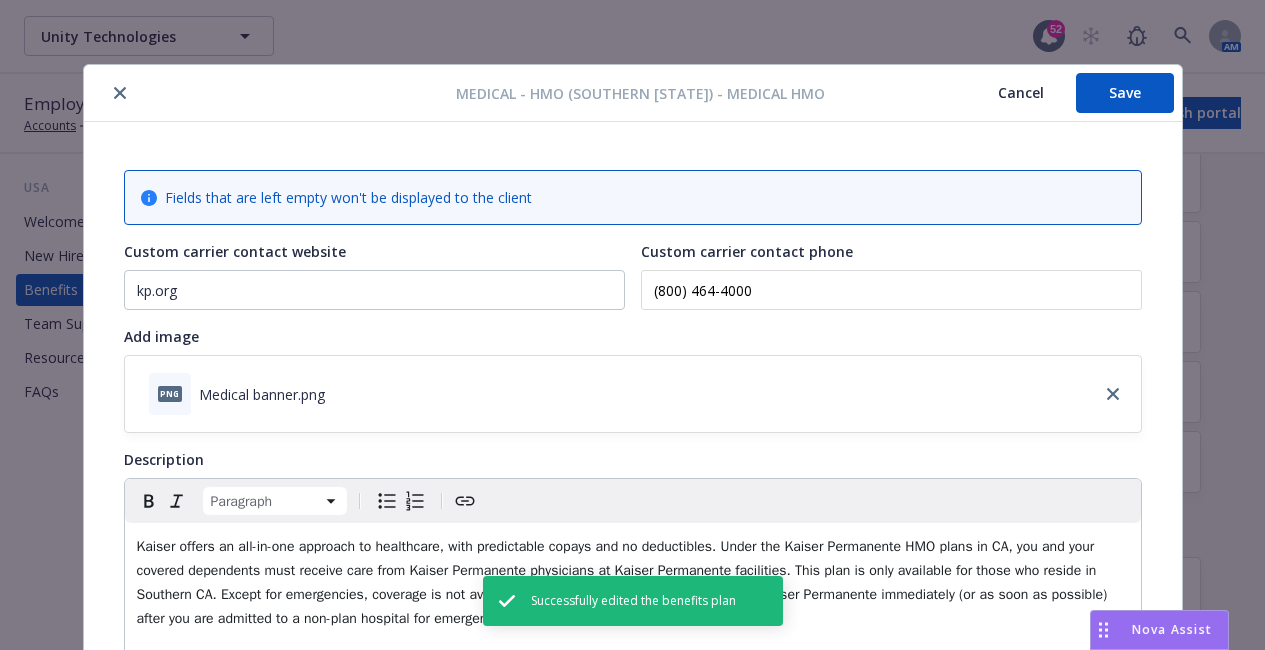 click 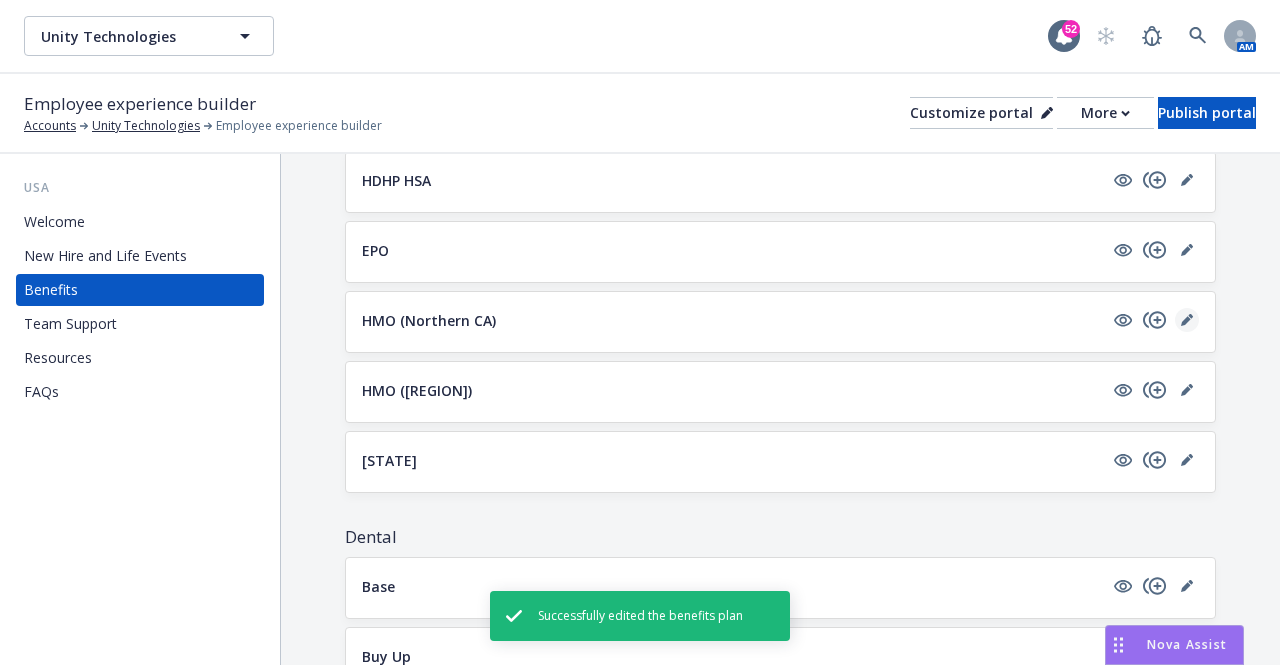 click 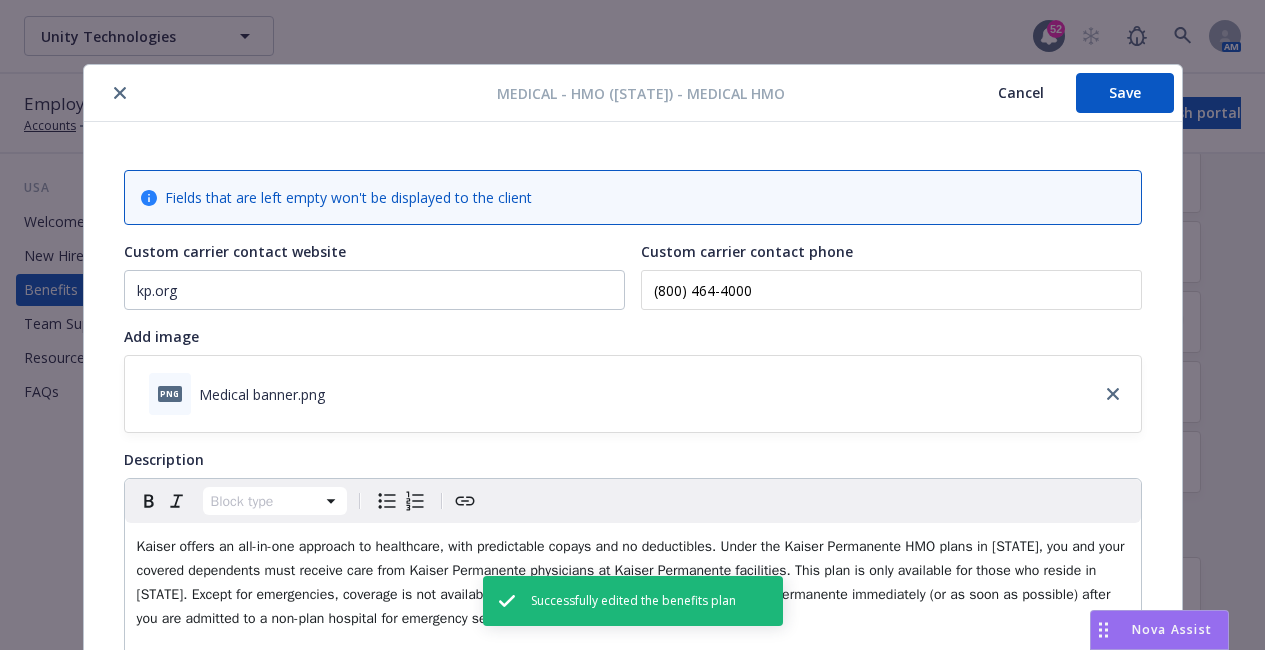 scroll, scrollTop: 60, scrollLeft: 0, axis: vertical 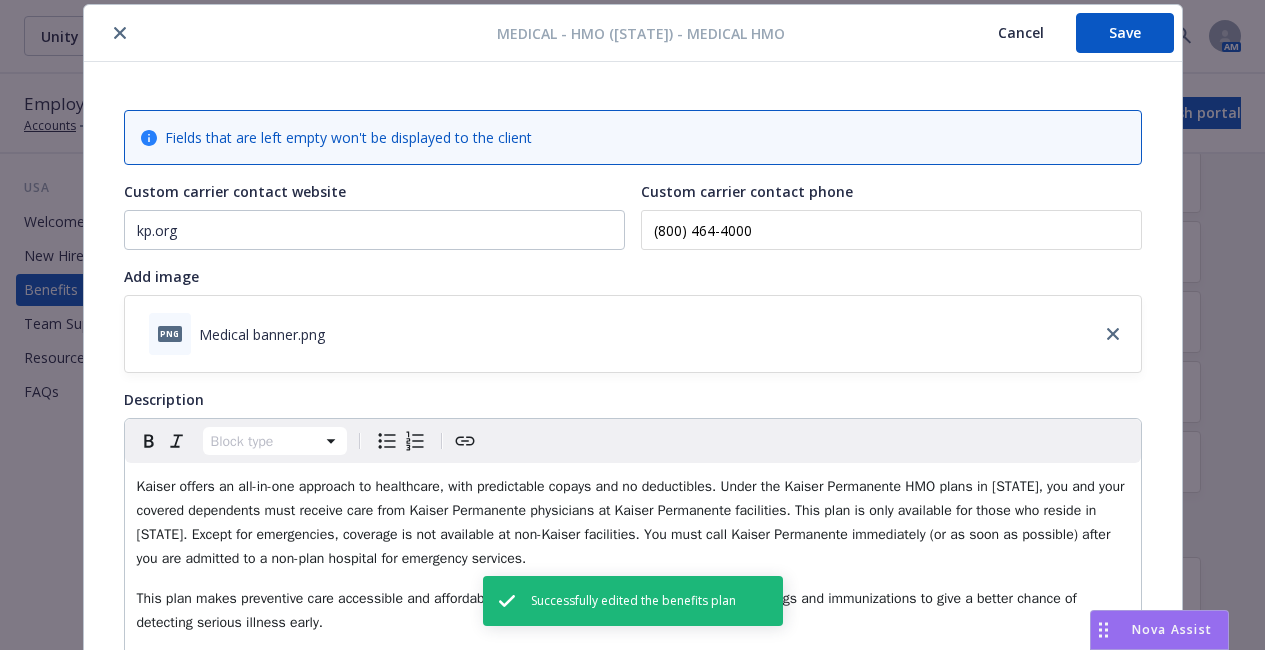 click on "Kaiser offers an all-in-one approach to healthcare, with predictable copays and no deductibles. Under the Kaiser Permanente HMO plans in [STATE], you and your covered dependents must receive care from Kaiser Permanente physicians at Kaiser Permanente facilities. This plan is only available for those who reside in [STATE]. Except for emergencies, coverage is not available at non-Kaiser facilities. You must call Kaiser Permanente immediately (or as soon as possible) after you are admitted to a non-plan hospital for emergency services." at bounding box center [633, 522] 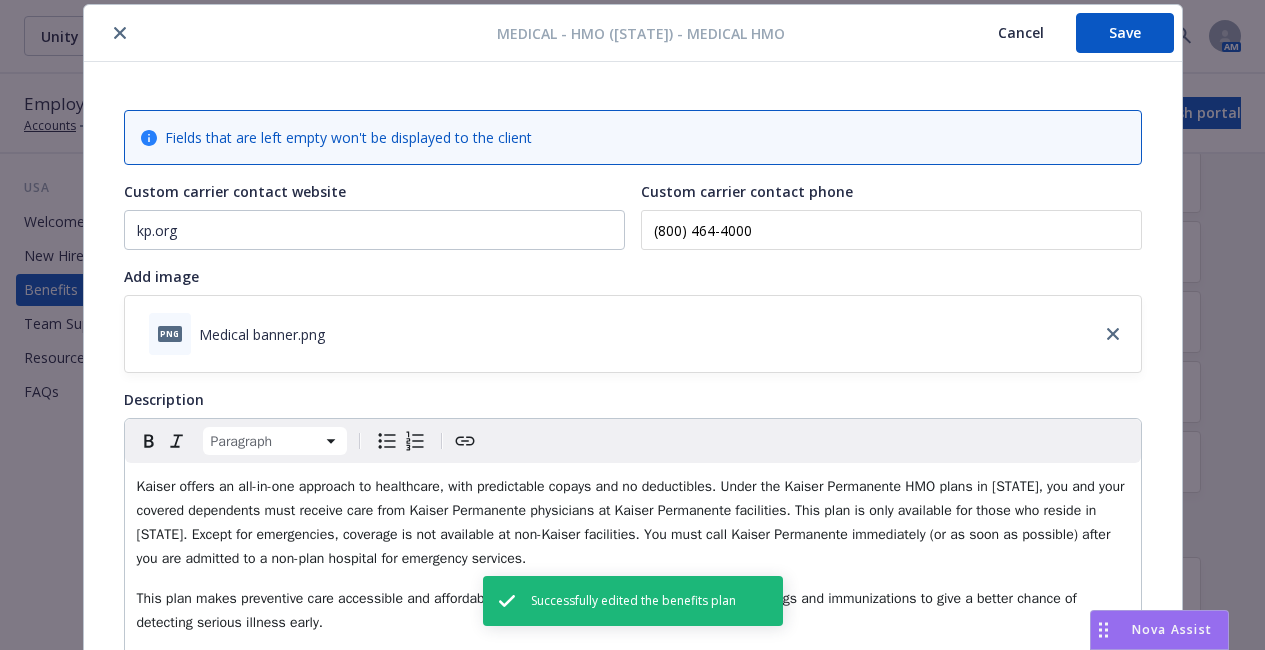type 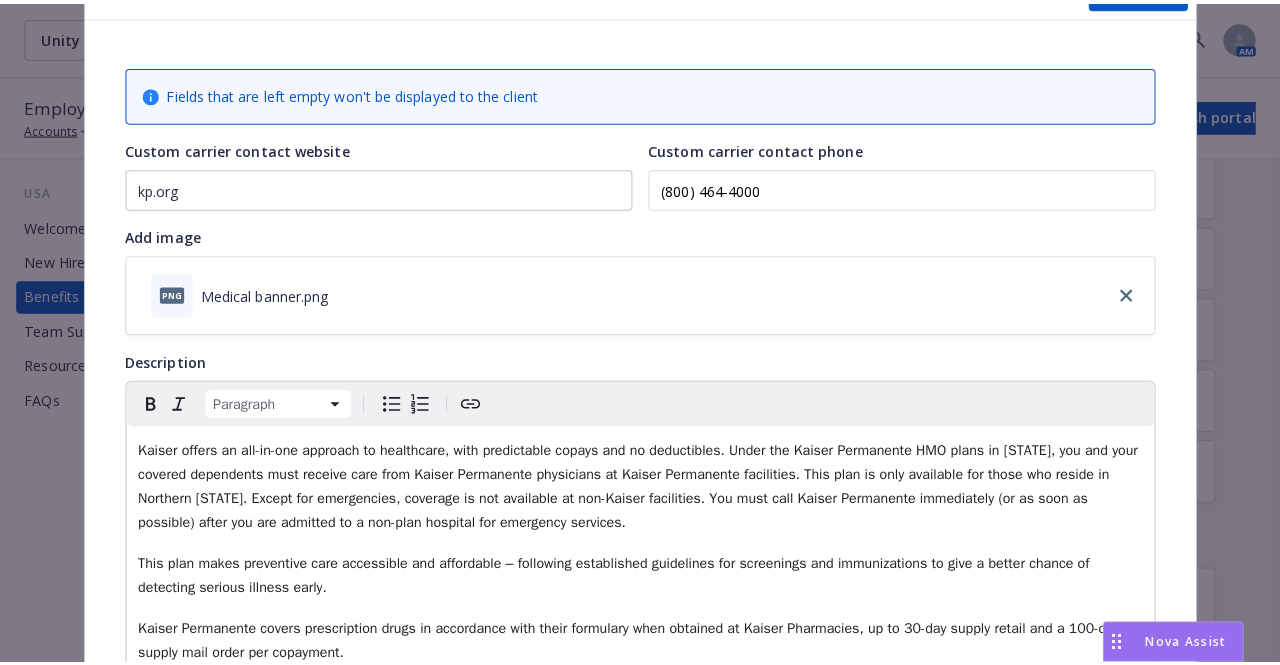 scroll, scrollTop: 0, scrollLeft: 0, axis: both 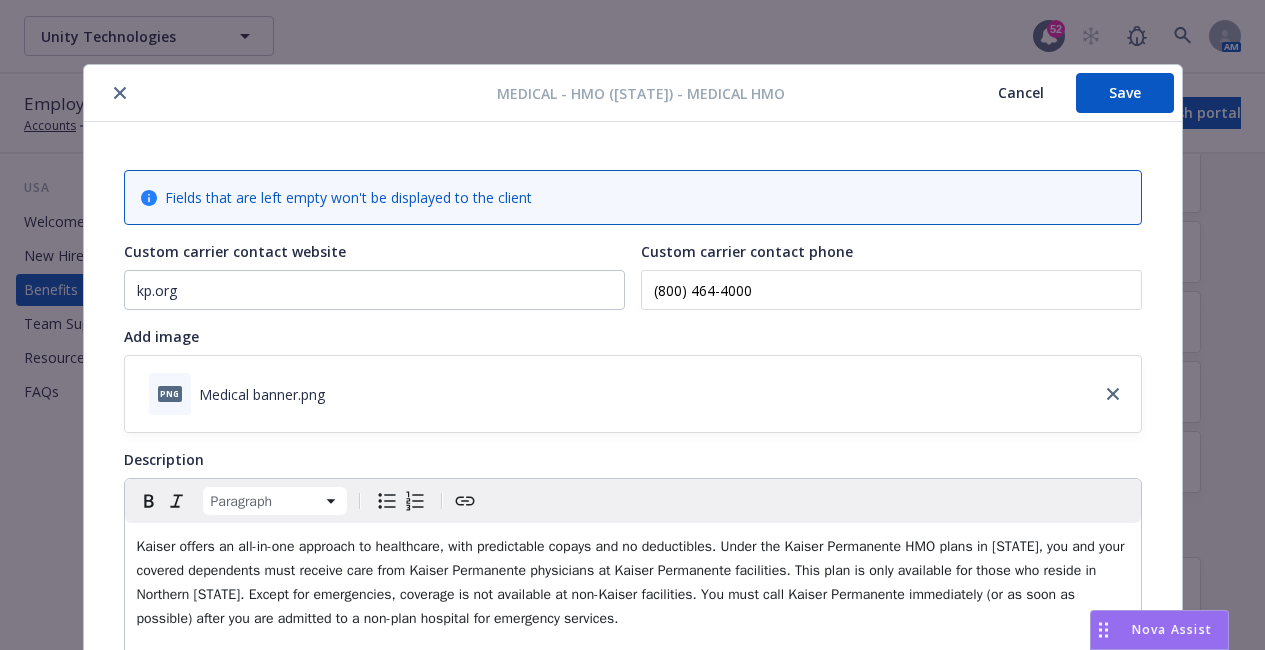 click on "Save" at bounding box center [1125, 93] 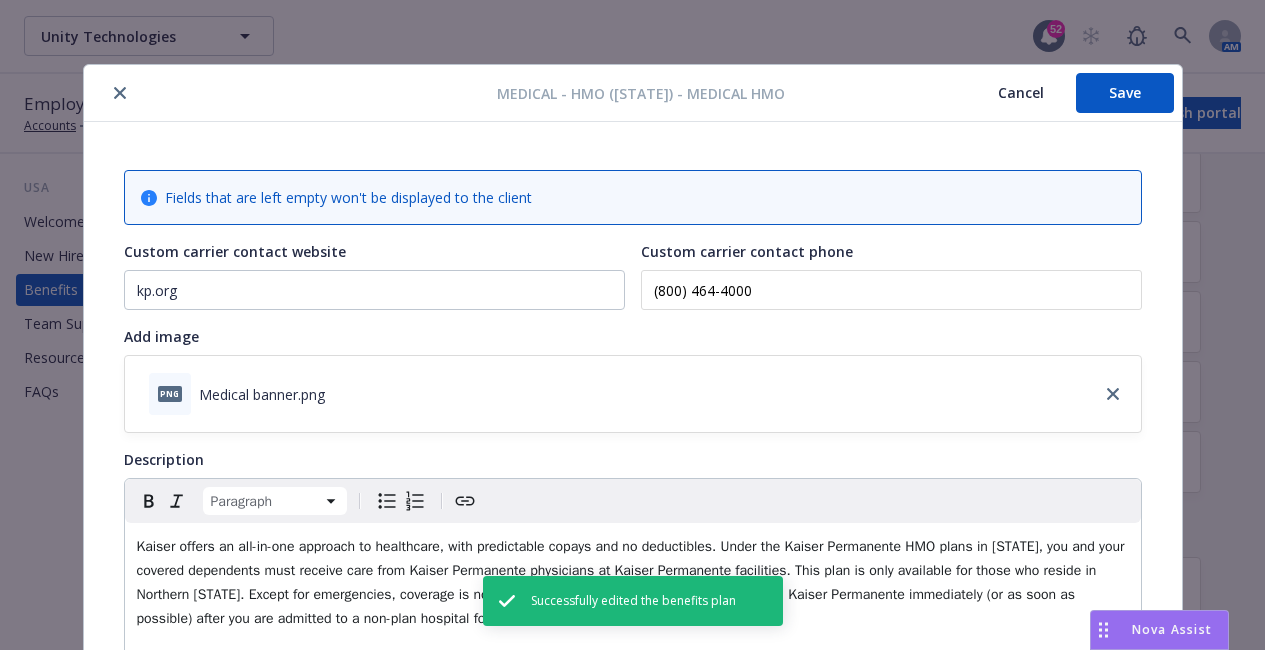 click 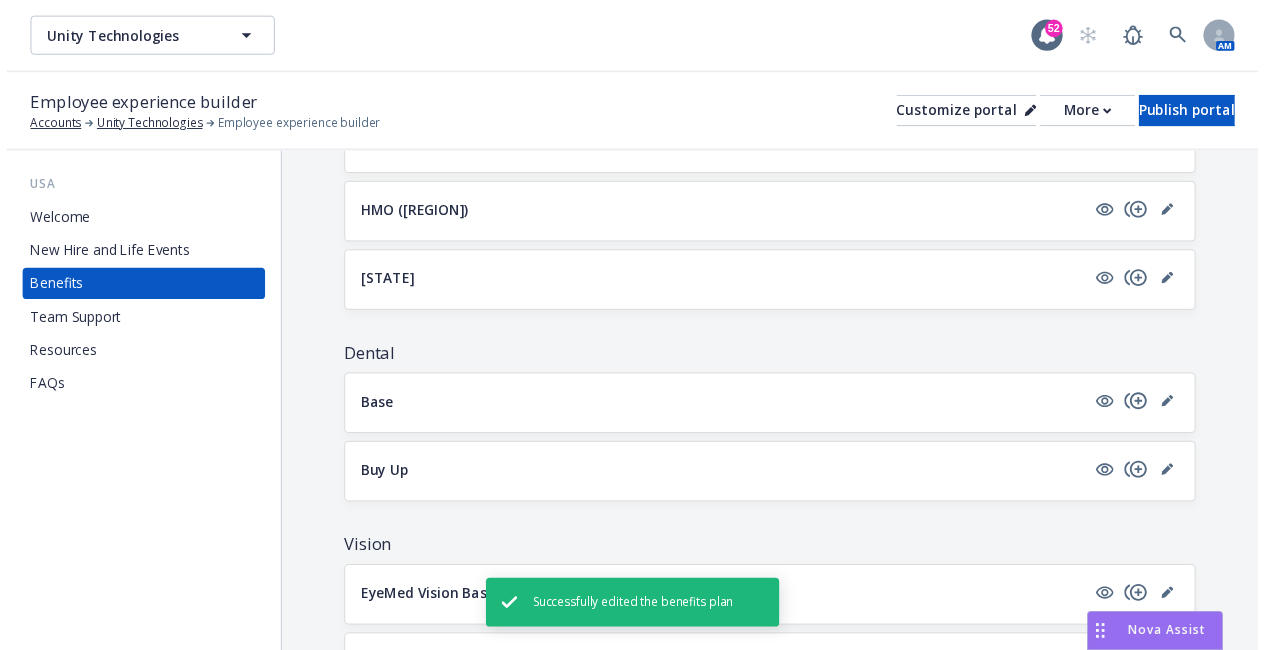 scroll, scrollTop: 618, scrollLeft: 0, axis: vertical 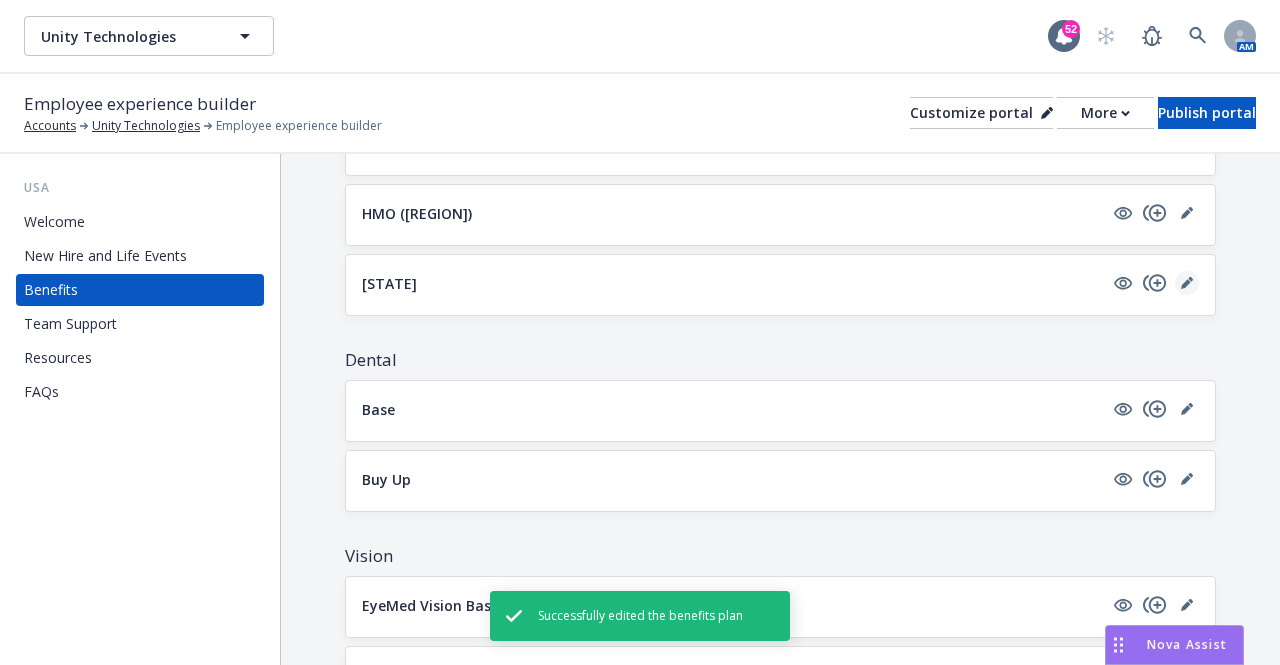 click 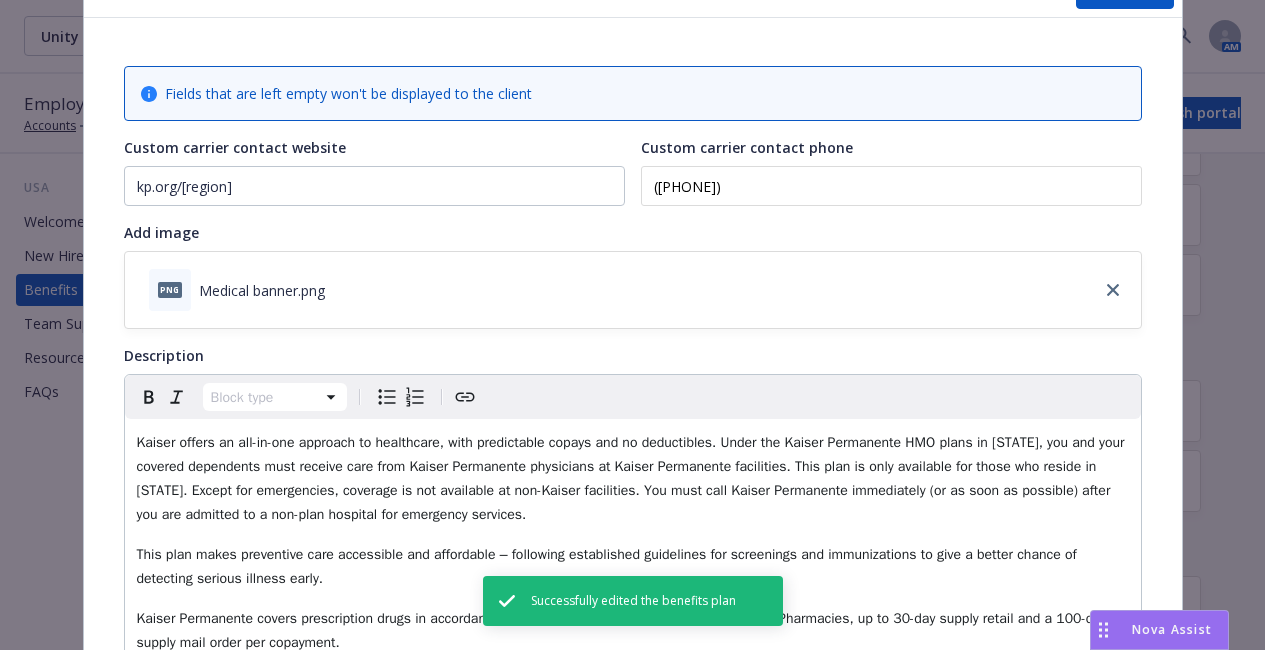 scroll, scrollTop: 109, scrollLeft: 0, axis: vertical 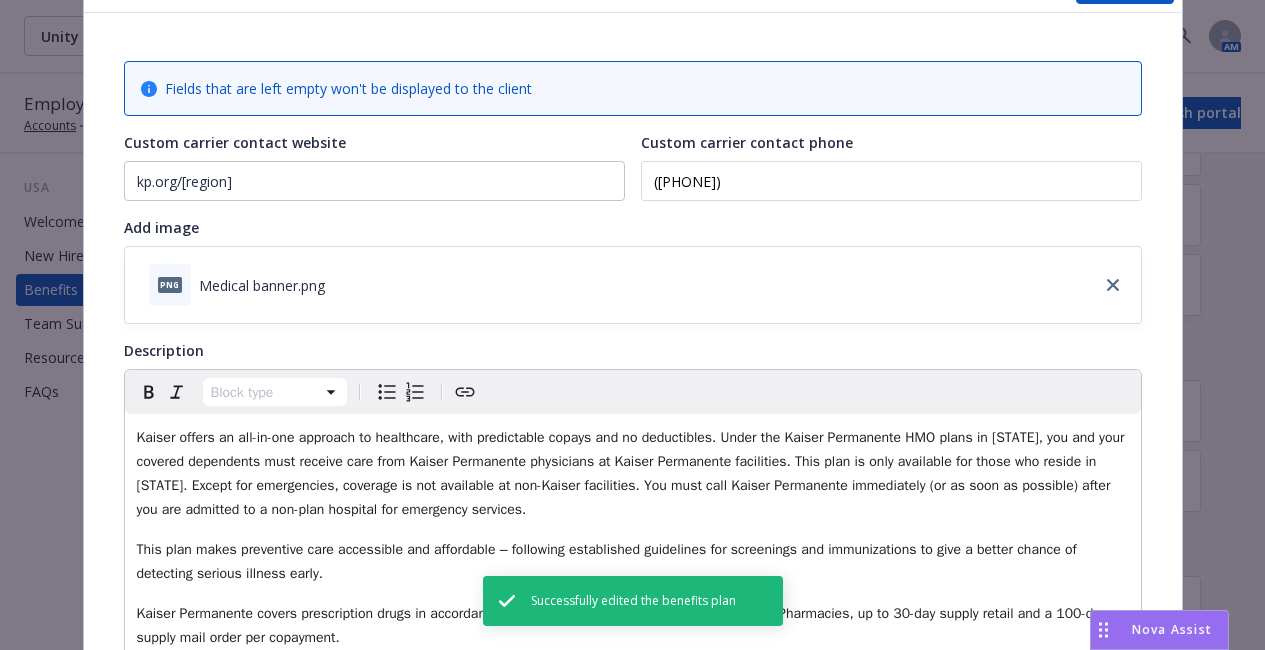 click on "Kaiser offers an all-in-one approach to healthcare, with predictable copays and no deductibles. Under the Kaiser Permanente HMO plans in [STATE], you and your covered dependents must receive care from Kaiser Permanente physicians at Kaiser Permanente facilities. This plan is only available for those who reside in [STATE]. Except for emergencies, coverage is not available at non-Kaiser facilities. You must call Kaiser Permanente immediately (or as soon as possible) after you are admitted to a non-plan hospital for emergency services." at bounding box center (633, 473) 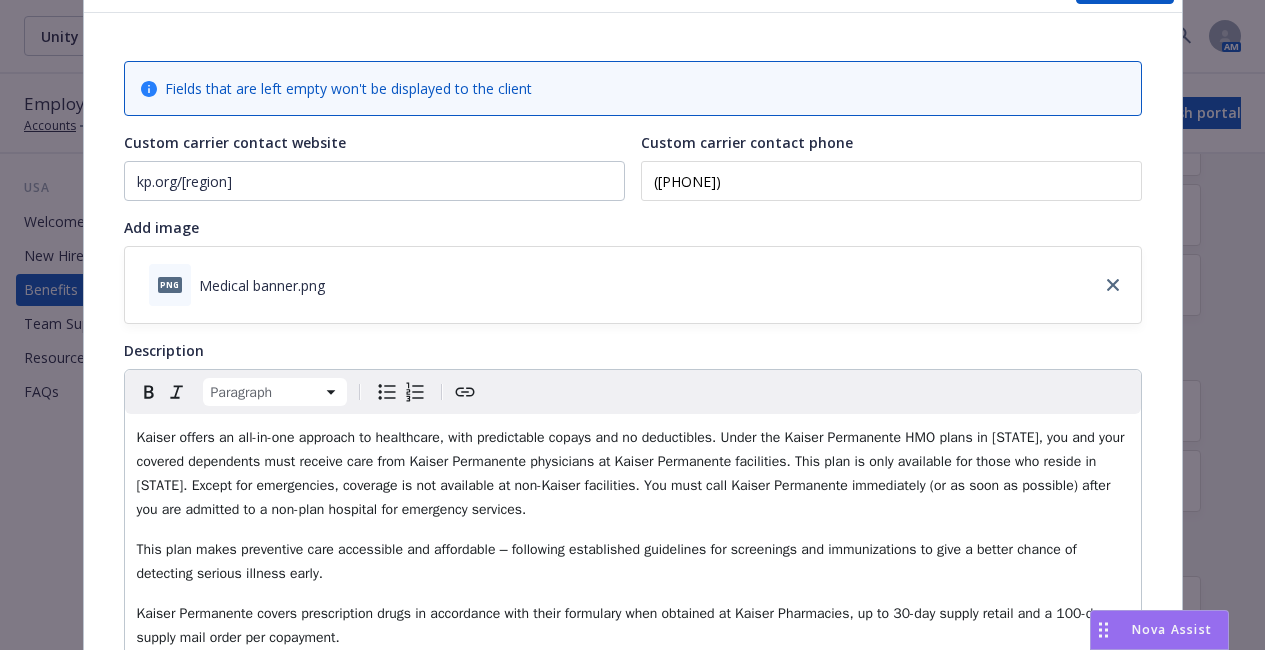 click on "Kaiser offers an all-in-one approach to healthcare, with predictable copays and no deductibles. Under the Kaiser Permanente HMO plans in [STATE], you and your covered dependents must receive care from Kaiser Permanente physicians at Kaiser Permanente facilities. This plan is only available for those who reside in [STATE]. Except for emergencies, coverage is not available at non-Kaiser facilities. You must call Kaiser Permanente immediately (or as soon as possible) after you are admitted to a non-plan hospital for emergency services." at bounding box center [633, 473] 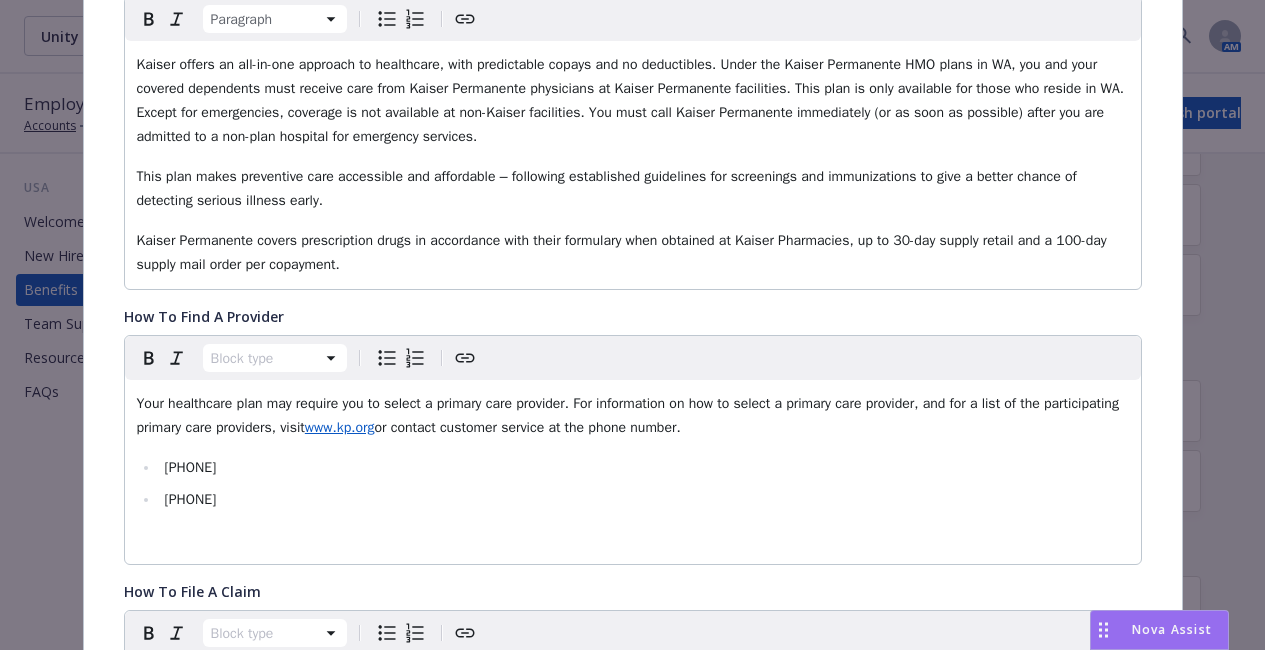 scroll, scrollTop: 483, scrollLeft: 0, axis: vertical 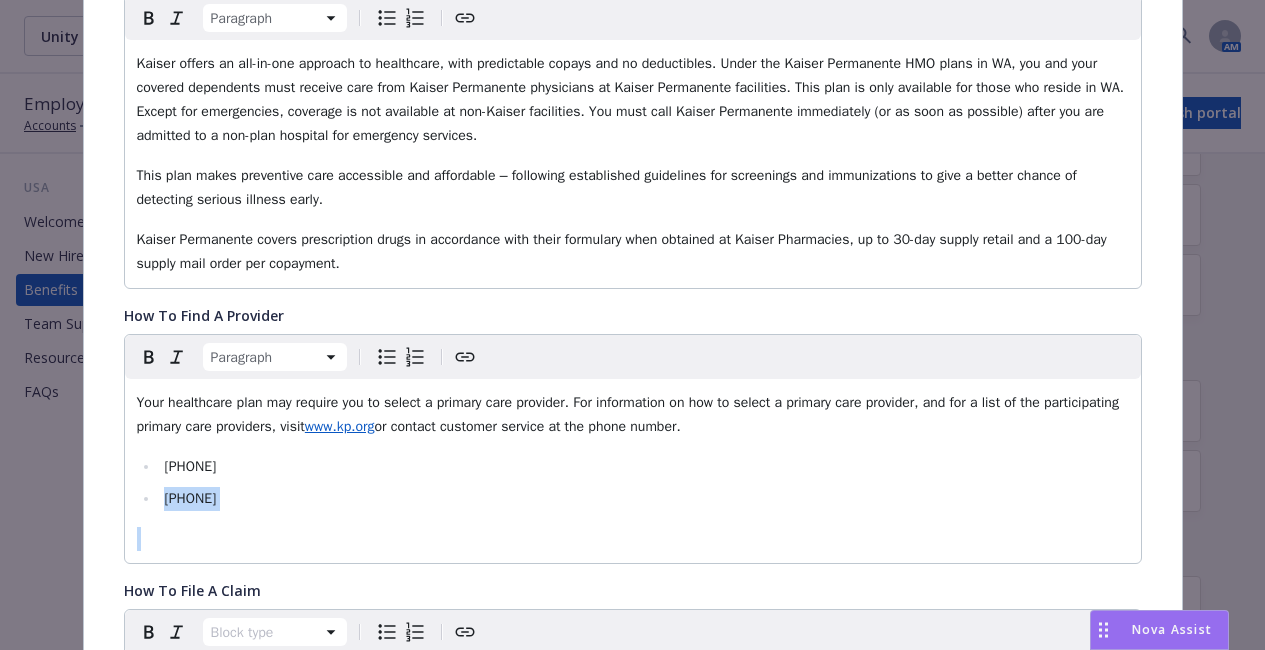 drag, startPoint x: 280, startPoint y: 511, endPoint x: 155, endPoint y: 496, distance: 125.89678 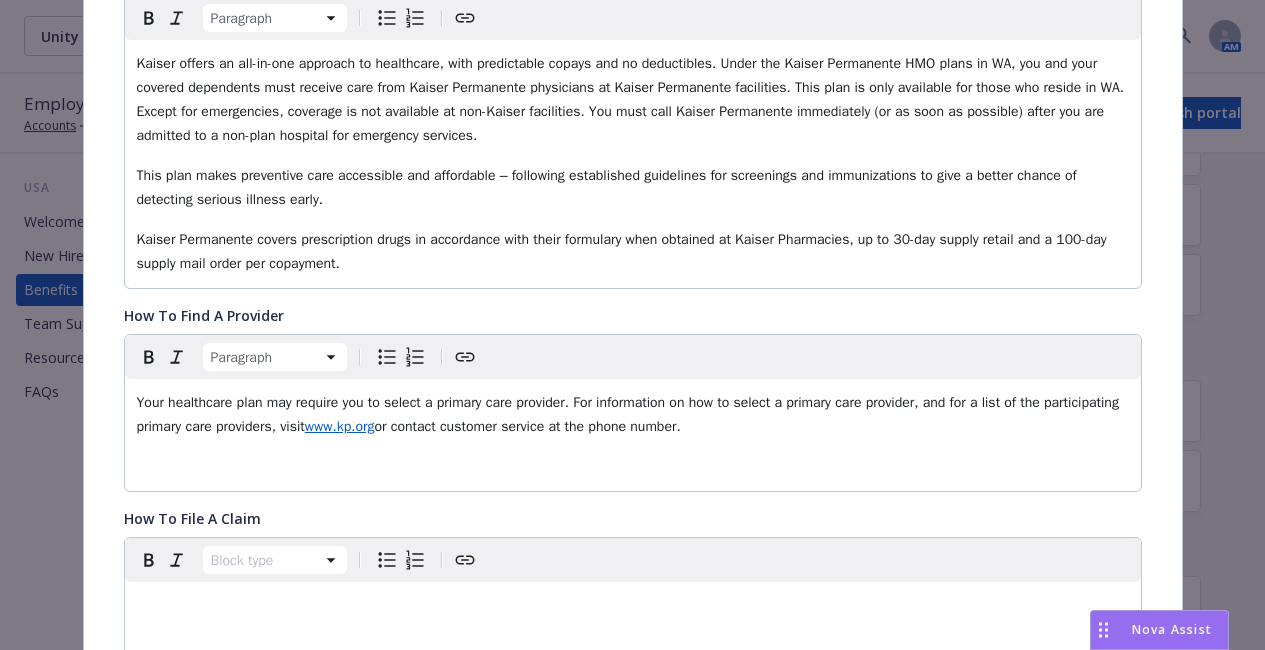 click at bounding box center (387, 357) 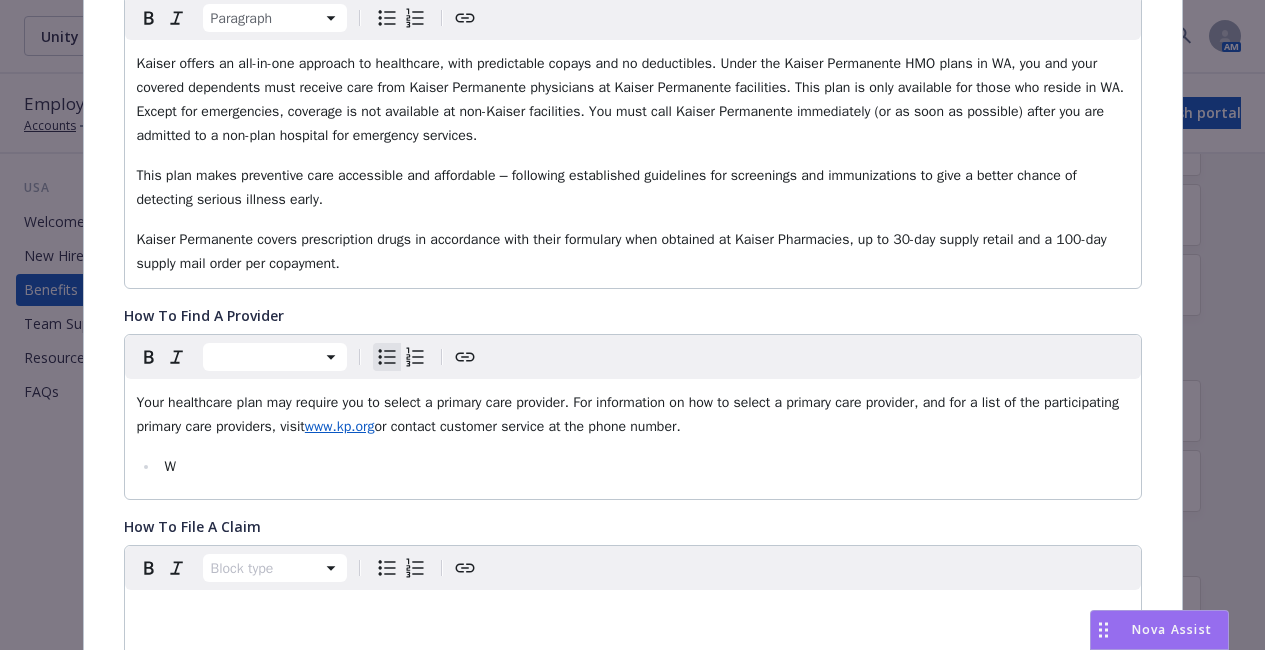 type 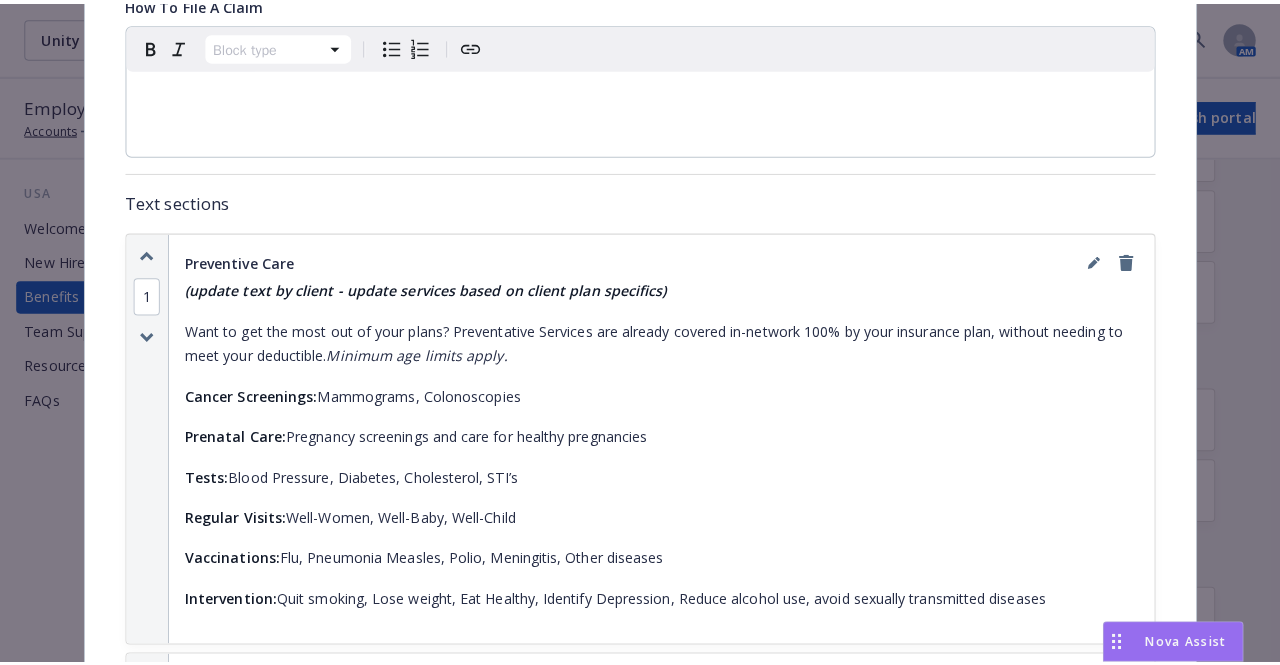 scroll, scrollTop: 1011, scrollLeft: 0, axis: vertical 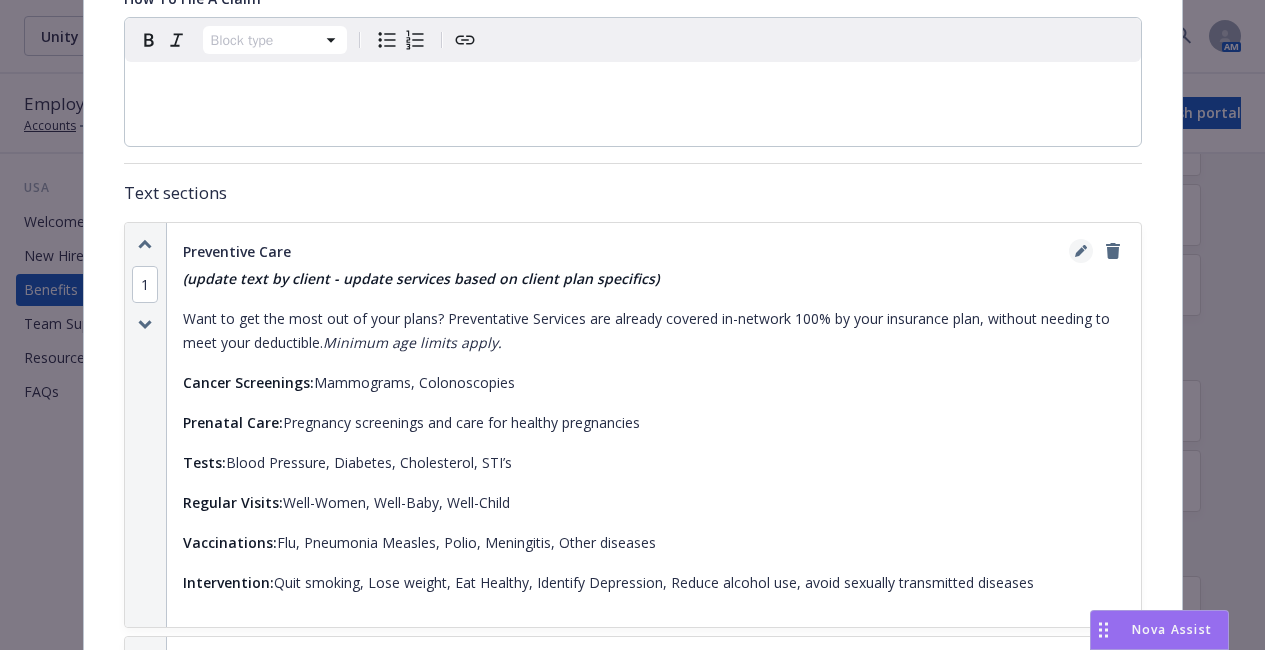 click at bounding box center [1081, 251] 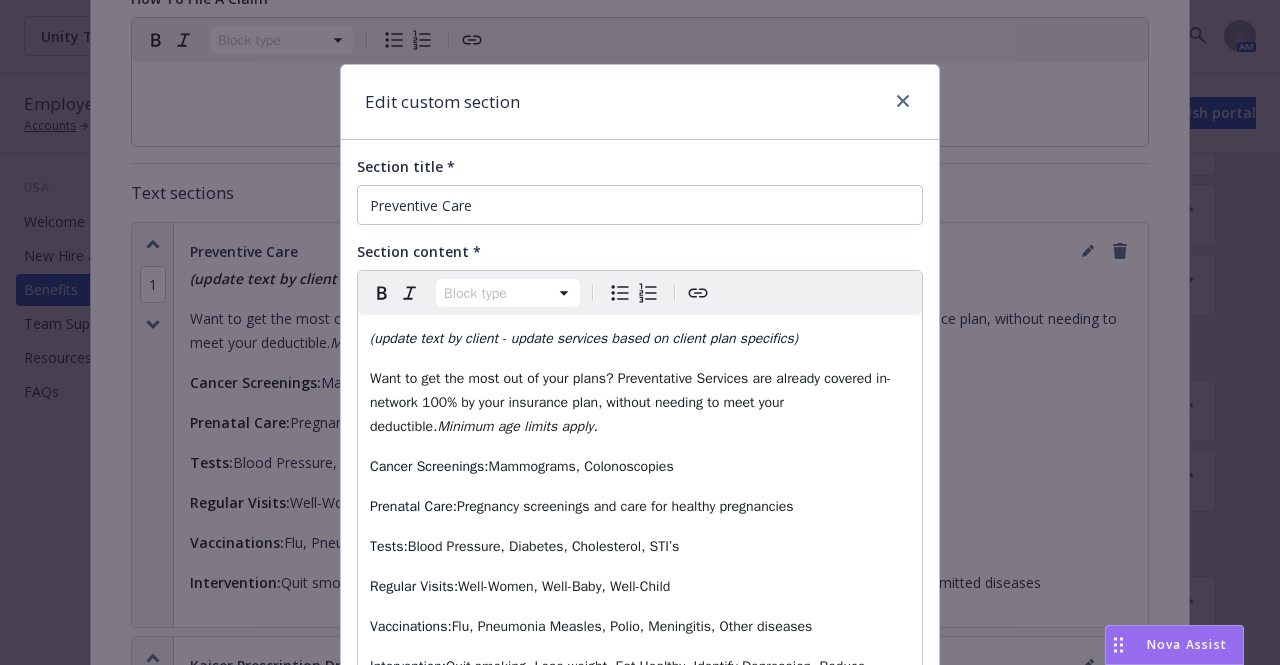 select on "paragraph" 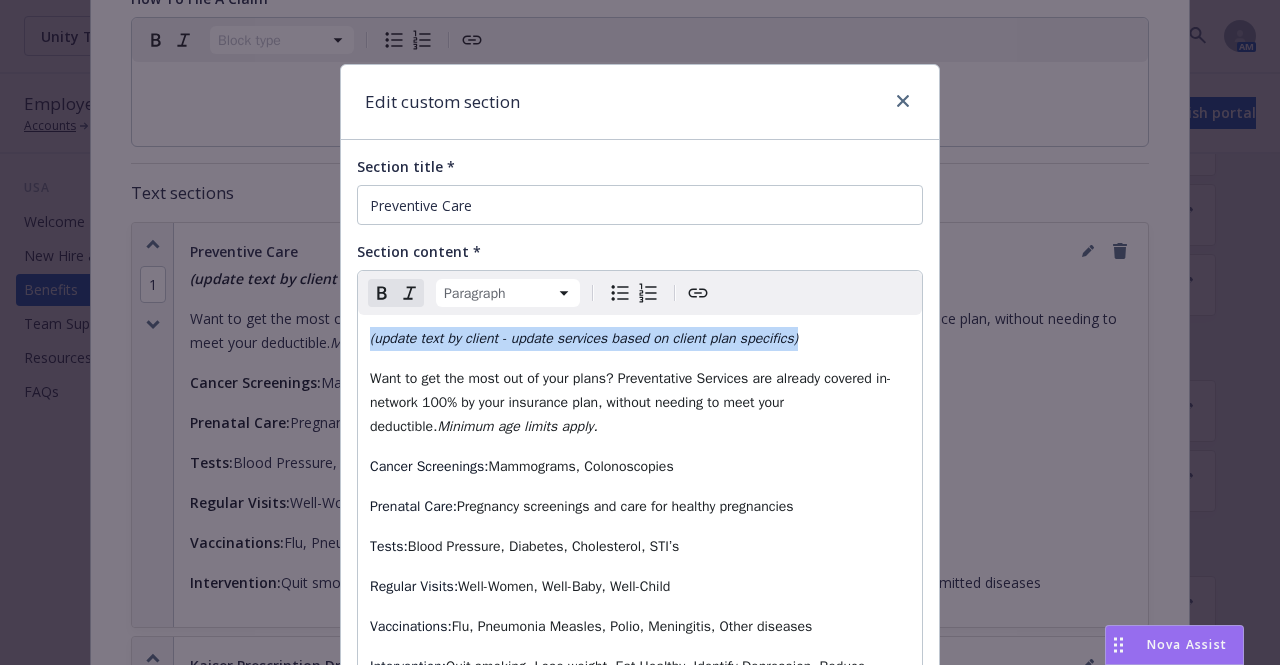 drag, startPoint x: 826, startPoint y: 335, endPoint x: 343, endPoint y: 344, distance: 483.08383 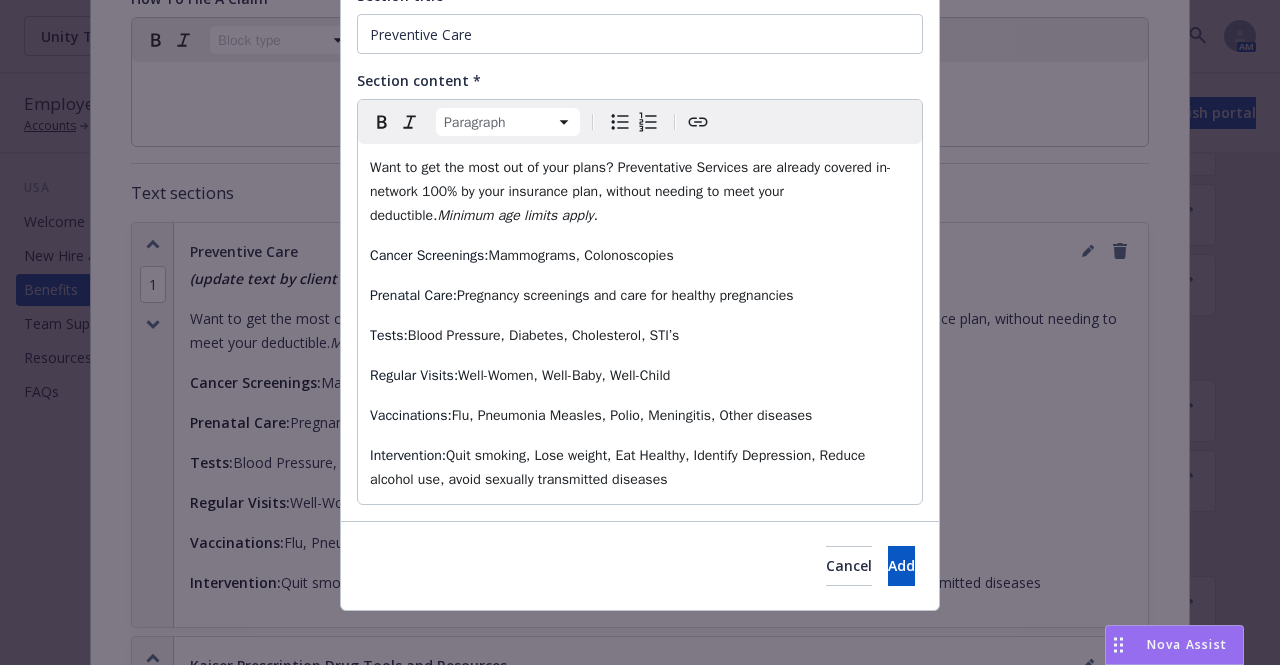 scroll, scrollTop: 172, scrollLeft: 0, axis: vertical 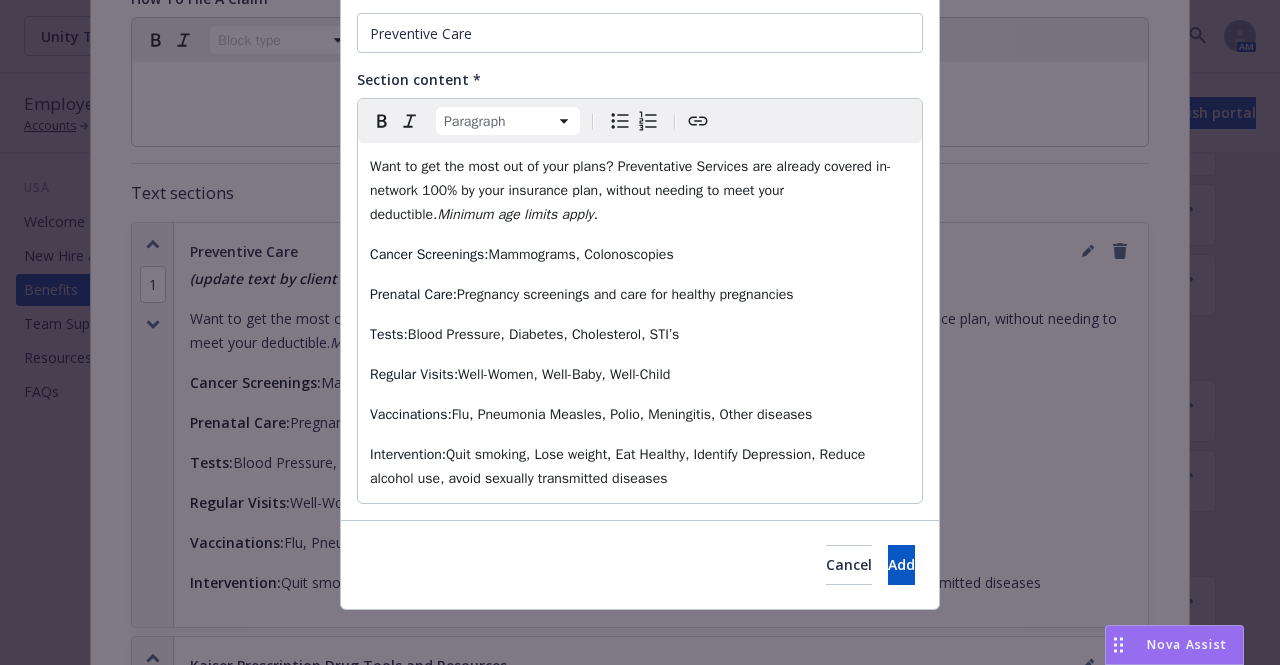 drag, startPoint x: 655, startPoint y: 483, endPoint x: 360, endPoint y: 448, distance: 297.06903 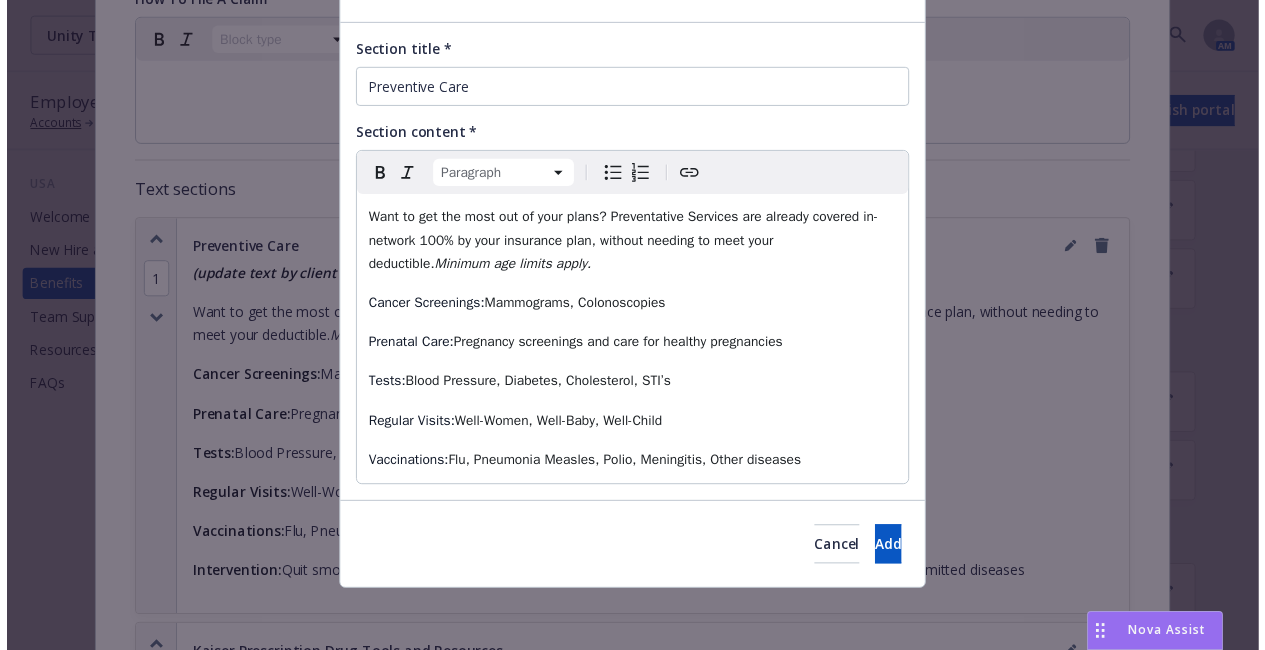 scroll, scrollTop: 117, scrollLeft: 0, axis: vertical 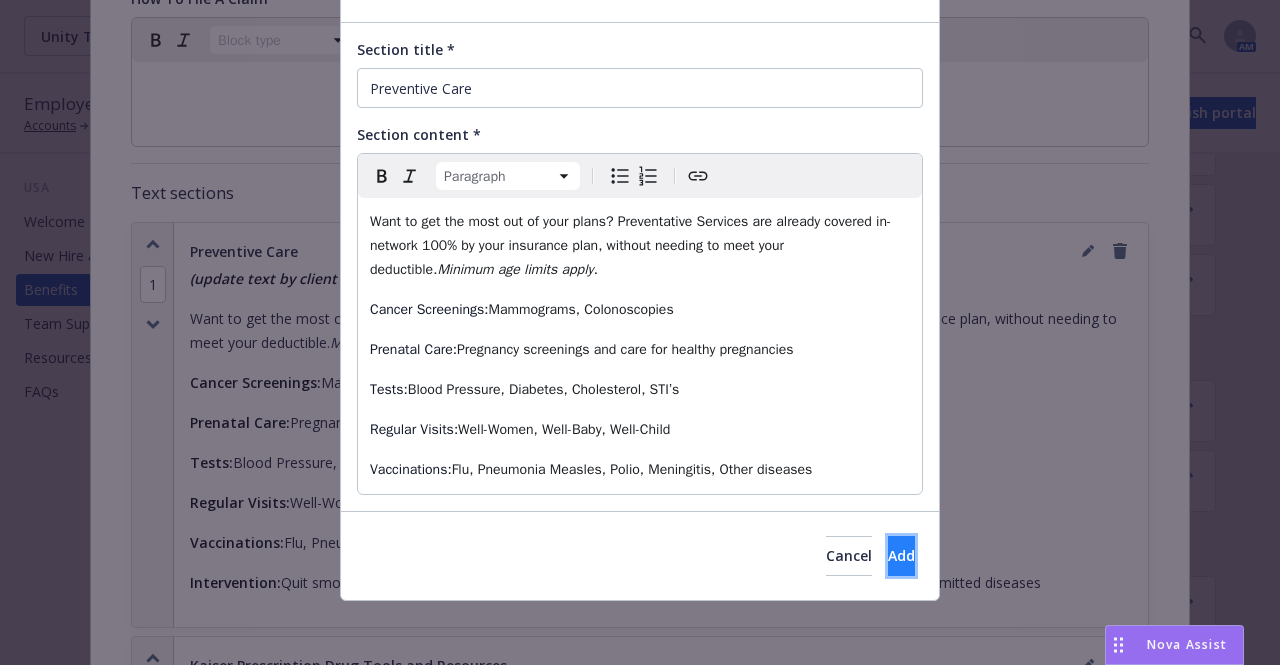 click on "Add" at bounding box center [901, 555] 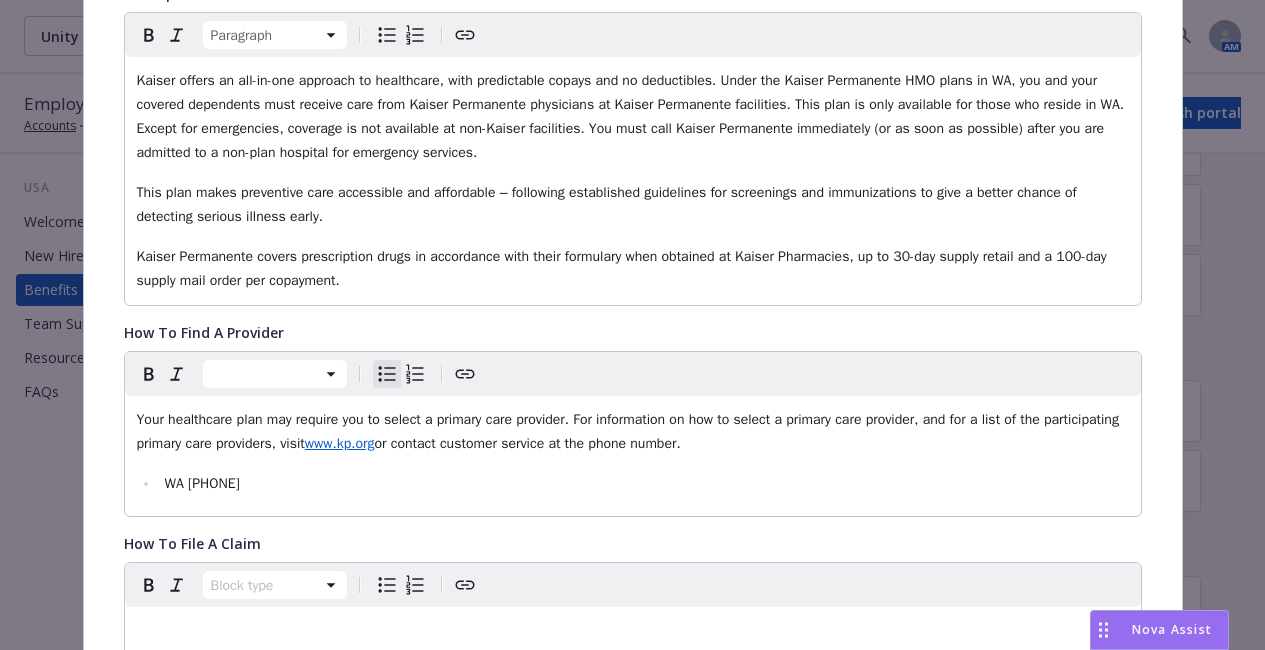 scroll, scrollTop: 0, scrollLeft: 0, axis: both 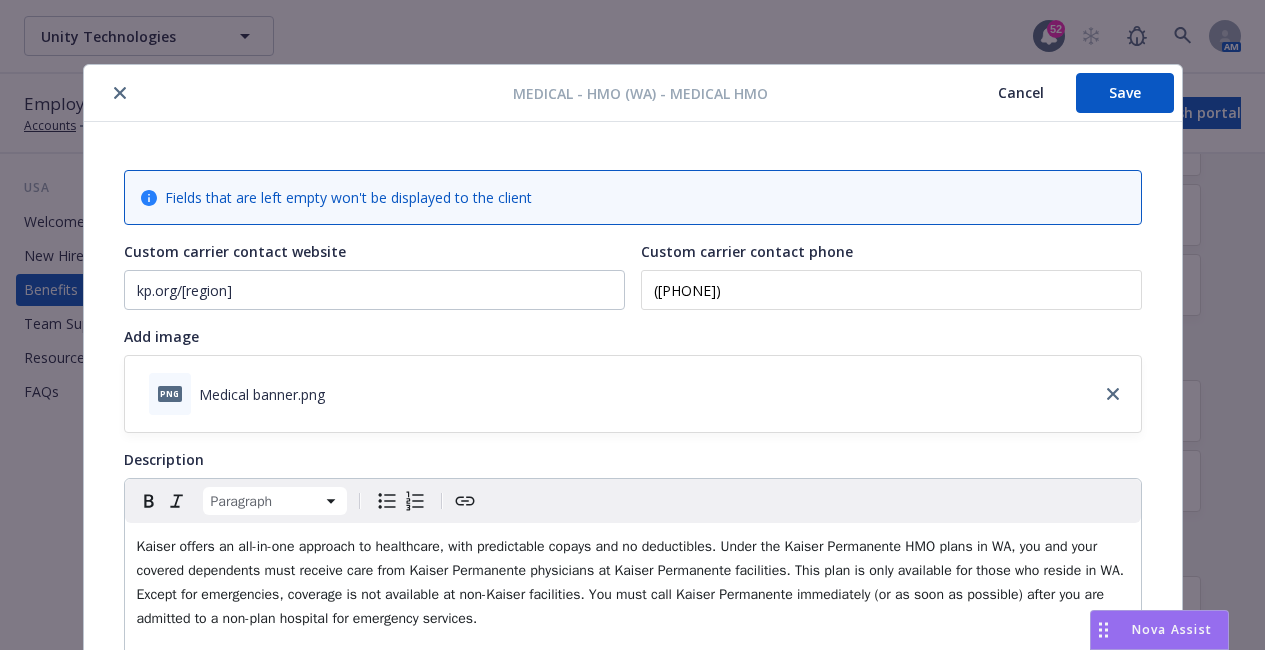 click on "Save" at bounding box center [1125, 93] 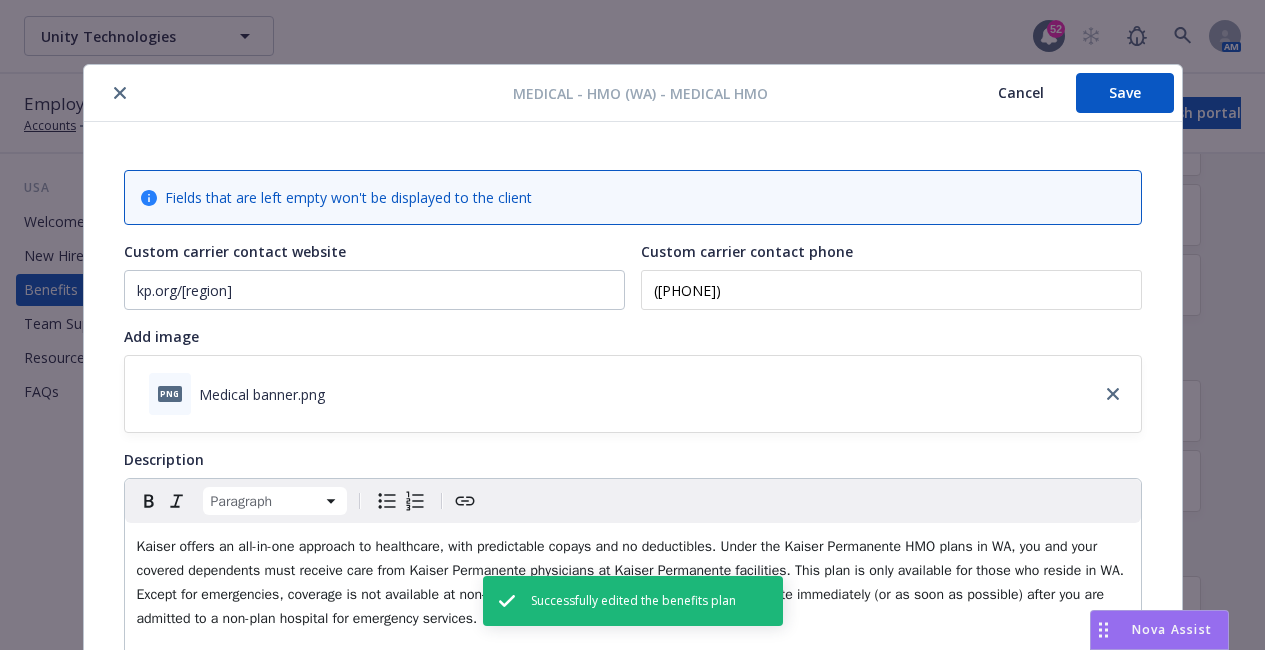 click 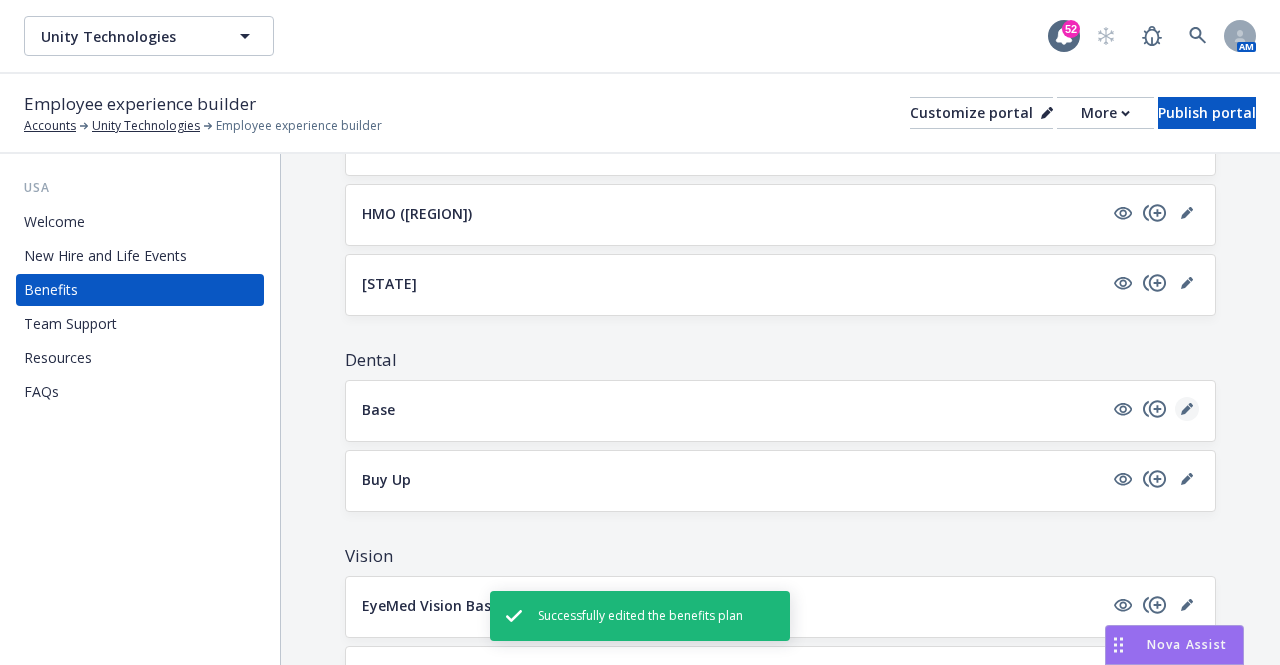 click 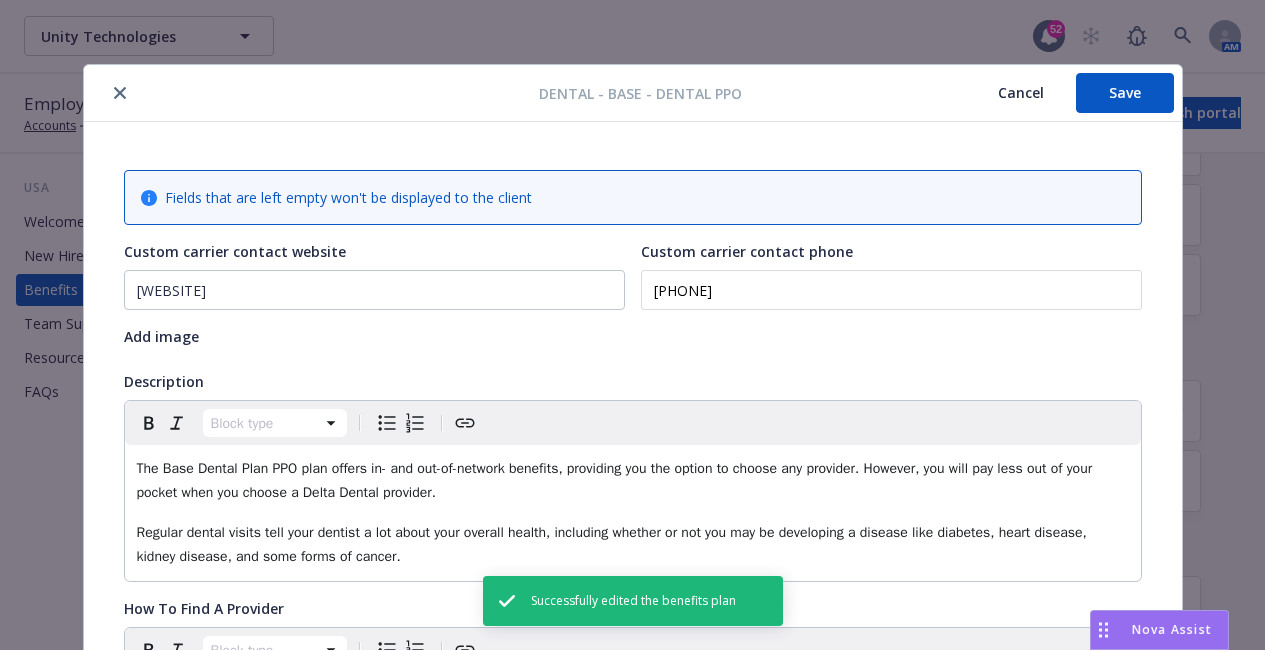 scroll, scrollTop: 60, scrollLeft: 0, axis: vertical 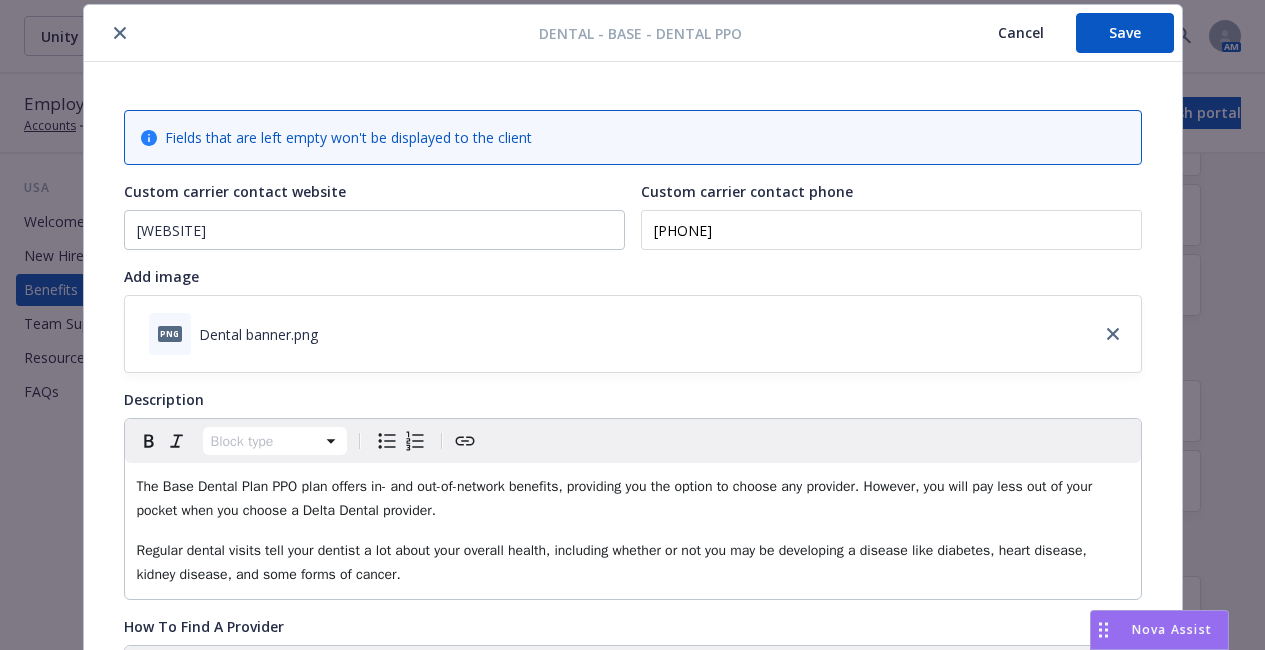 click on "The Base Dental Plan PPO plan offers in- and out-of-network benefits, providing you the option to choose any provider. However, you will pay less out of your pocket when you choose a Delta Dental provider." at bounding box center [617, 498] 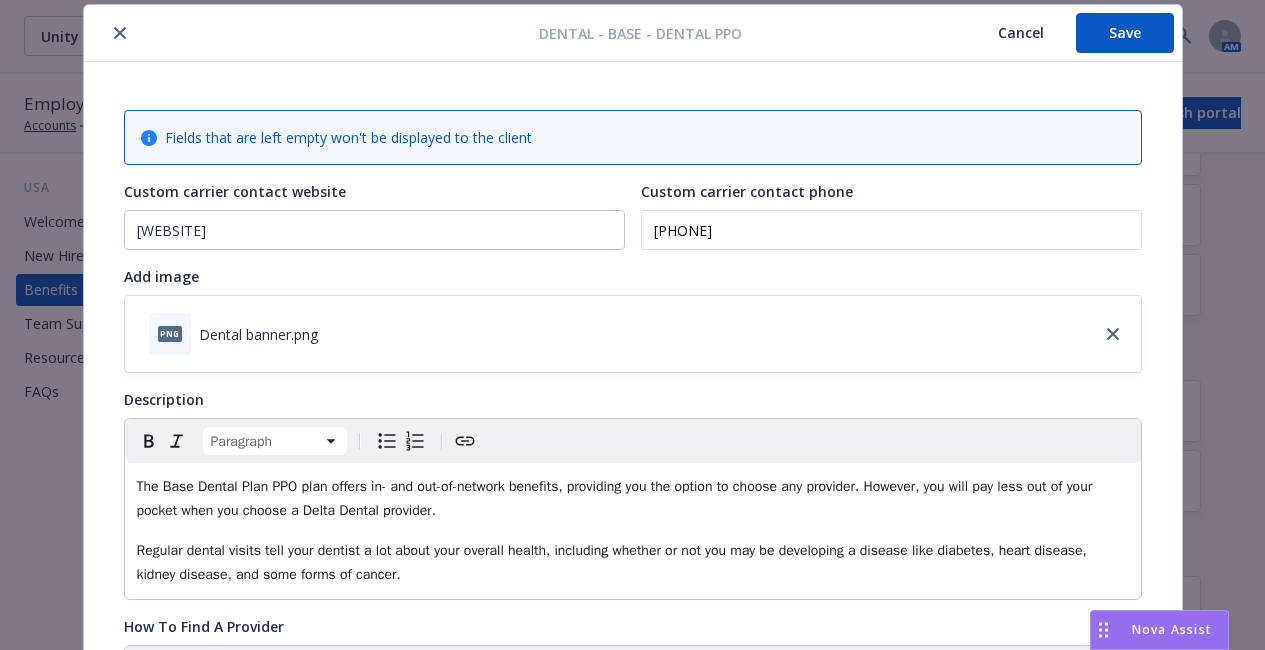 type 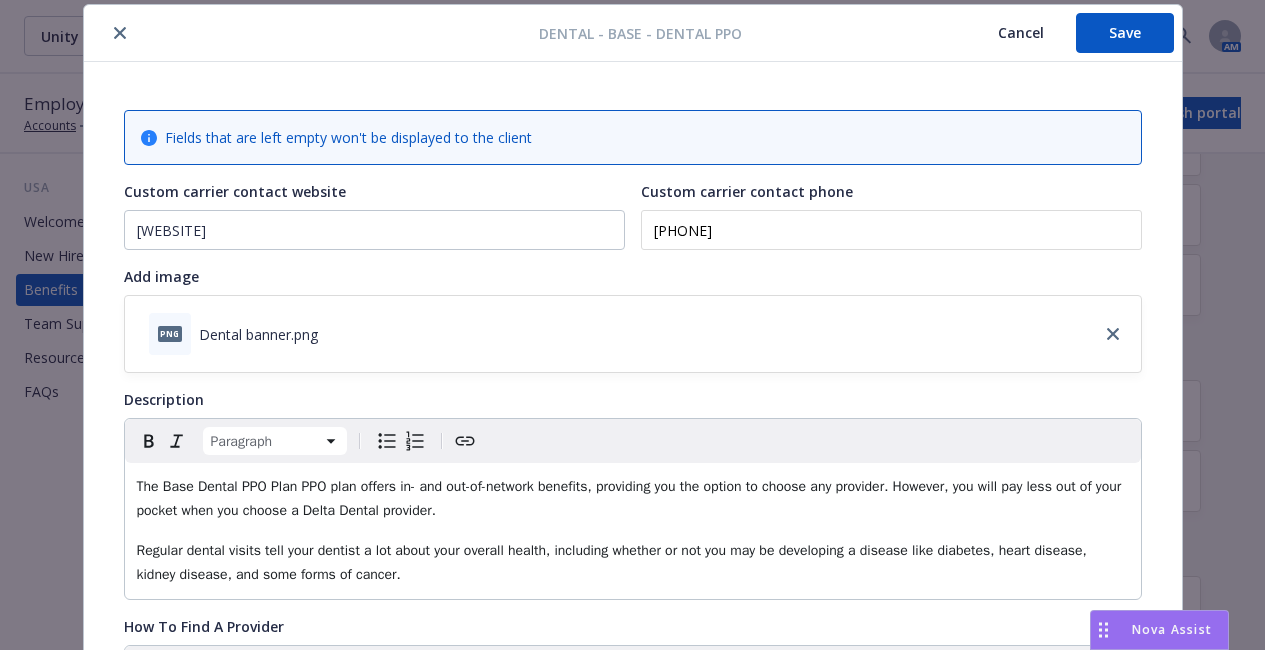 click on "The Base Dental PPO Plan PPO plan offers in- and out-of-network benefits, providing you the option to choose any provider. However, you will pay less out of your pocket when you choose a Delta Dental provider." at bounding box center [631, 498] 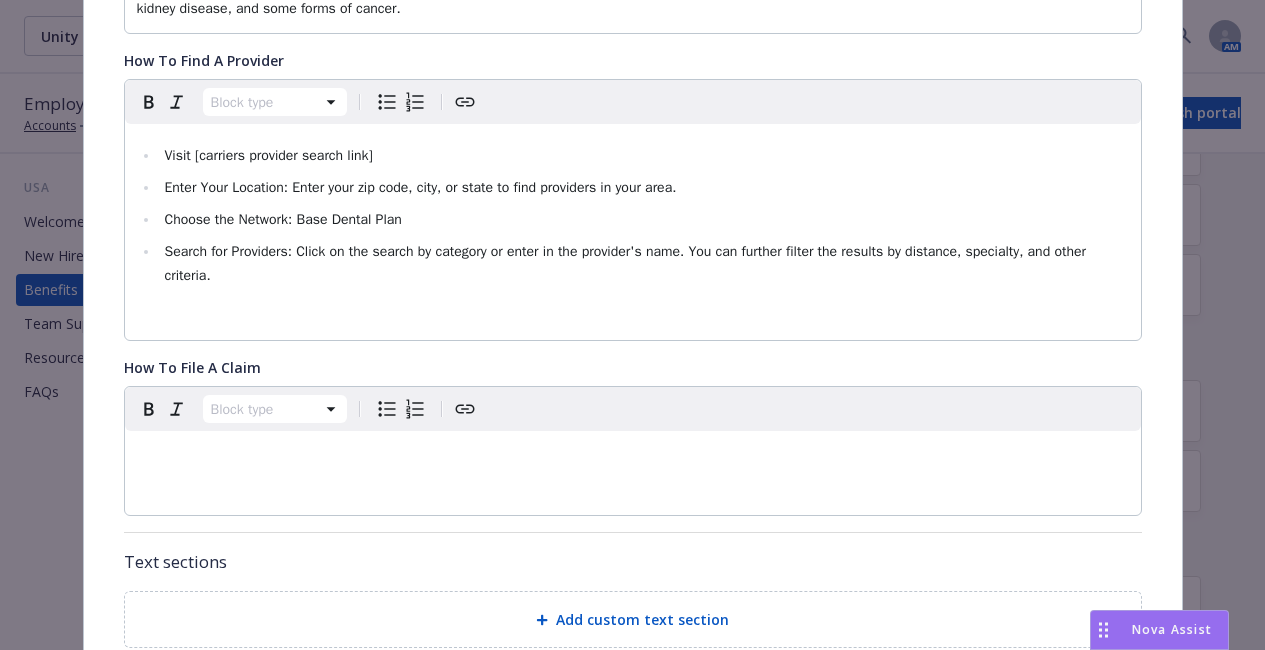 scroll, scrollTop: 632, scrollLeft: 0, axis: vertical 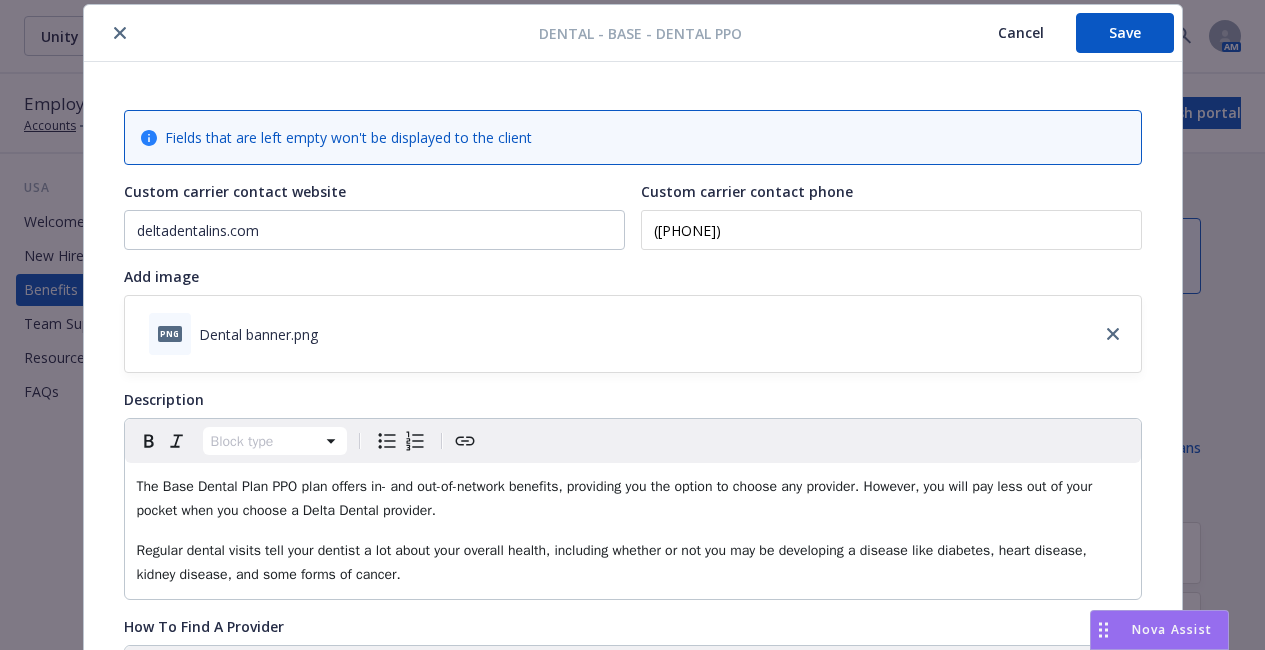 click 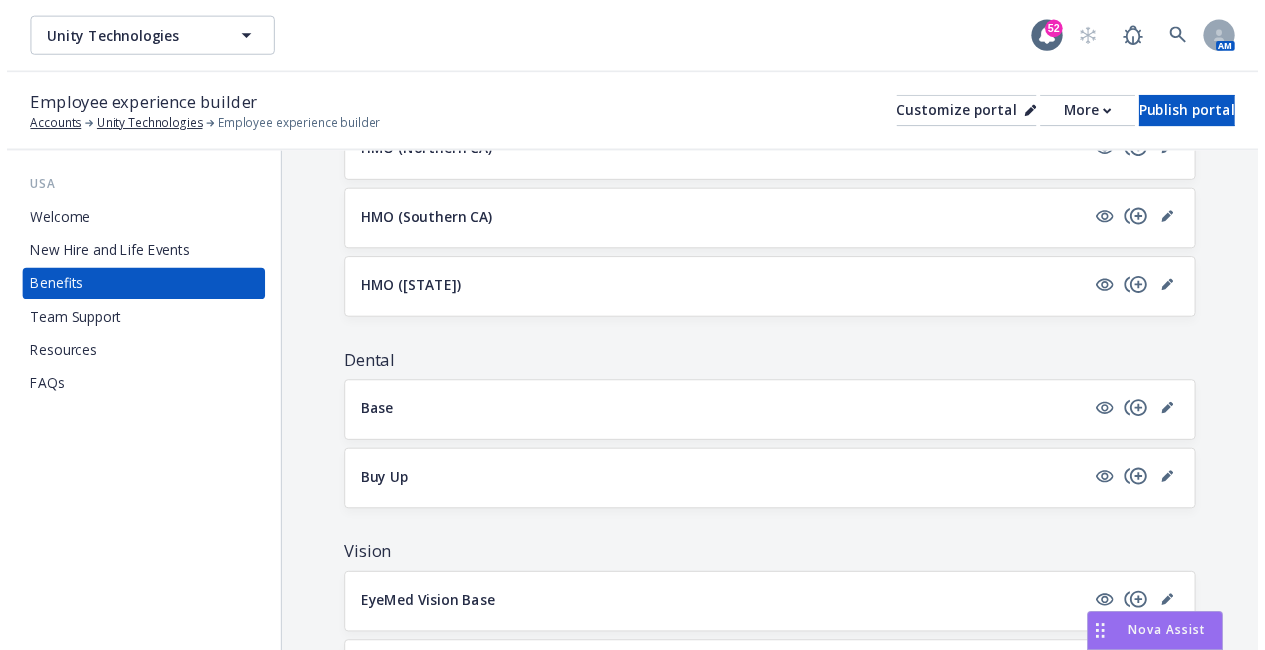 scroll, scrollTop: 690, scrollLeft: 0, axis: vertical 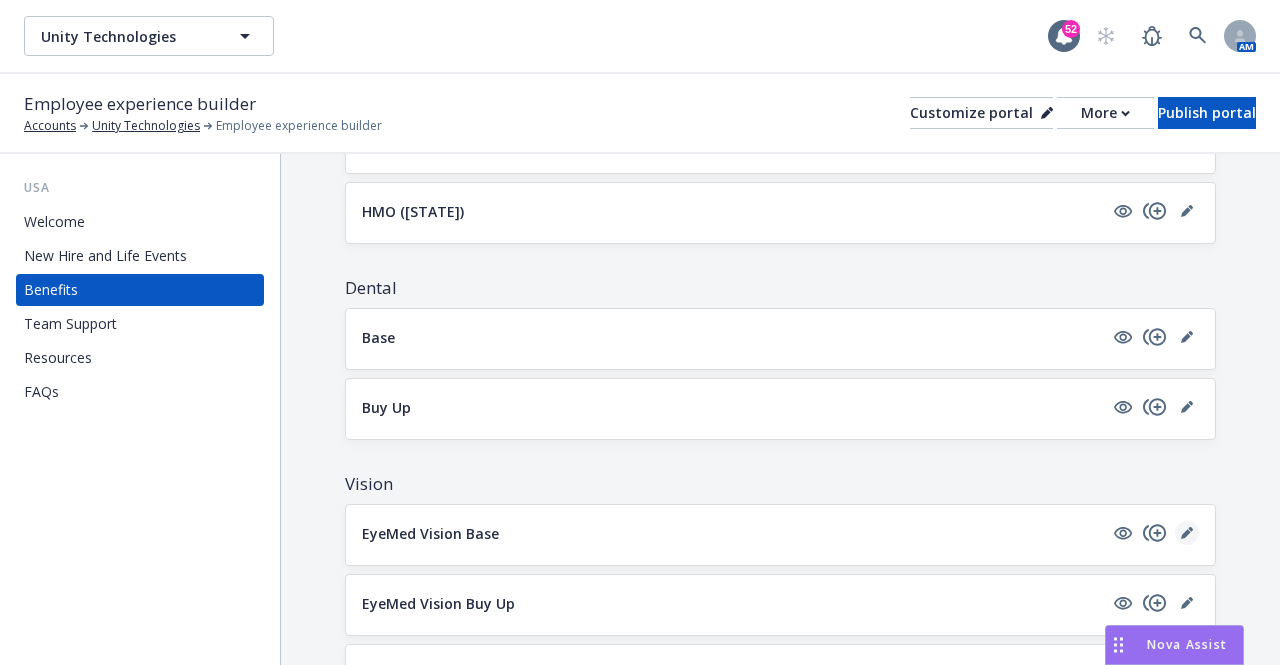 click 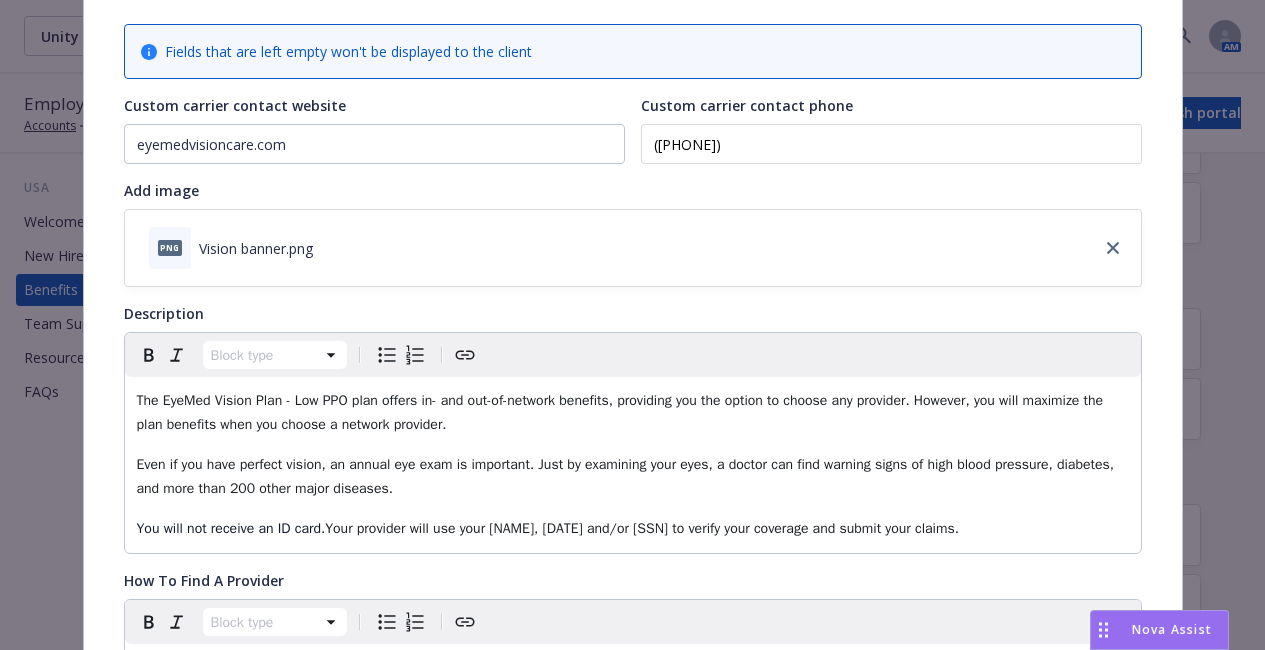 scroll, scrollTop: 155, scrollLeft: 0, axis: vertical 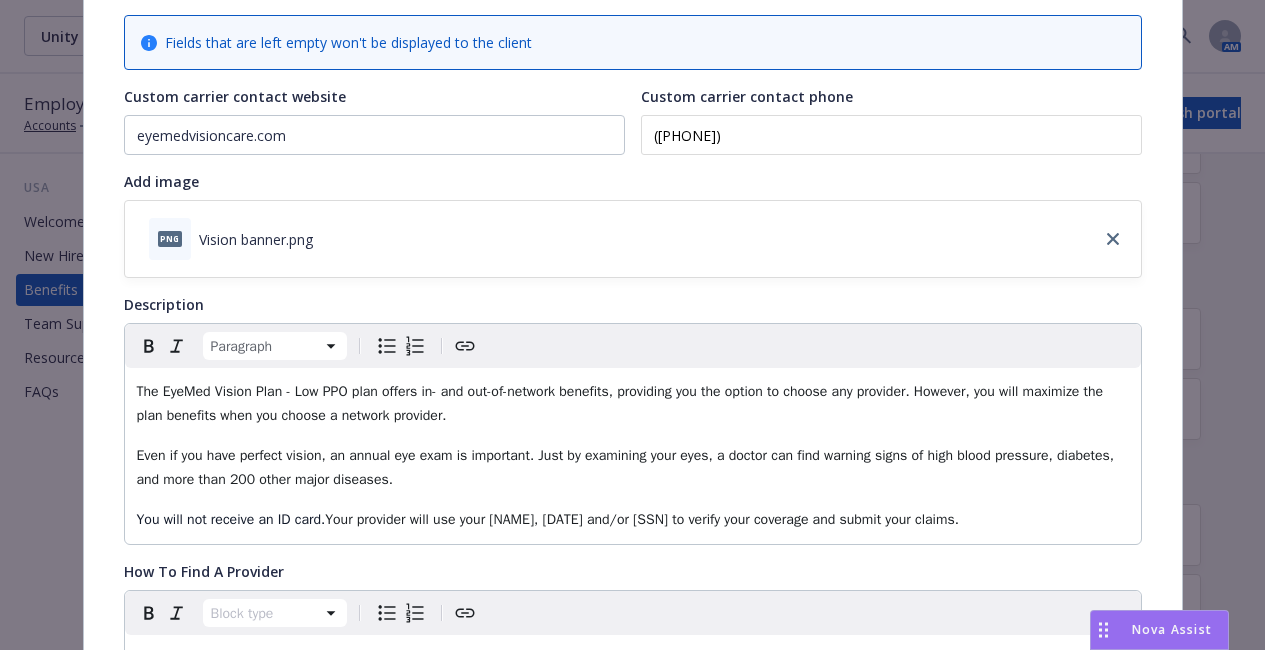 click on "The EyeMed Vision Plan - Low PPO plan offers in- and out-of-network benefits, providing you the option to choose any provider. However, you will maximize the plan benefits when you choose a network provider." at bounding box center [622, 403] 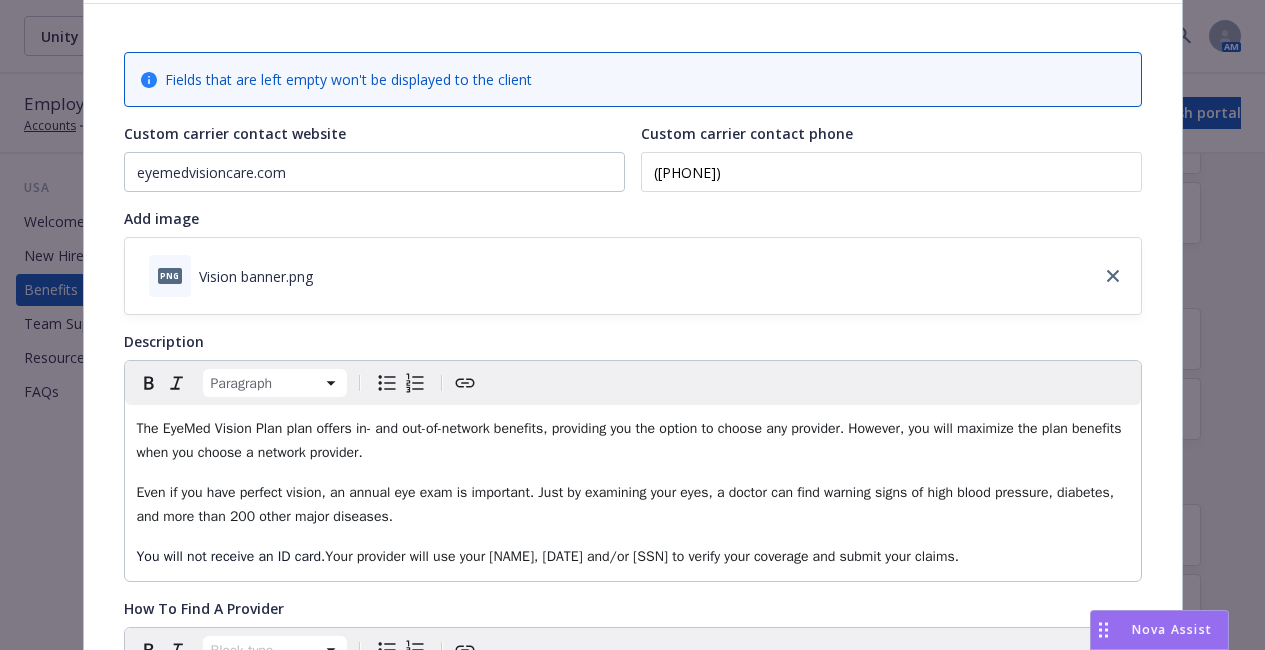 scroll, scrollTop: 143, scrollLeft: 0, axis: vertical 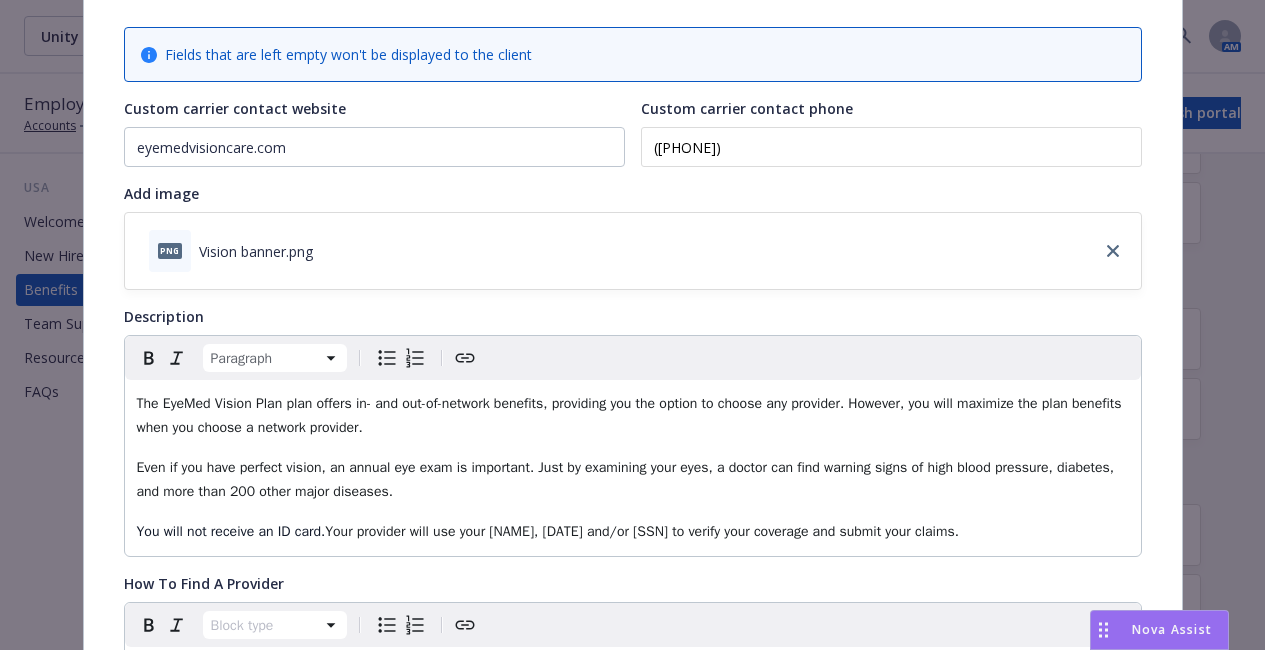 click on "The EyeMed Vision Plan plan offers in- and out-of-network benefits, providing you the option to choose any provider. However, you will maximize the plan benefits when you choose a network provider." at bounding box center [631, 415] 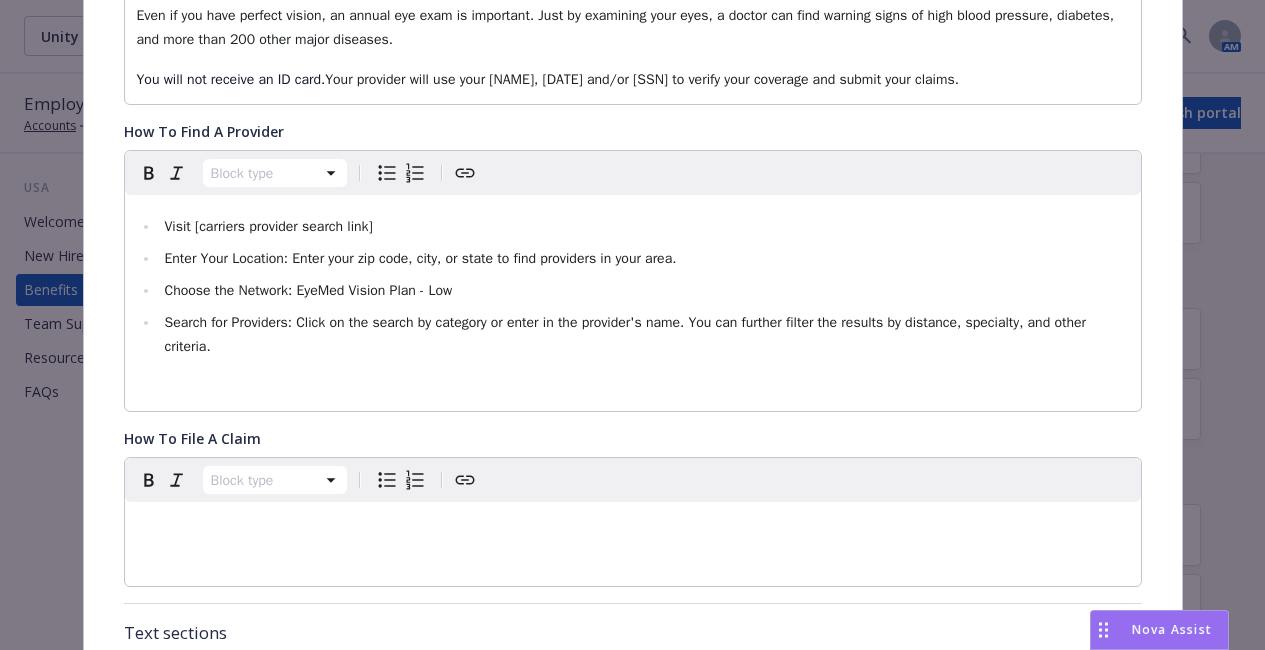 scroll, scrollTop: 596, scrollLeft: 0, axis: vertical 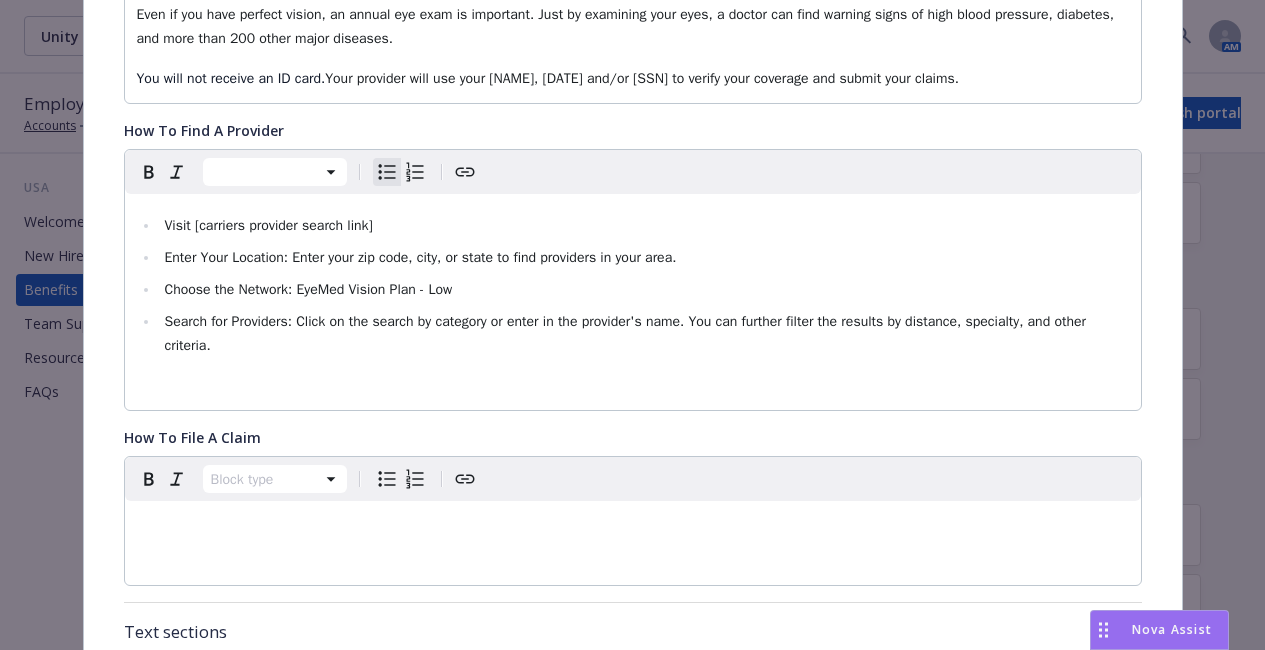 click on "Choose the Network: EyeMed Vision Plan - Low" at bounding box center (644, 290) 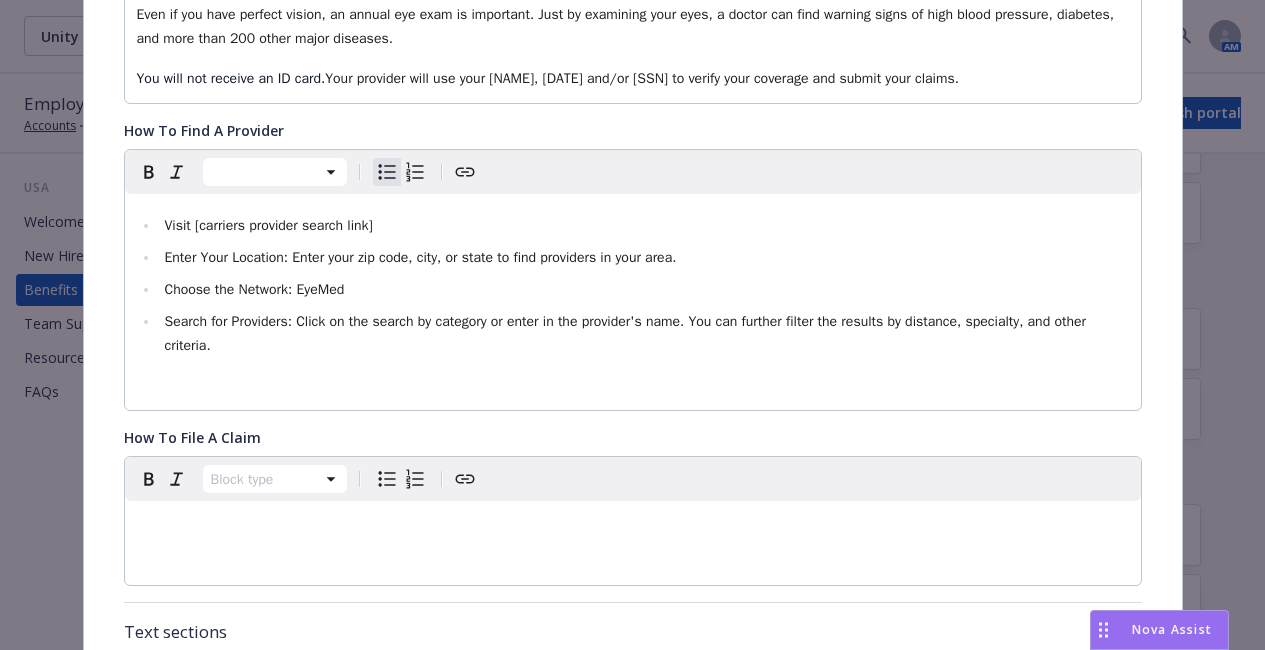 type 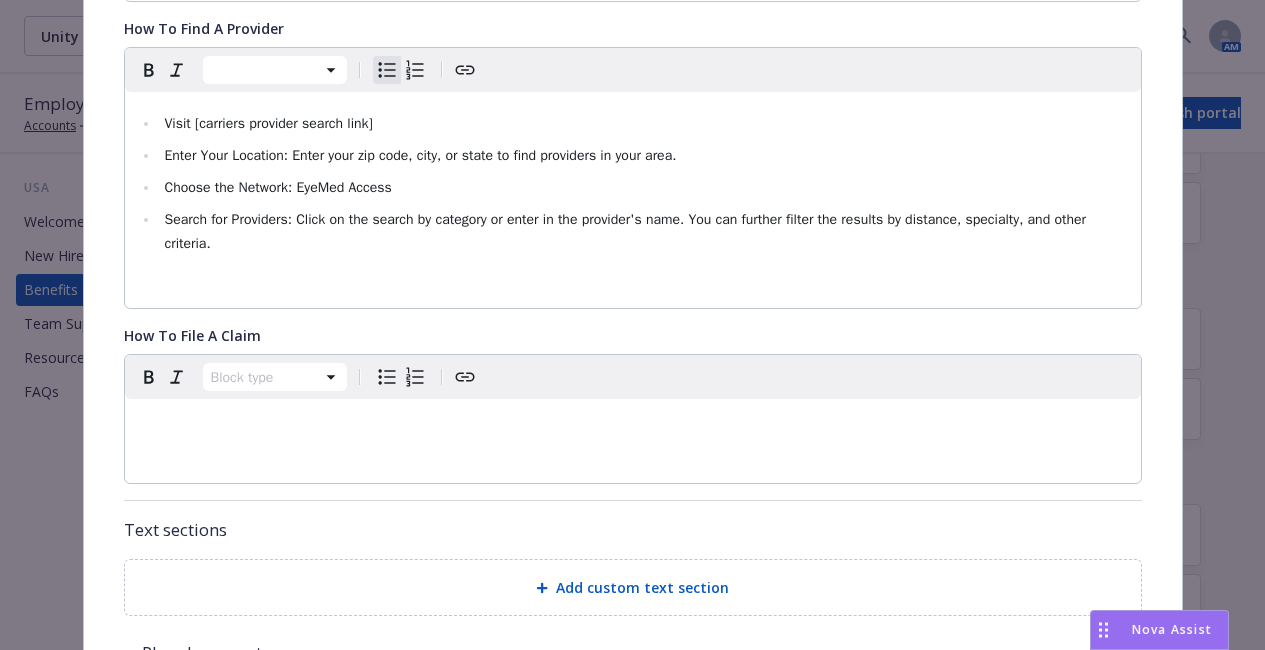 scroll, scrollTop: 643, scrollLeft: 0, axis: vertical 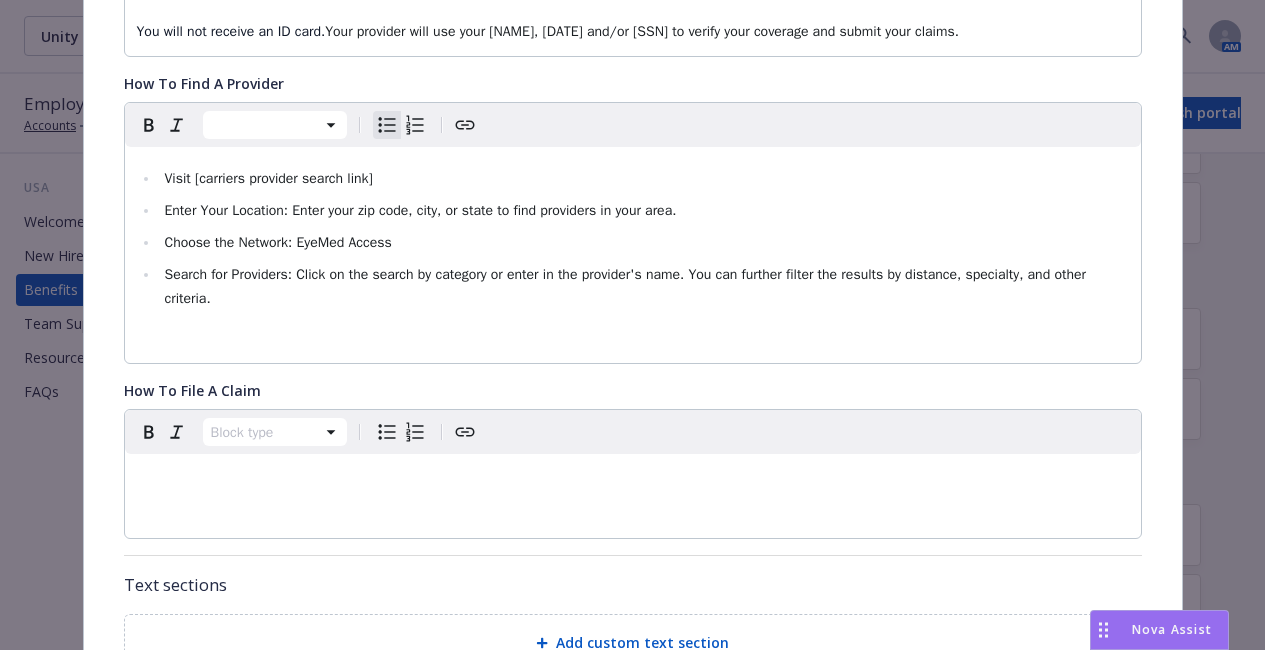 click on "Visit [carriers provider search link]" at bounding box center [644, 179] 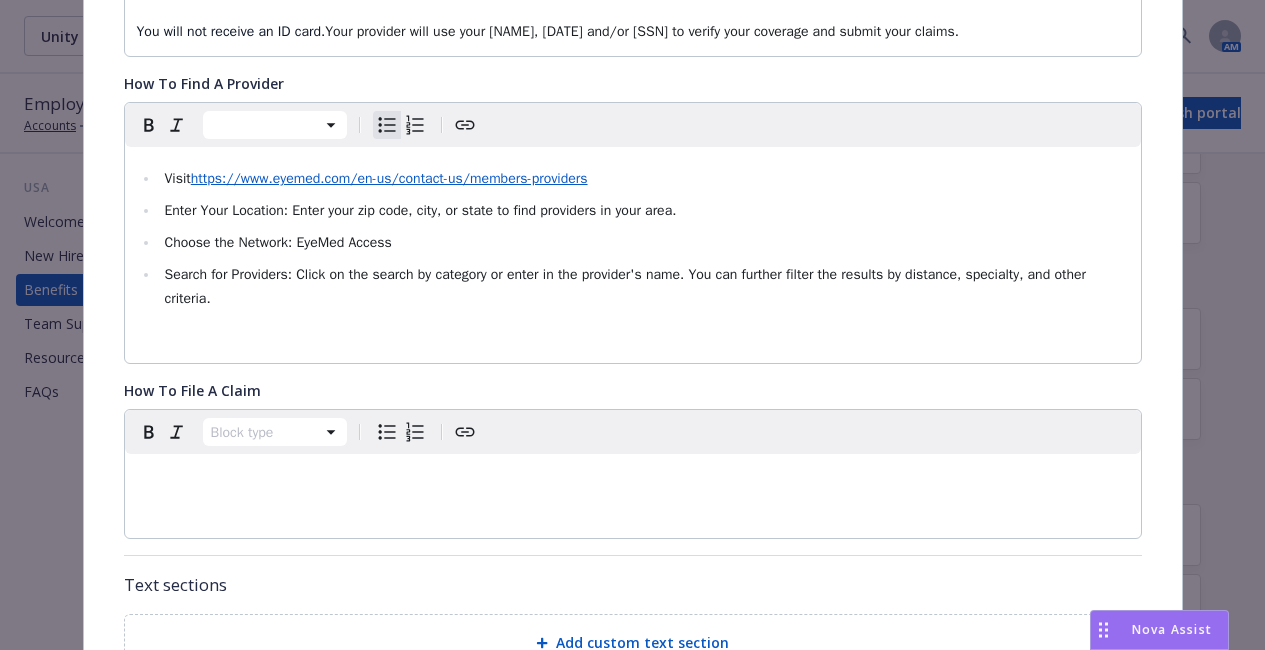 click on "Choose the Network: EyeMed Access" at bounding box center (644, 243) 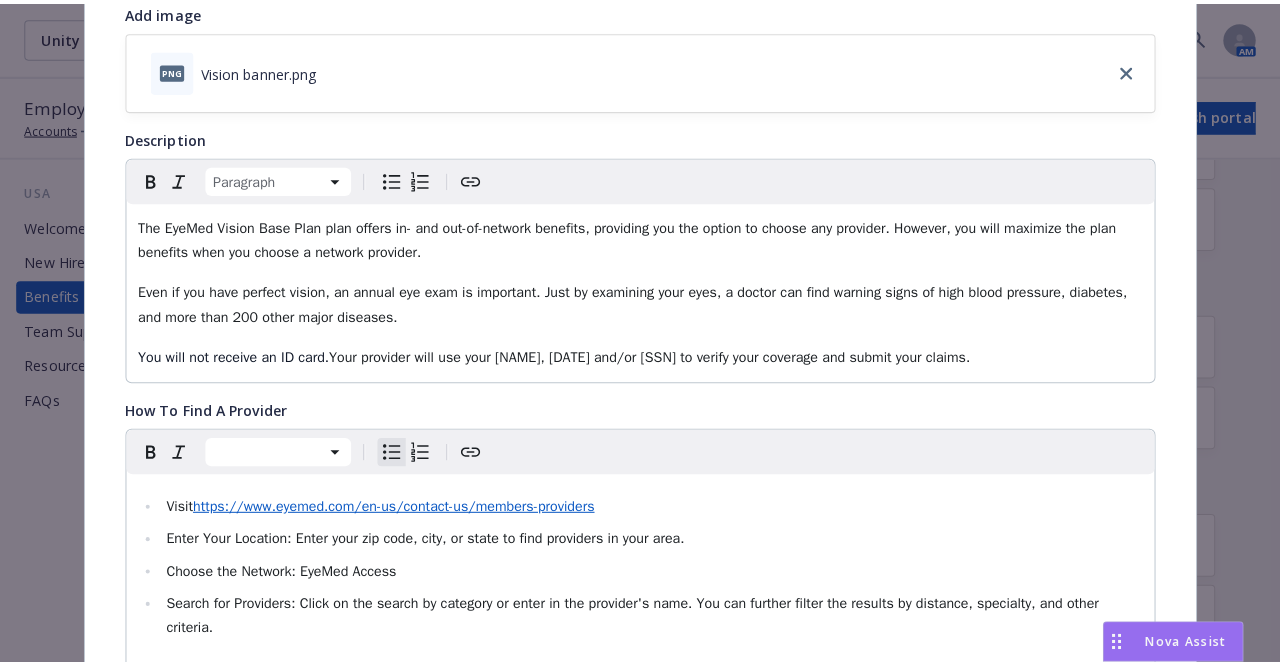 scroll, scrollTop: 0, scrollLeft: 0, axis: both 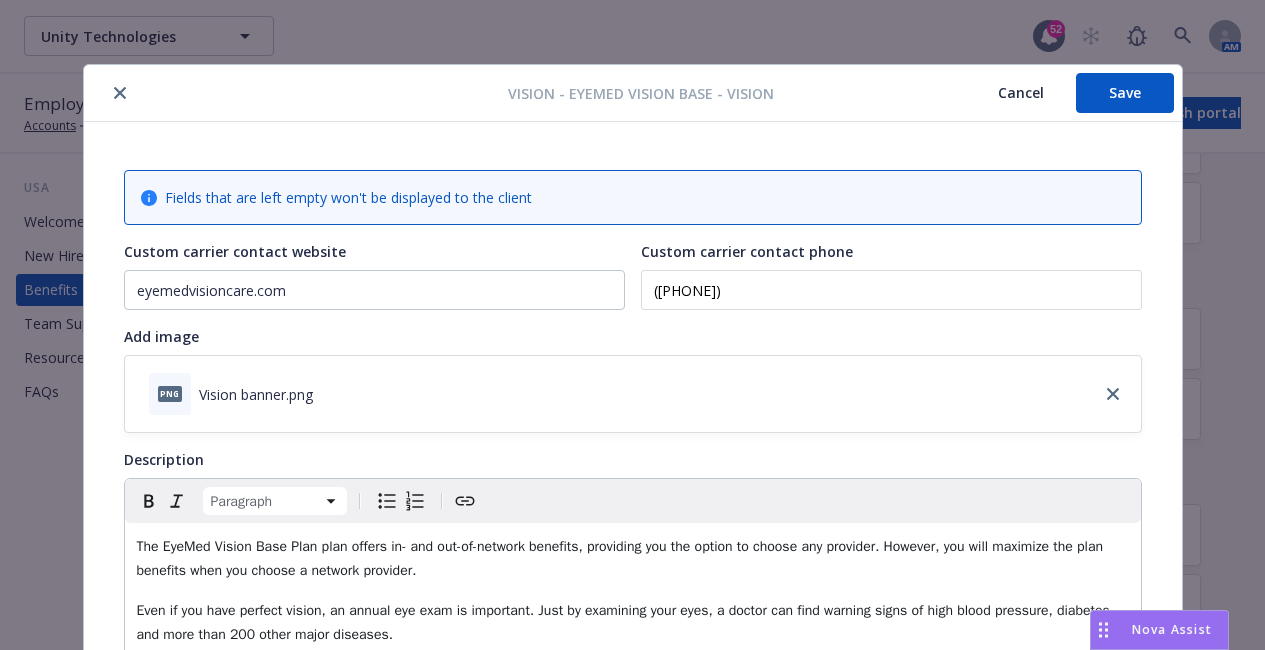 click on "Save" at bounding box center (1125, 93) 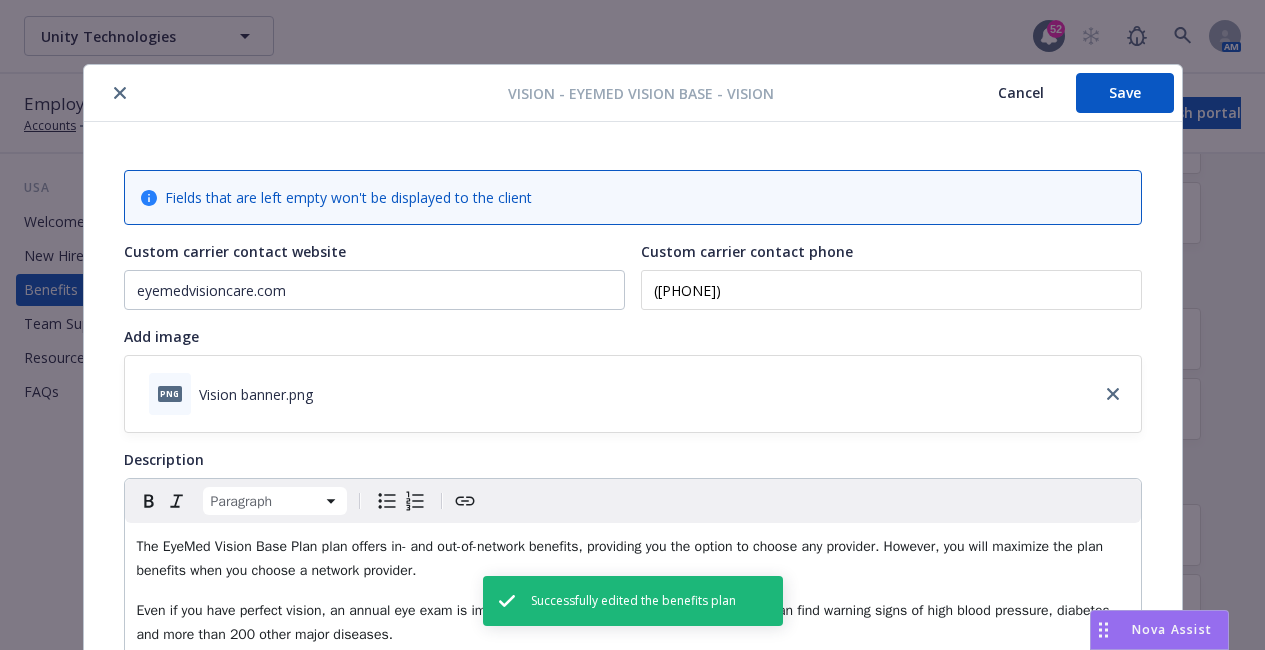 click 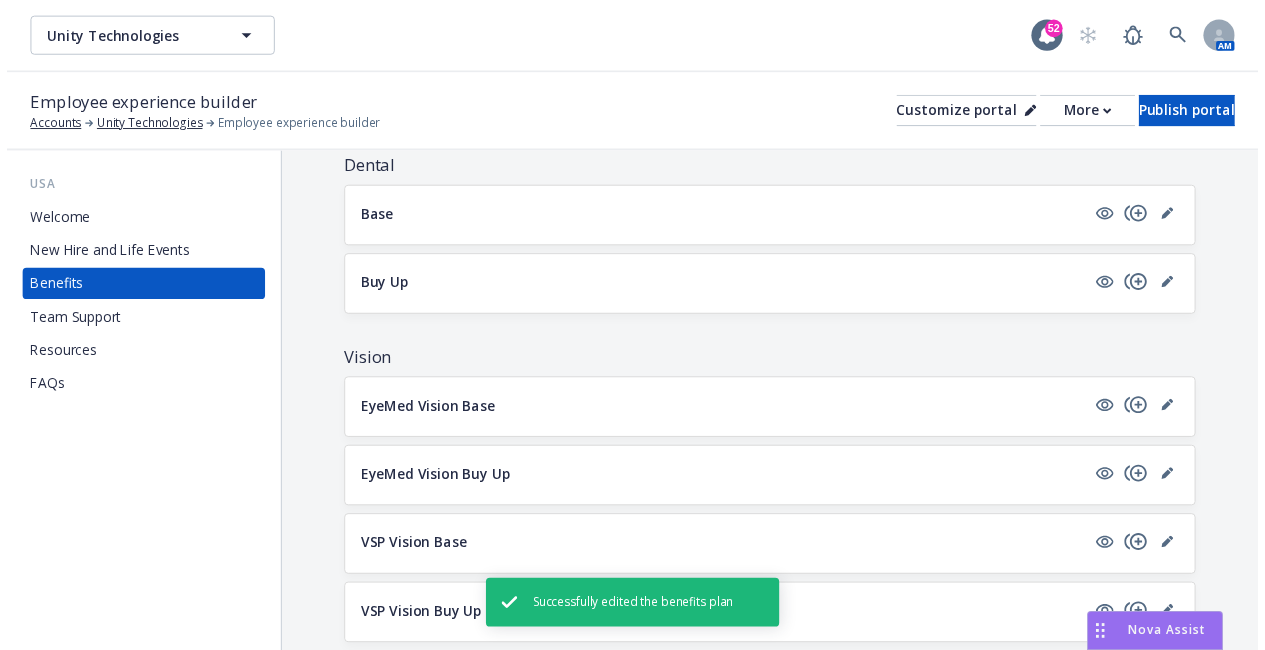 scroll, scrollTop: 835, scrollLeft: 0, axis: vertical 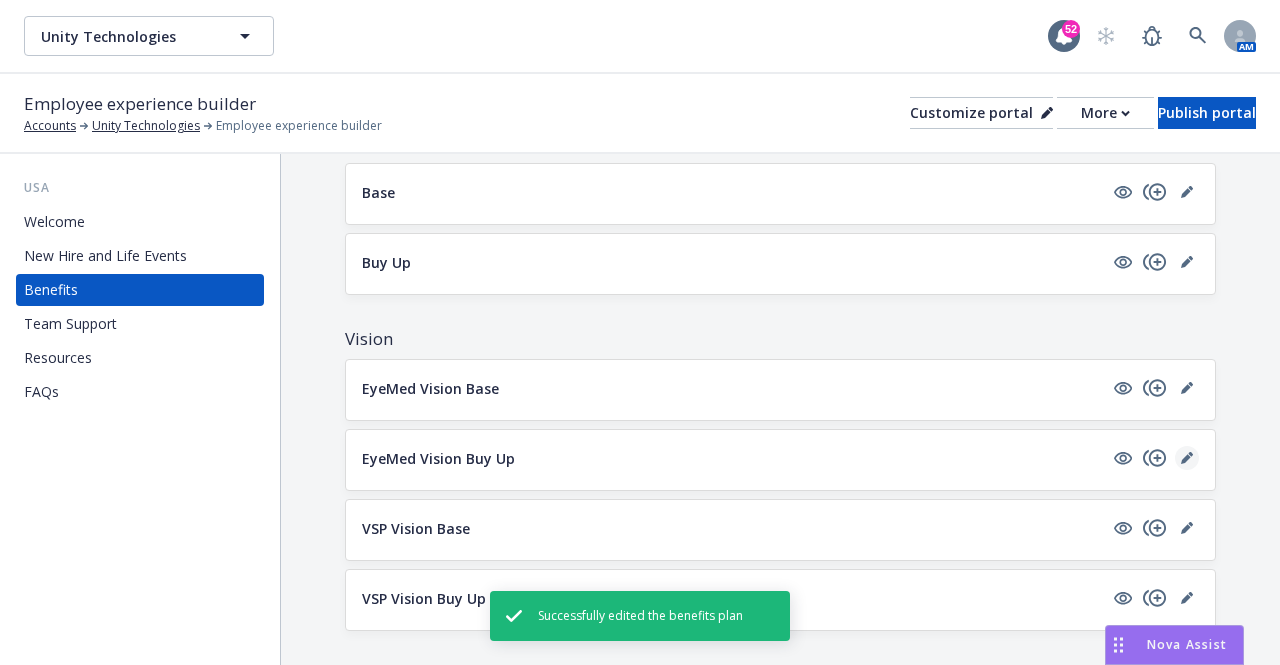 click 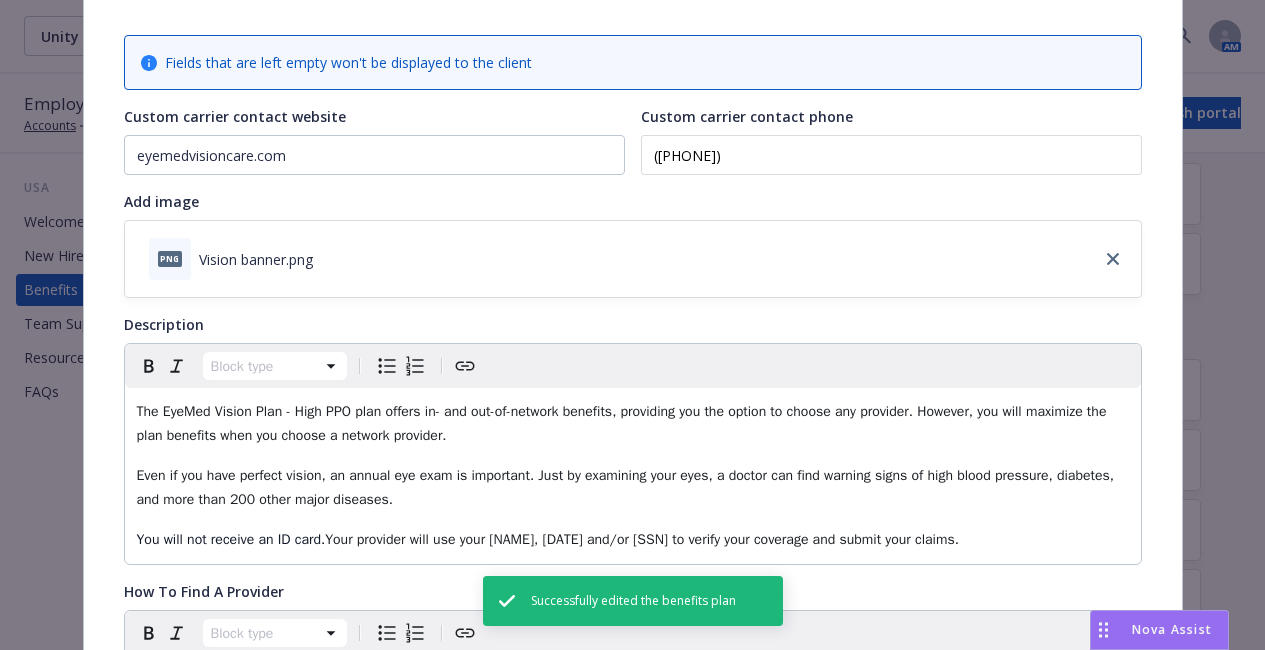 scroll, scrollTop: 146, scrollLeft: 0, axis: vertical 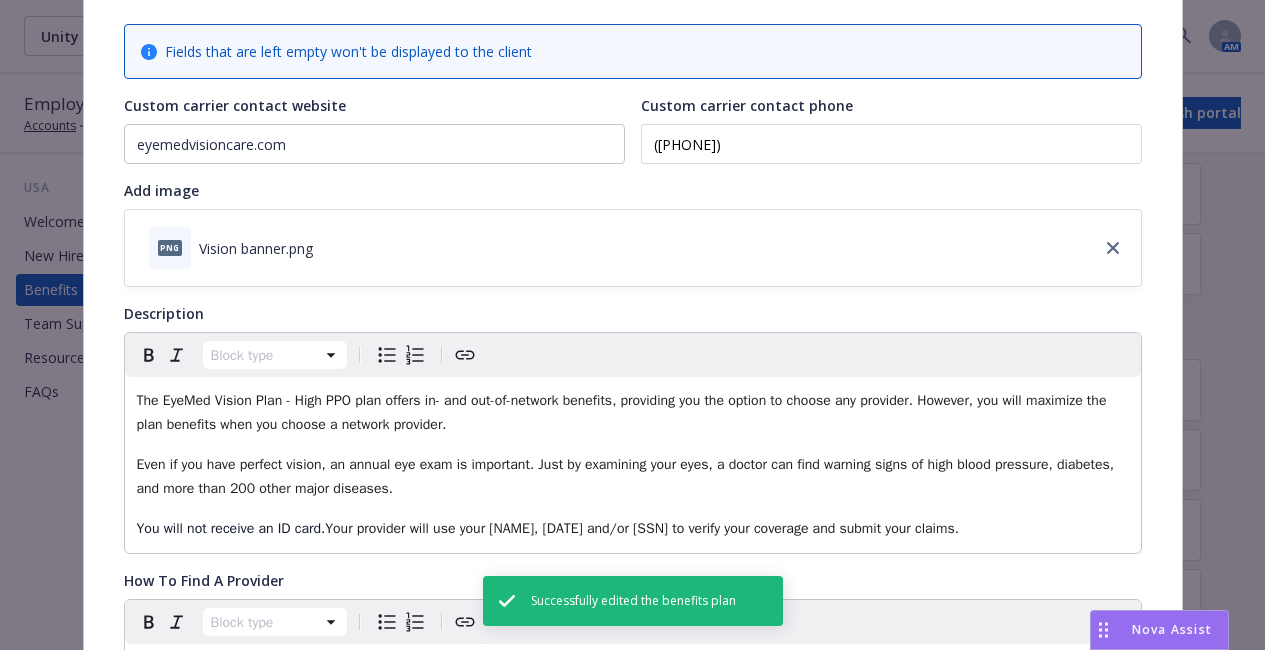 click on "The EyeMed Vision Plan - High PPO plan offers in- and out-of-network benefits, providing you the option to choose any provider. However, you will maximize the plan benefits when you choose a network provider." at bounding box center [624, 412] 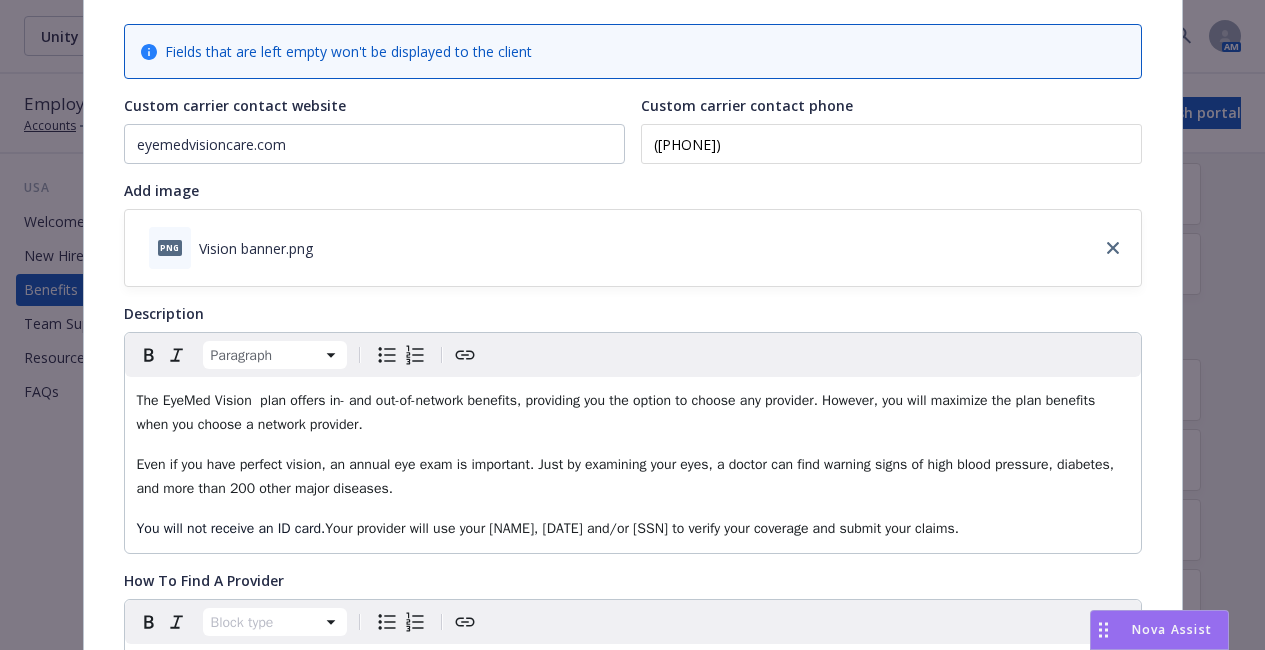 type 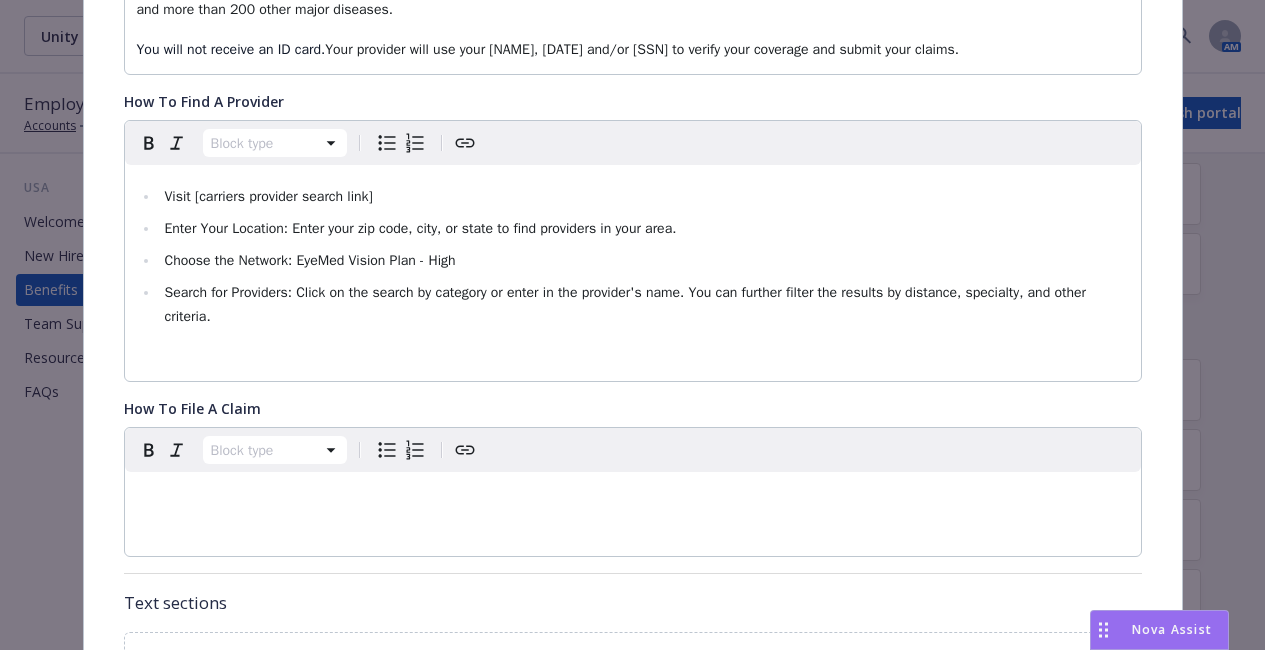 scroll, scrollTop: 652, scrollLeft: 0, axis: vertical 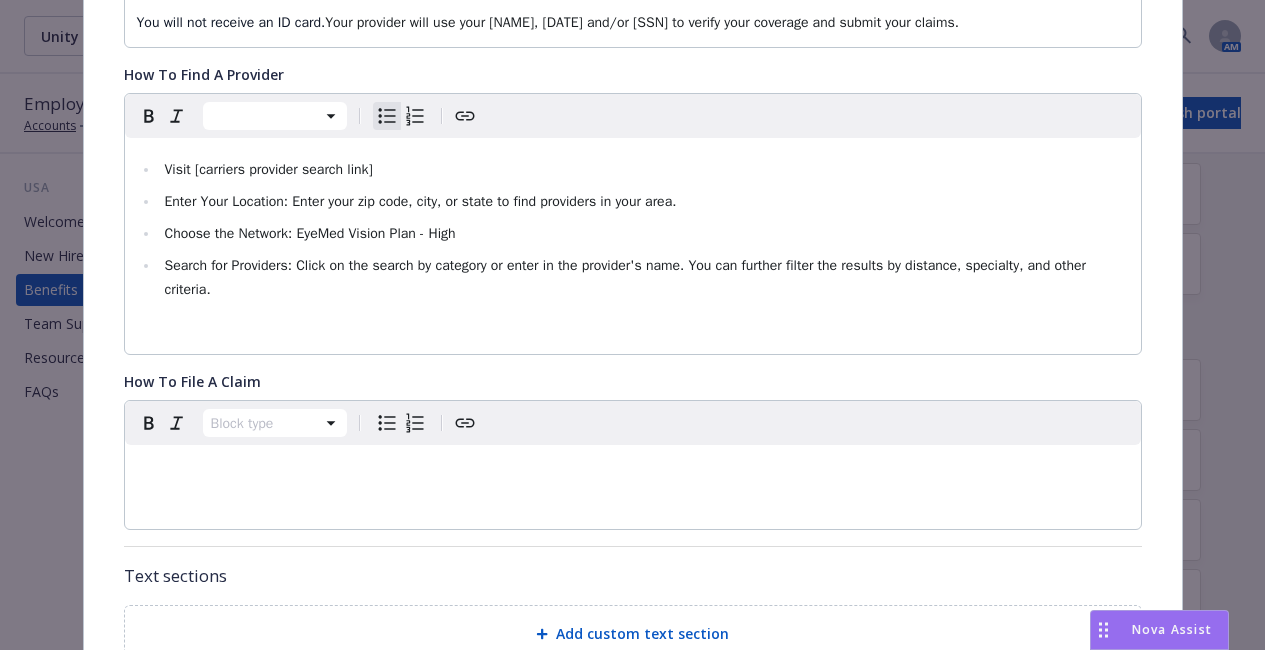 click on "Visit [carriers provider search link]" at bounding box center [644, 170] 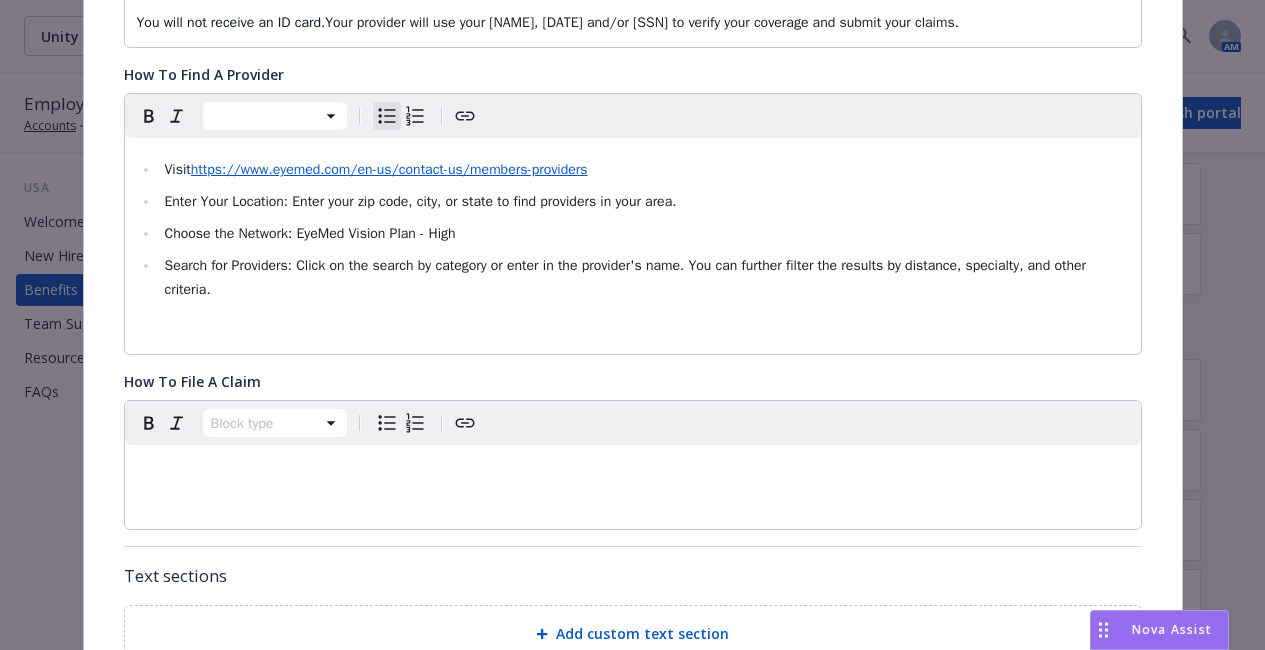 click on "Choose the Network: EyeMed Vision Plan - High" at bounding box center (644, 234) 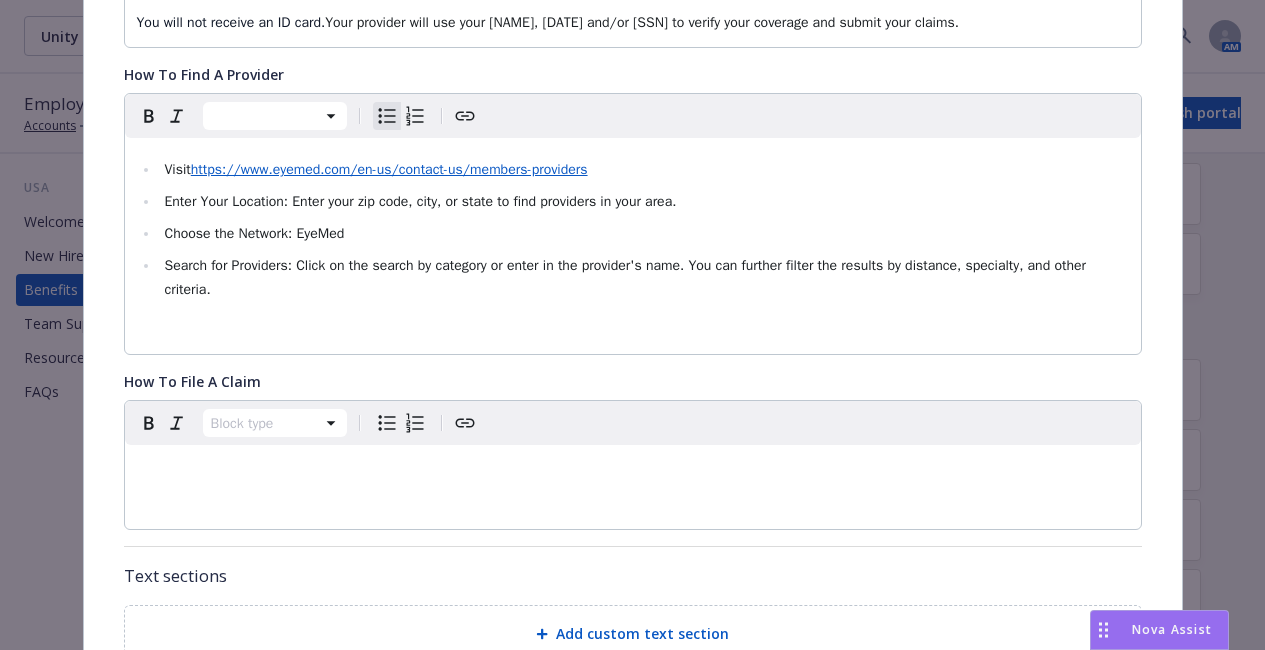 type 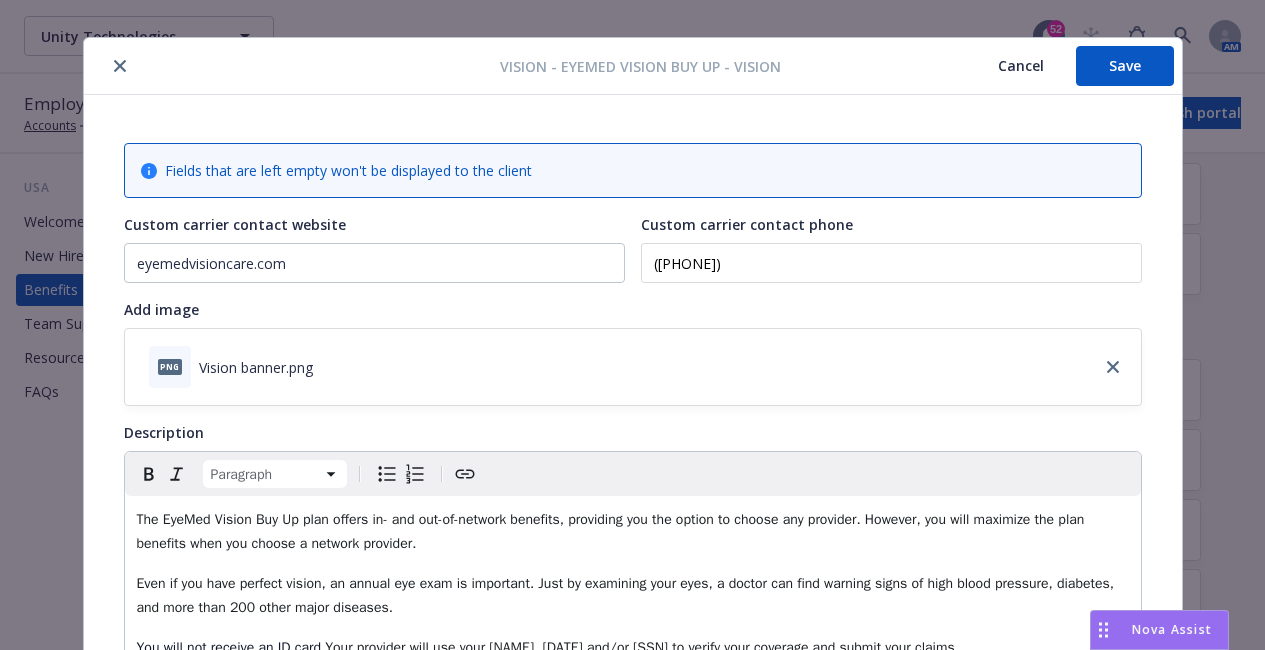 scroll, scrollTop: 0, scrollLeft: 0, axis: both 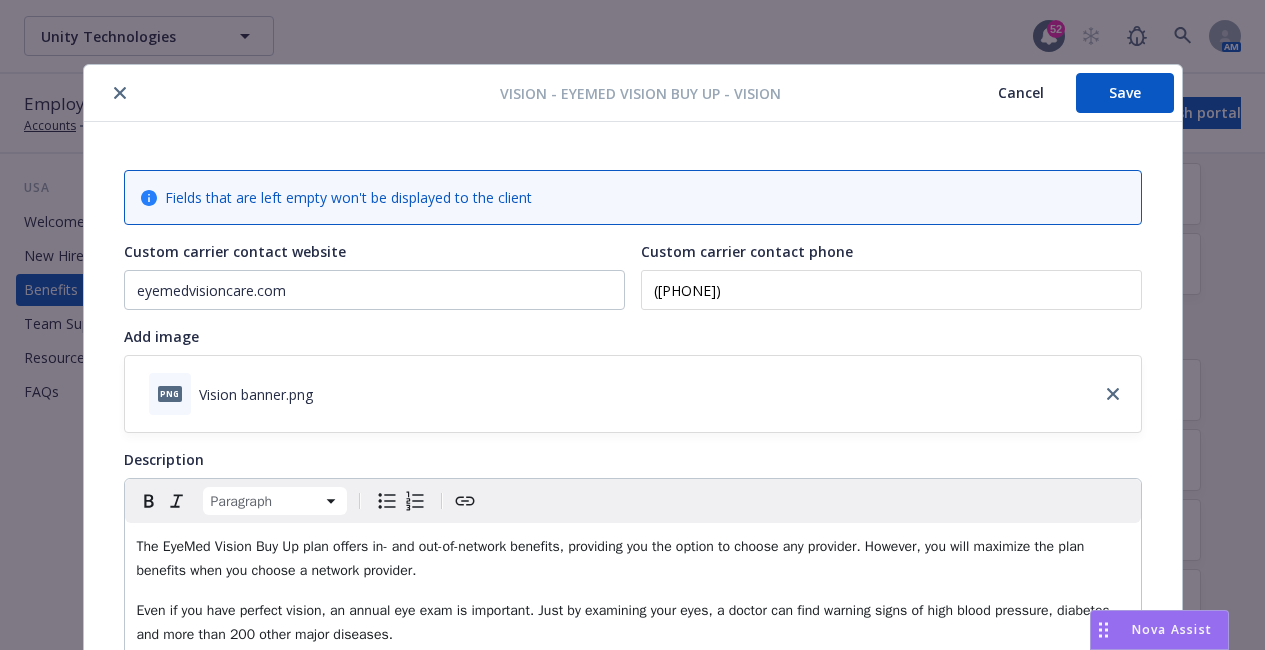 click on "Save" at bounding box center [1125, 93] 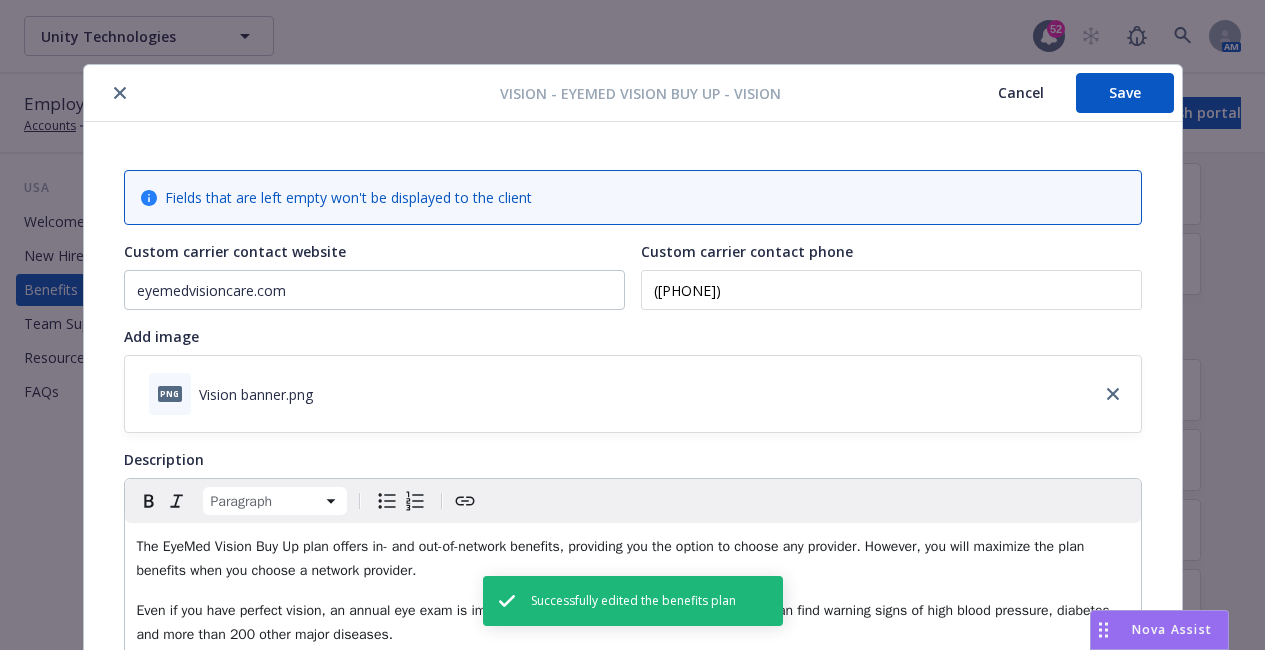 click 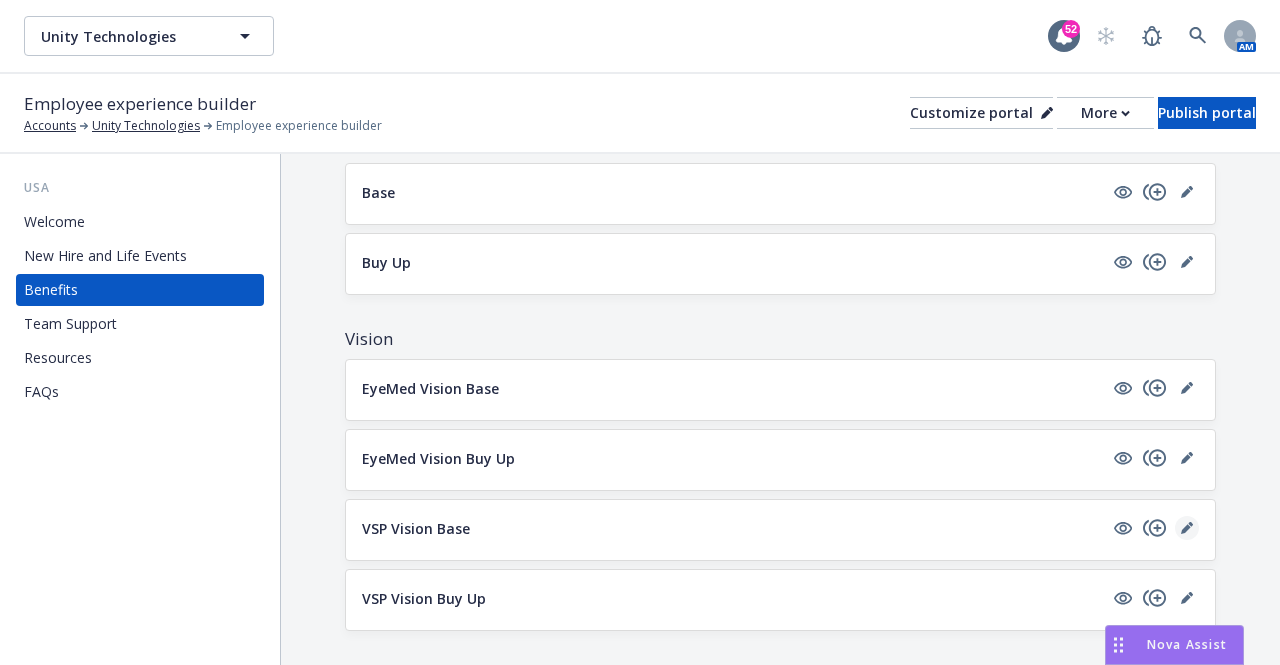 click 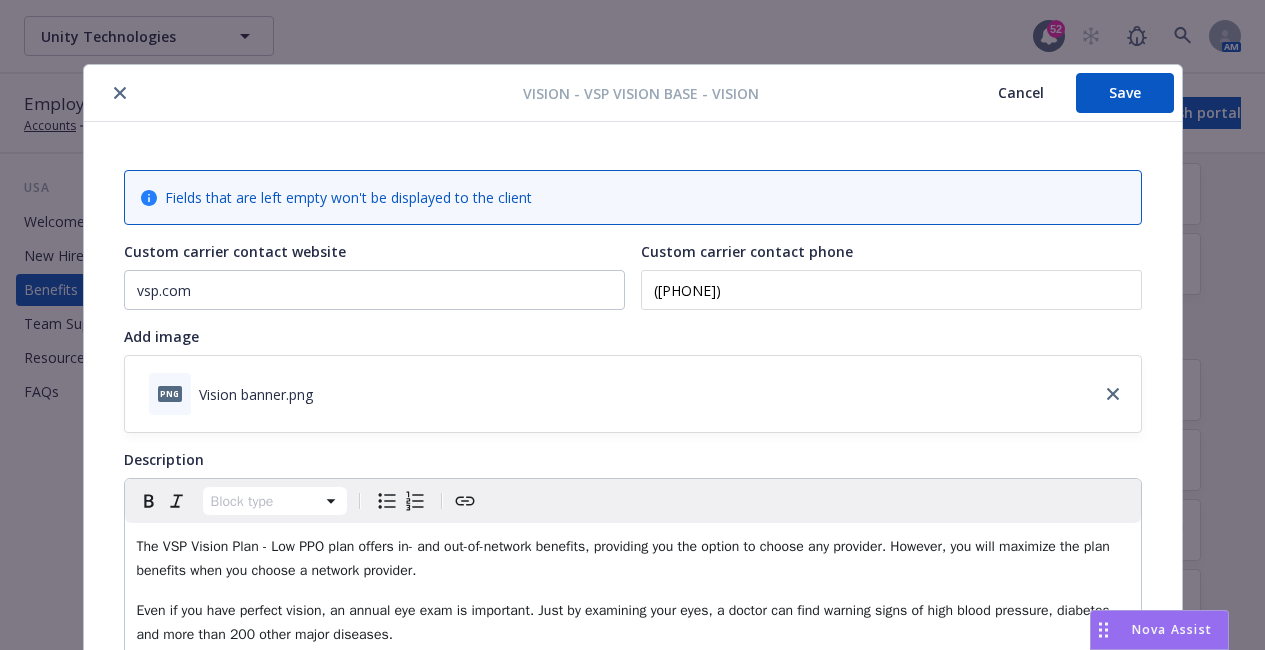 scroll, scrollTop: 60, scrollLeft: 0, axis: vertical 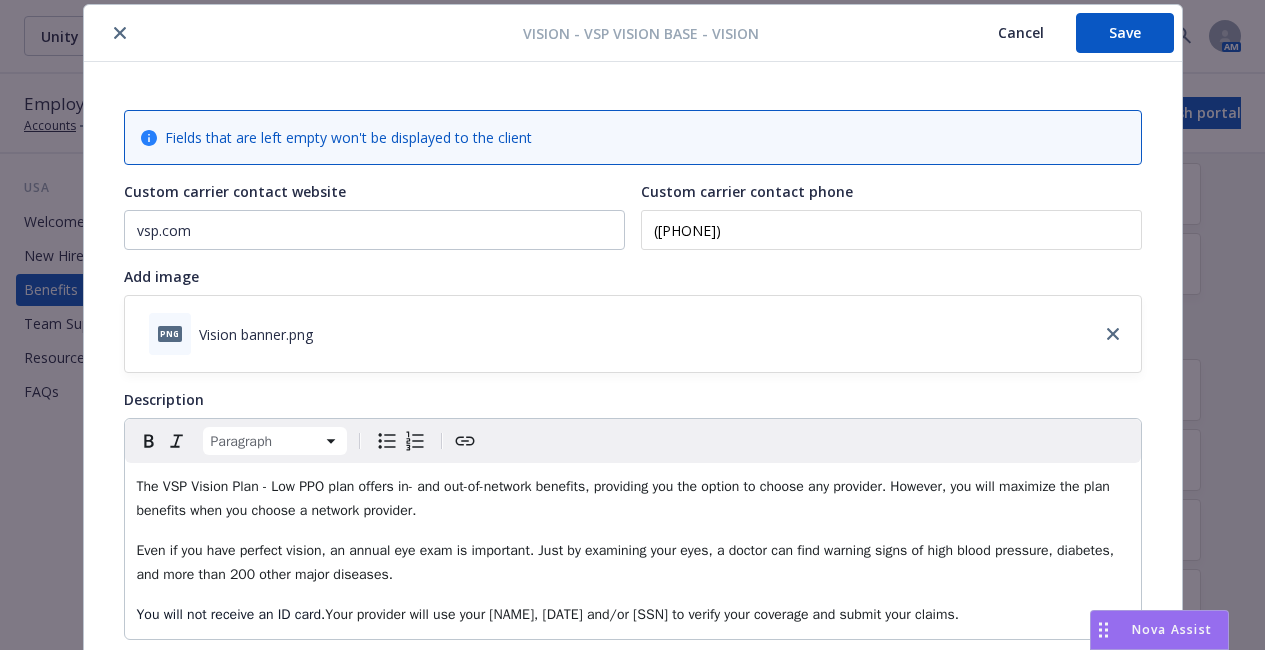 click on "The VSP Vision Plan - Low PPO plan offers in- and out-of-network benefits, providing you the option to choose any provider. However, you will maximize the plan benefits when you choose a network provider." at bounding box center [626, 498] 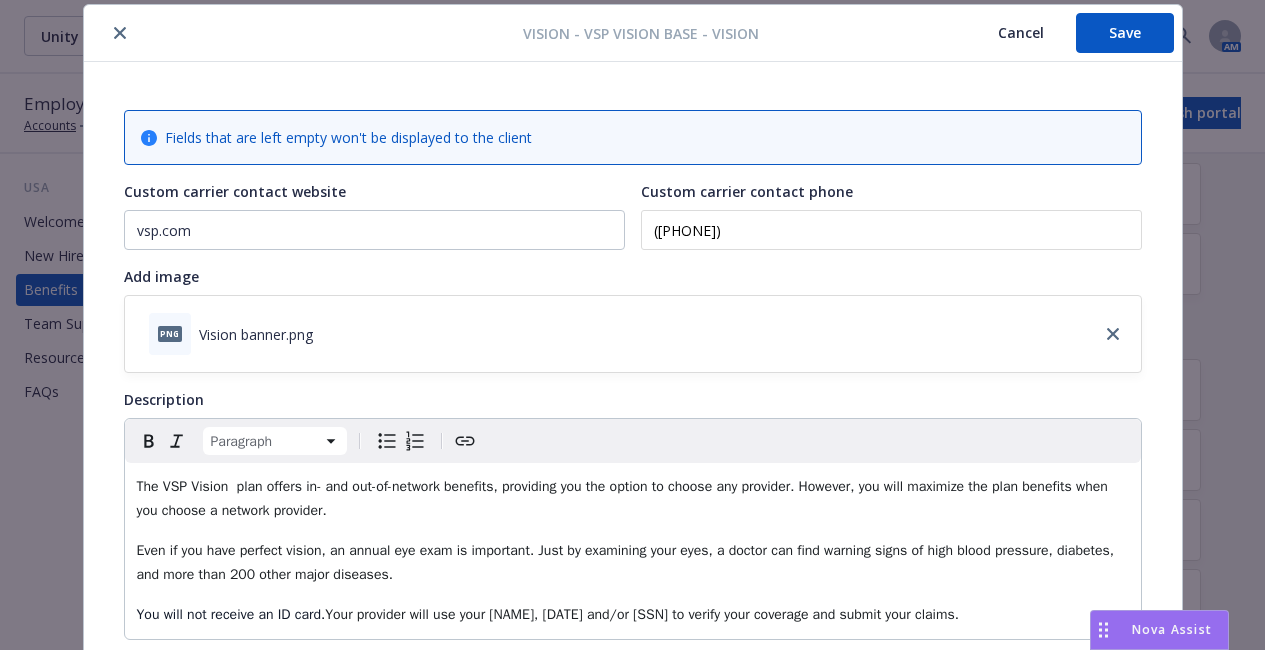 type 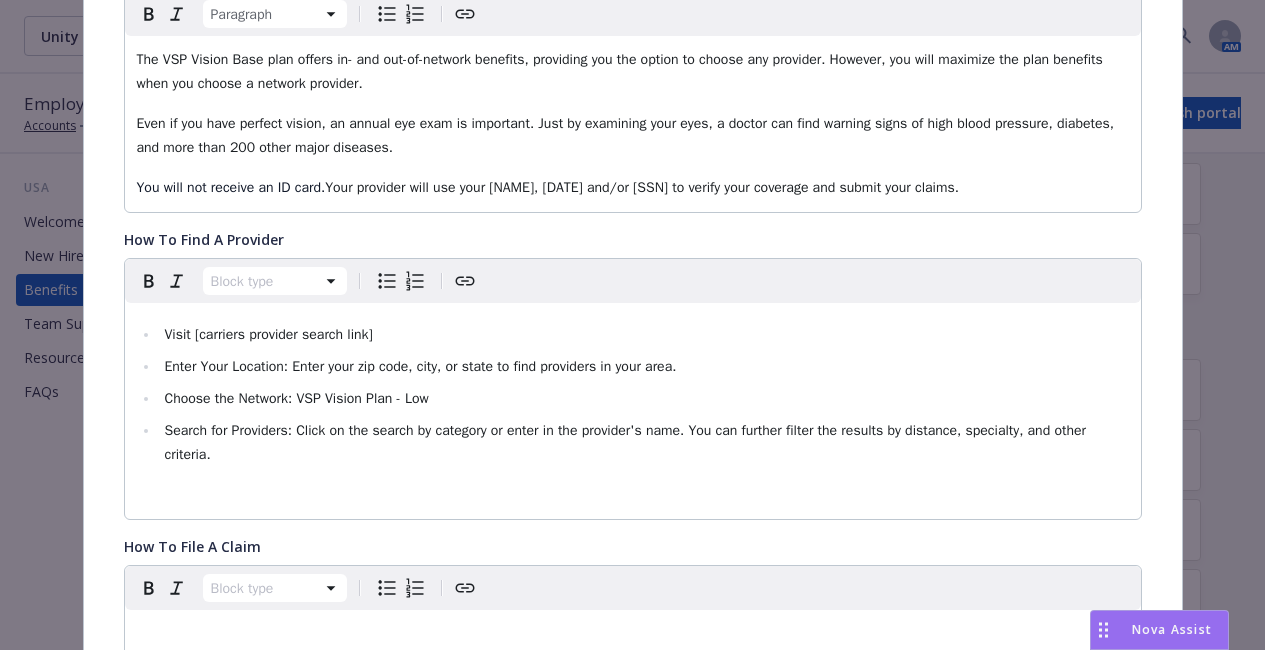 scroll, scrollTop: 488, scrollLeft: 0, axis: vertical 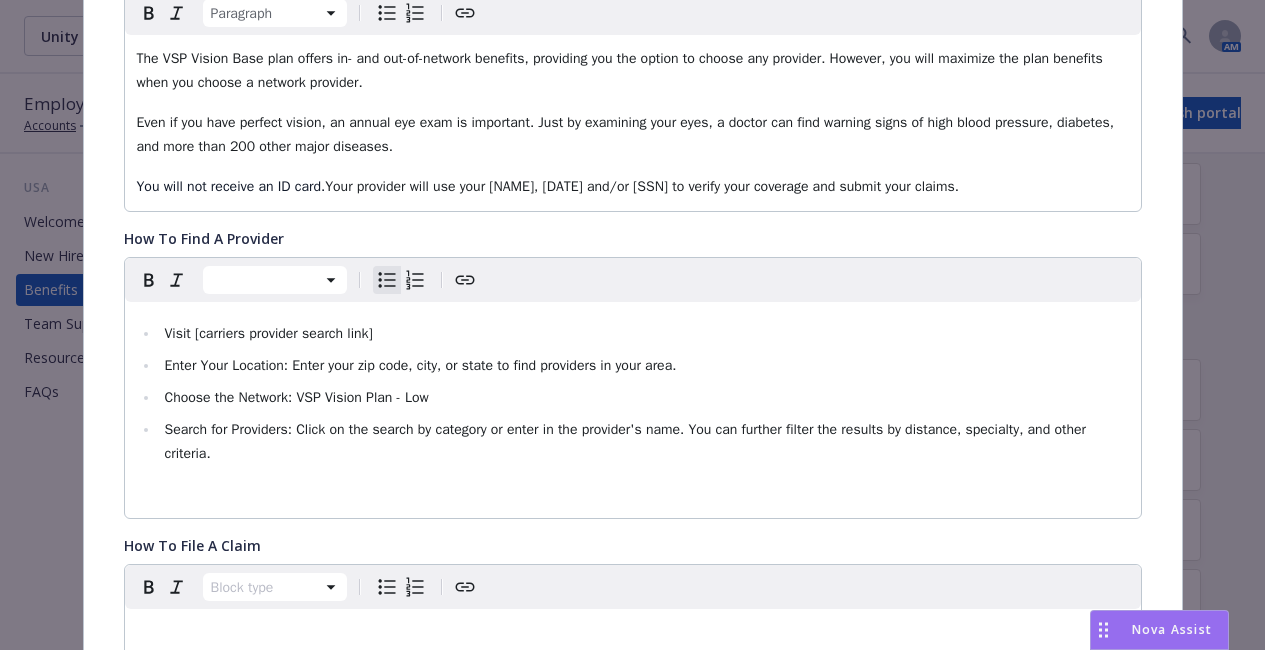 click on "Visit [carriers provider search link]" at bounding box center (644, 334) 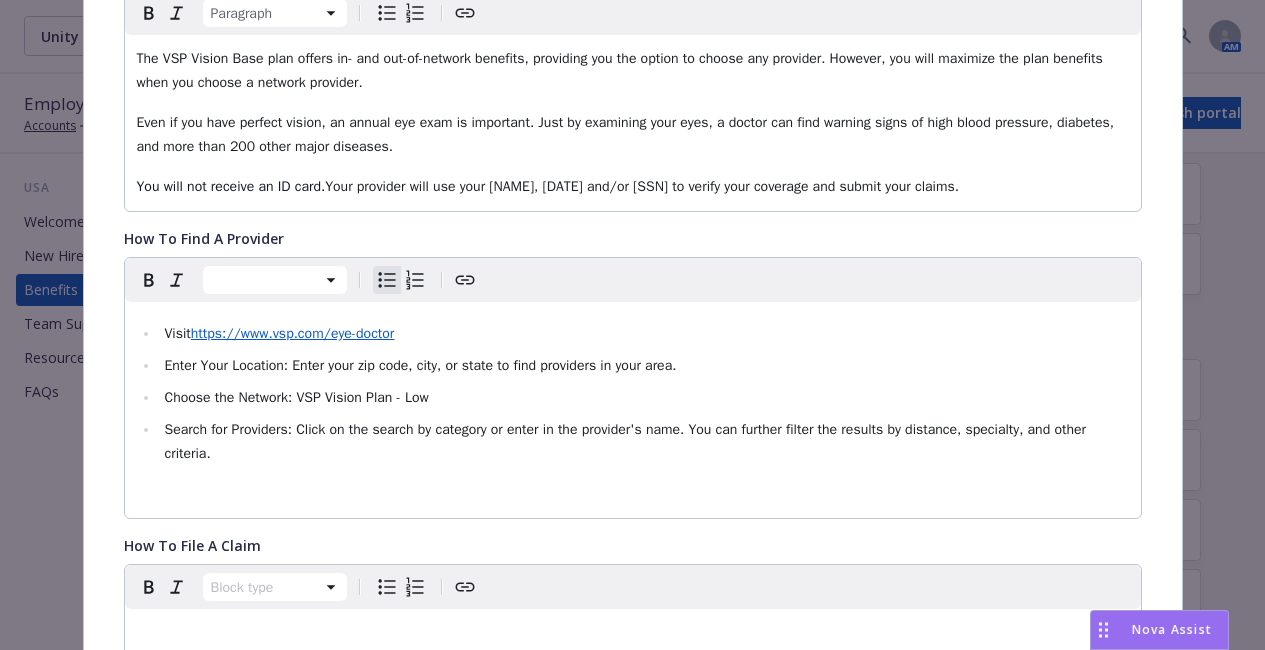 type 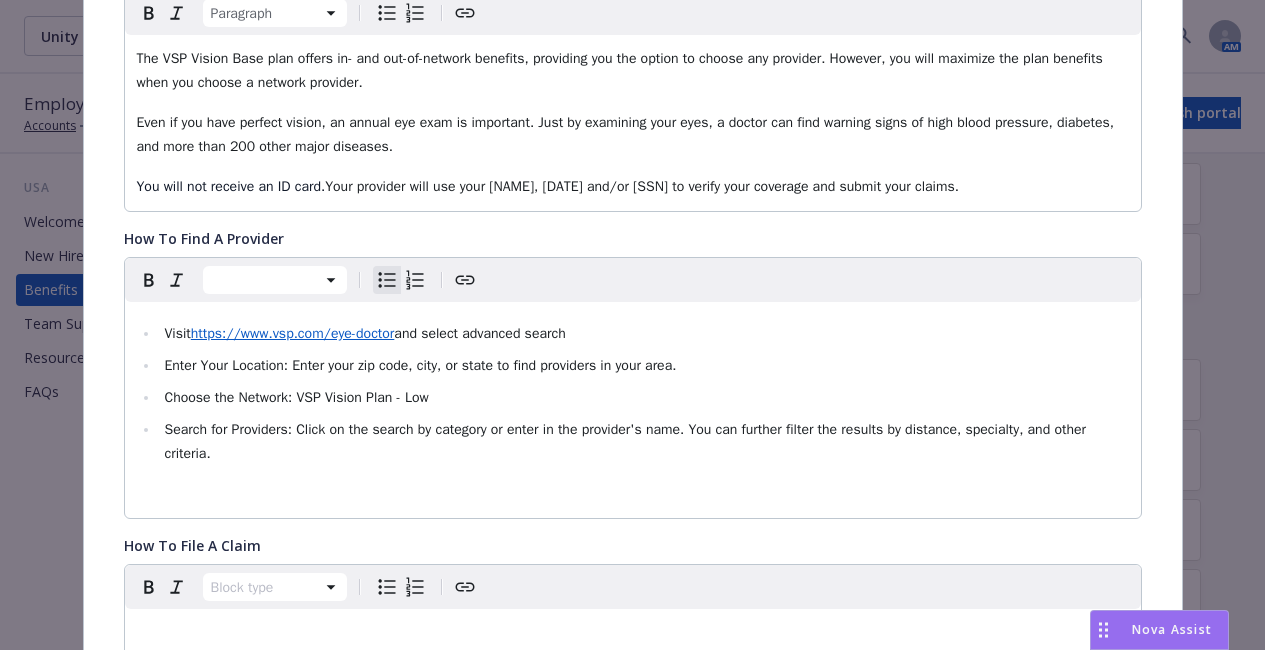 click on "Choose the Network: VSP Vision Plan - Low" at bounding box center (644, 398) 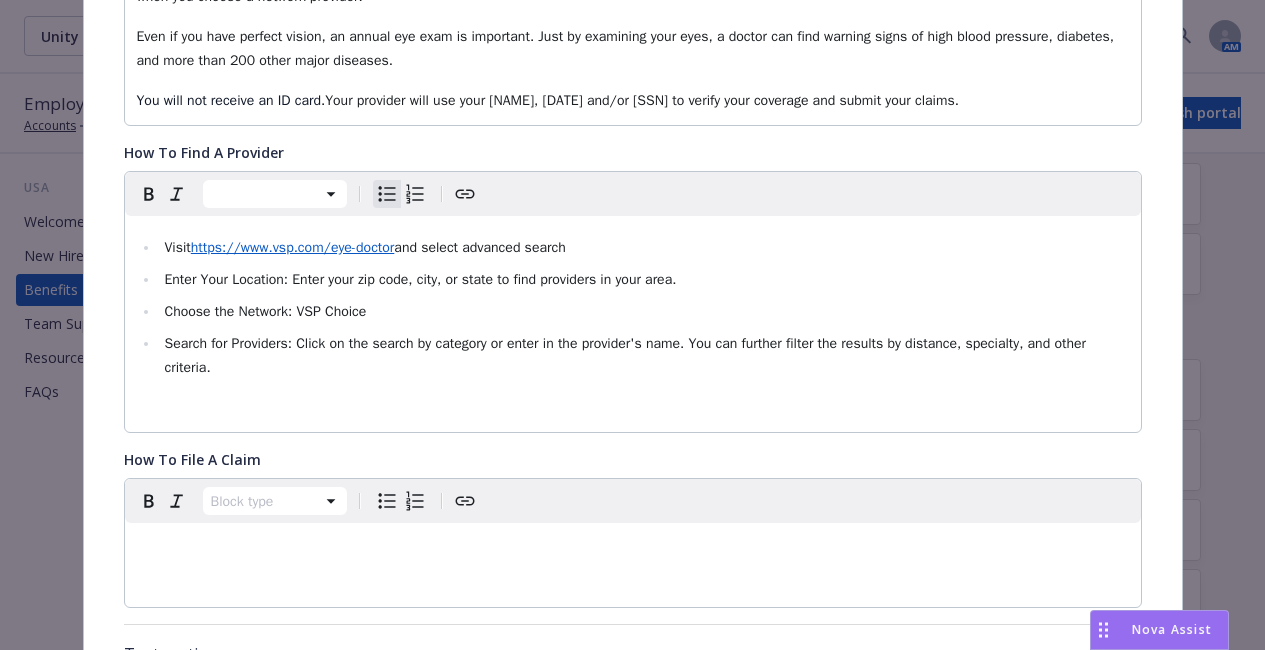 scroll, scrollTop: 576, scrollLeft: 0, axis: vertical 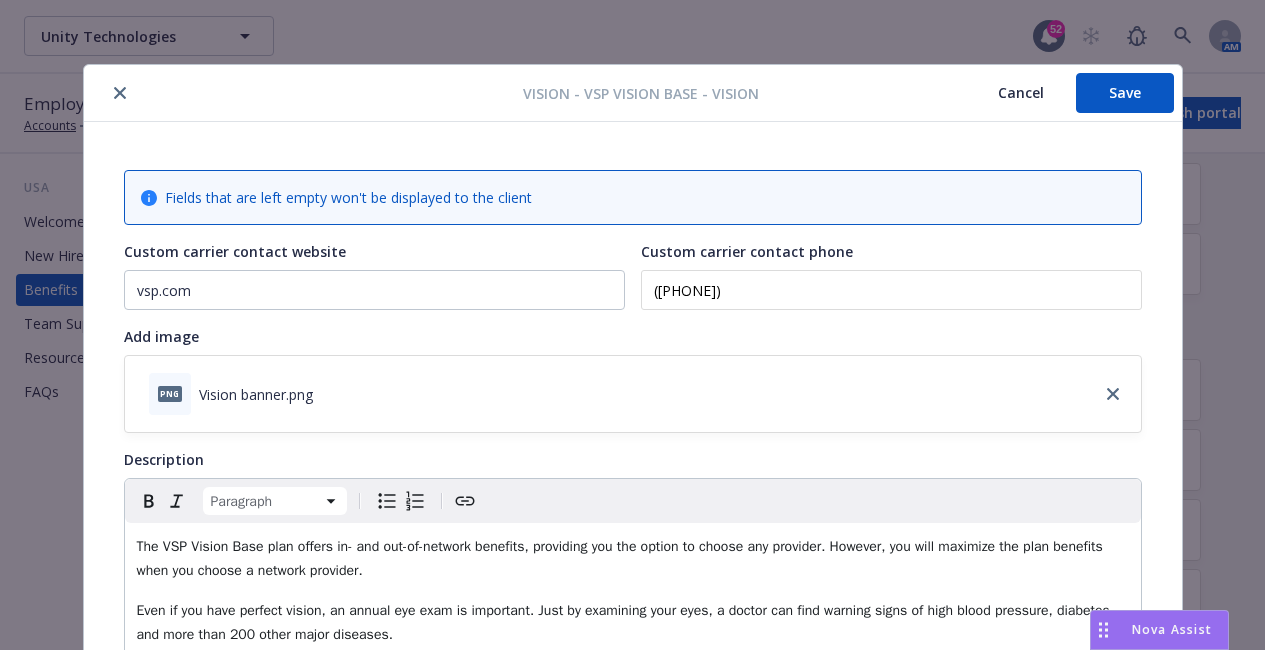 click on "Save" at bounding box center [1125, 93] 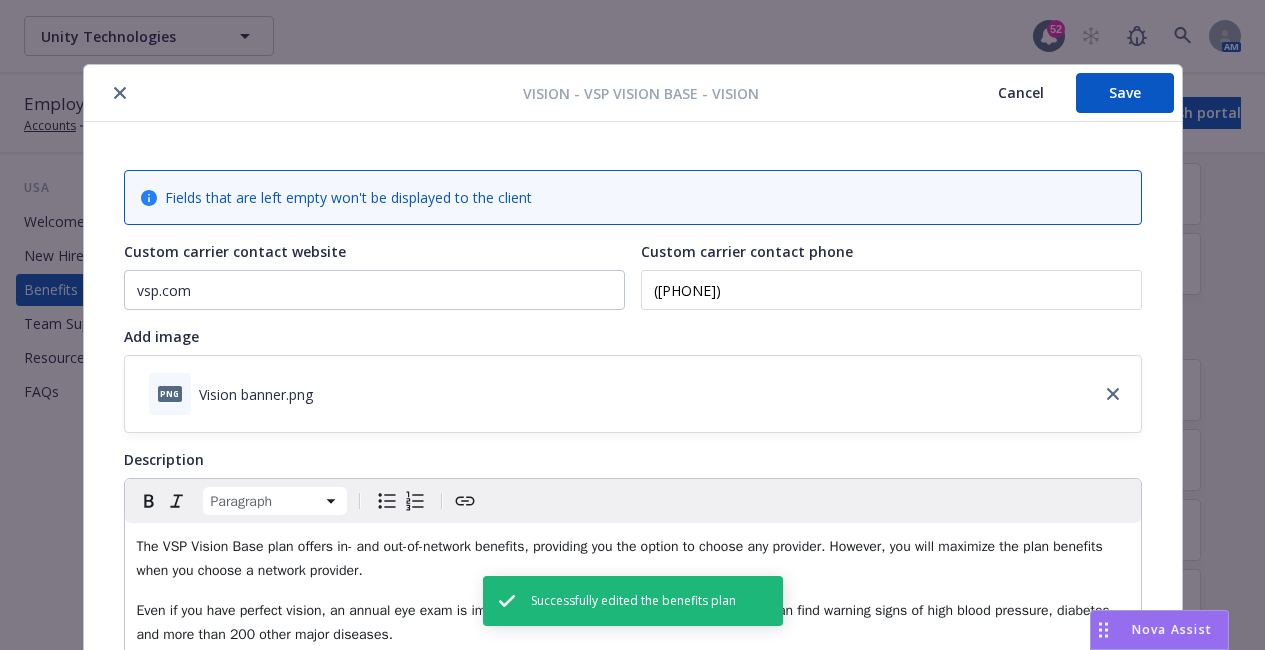 click 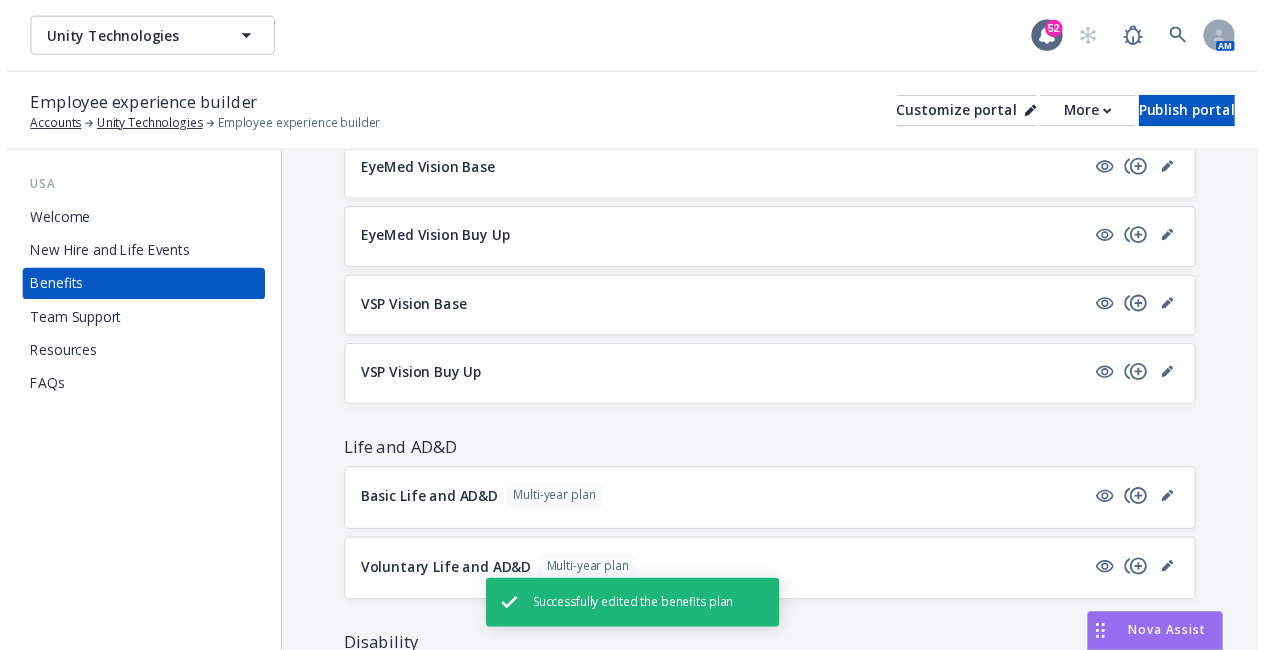 scroll, scrollTop: 1056, scrollLeft: 0, axis: vertical 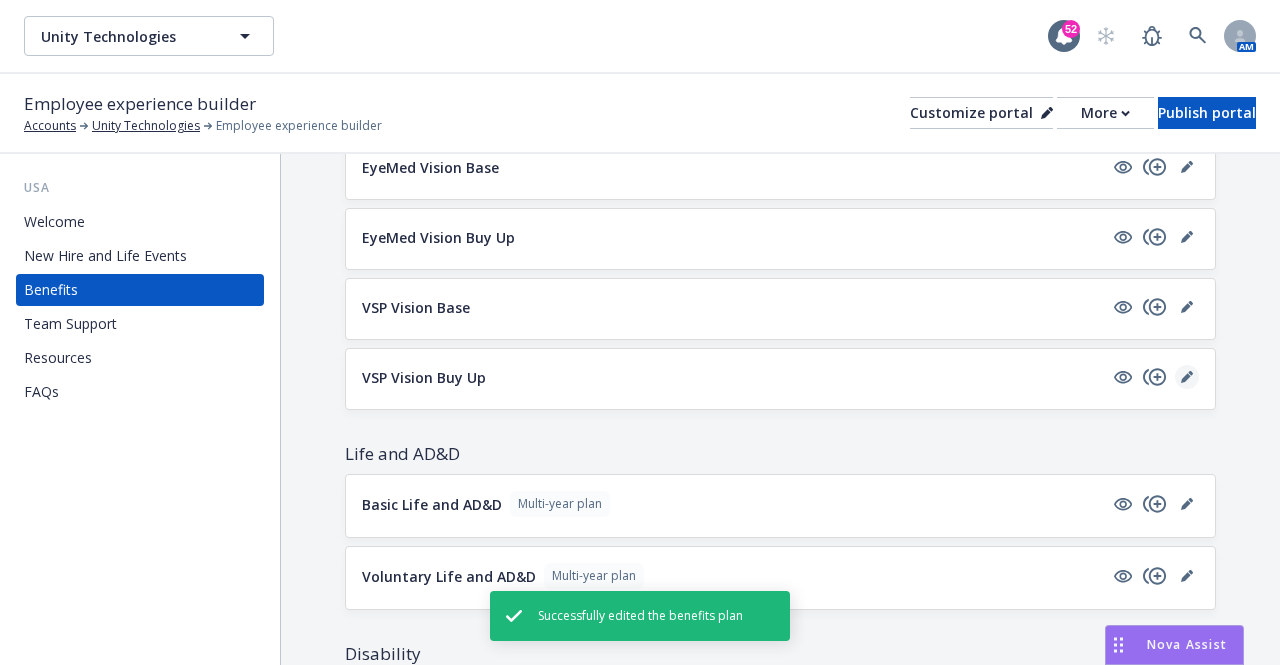 click 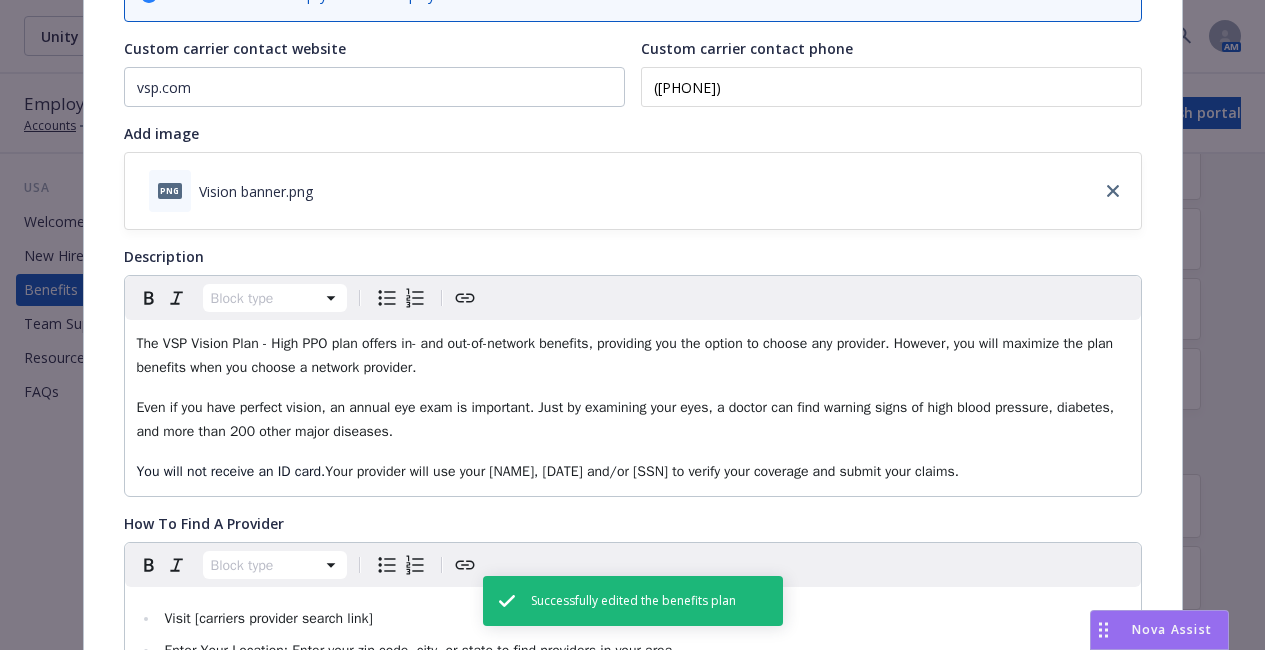 scroll, scrollTop: 205, scrollLeft: 0, axis: vertical 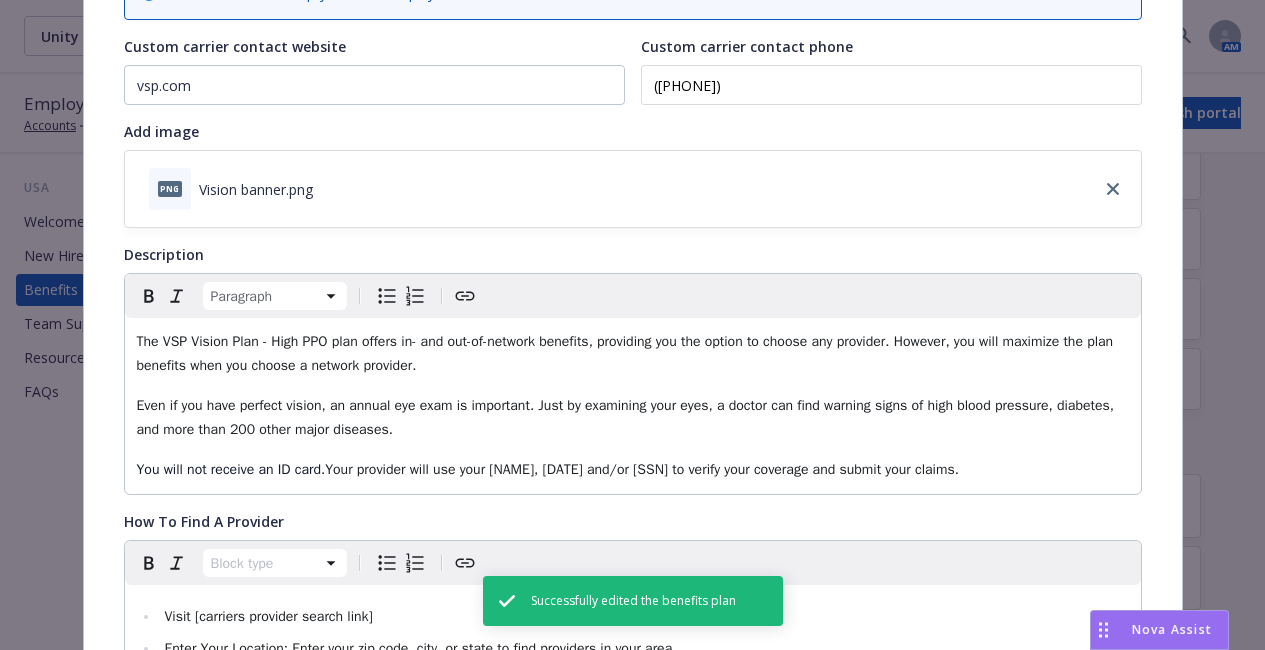 click on "The VSP Vision Plan - High PPO plan offers in- and out-of-network benefits, providing you the option to choose any provider. However, you will maximize the plan benefits when you choose a network provider." at bounding box center (627, 353) 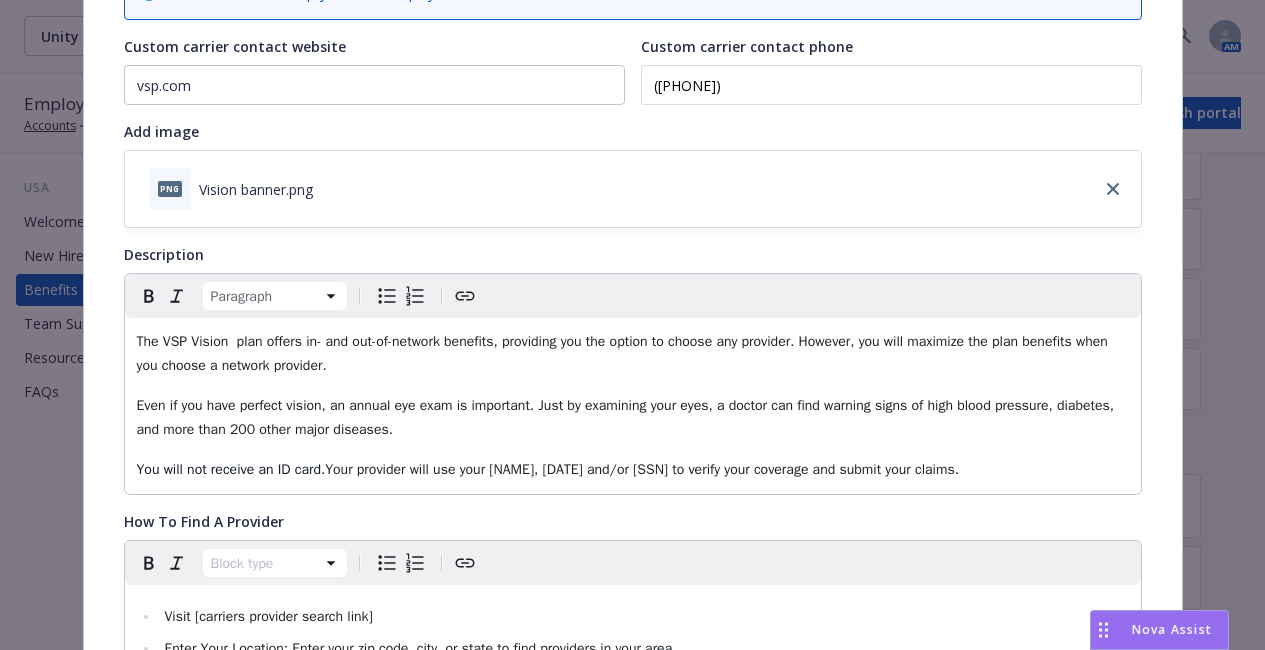 type 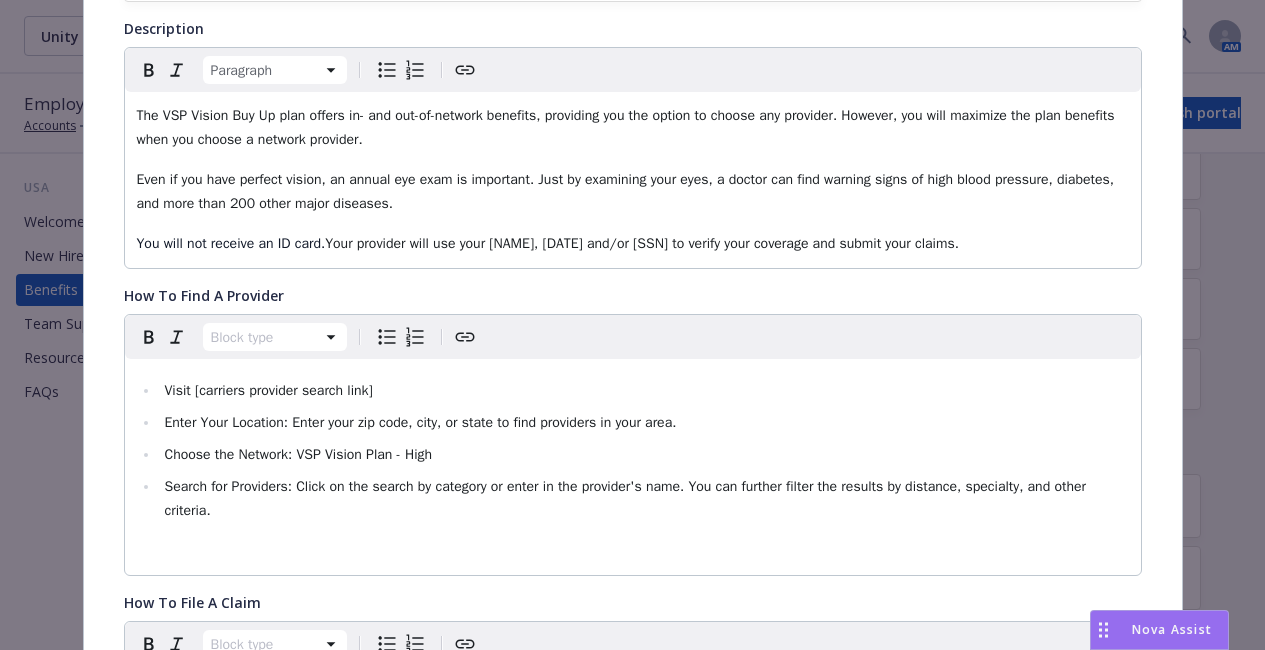 scroll, scrollTop: 444, scrollLeft: 0, axis: vertical 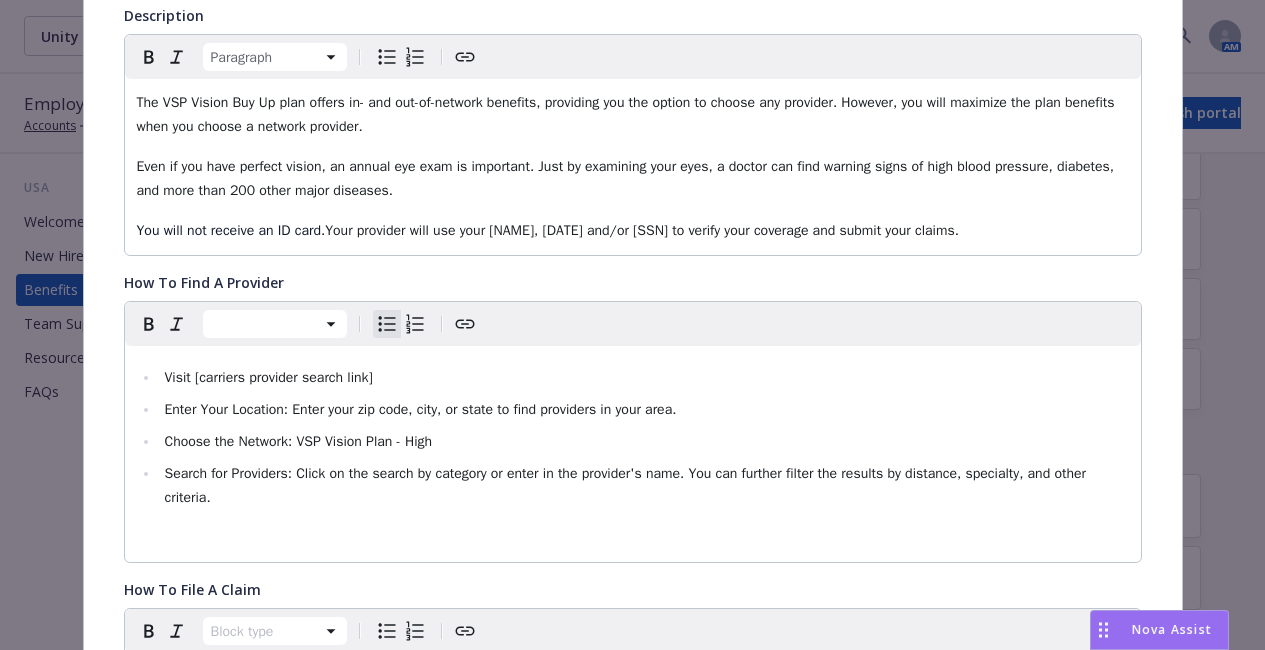 click on "Visit [carriers provider search link]" at bounding box center (644, 378) 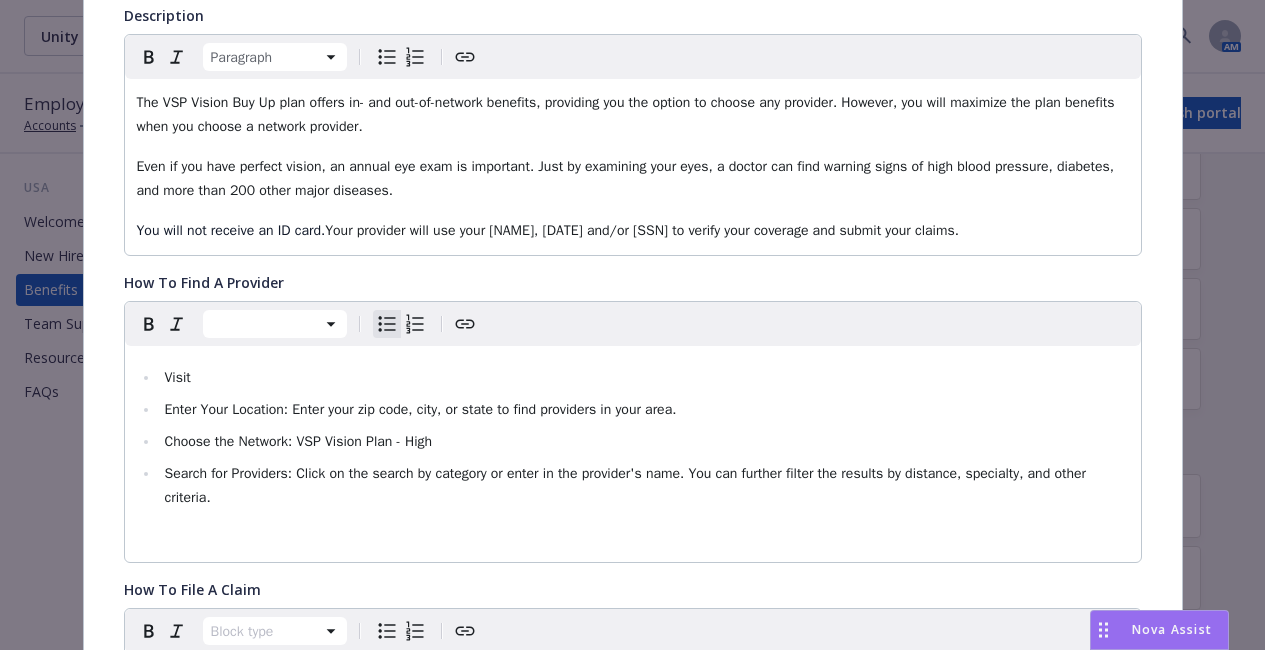 paste 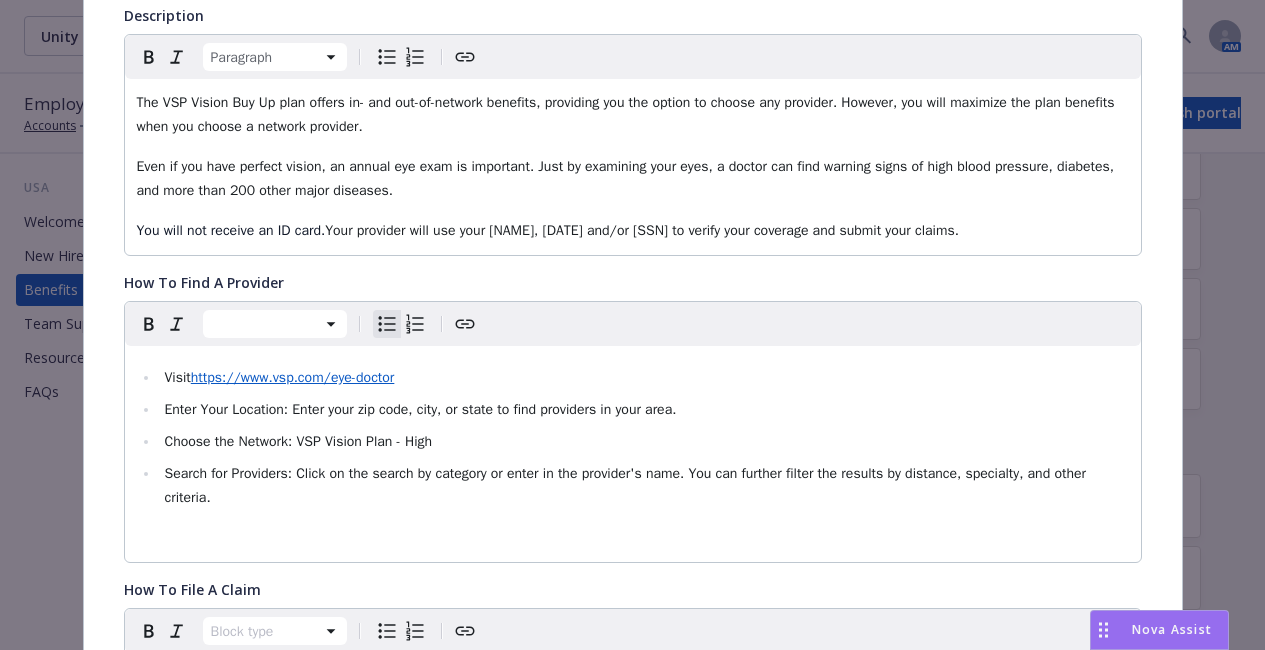 type 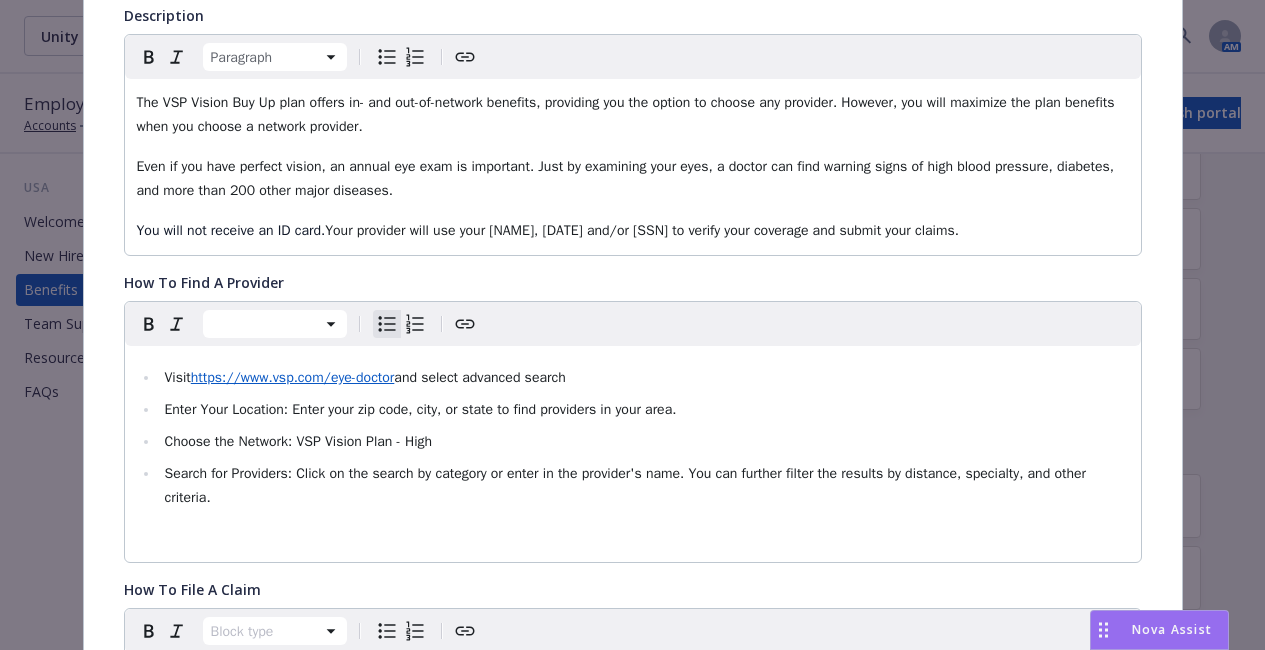 click on "Choose the Network: VSP Vision Plan - High" at bounding box center [644, 442] 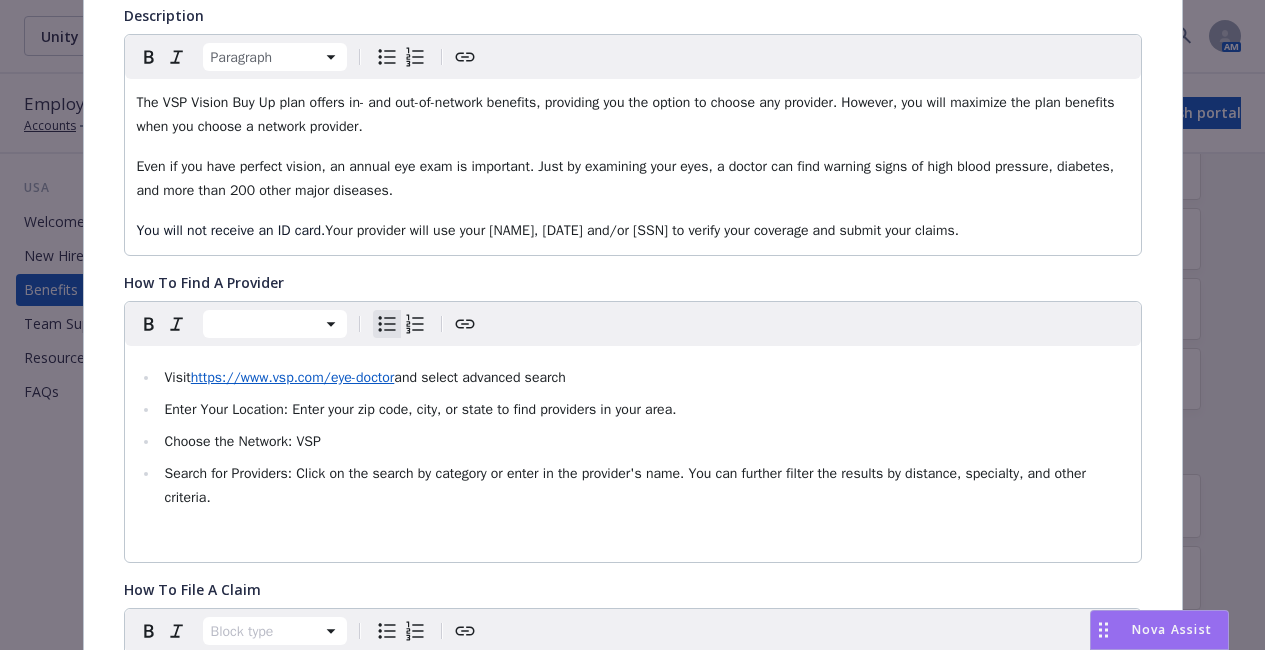 click on "Choose the Network: VSP" at bounding box center (644, 442) 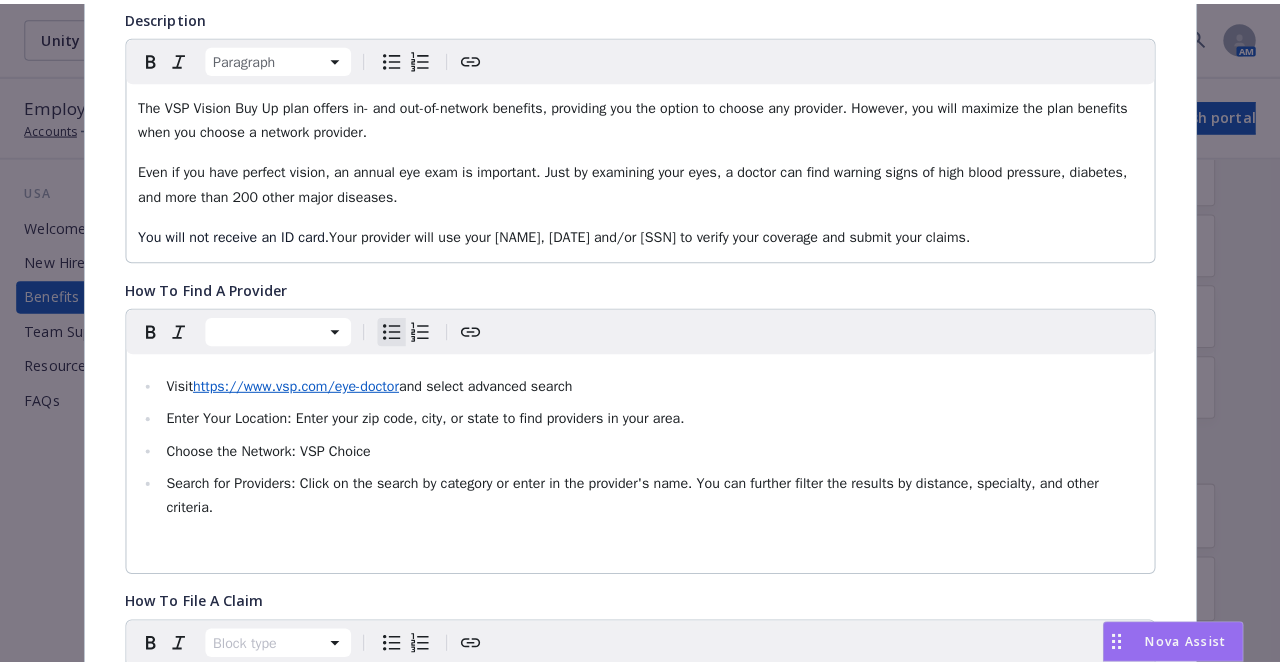 scroll, scrollTop: 0, scrollLeft: 0, axis: both 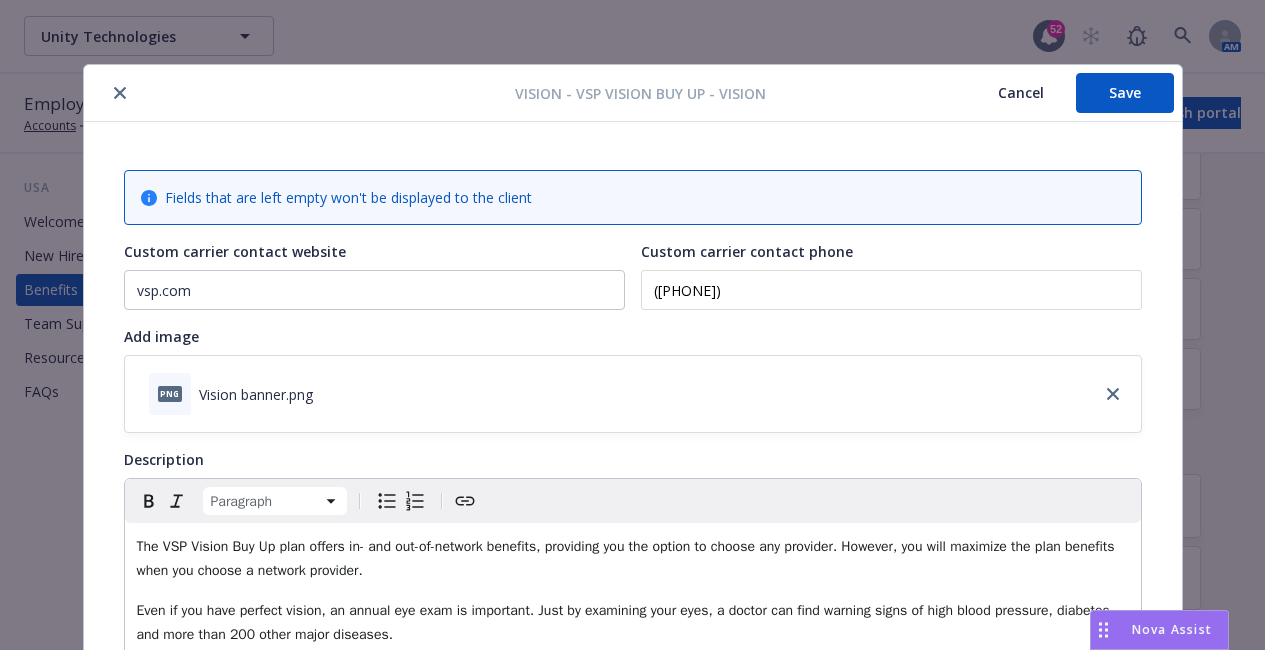 click on "Save" at bounding box center [1125, 93] 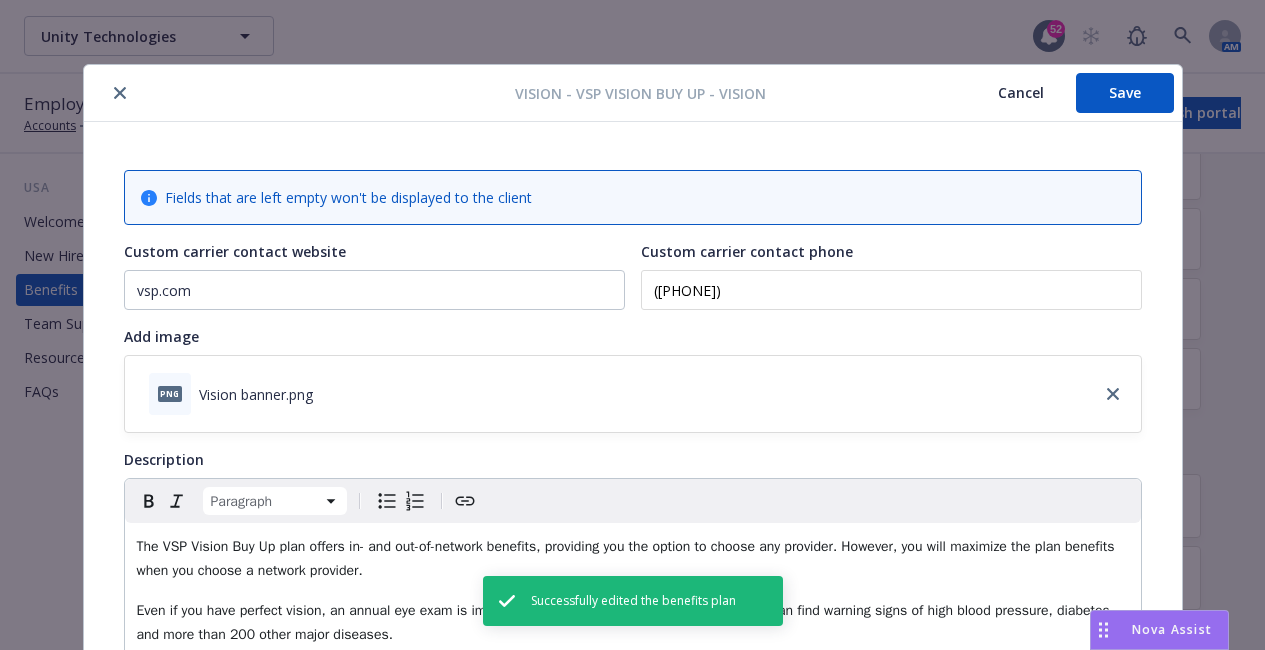 click 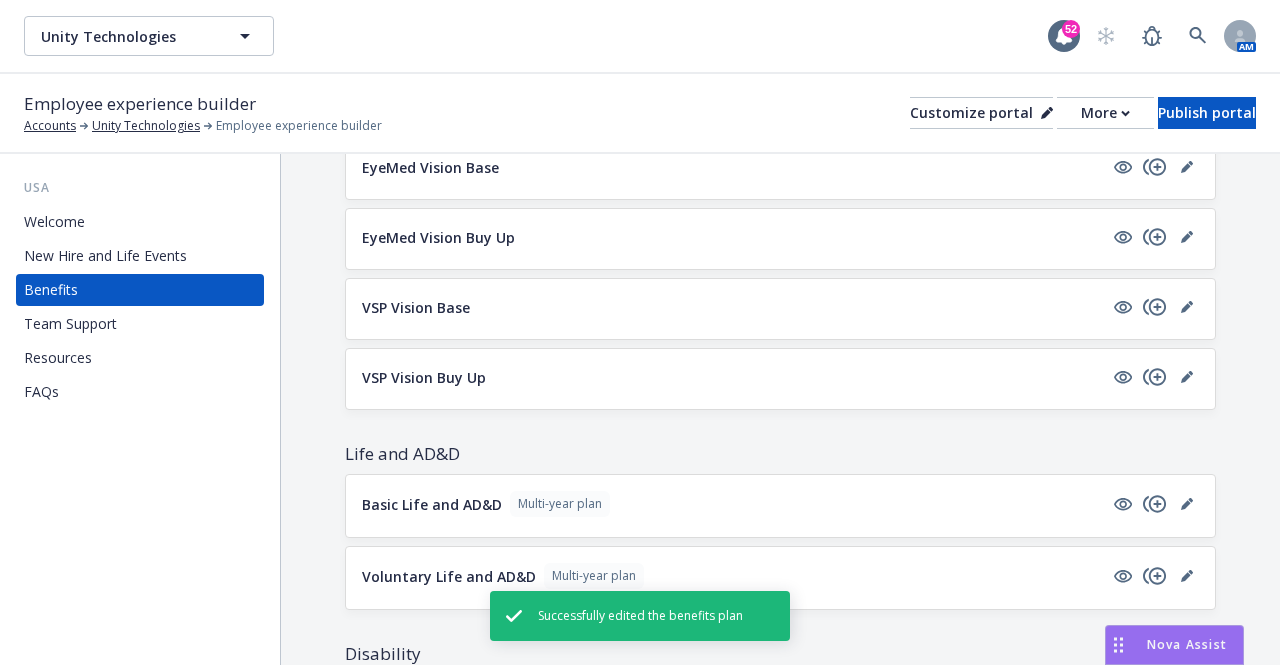 click on "Basic Life and AD&D Multi-year plan" at bounding box center [780, 504] 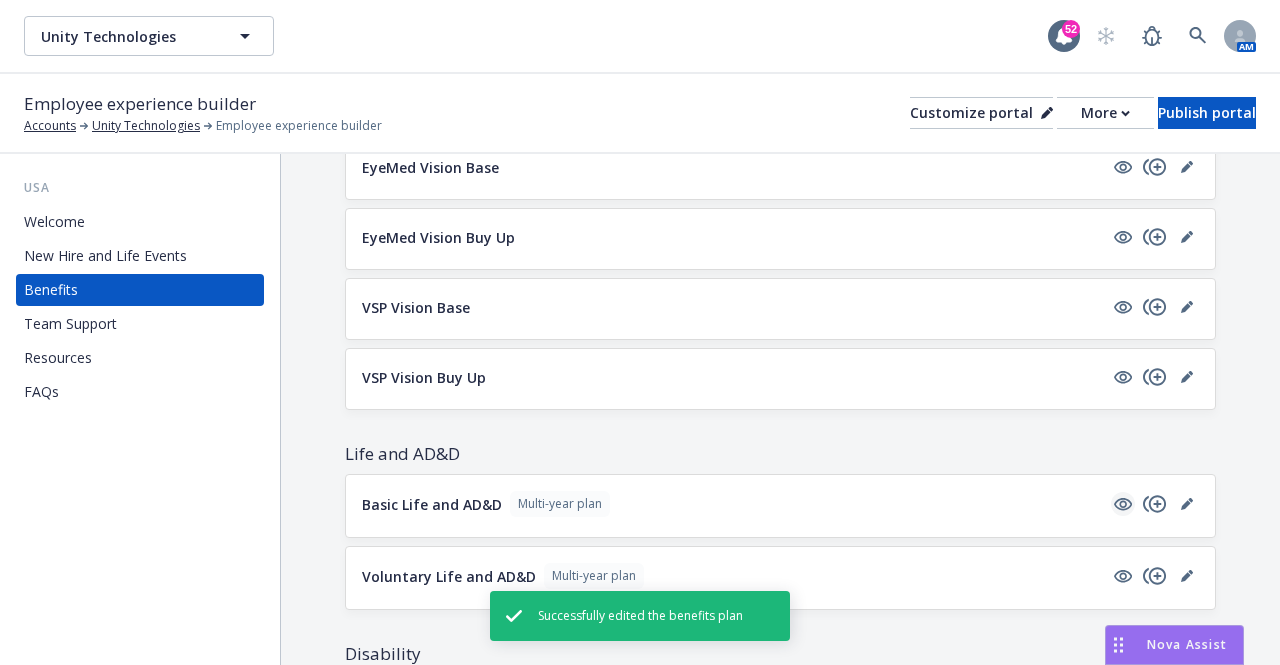 click 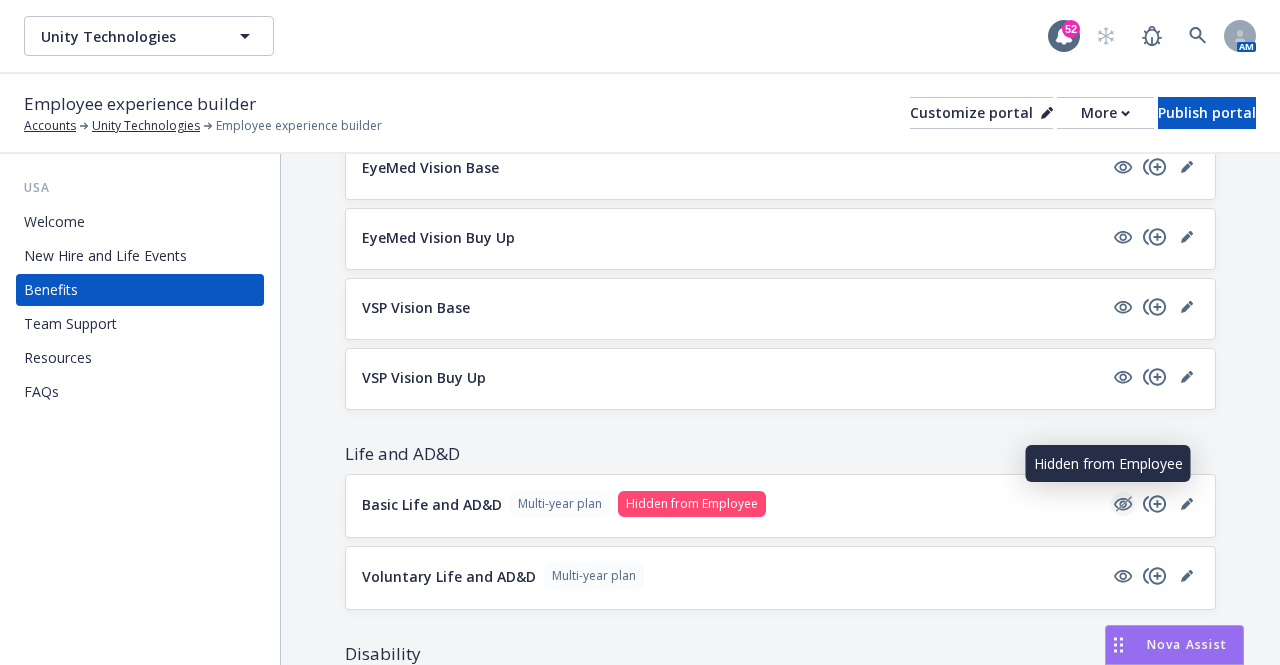 click 